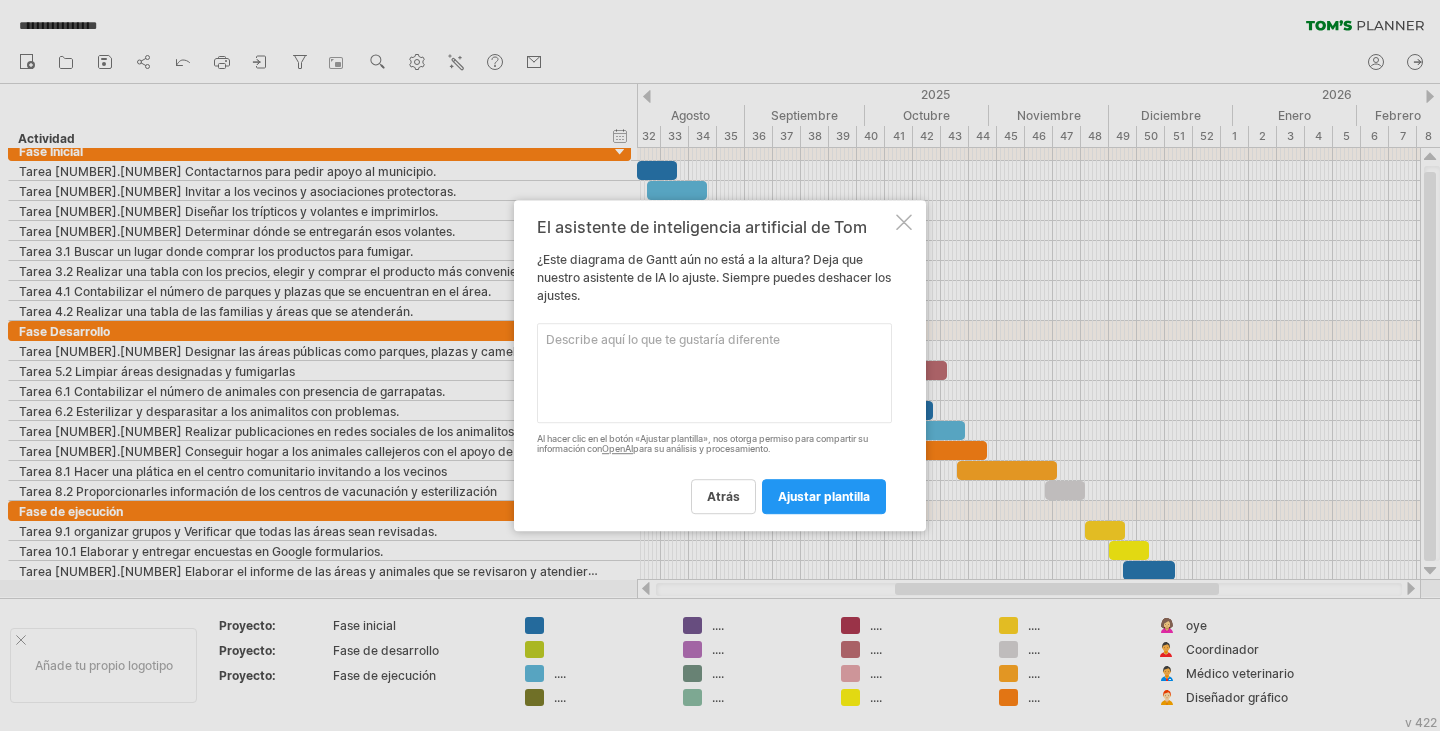 scroll, scrollTop: 0, scrollLeft: 0, axis: both 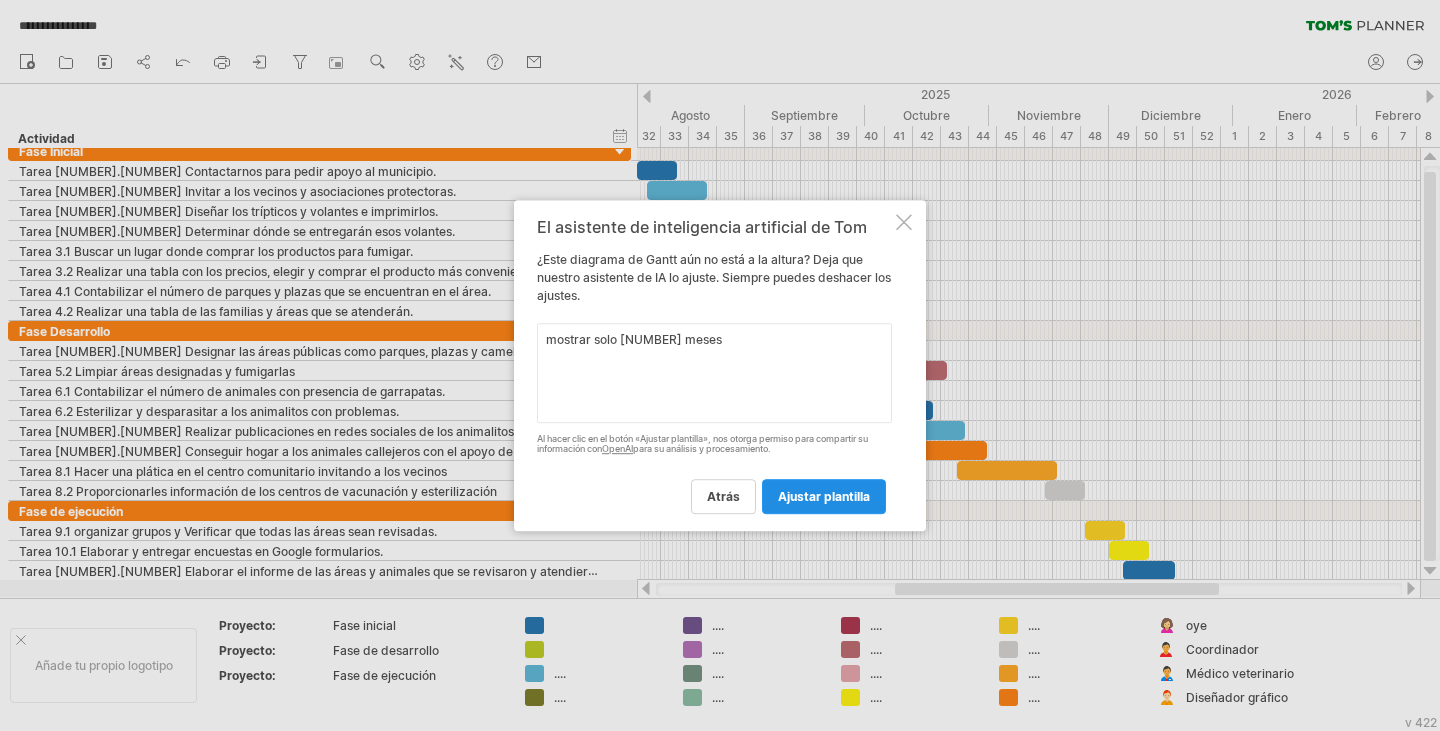 type on "mostrar solo [NUMBER] meses" 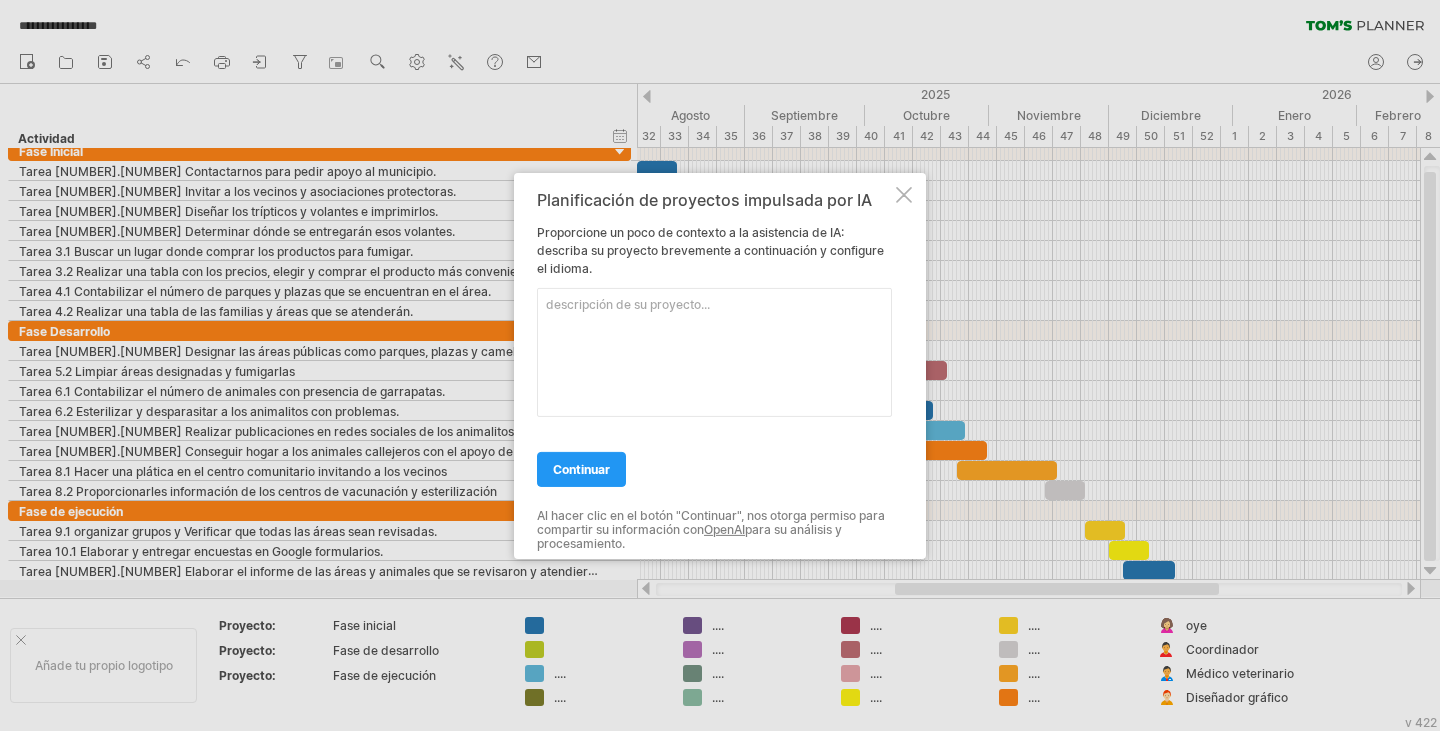 click at bounding box center (714, 351) 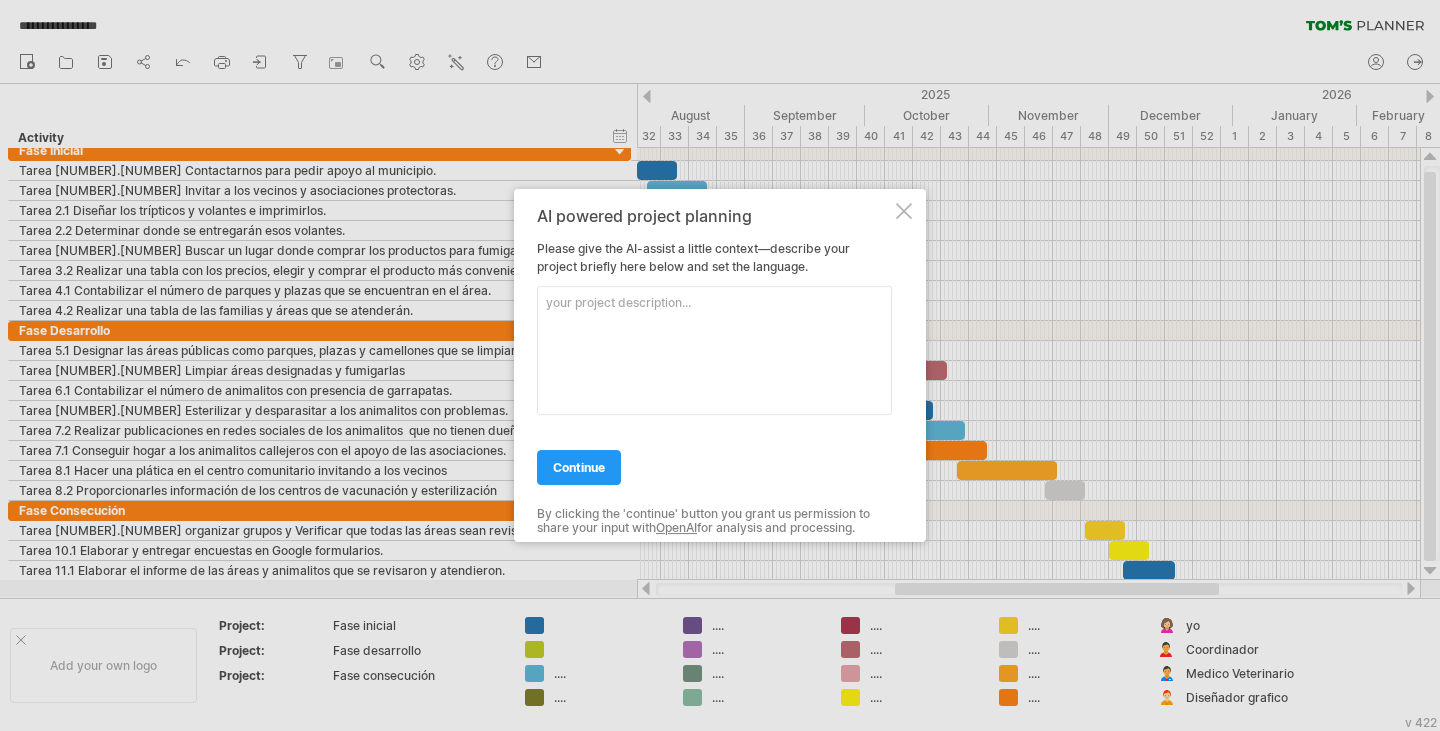 click at bounding box center (714, 350) 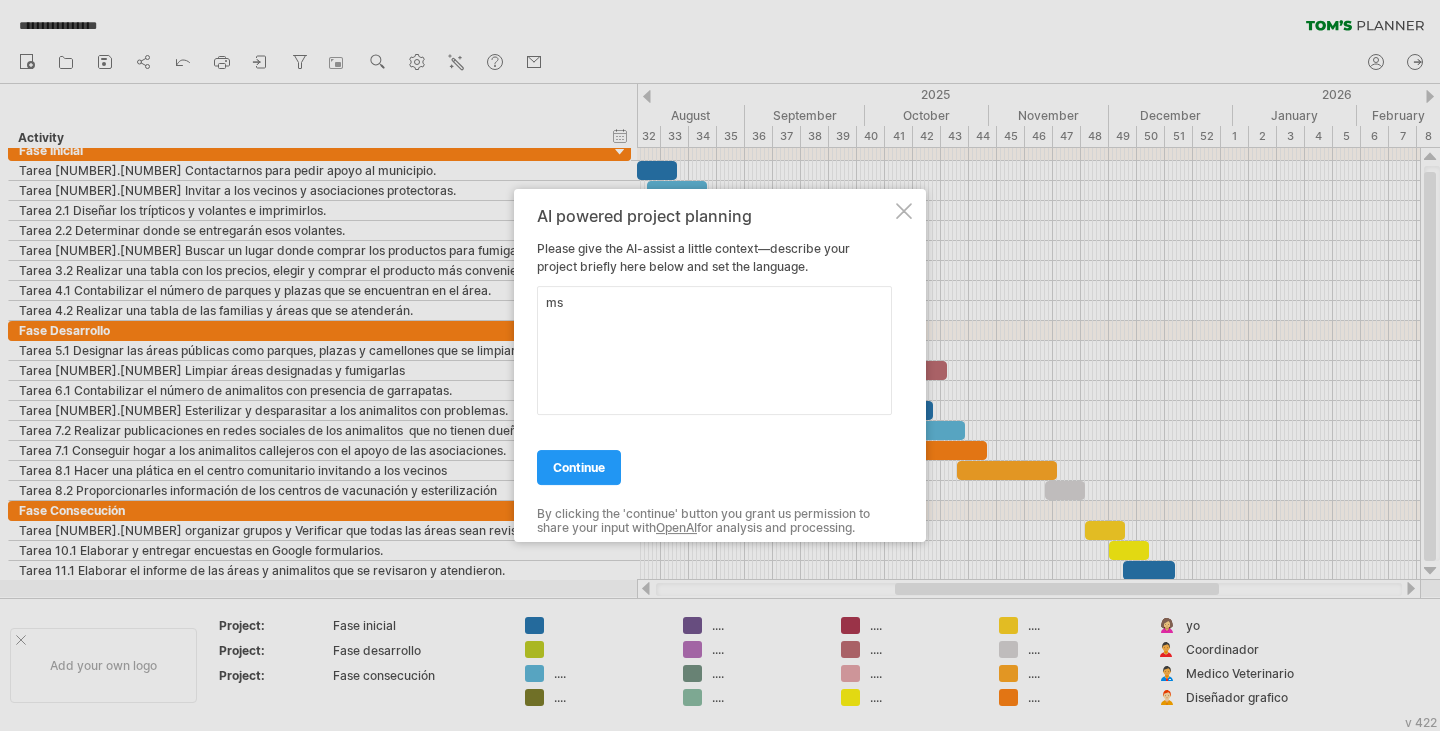 type on "m" 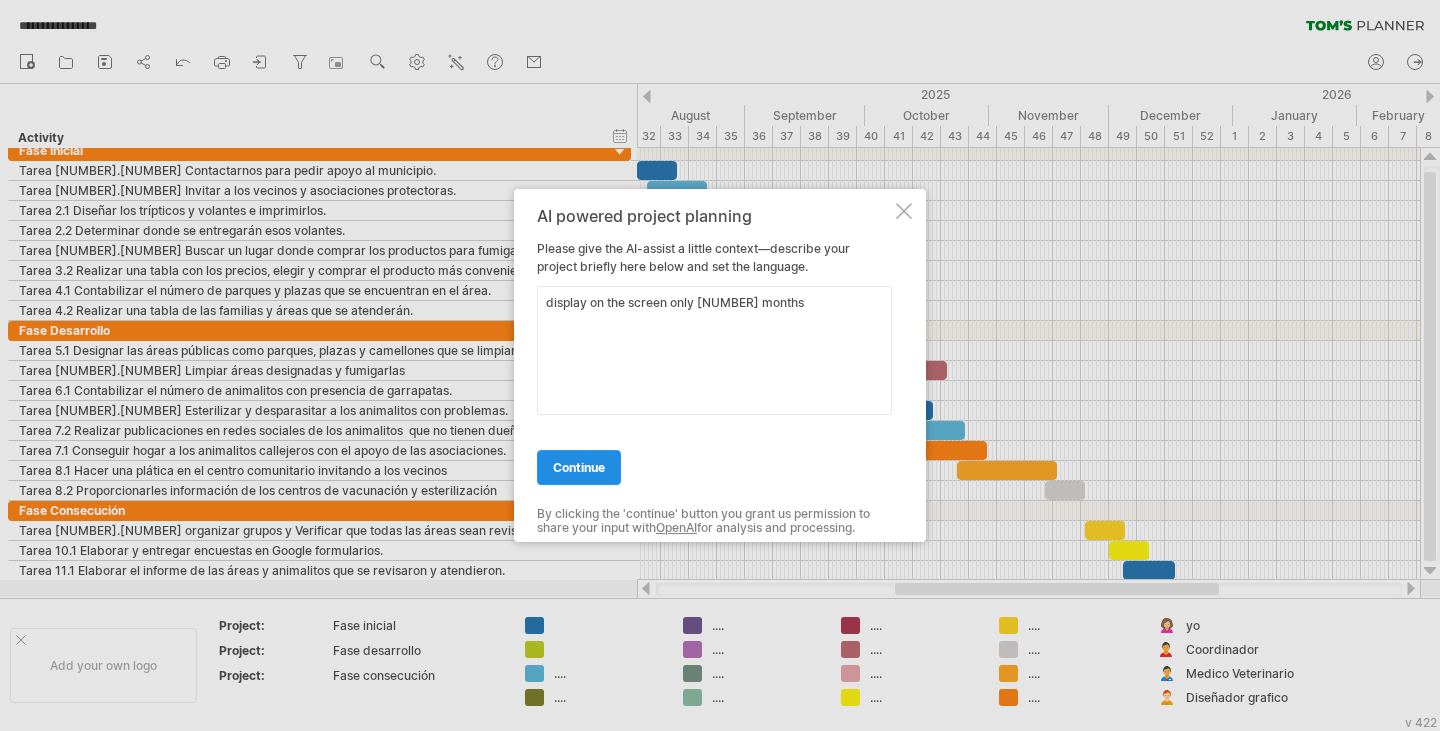 type on "display on the screen only [NUMBER] months" 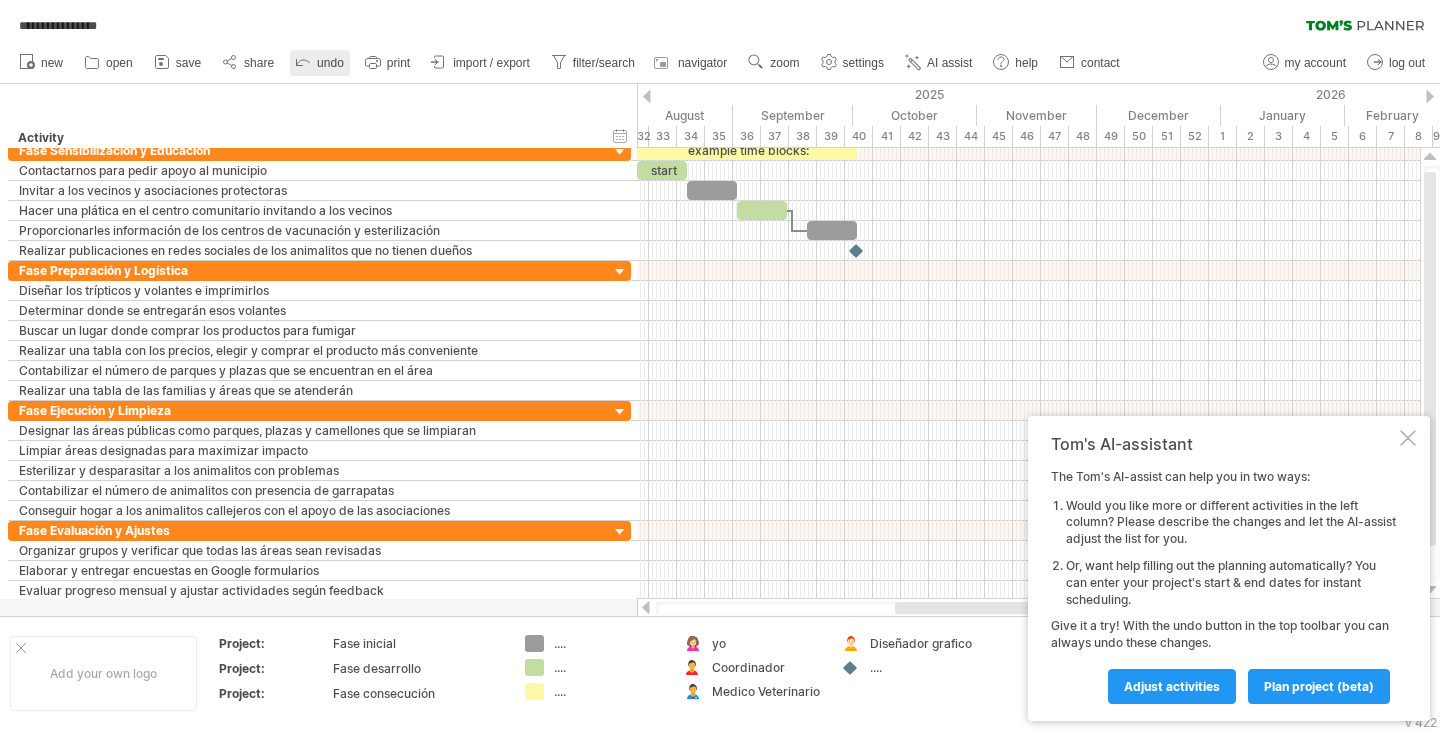 click on "undo" at bounding box center (330, 63) 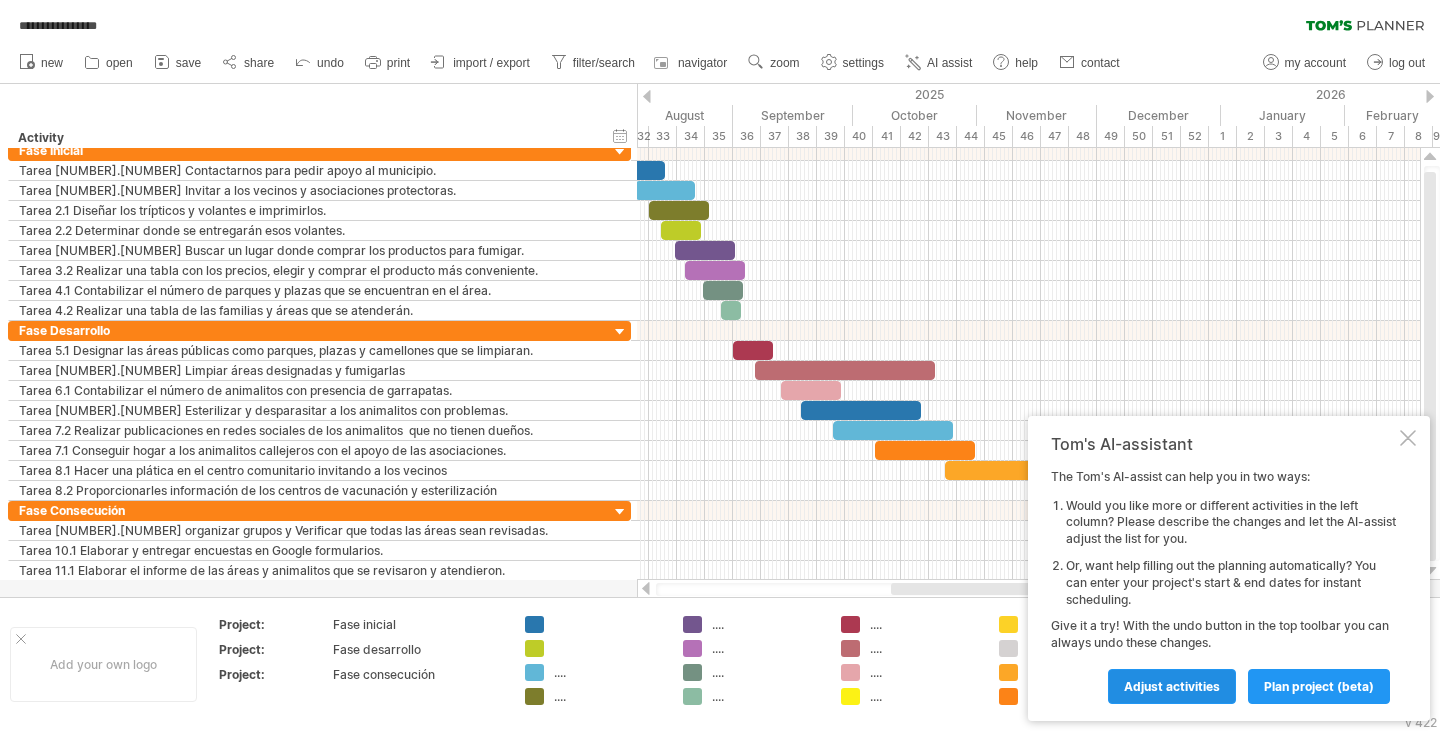 click on "Adjust activities" at bounding box center (1172, 686) 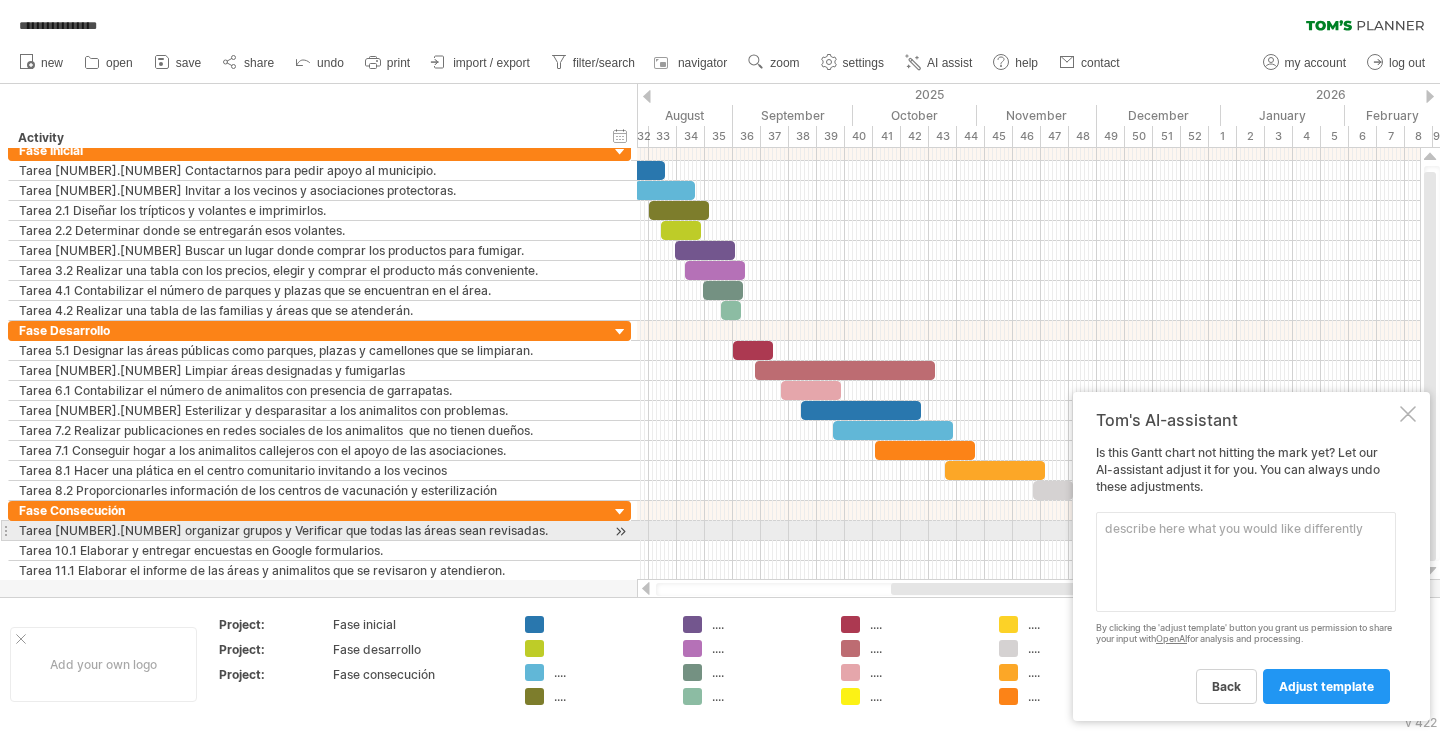 click at bounding box center [1246, 562] 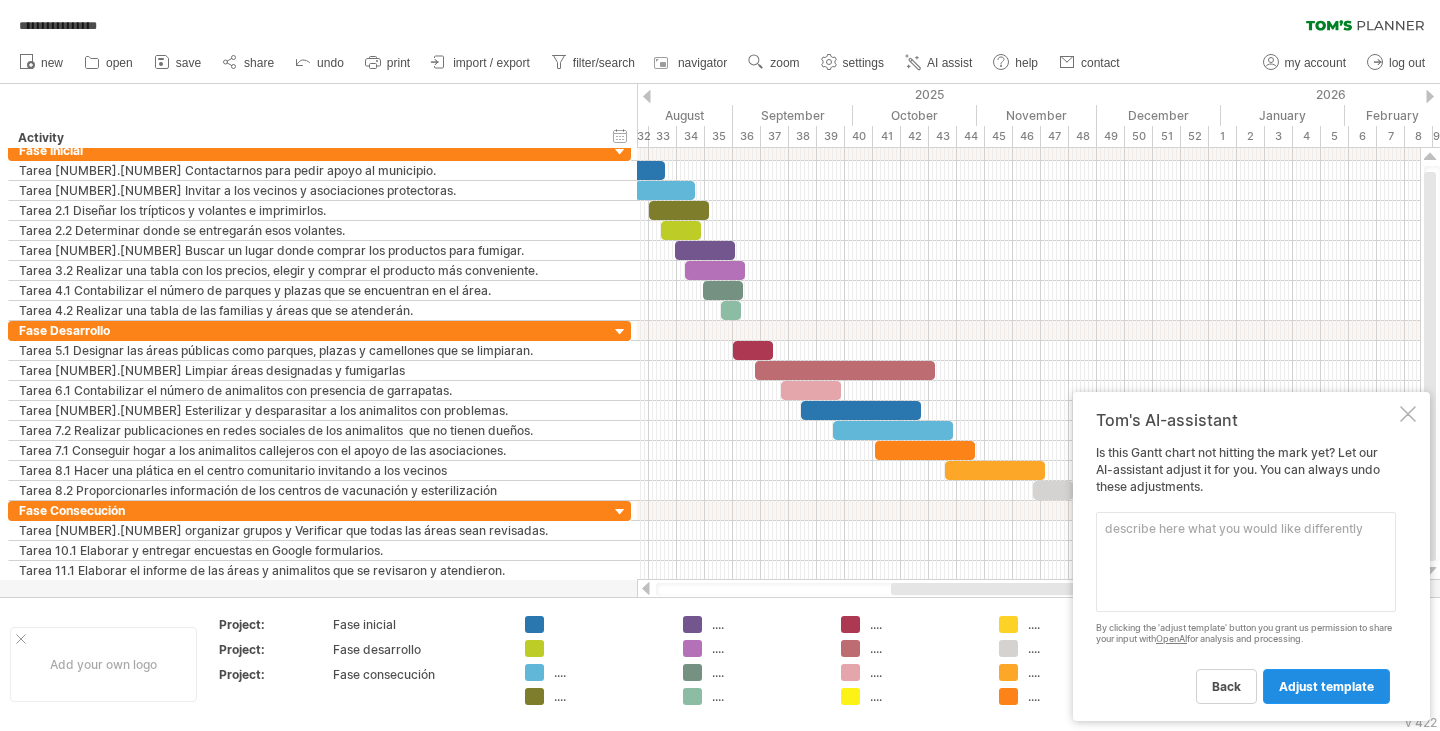 click on "adjust template" at bounding box center [1326, 686] 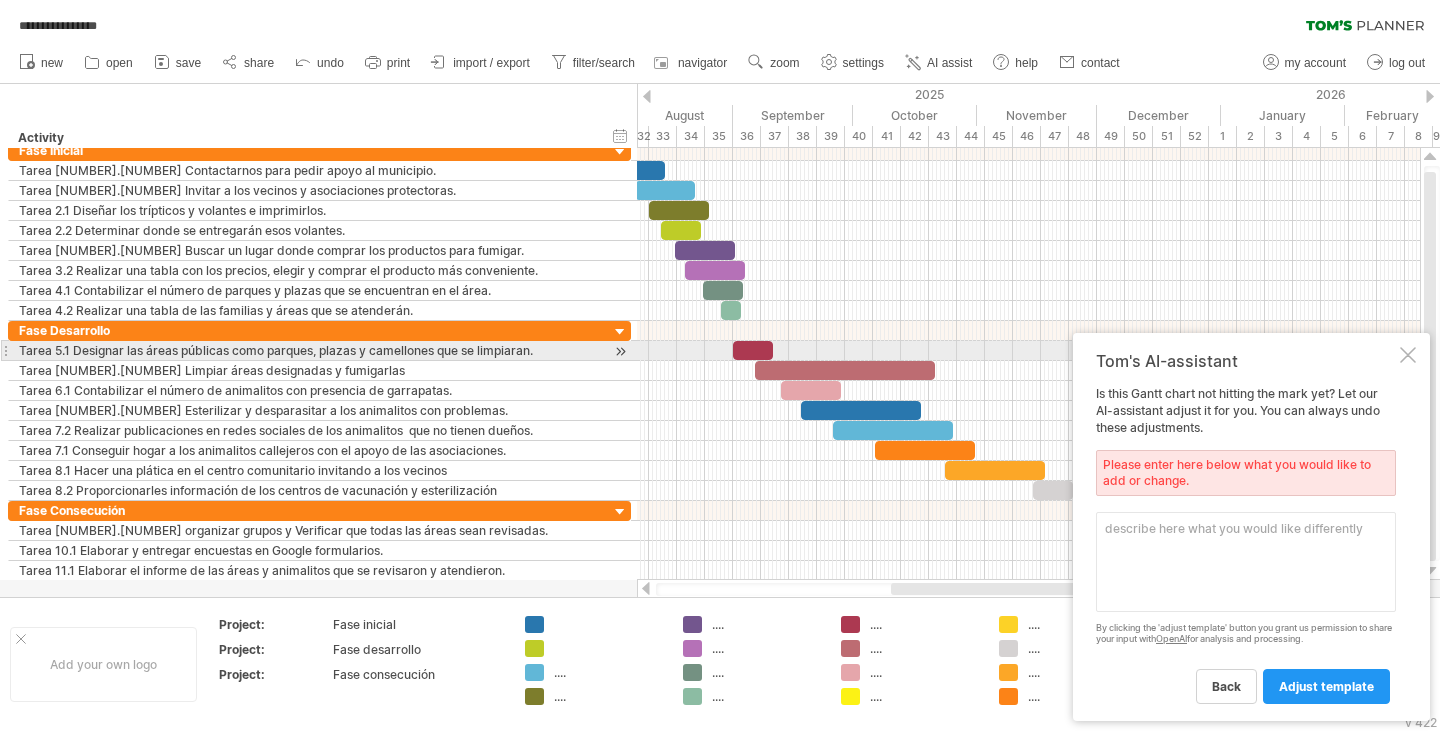click at bounding box center (1408, 355) 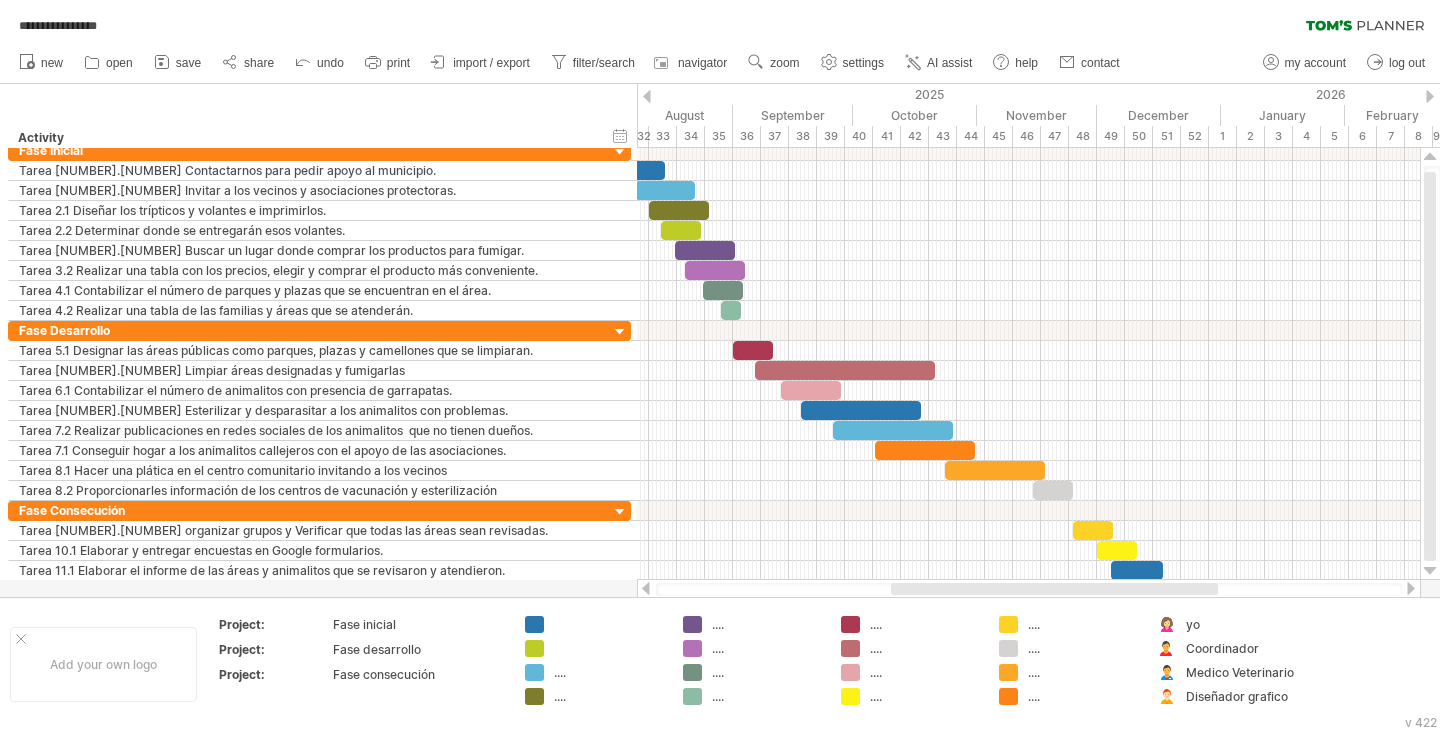 click at bounding box center (1054, 589) 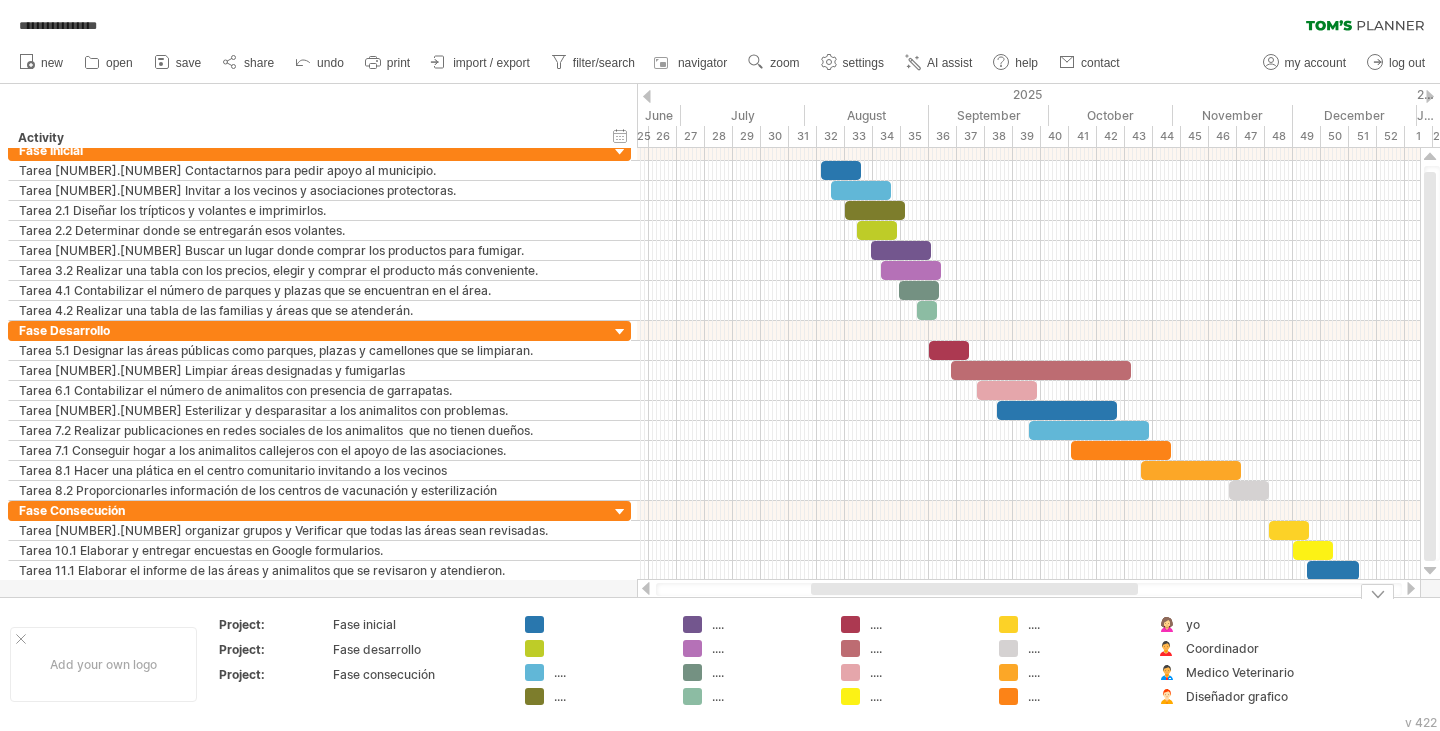drag, startPoint x: 893, startPoint y: 590, endPoint x: 813, endPoint y: 607, distance: 81.78631 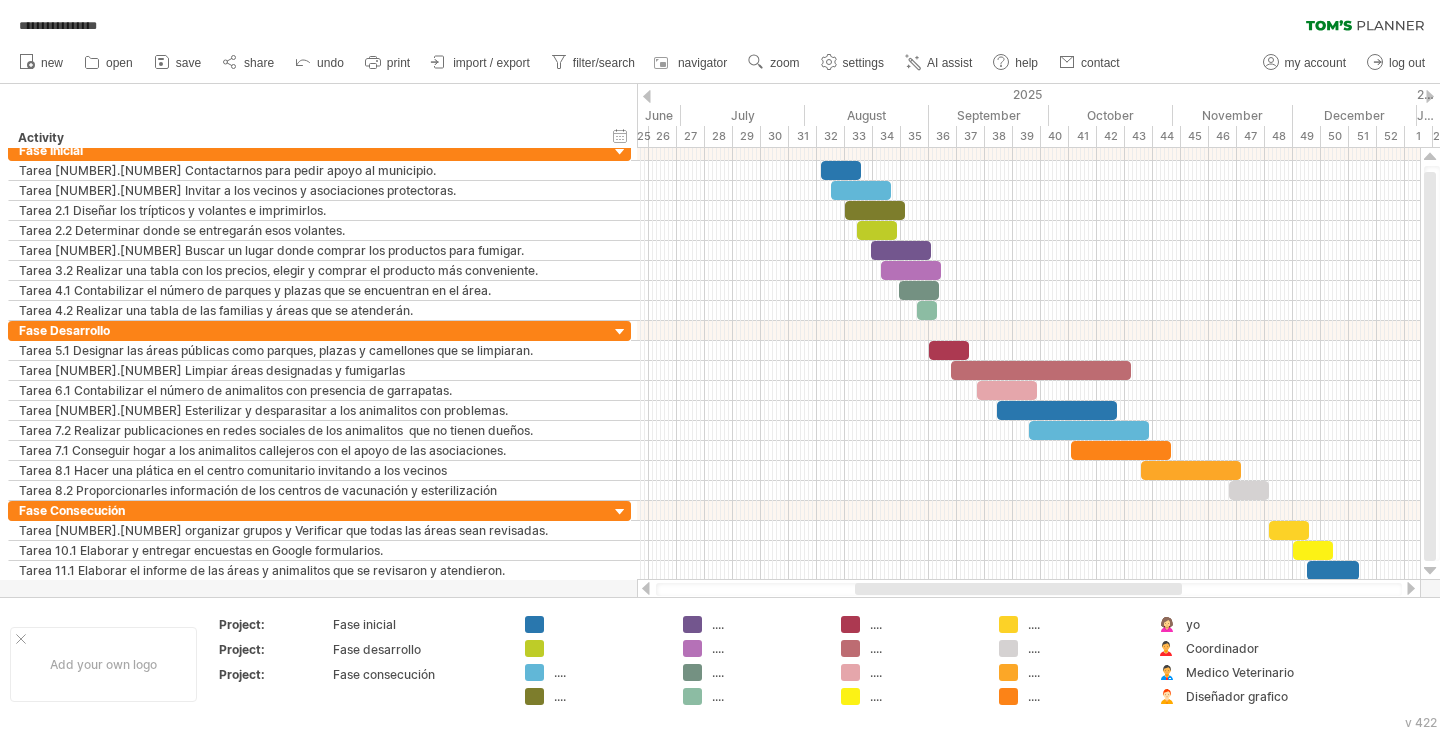 click at bounding box center (1018, 589) 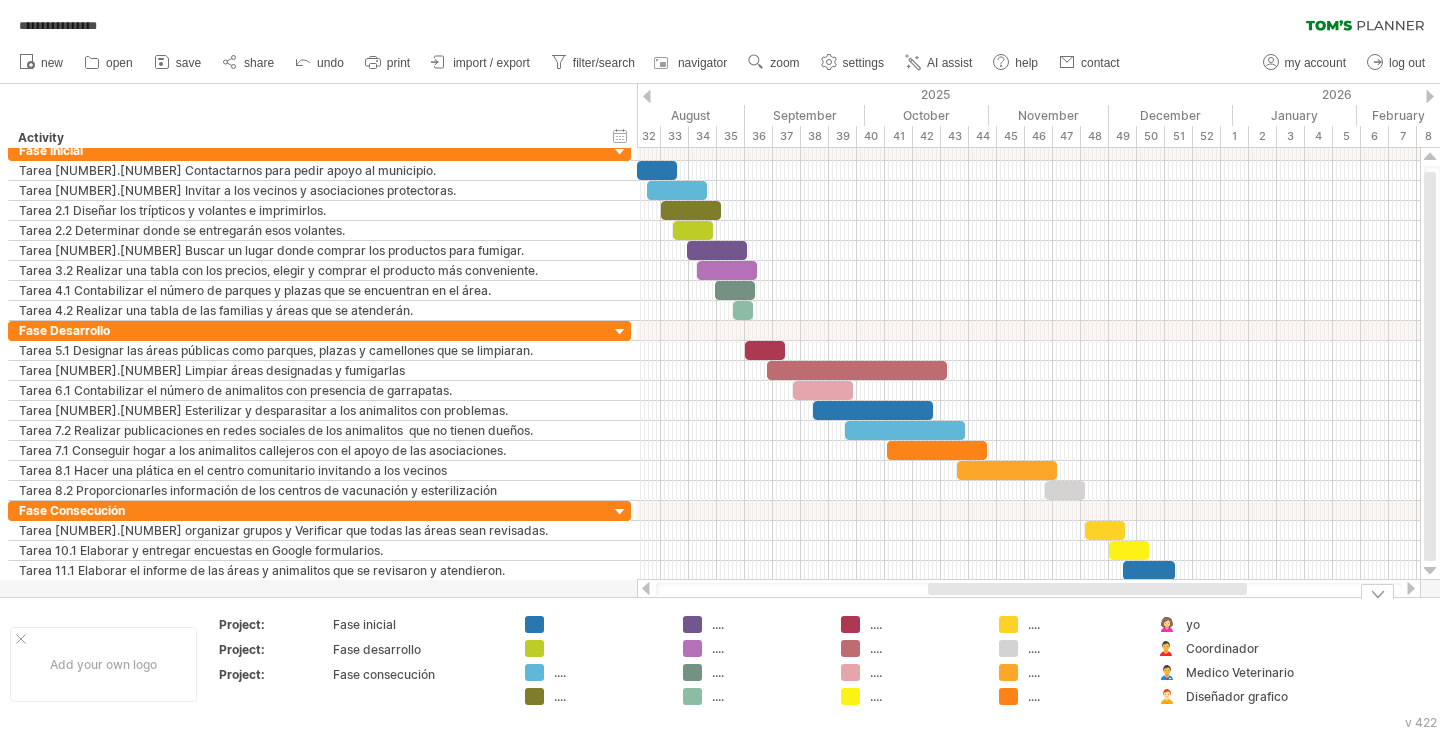 drag, startPoint x: 875, startPoint y: 591, endPoint x: 948, endPoint y: 623, distance: 79.70571 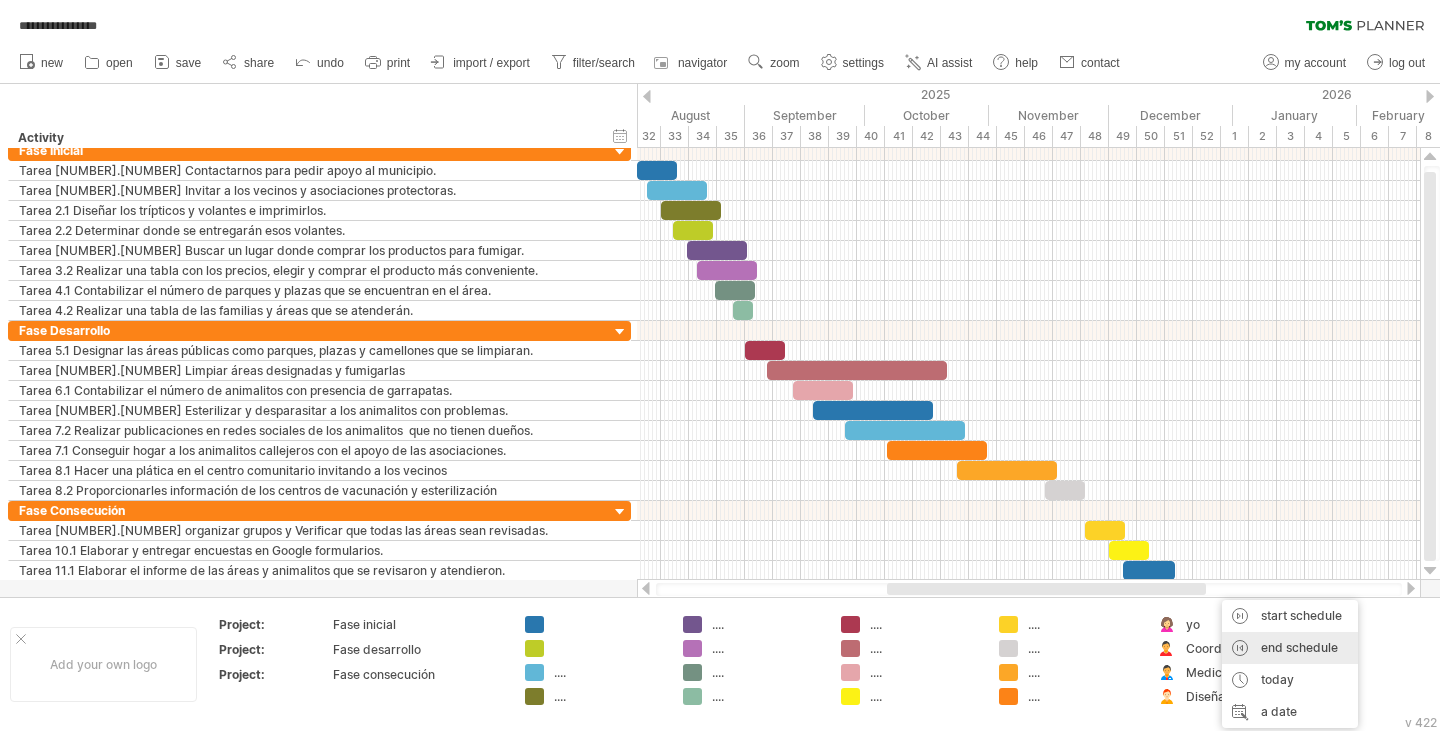 click on "end schedule" at bounding box center (1290, 648) 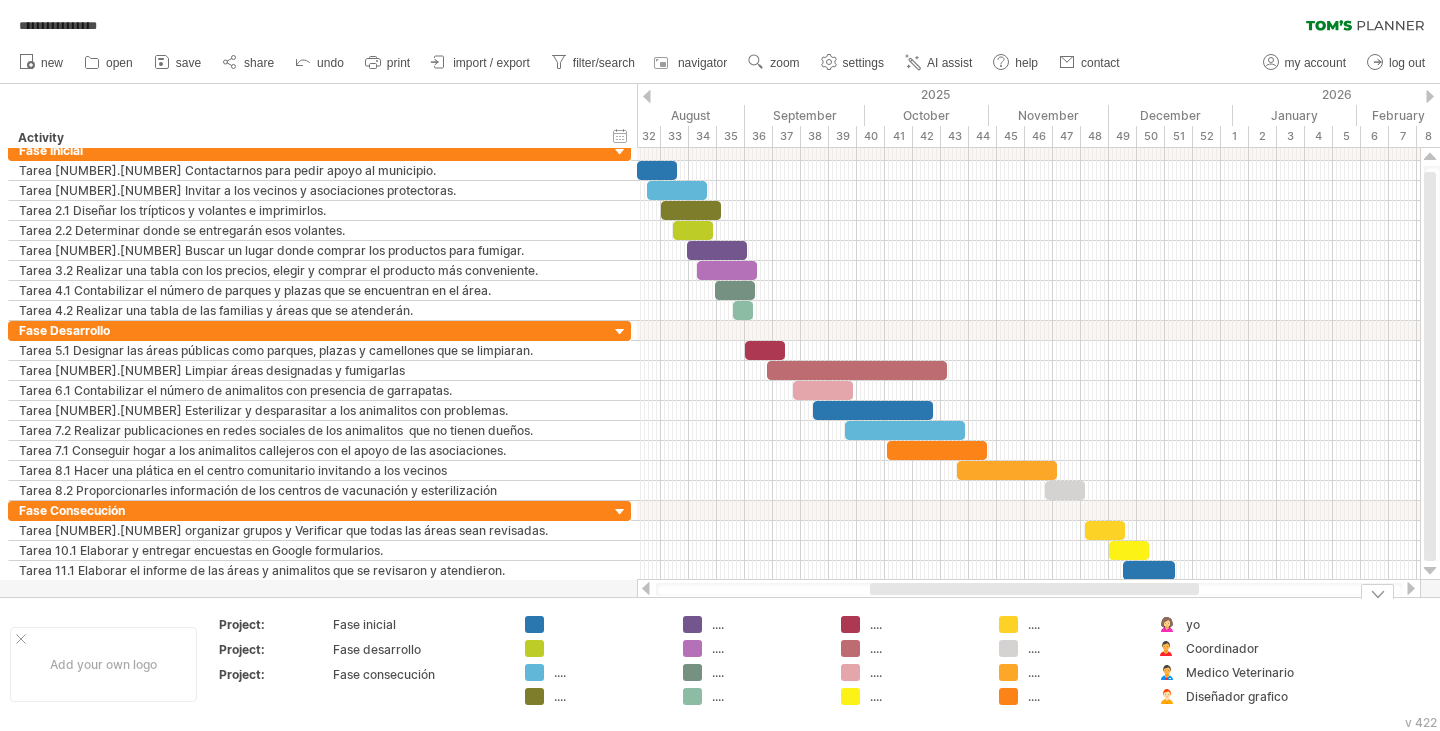 drag, startPoint x: 1058, startPoint y: 586, endPoint x: 1004, endPoint y: 608, distance: 58.30952 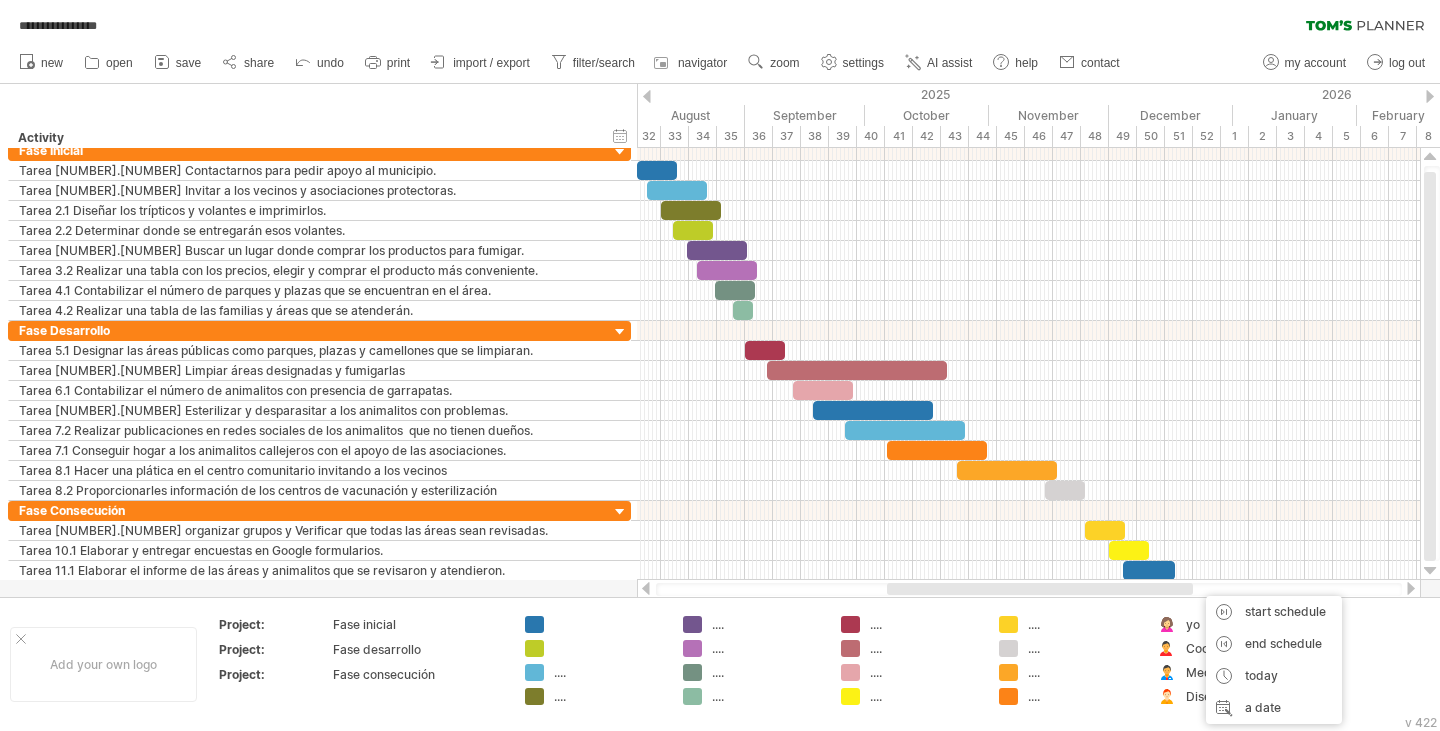 click at bounding box center [1411, 588] 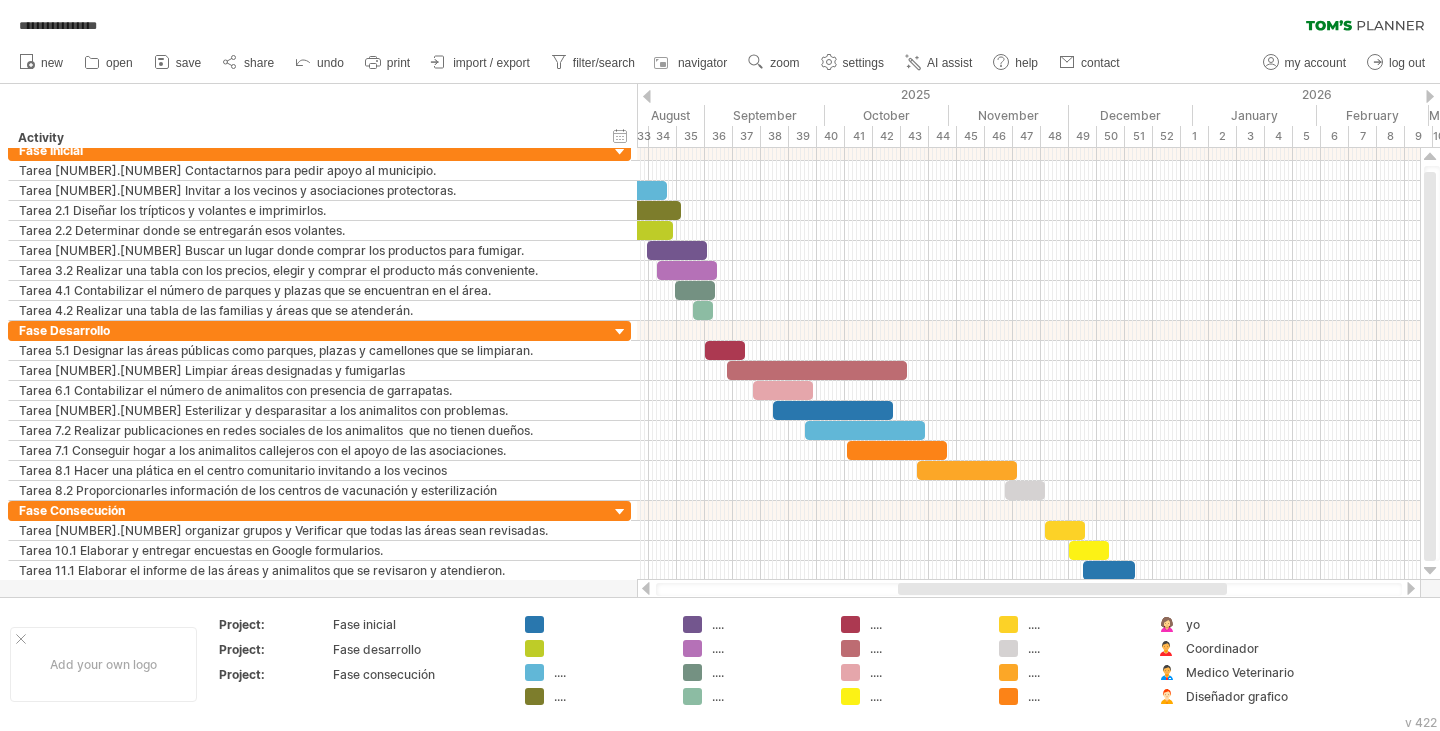 click at bounding box center [1411, 588] 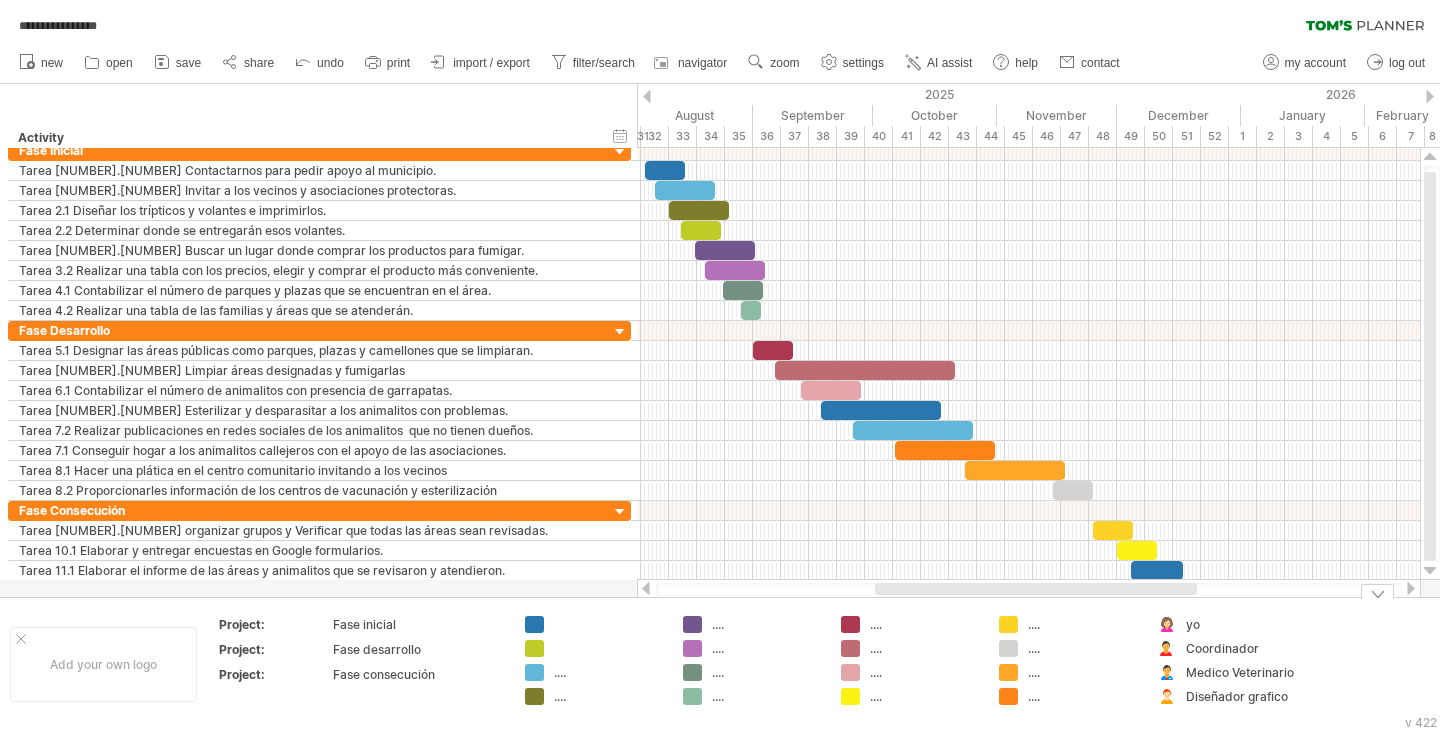 drag, startPoint x: 1188, startPoint y: 587, endPoint x: 1154, endPoint y: 613, distance: 42.80187 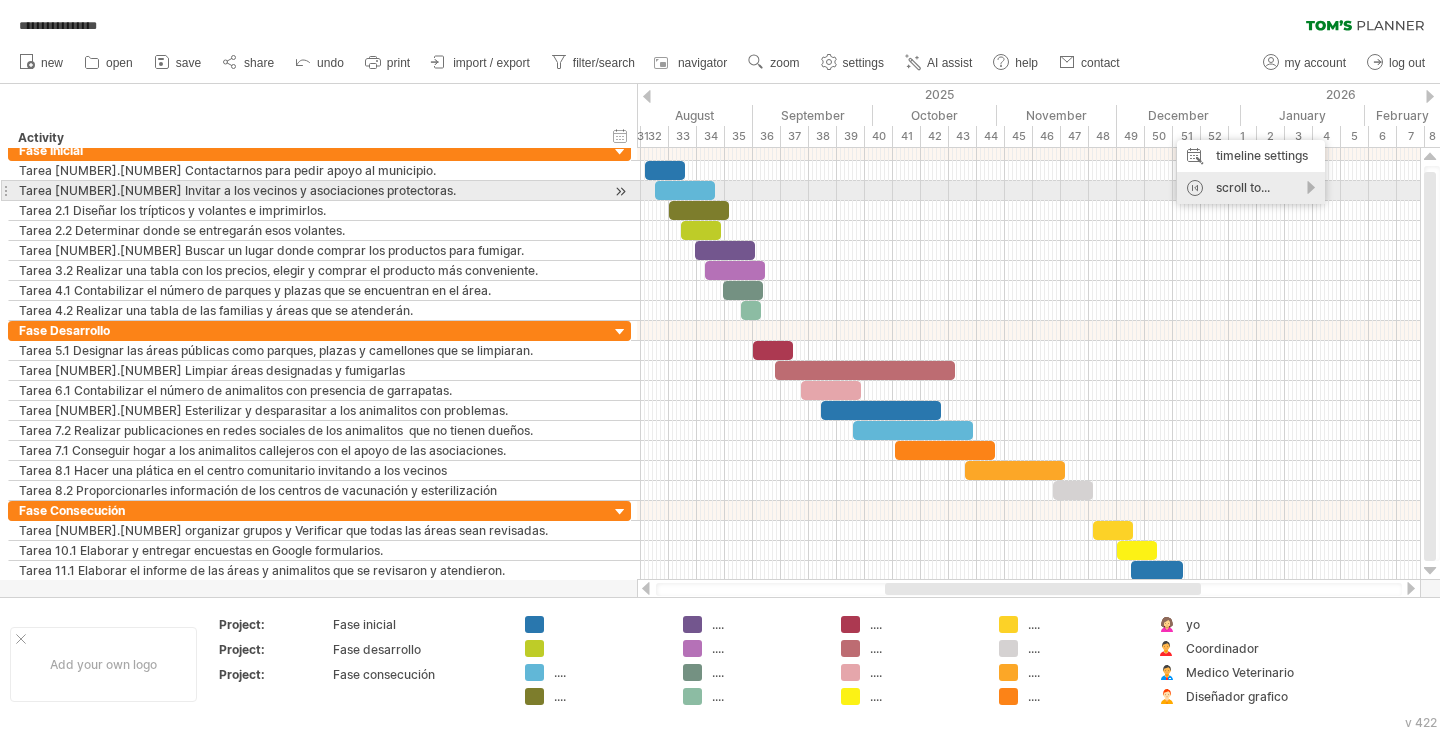 click on "scroll to..." at bounding box center [1251, 188] 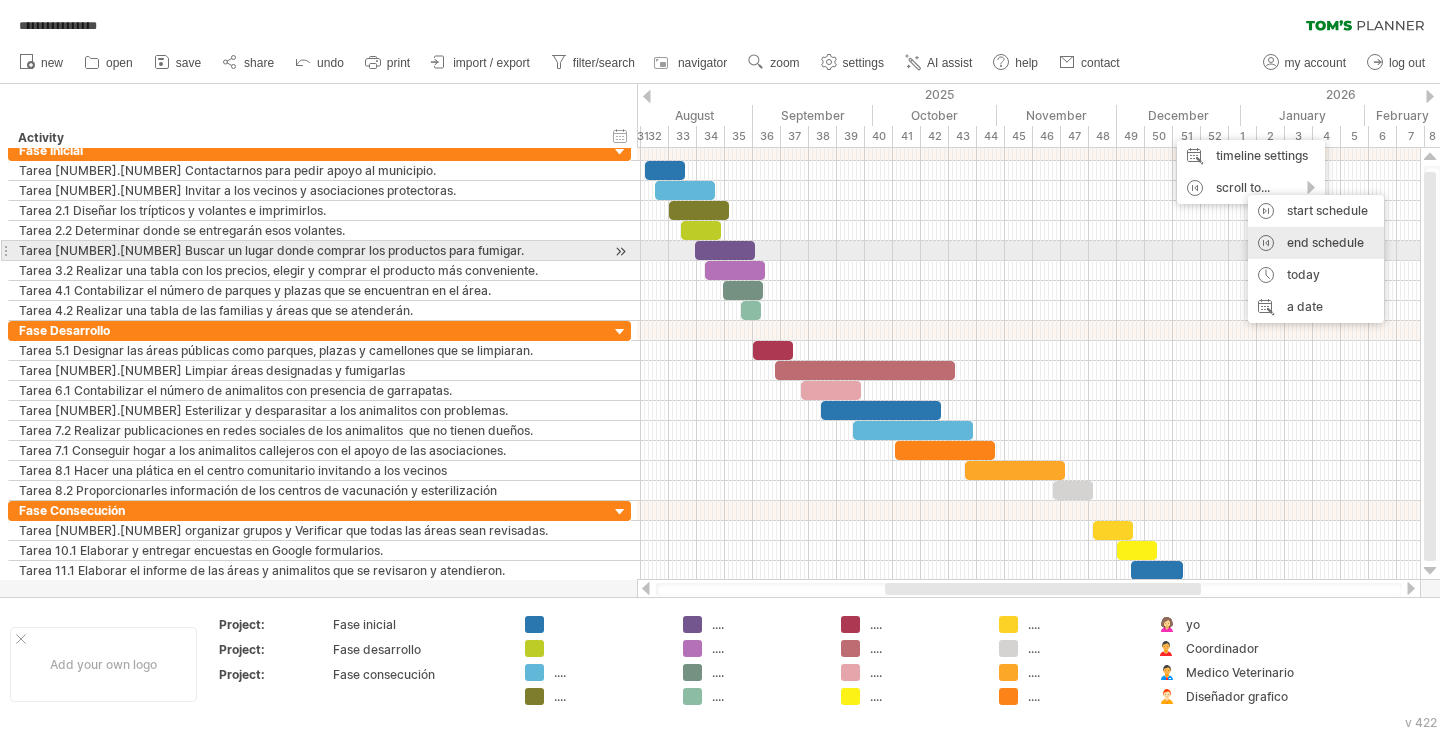click on "end schedule" at bounding box center [1316, 243] 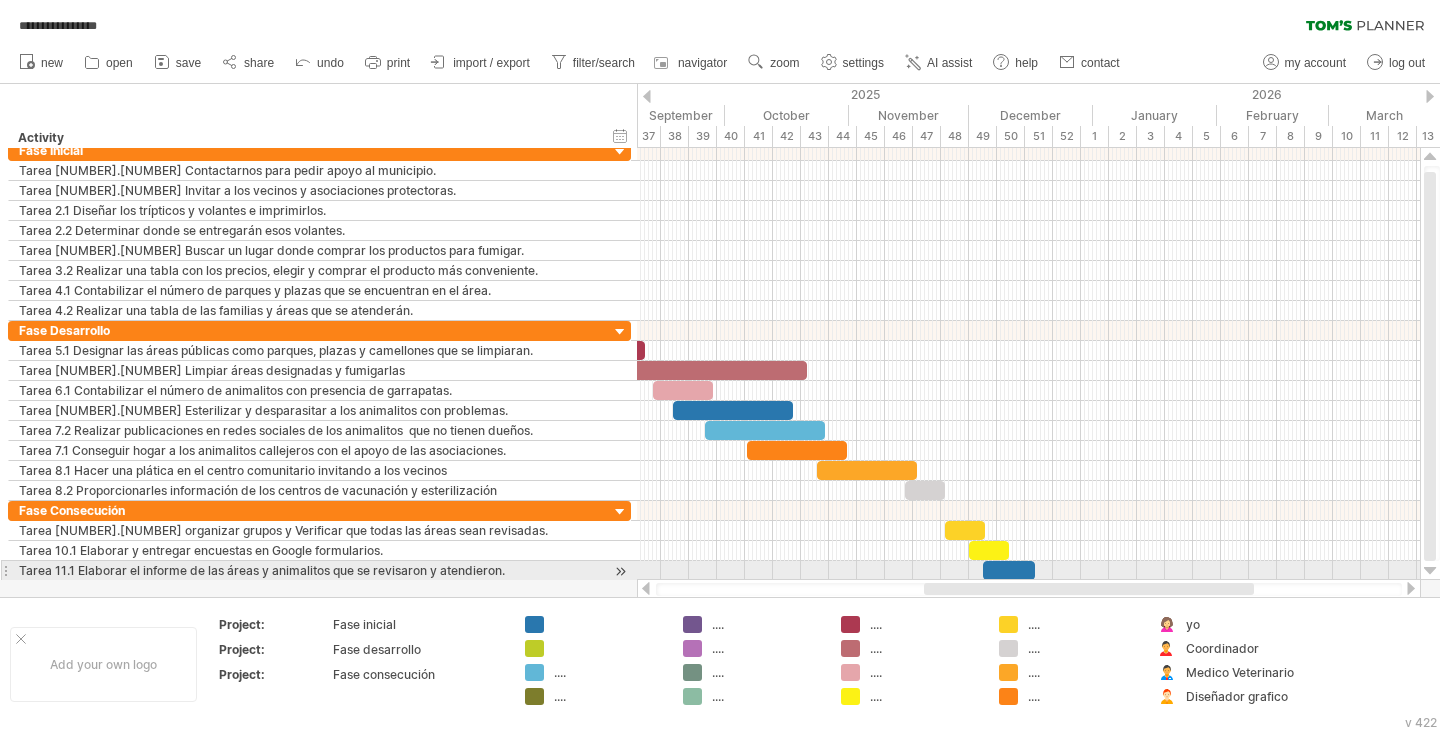 drag, startPoint x: 1131, startPoint y: 582, endPoint x: 1020, endPoint y: 572, distance: 111.44954 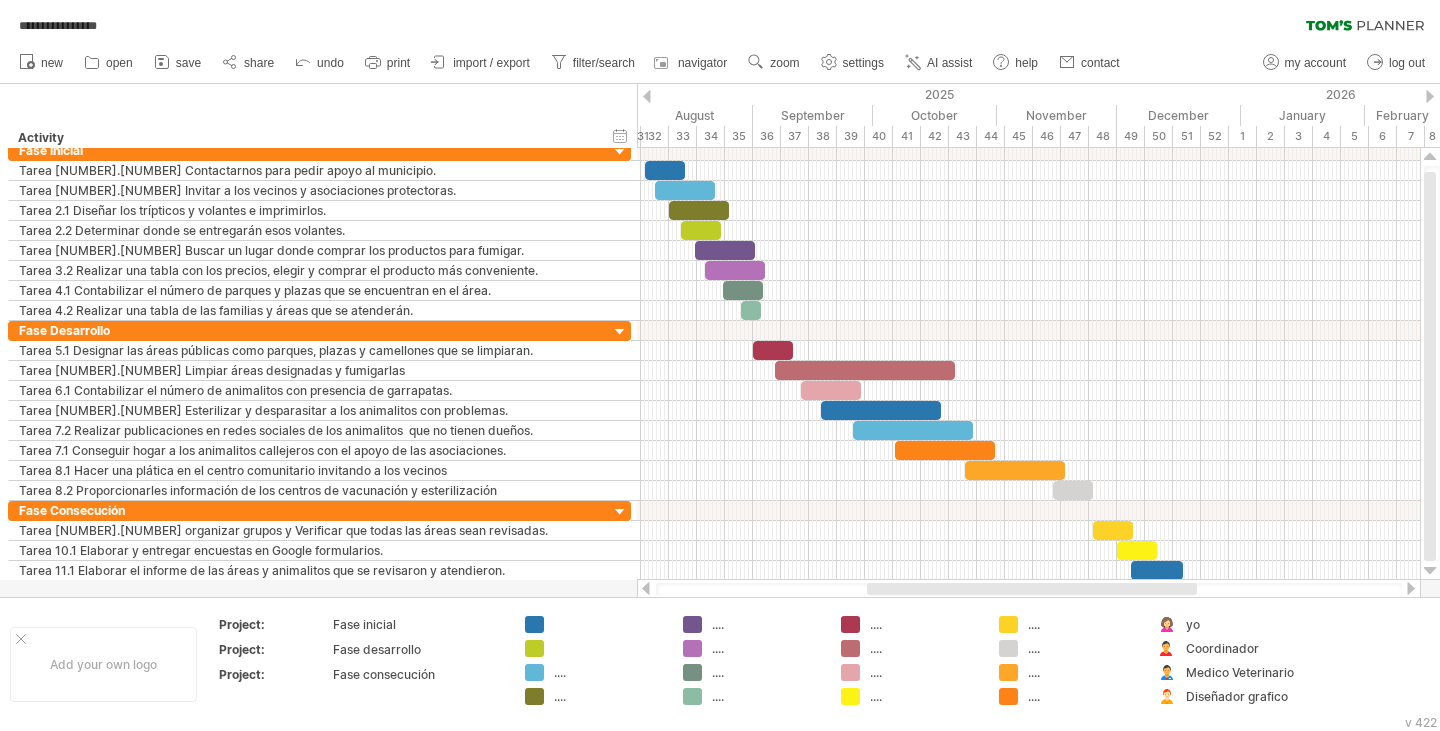 drag, startPoint x: 1043, startPoint y: 591, endPoint x: 986, endPoint y: 585, distance: 57.31492 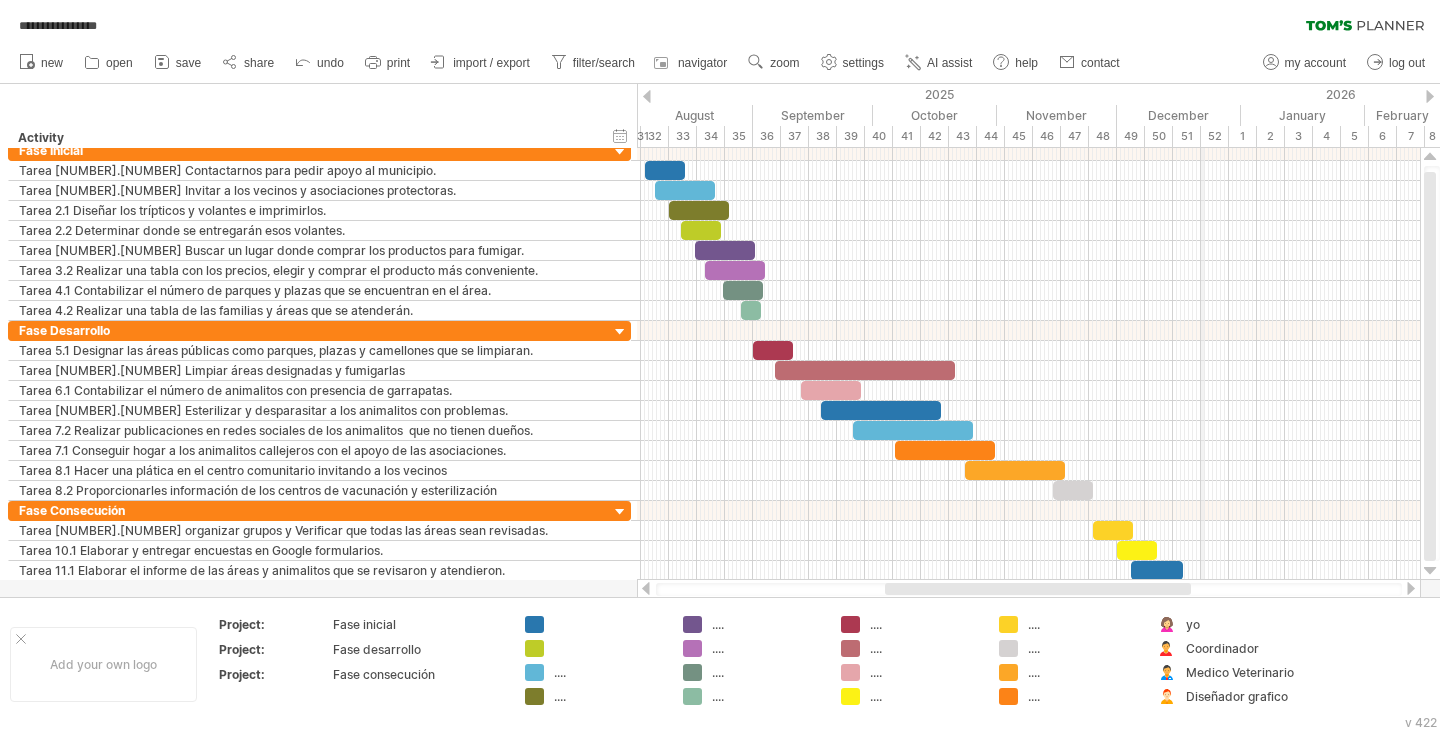 click on "52" at bounding box center [1215, 136] 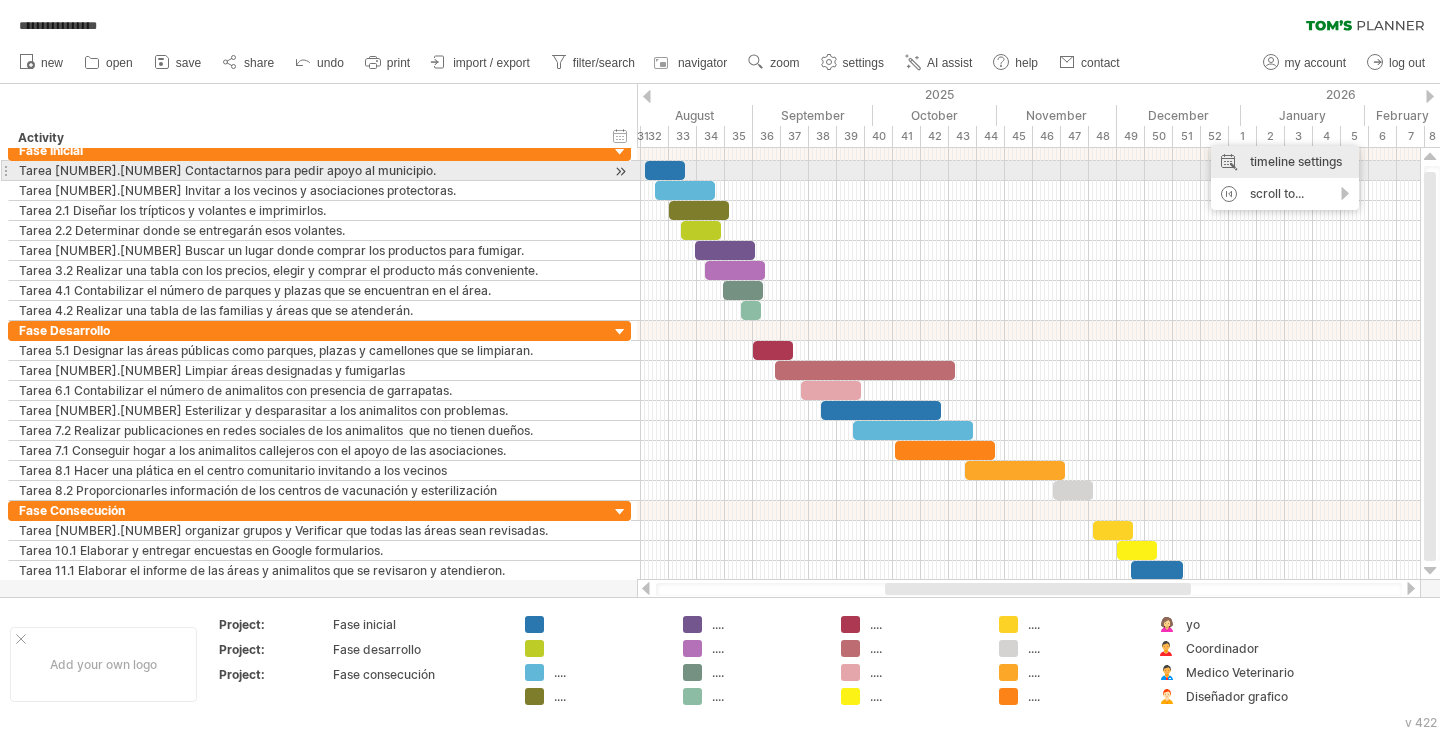 click on "timeline settings" at bounding box center [1285, 162] 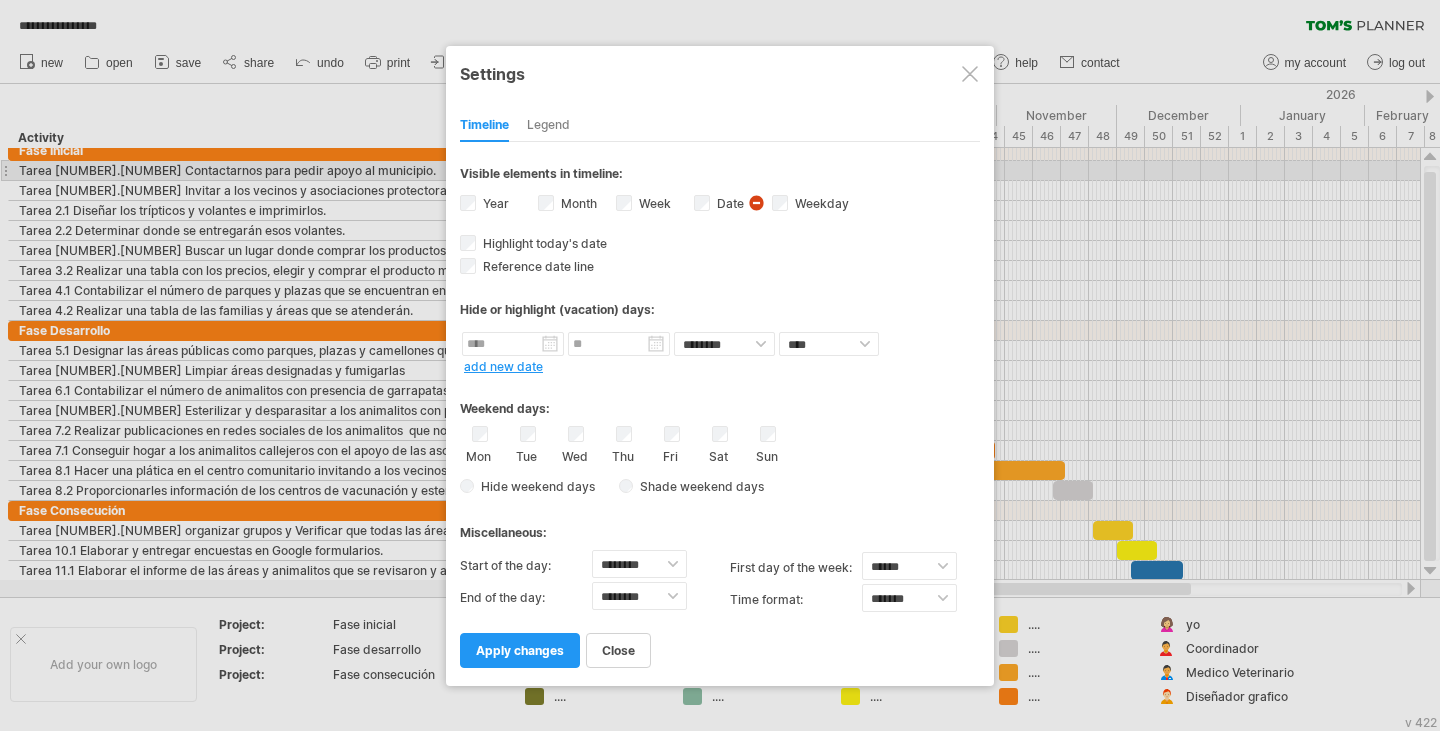 click on "visibility of date
Currently there is not enough space horizontally to display the dates in the timeline. However if you zoom in on your schedule the dates will be displayed when possible." at bounding box center (758, 205) 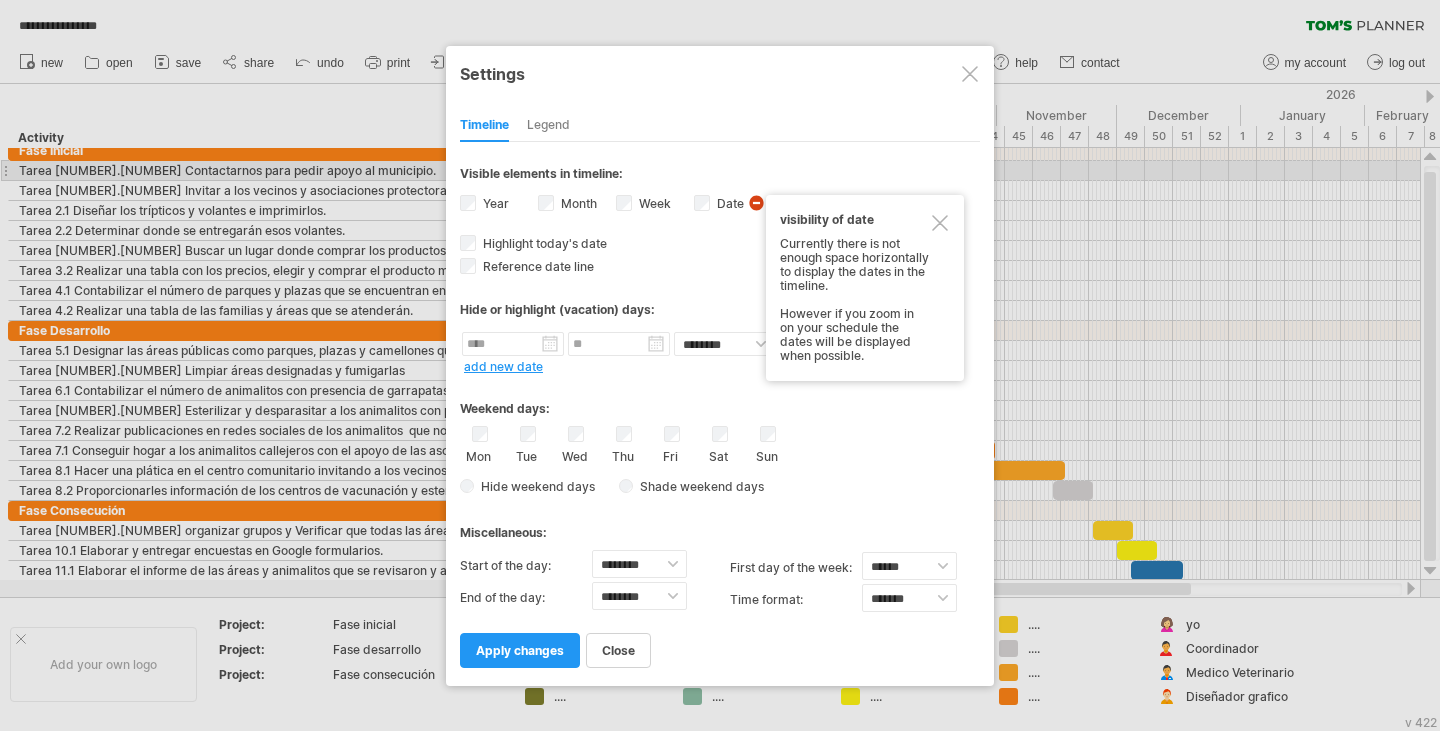 click on "visibility of date
Currently there is not enough space horizontally to display the dates in the timeline. However if you zoom in on your schedule the dates will be displayed when possible." at bounding box center (758, 205) 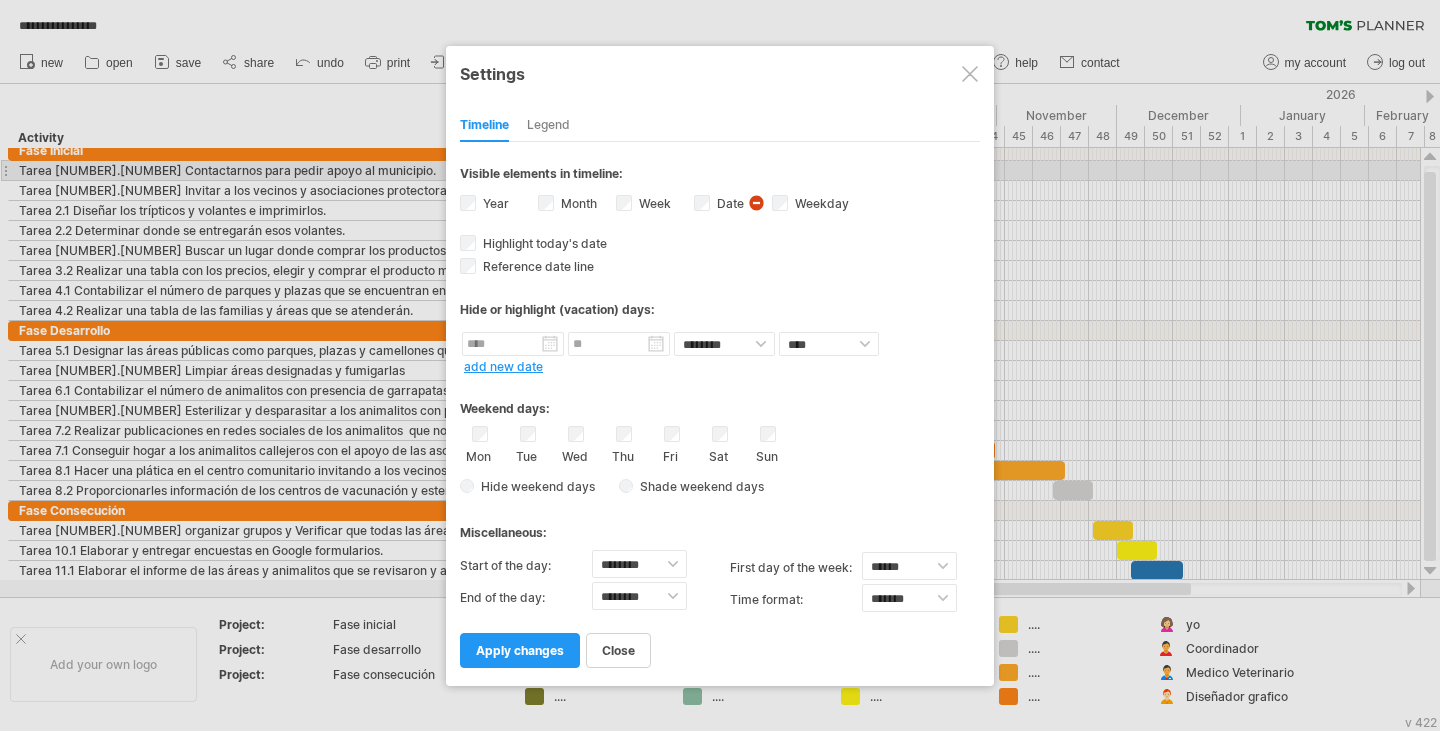click on "Legend" at bounding box center [548, 126] 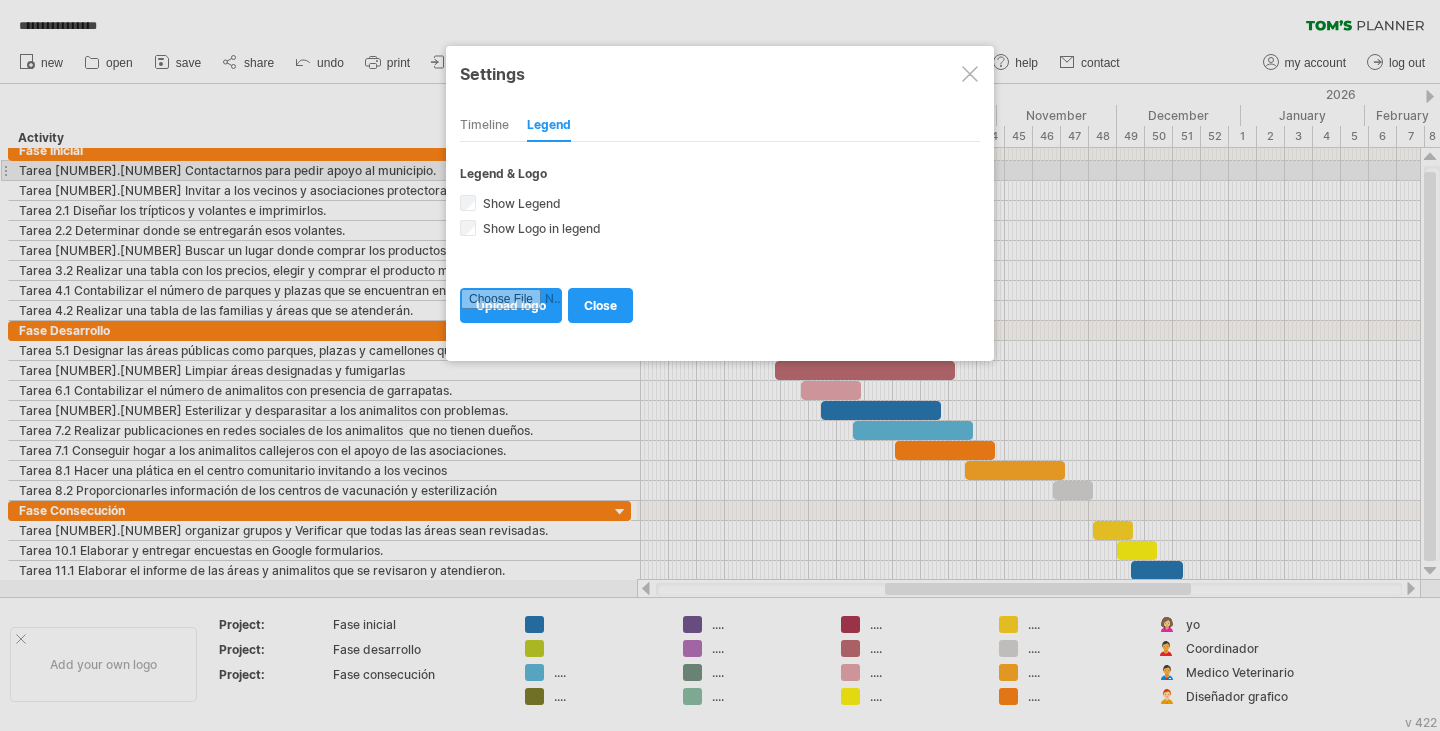 click on "Timeline" at bounding box center (484, 126) 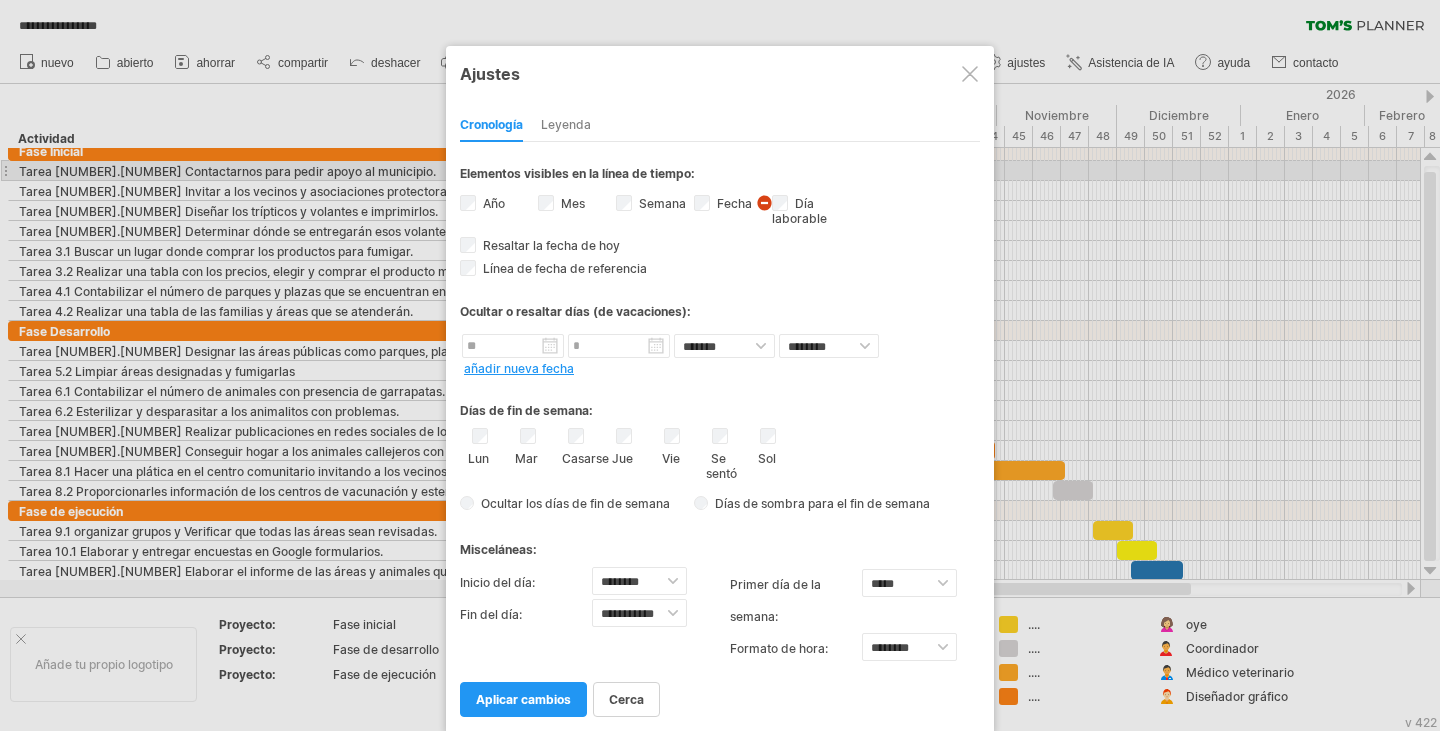 click on "Leyenda" at bounding box center (566, 124) 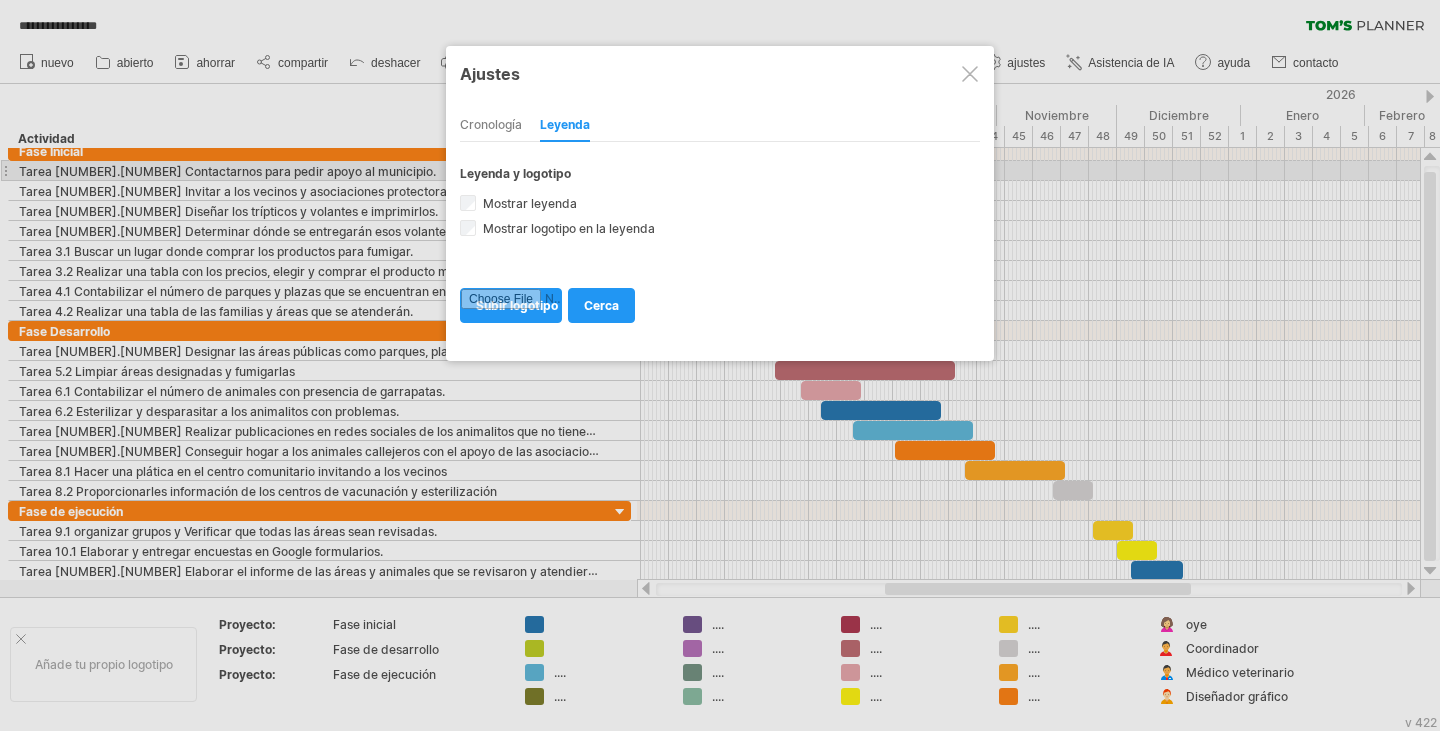 click at bounding box center (970, 74) 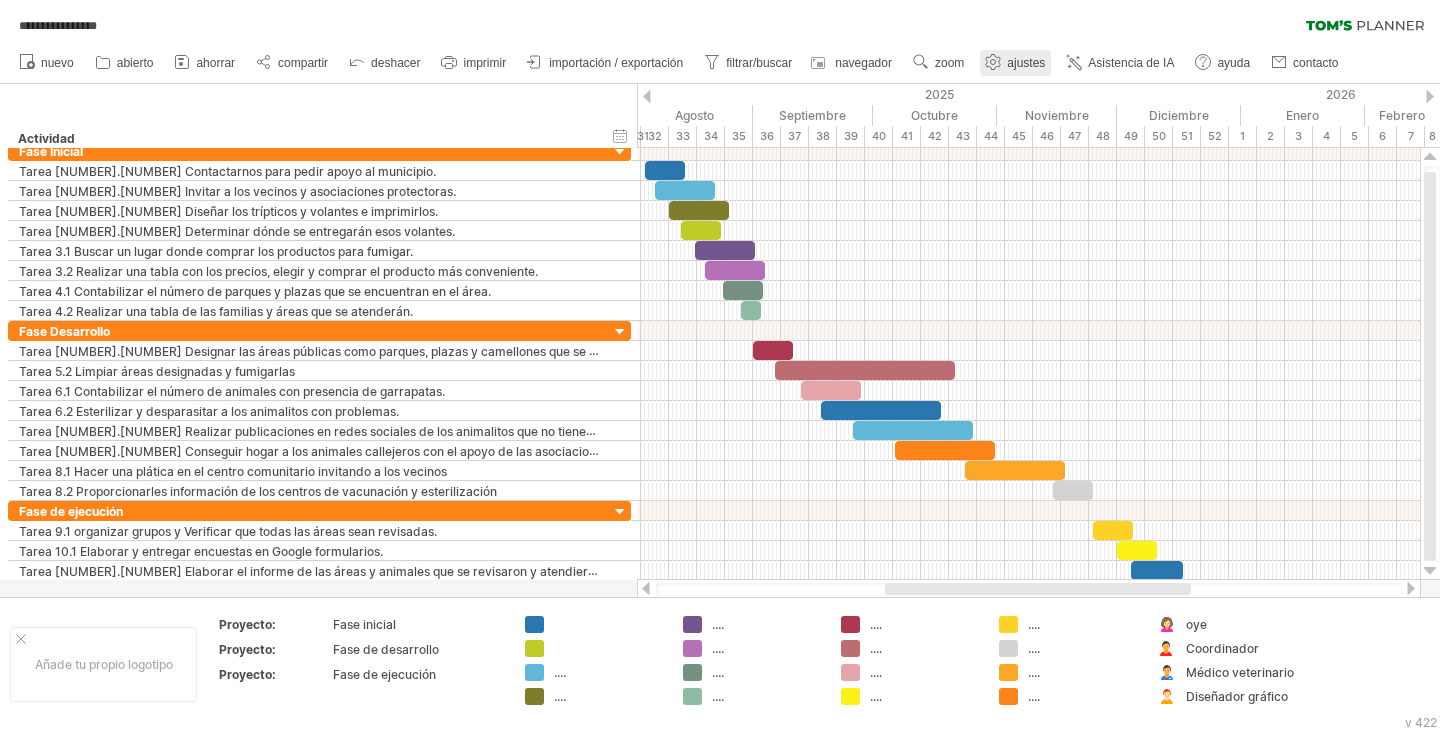 click on "ajustes" at bounding box center (1026, 63) 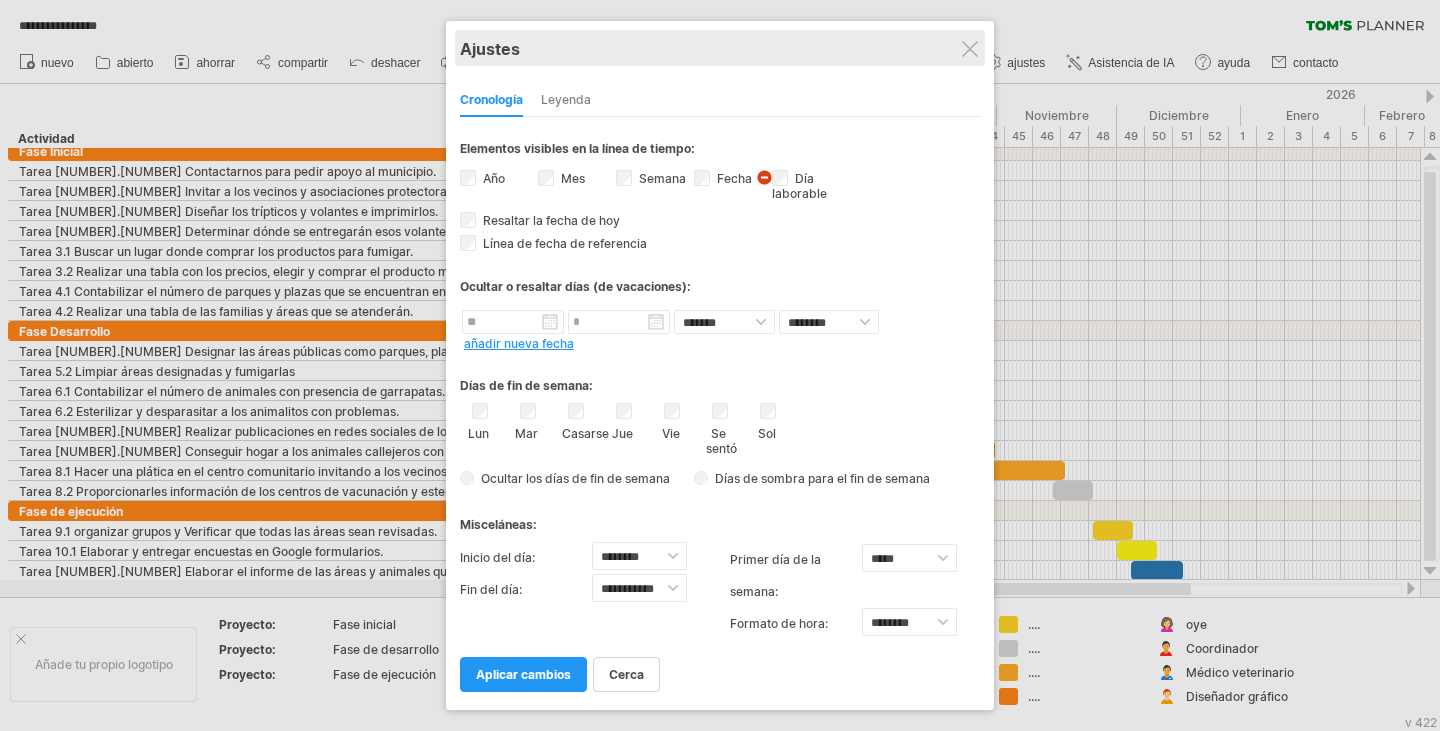 click on "Ajustes" at bounding box center (720, 48) 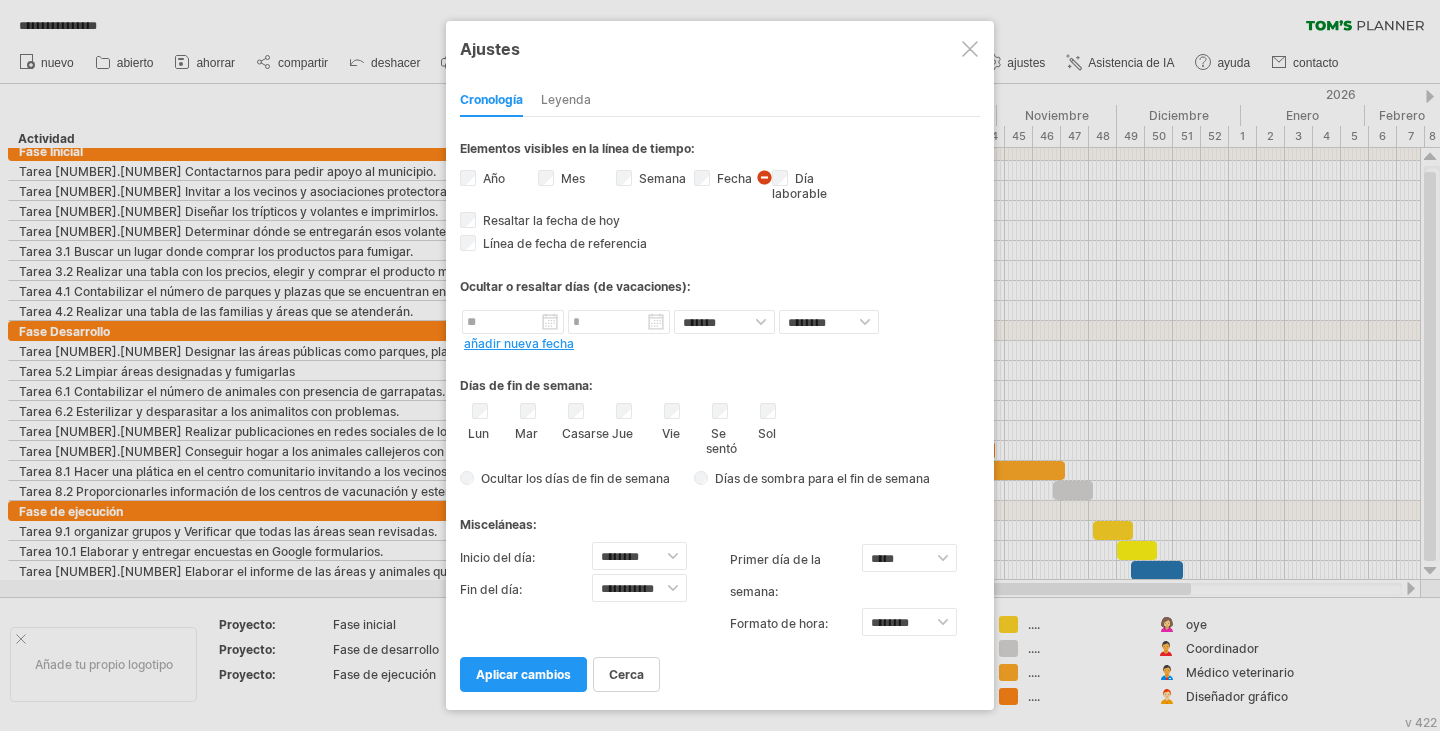 click at bounding box center (970, 49) 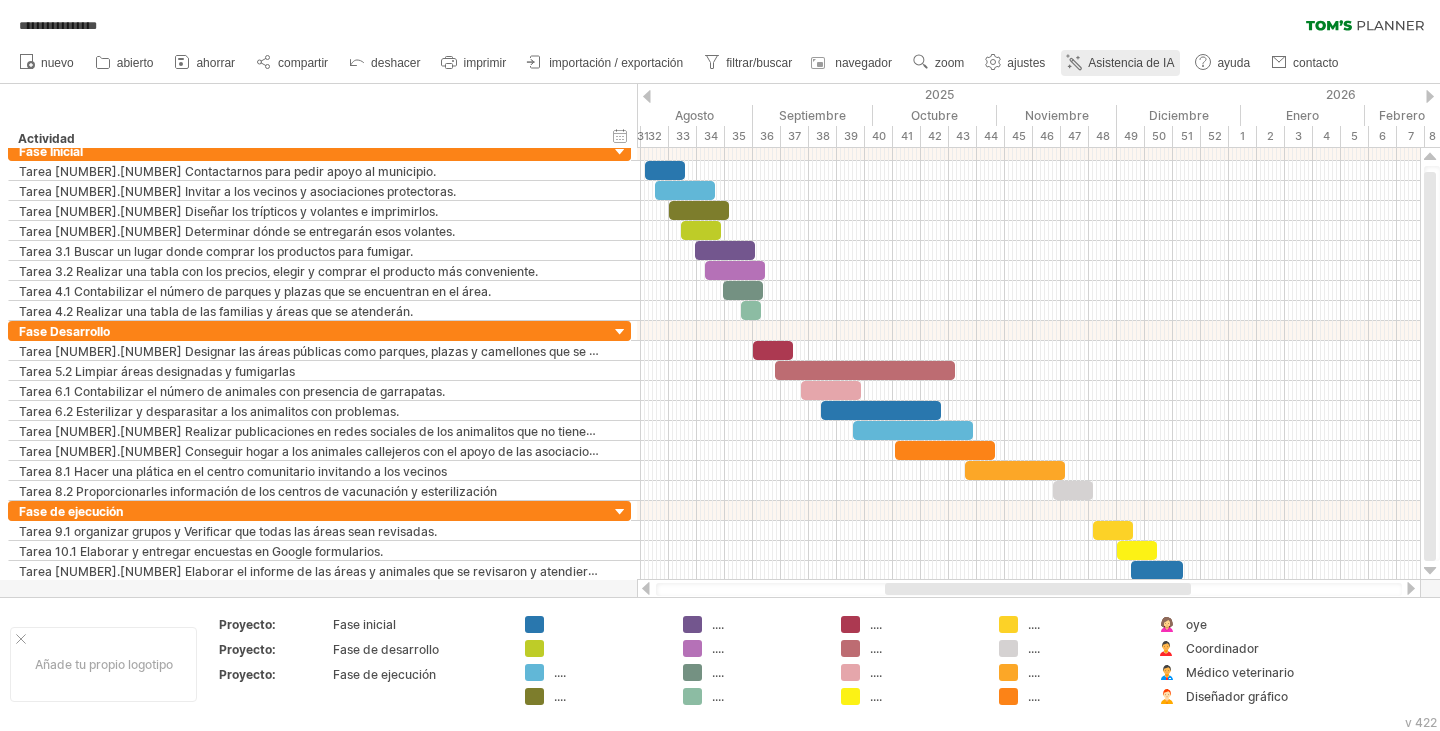 click on "Asistencia de IA" at bounding box center [1131, 63] 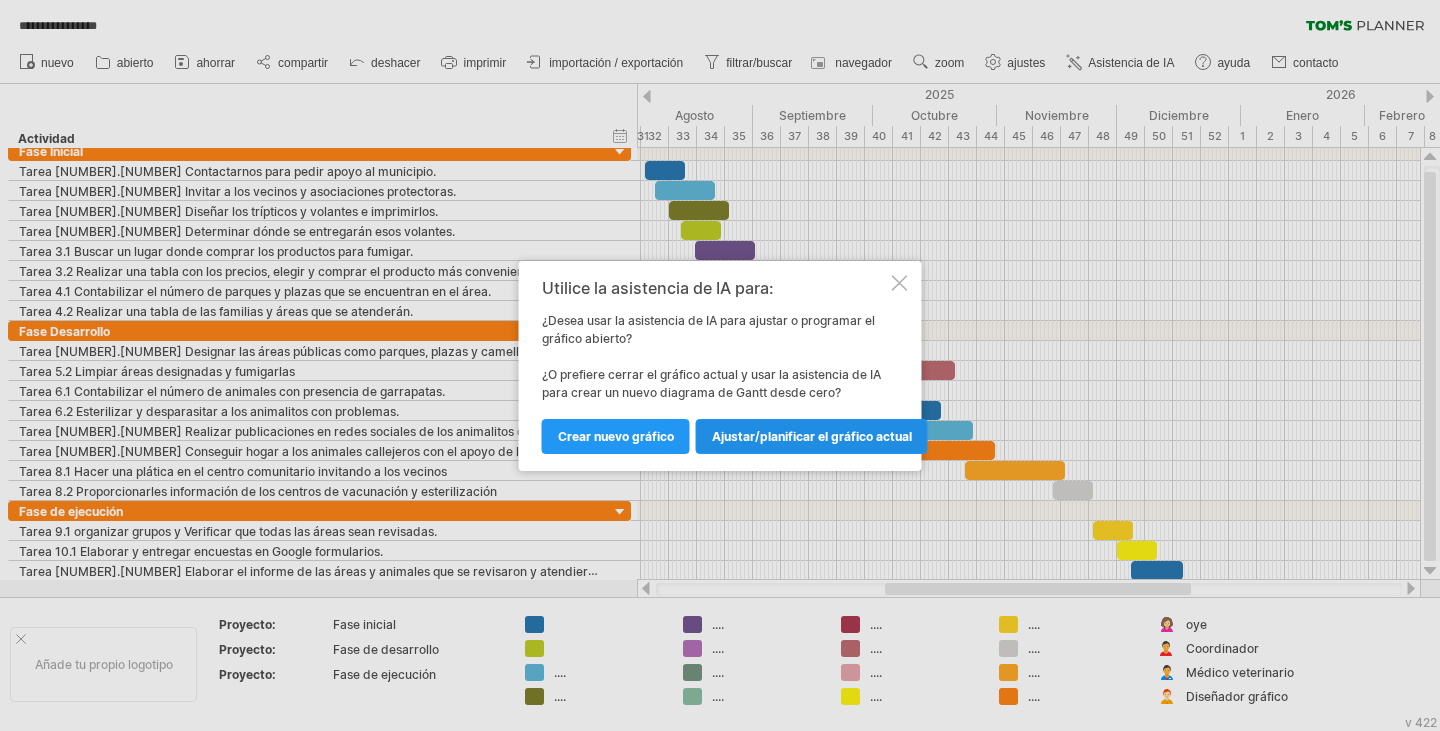 click on "Ajustar/planificar el gráfico actual" at bounding box center (812, 436) 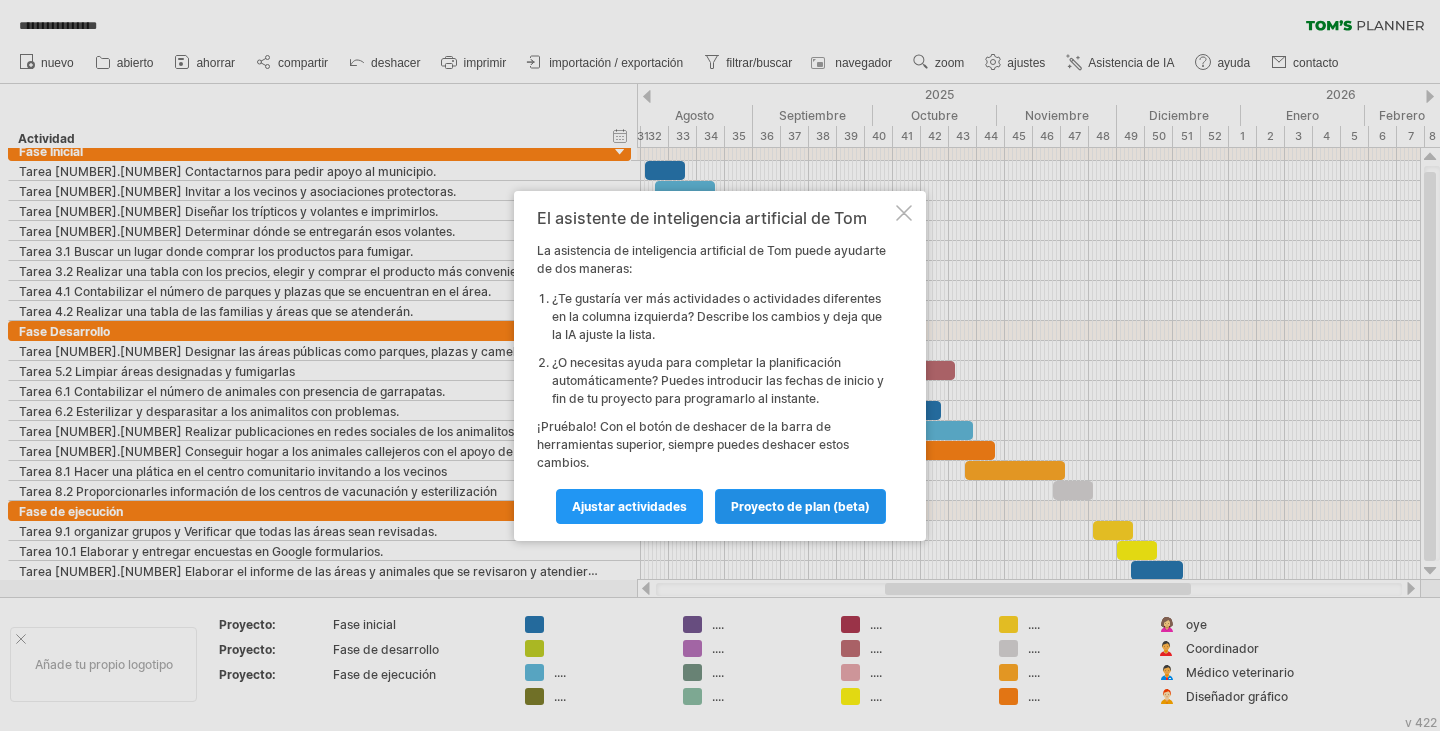 click on "proyecto de plan (beta)" at bounding box center [800, 506] 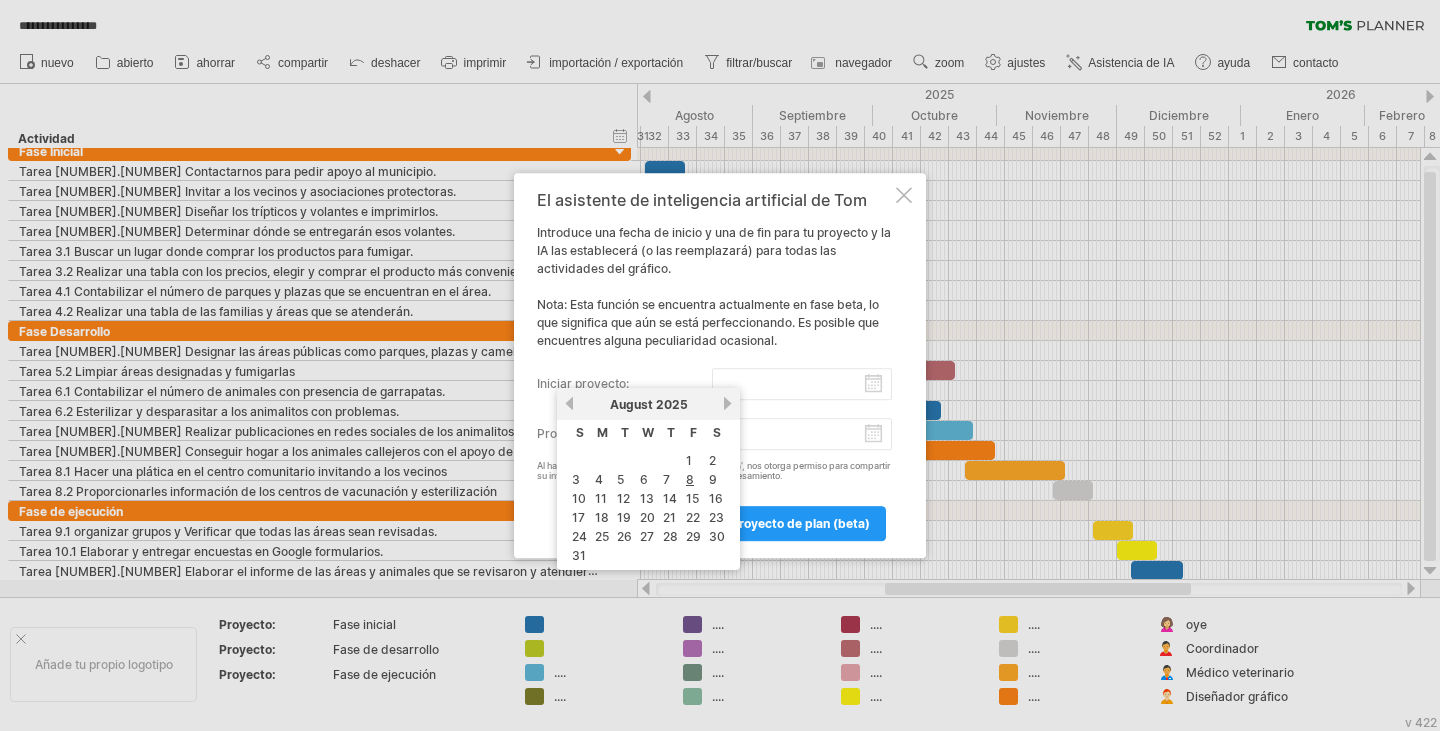 click on "iniciar proyecto:" at bounding box center (802, 384) 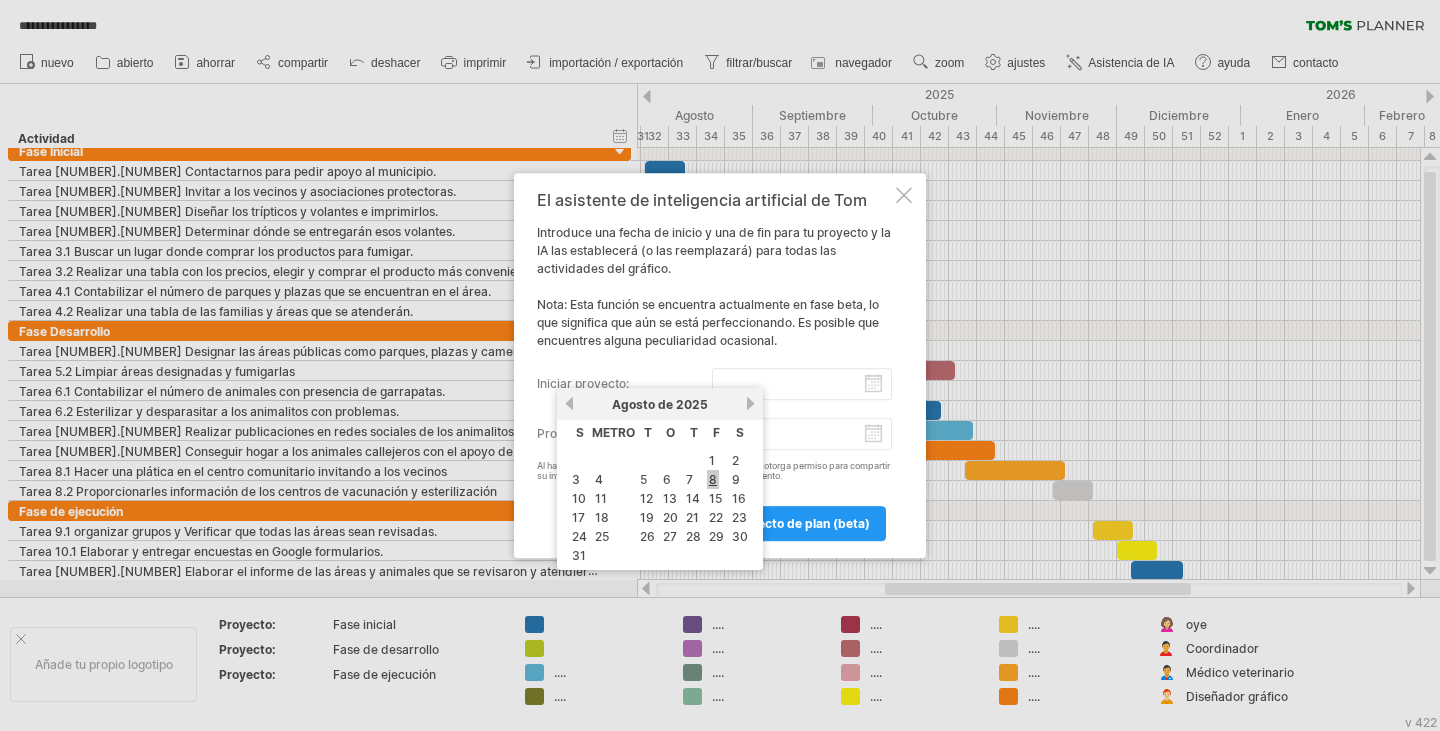 click on "8" at bounding box center [713, 479] 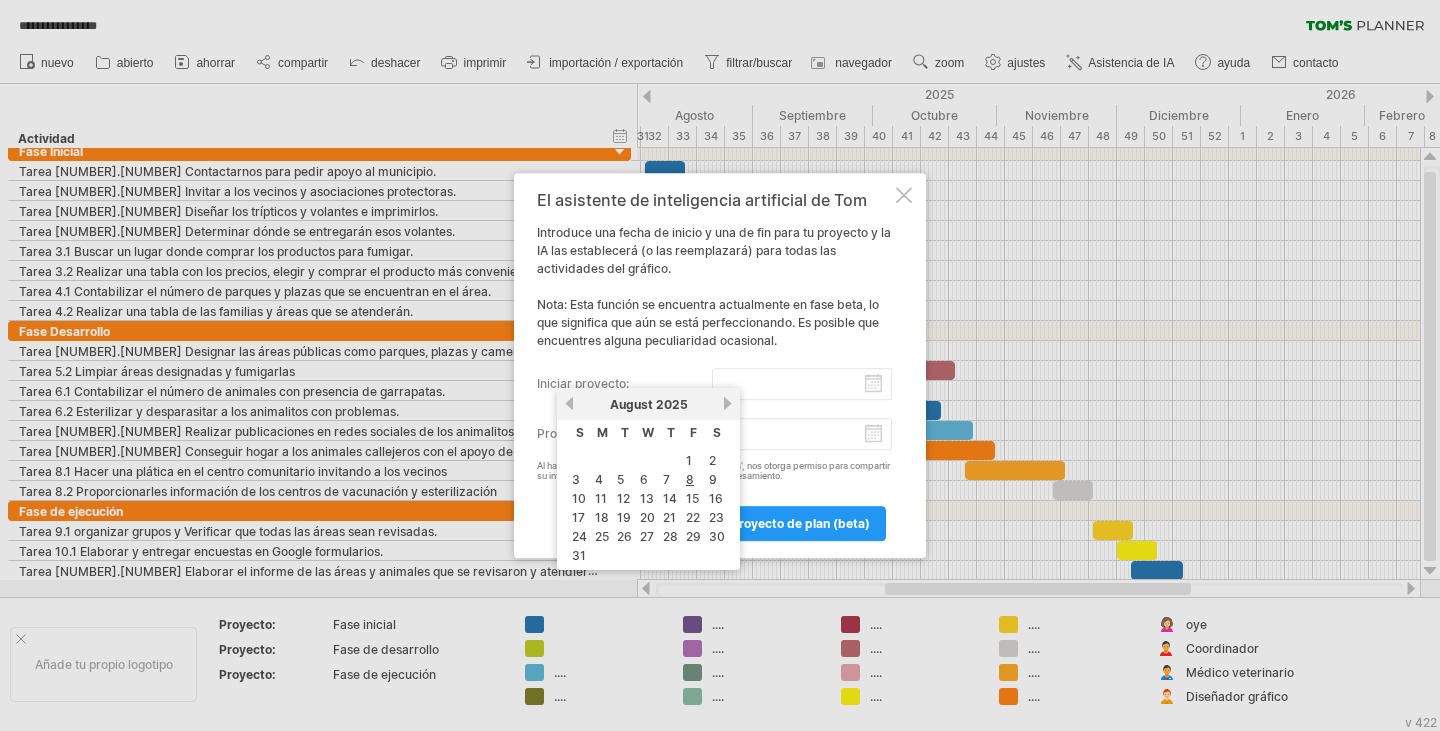 click on "iniciar proyecto:" at bounding box center [802, 384] 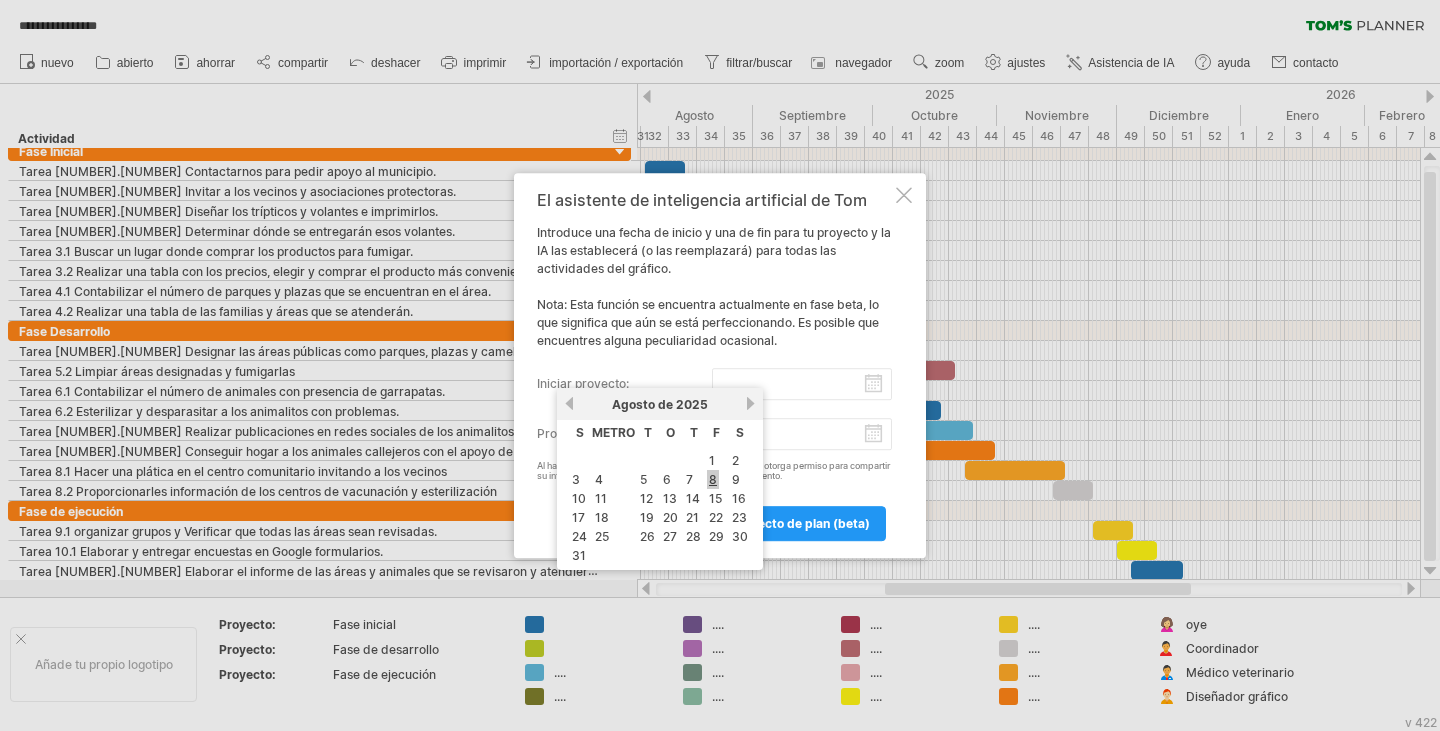 click on "8" at bounding box center [713, 479] 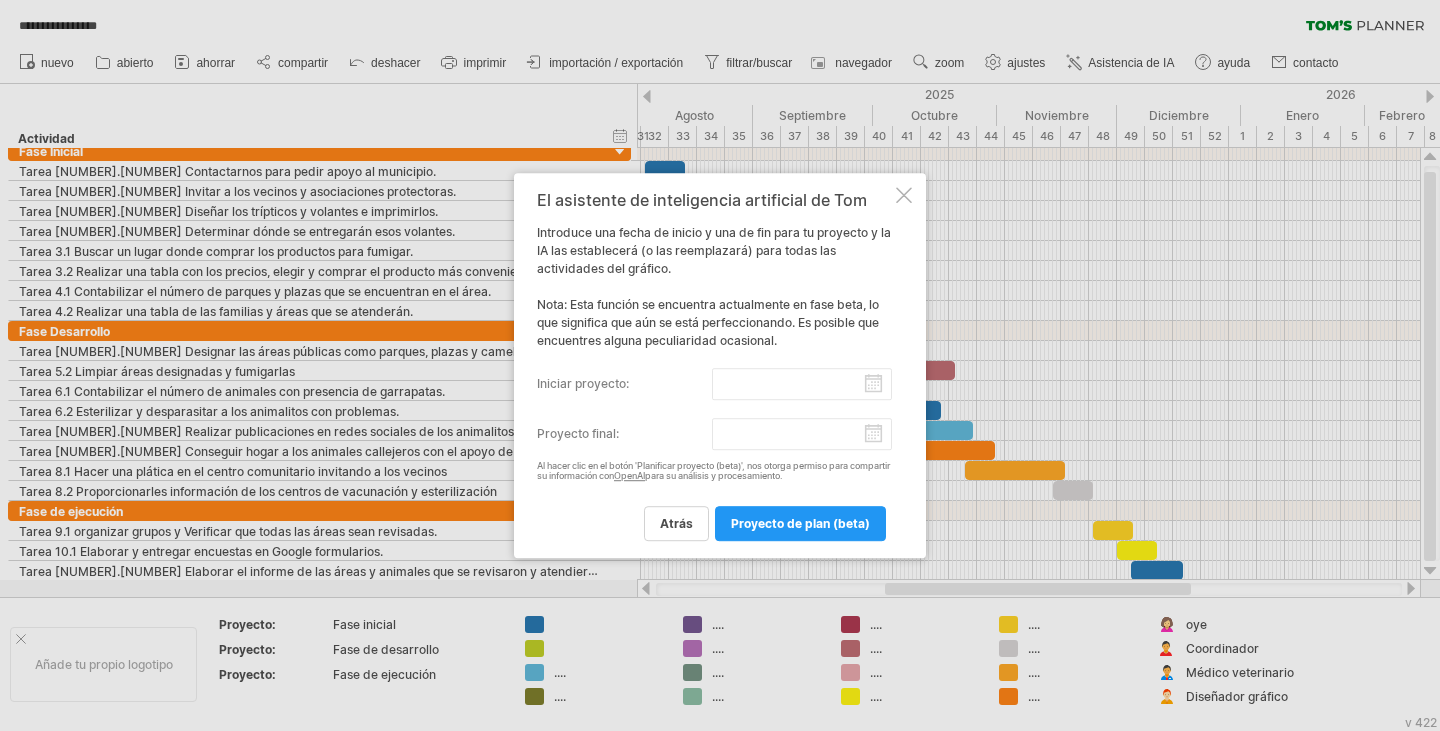 click on "Al hacer clic en el botón 'Planificar proyecto (beta)', nos otorga permiso para compartir su información con OpenAI para su análisis y procesamiento." at bounding box center (714, 472) 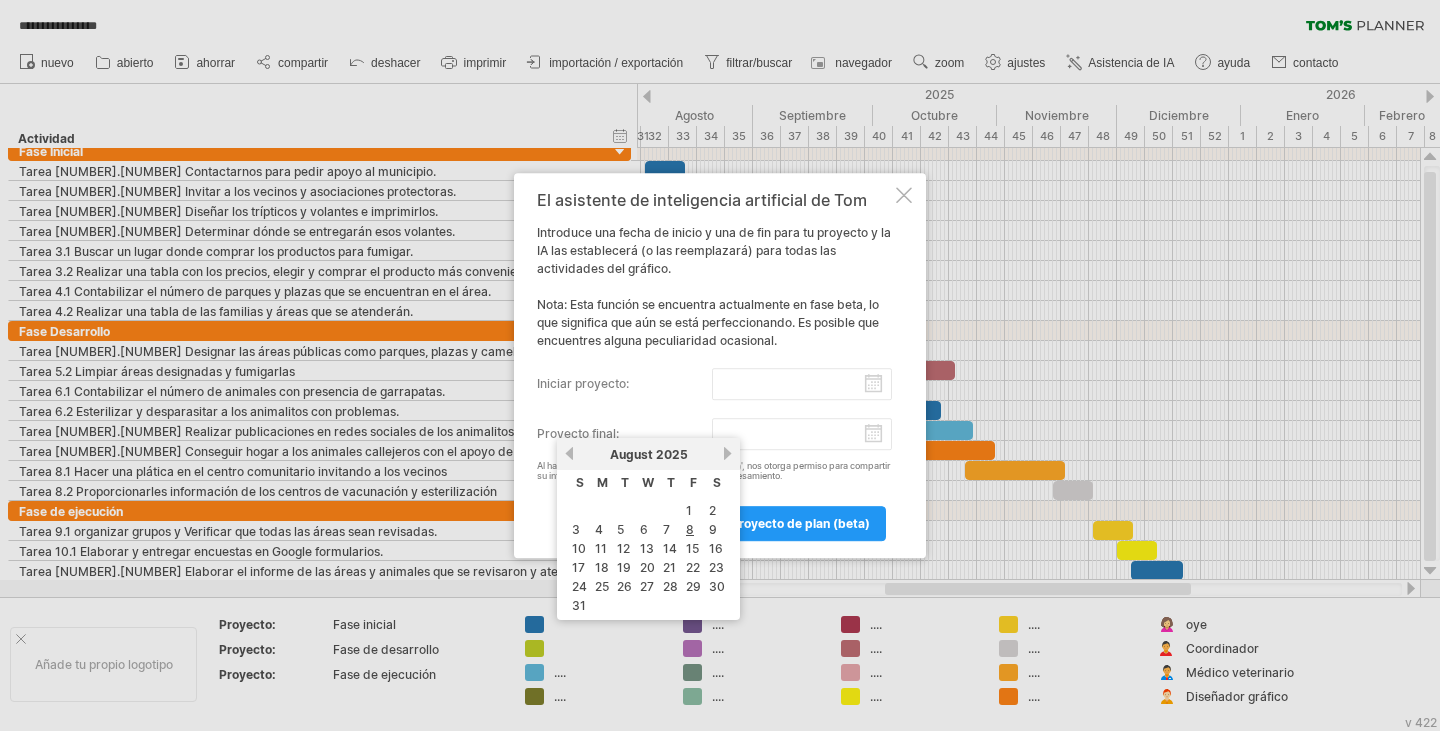 click on "Proyecto final:" at bounding box center (802, 434) 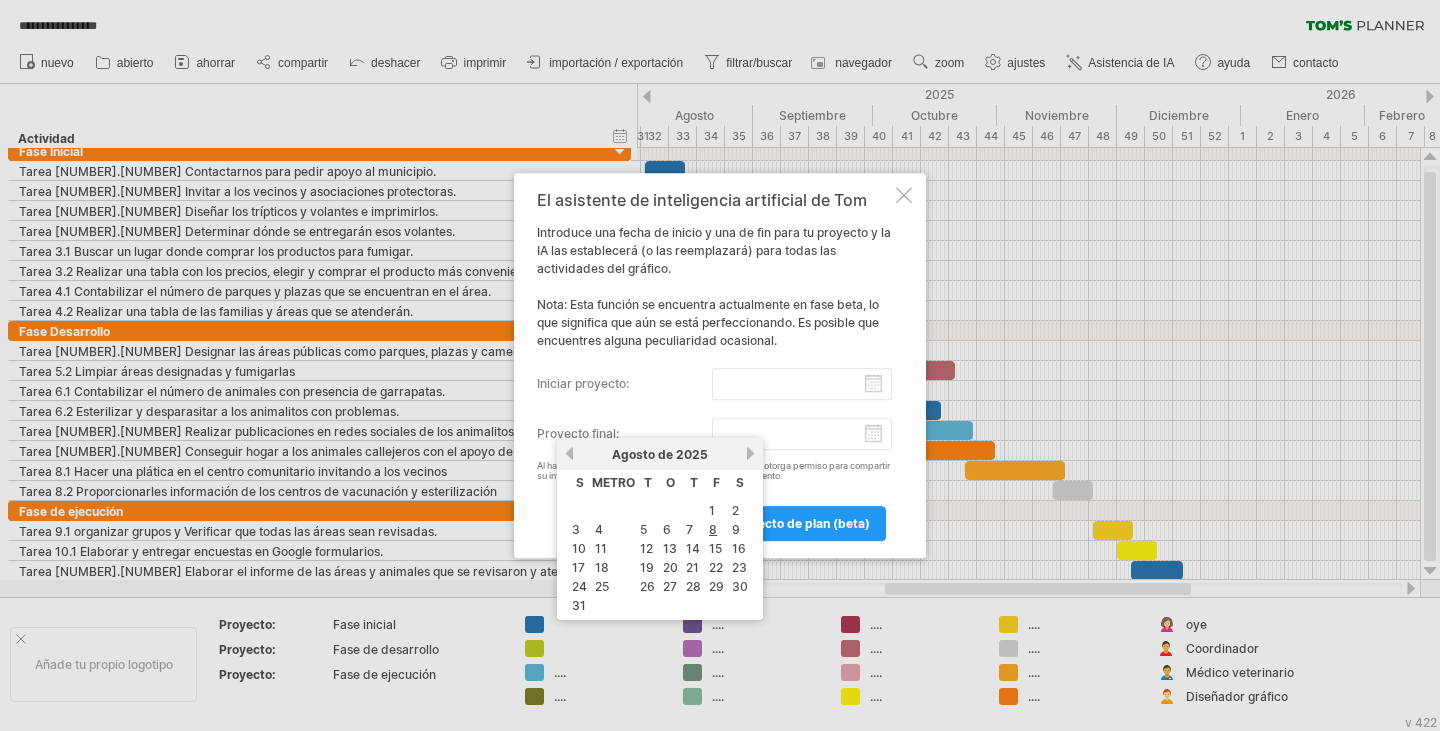 click on "próximo" at bounding box center (750, 453) 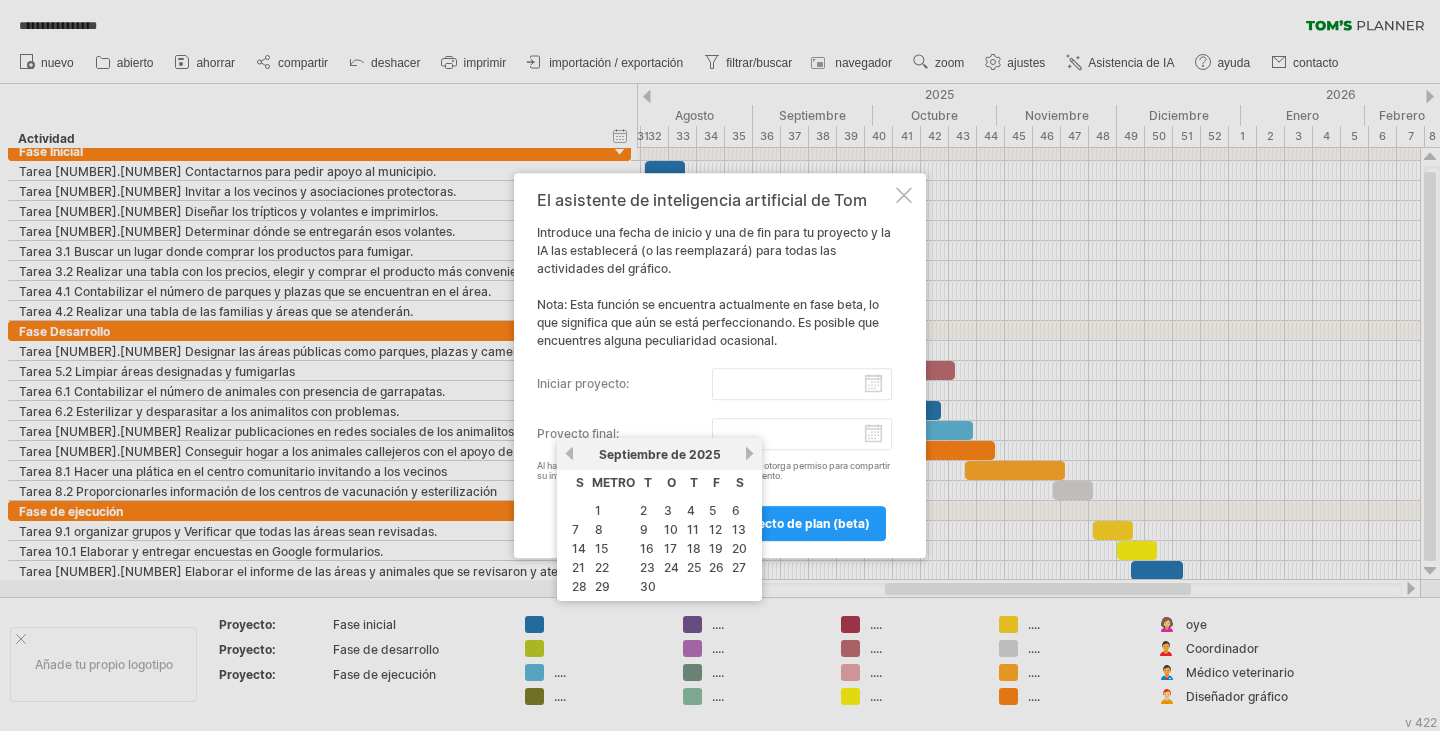 click on "próximo" at bounding box center (749, 453) 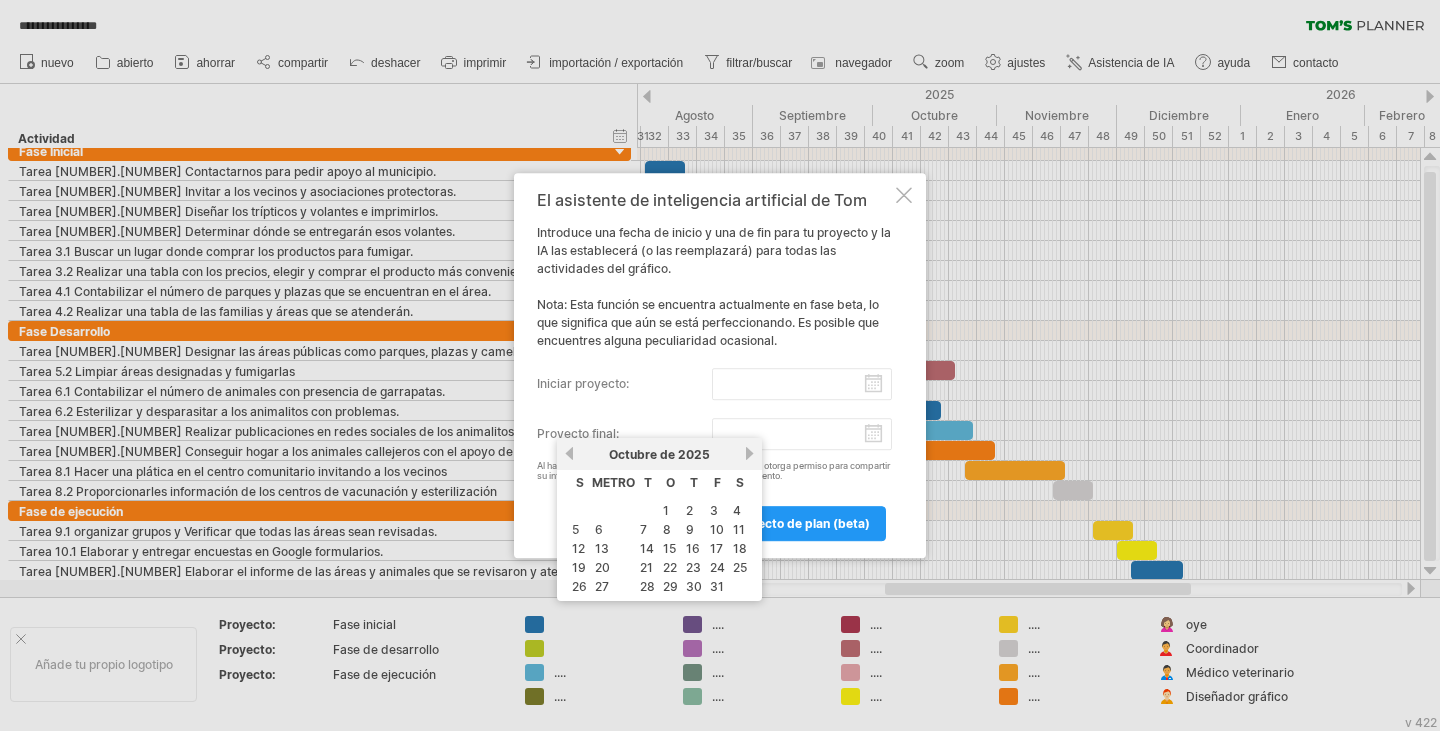 click on "próximo" at bounding box center [749, 453] 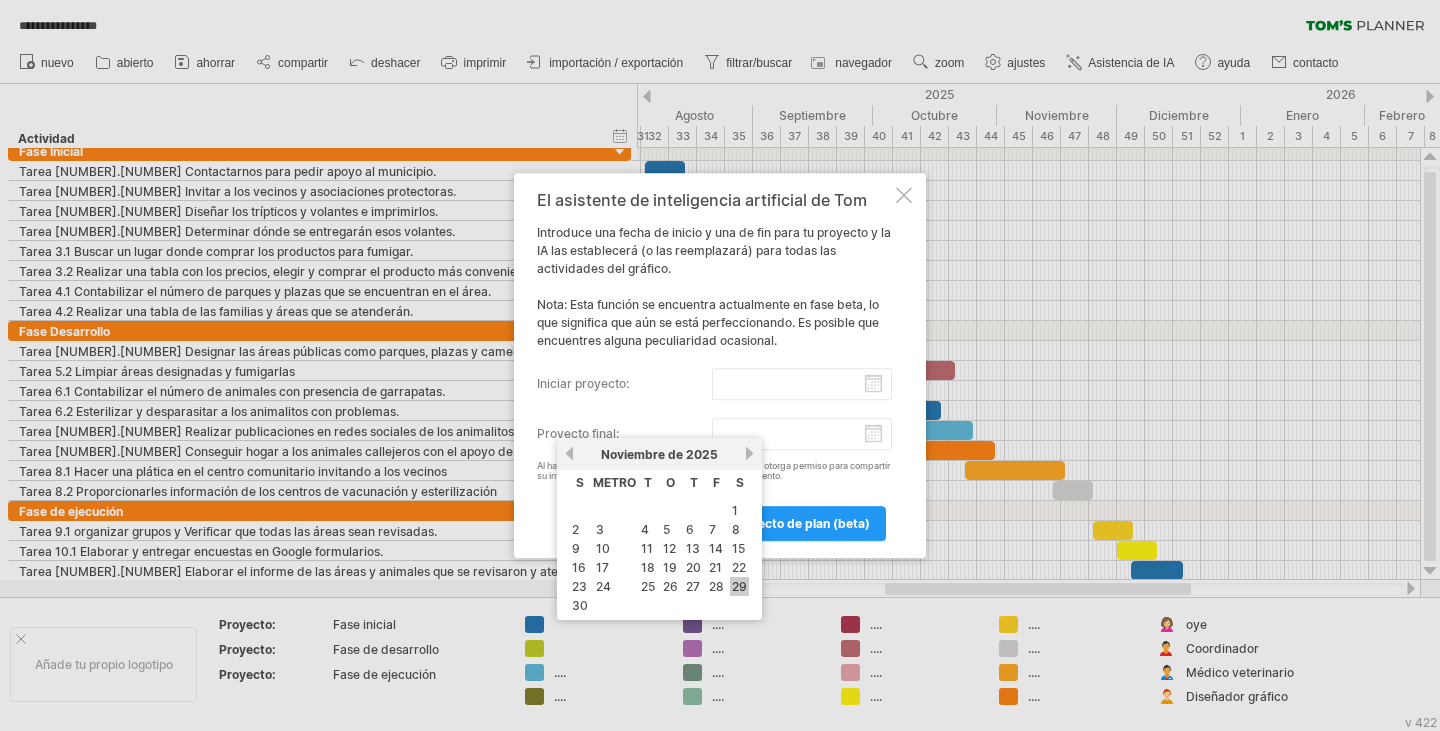 click on "29" at bounding box center [739, 586] 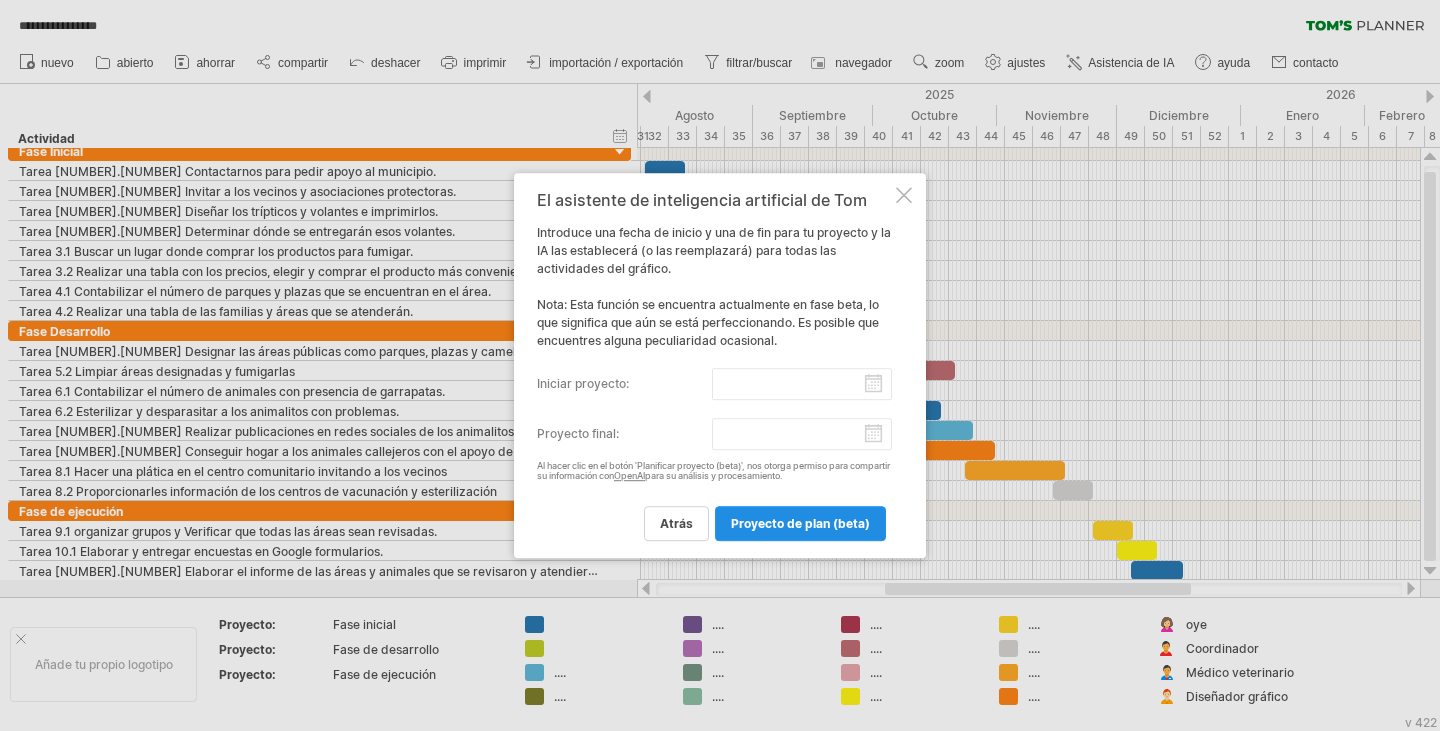 click on "proyecto de plan (beta)" at bounding box center (800, 523) 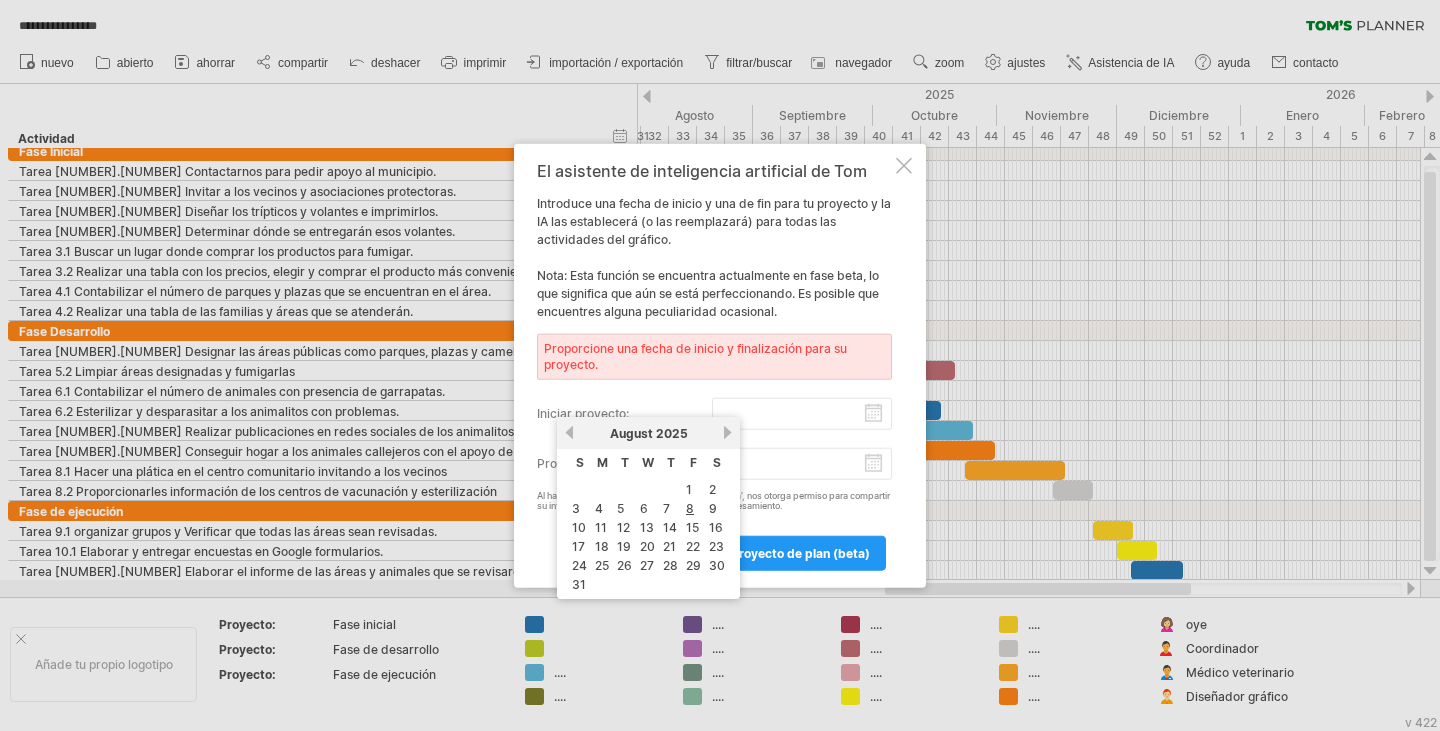 click on "iniciar proyecto:" at bounding box center [802, 413] 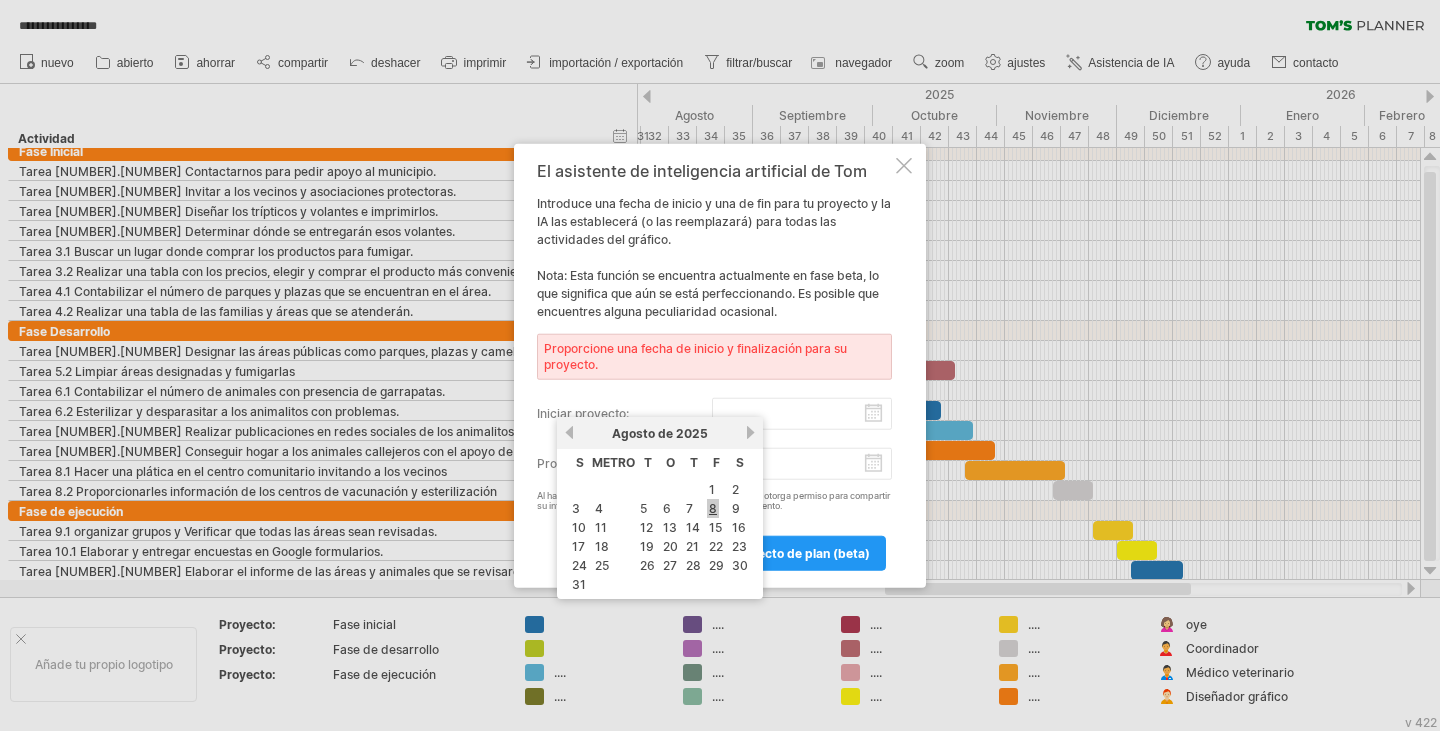 click on "8" at bounding box center (713, 508) 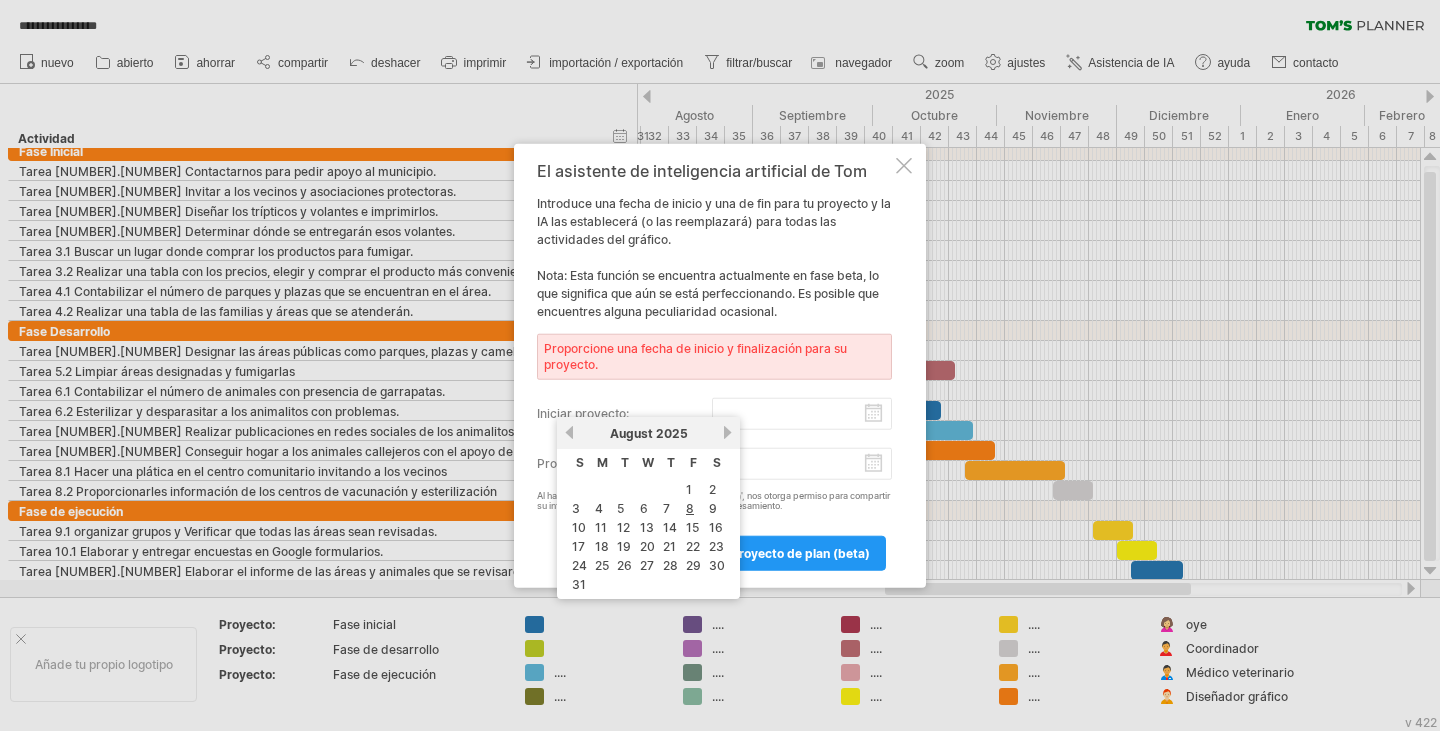 click on "iniciar proyecto:" at bounding box center [802, 413] 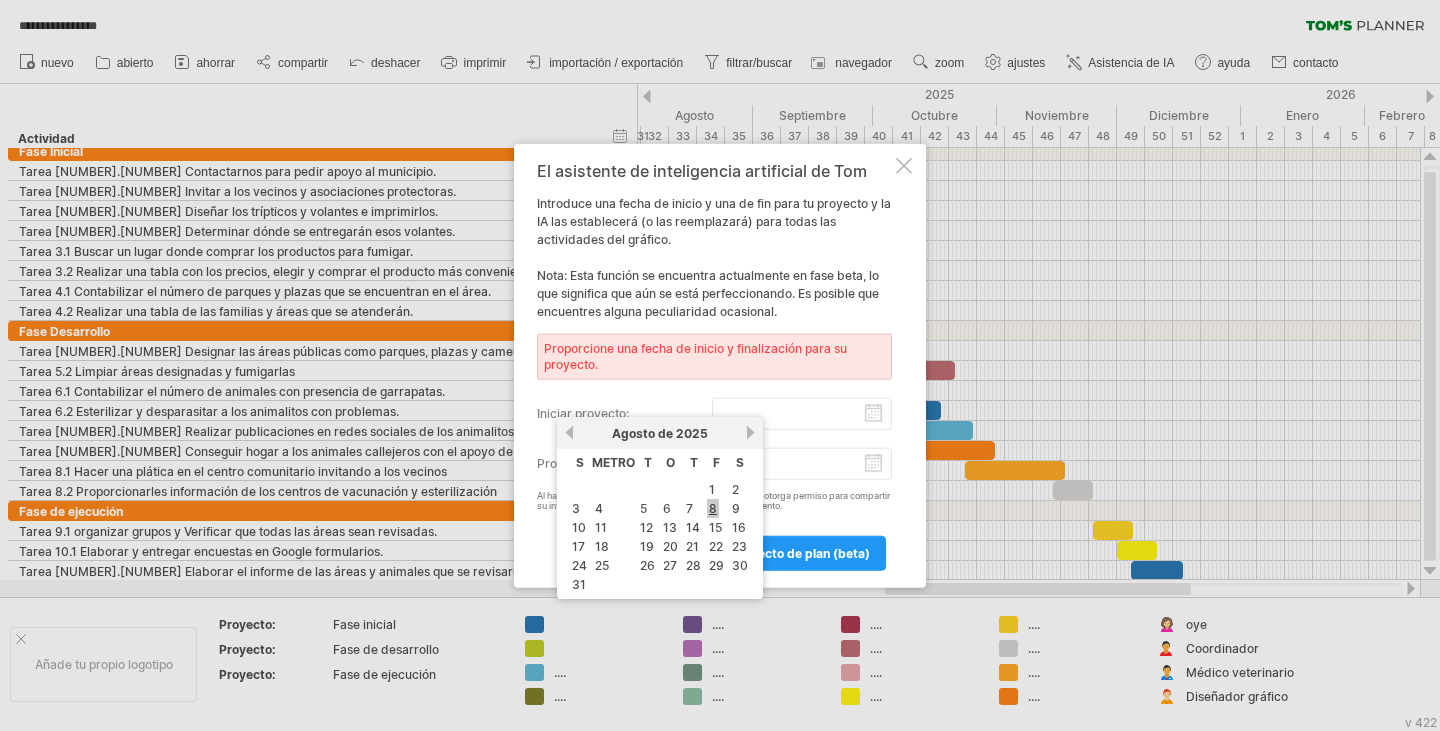 click on "8" at bounding box center [713, 508] 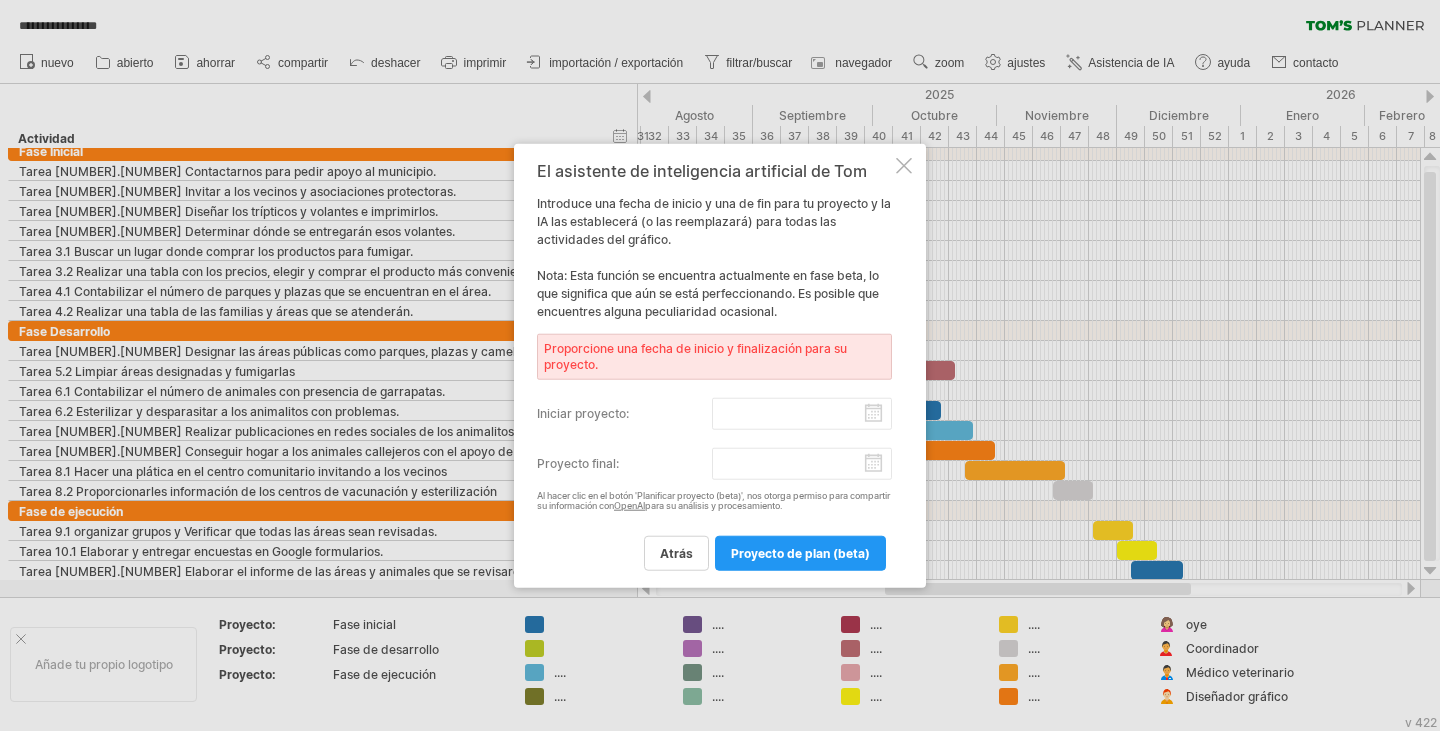 click on "para su análisis y procesamiento." at bounding box center [714, 505] 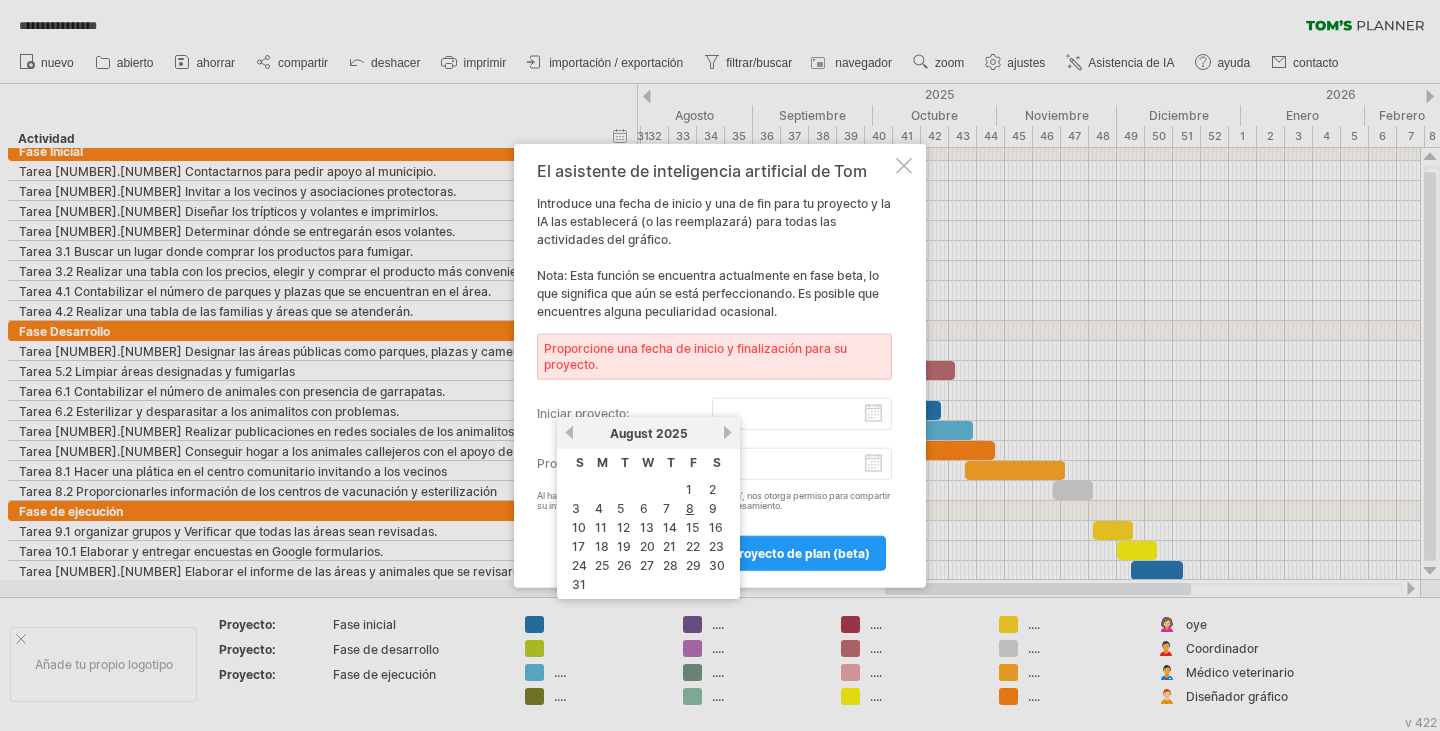 click on "**********" at bounding box center [720, 367] 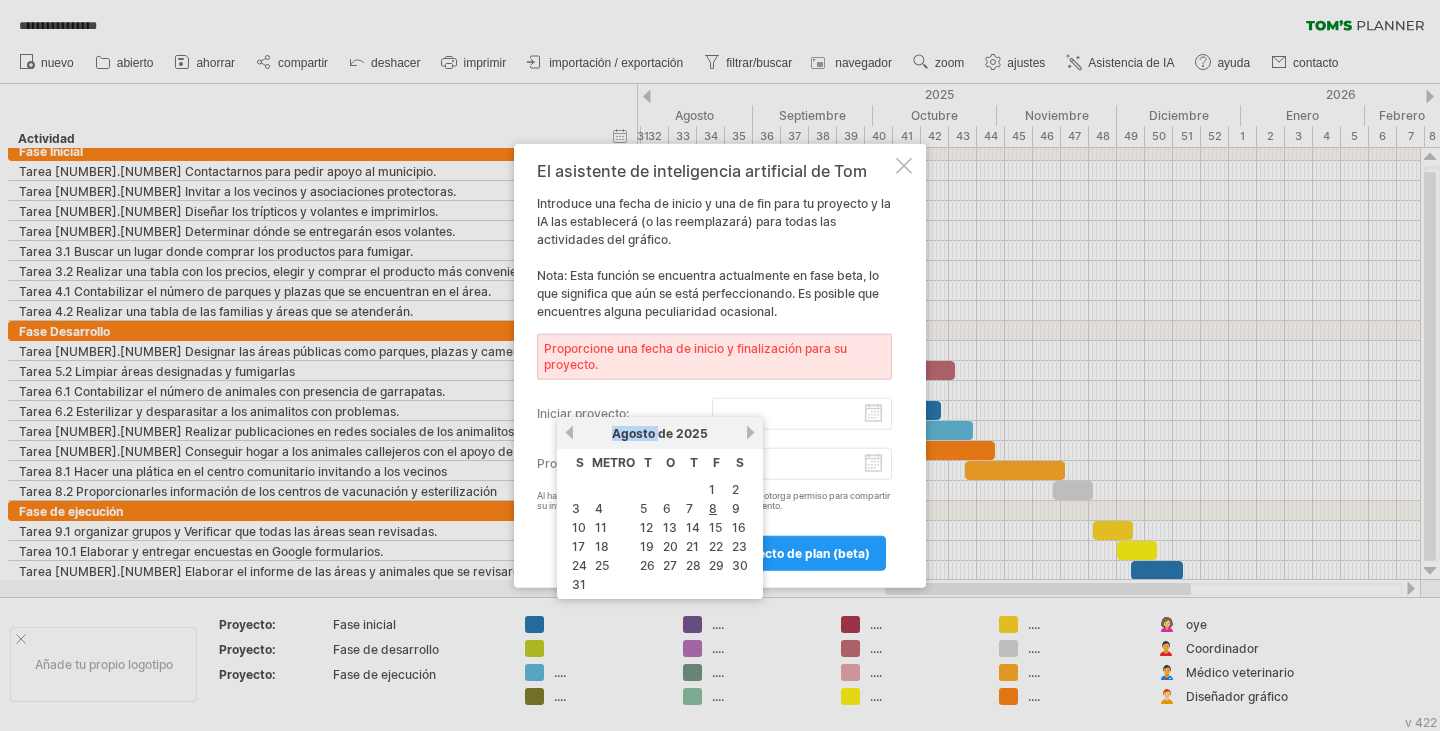 click on "anterior próximo [MONTH] de [YEAR]" at bounding box center [660, 433] 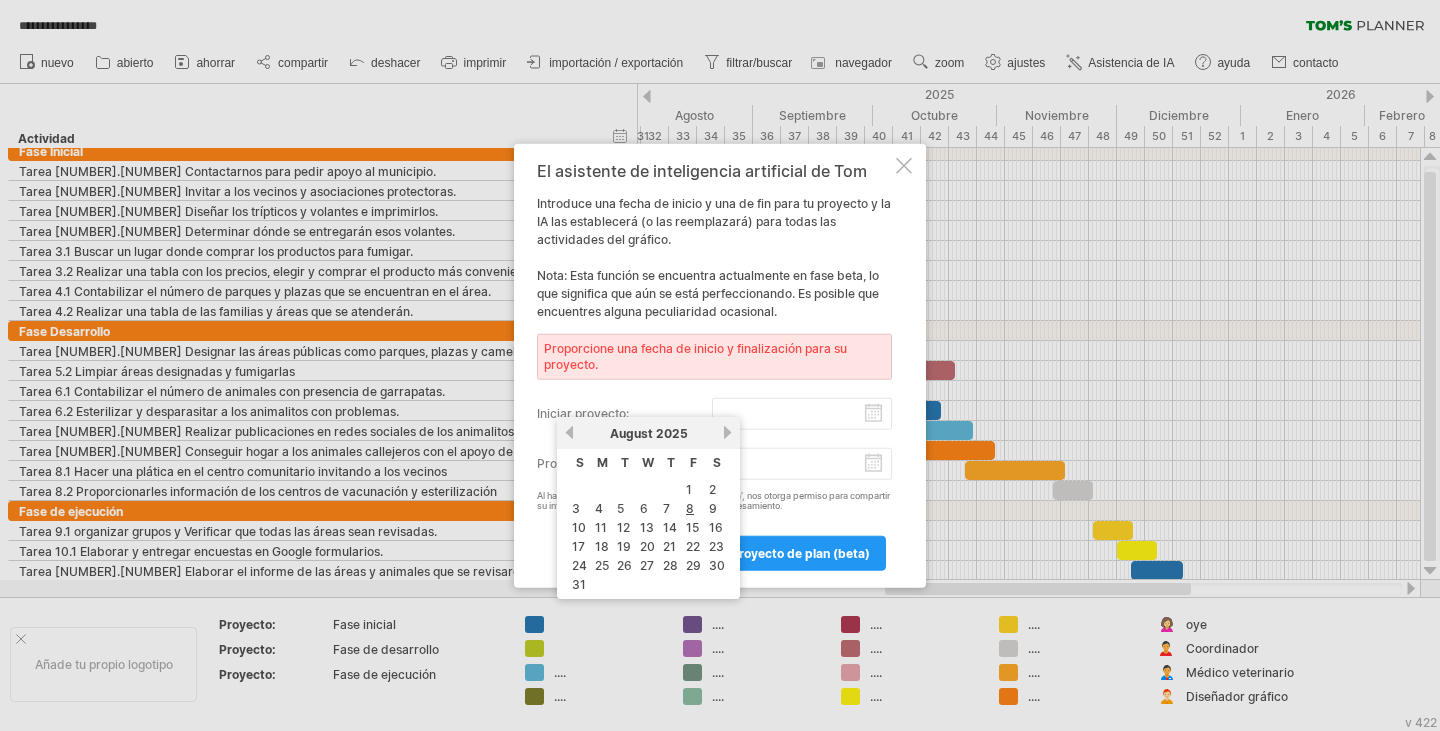 click on "iniciar proyecto:" at bounding box center (802, 413) 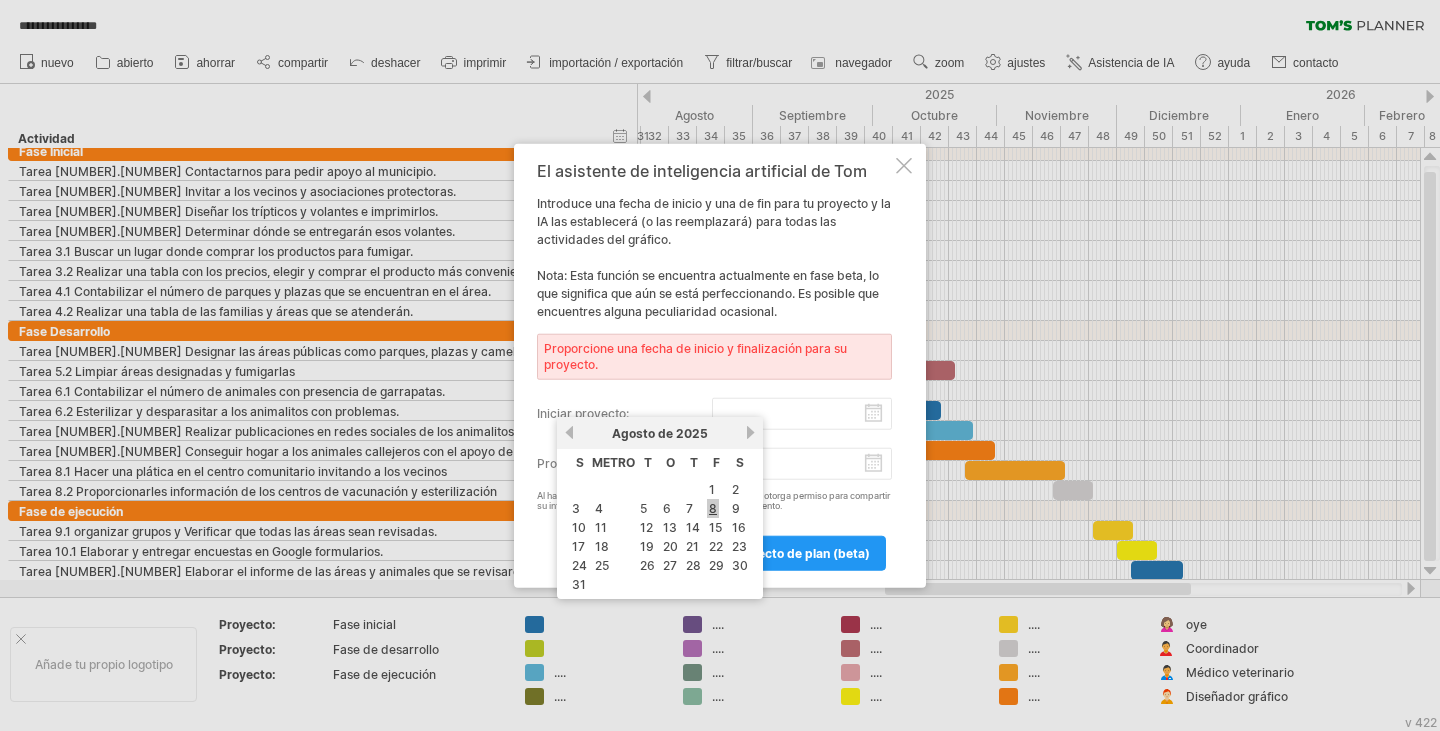 click on "8" at bounding box center (713, 508) 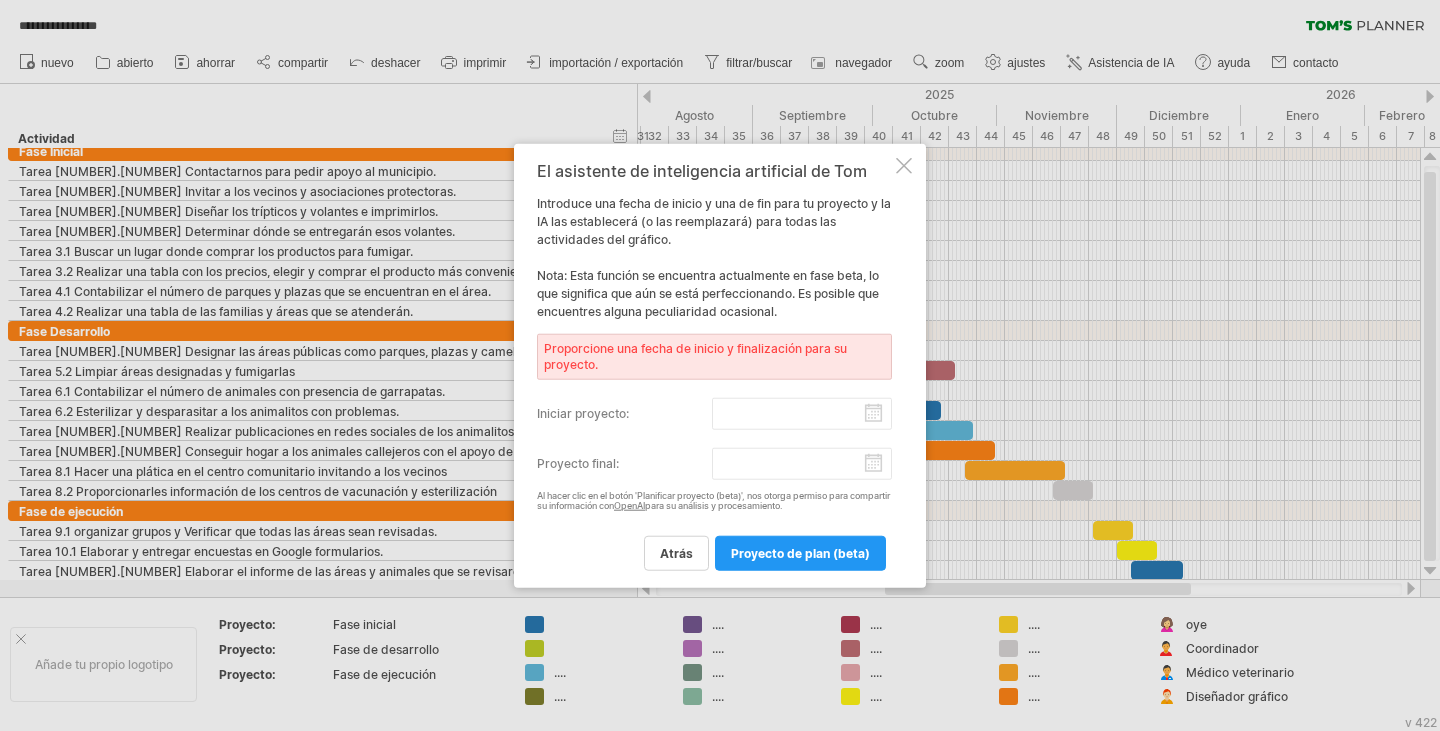 click on "Proyecto final:" at bounding box center [802, 463] 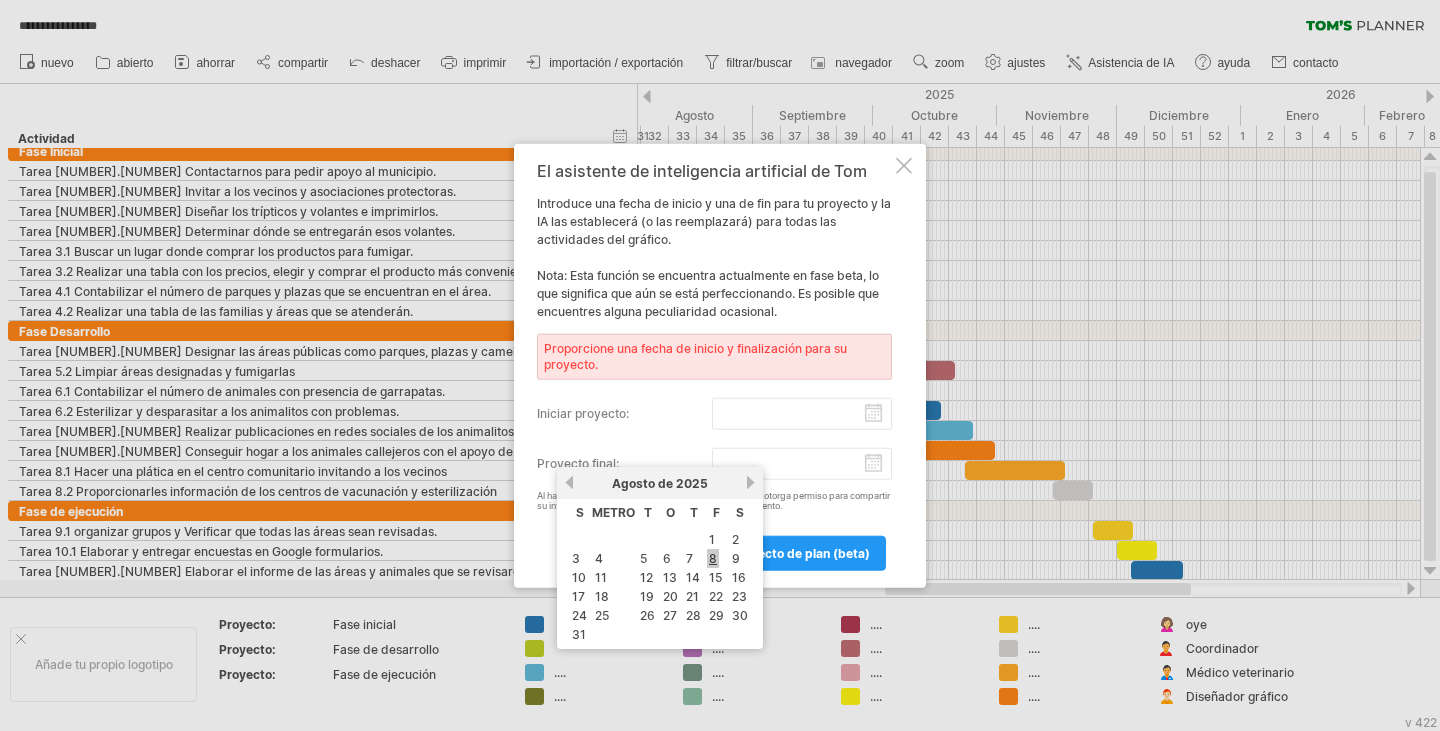 click on "8" at bounding box center [713, 558] 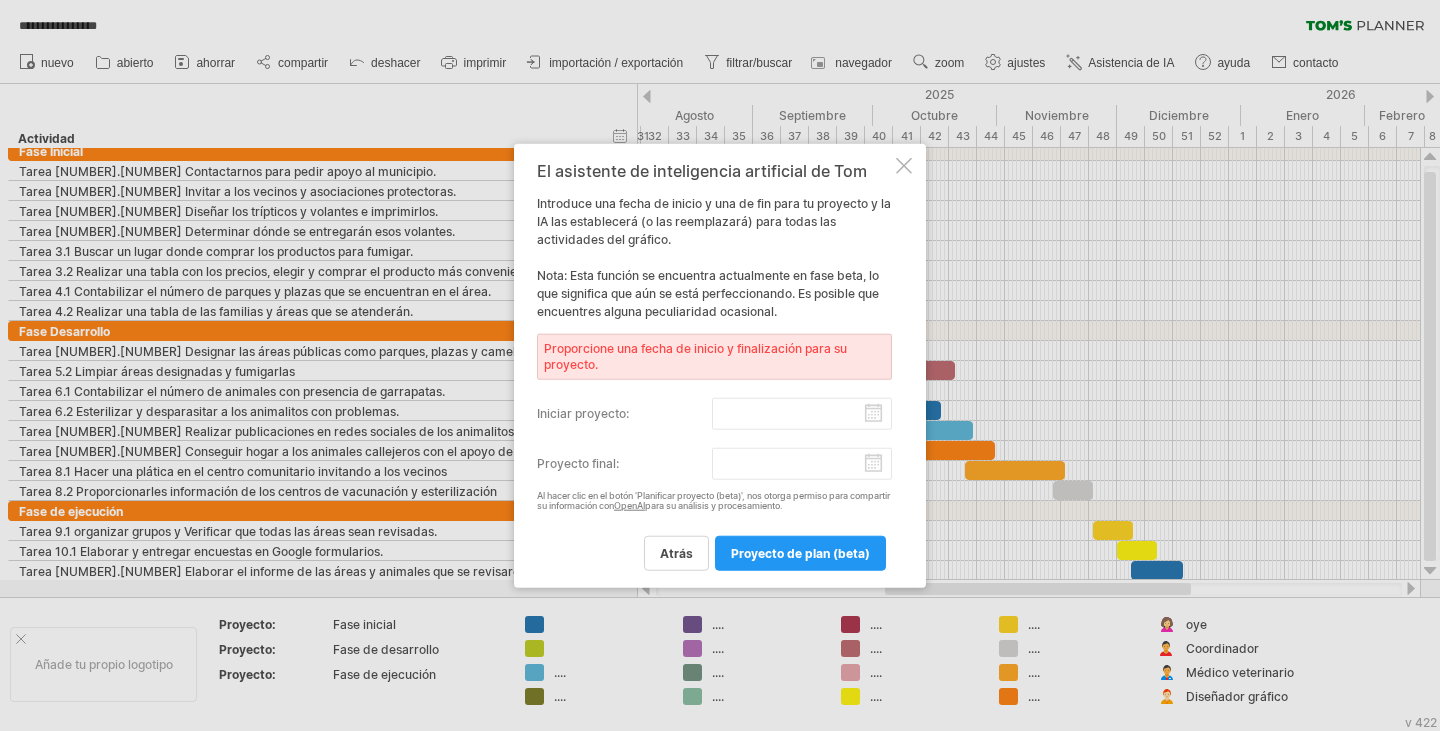 click on "iniciar proyecto:" at bounding box center (802, 413) 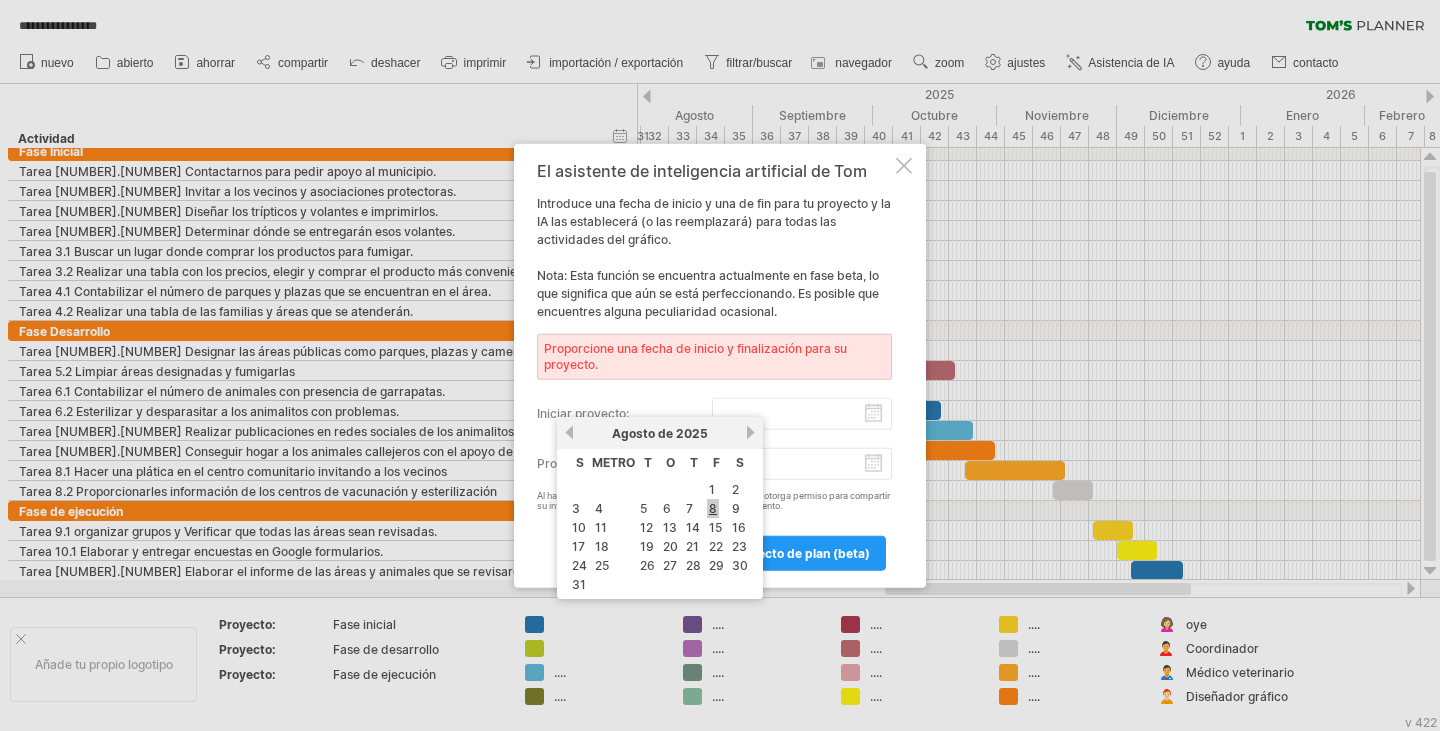 click on "8" at bounding box center [713, 508] 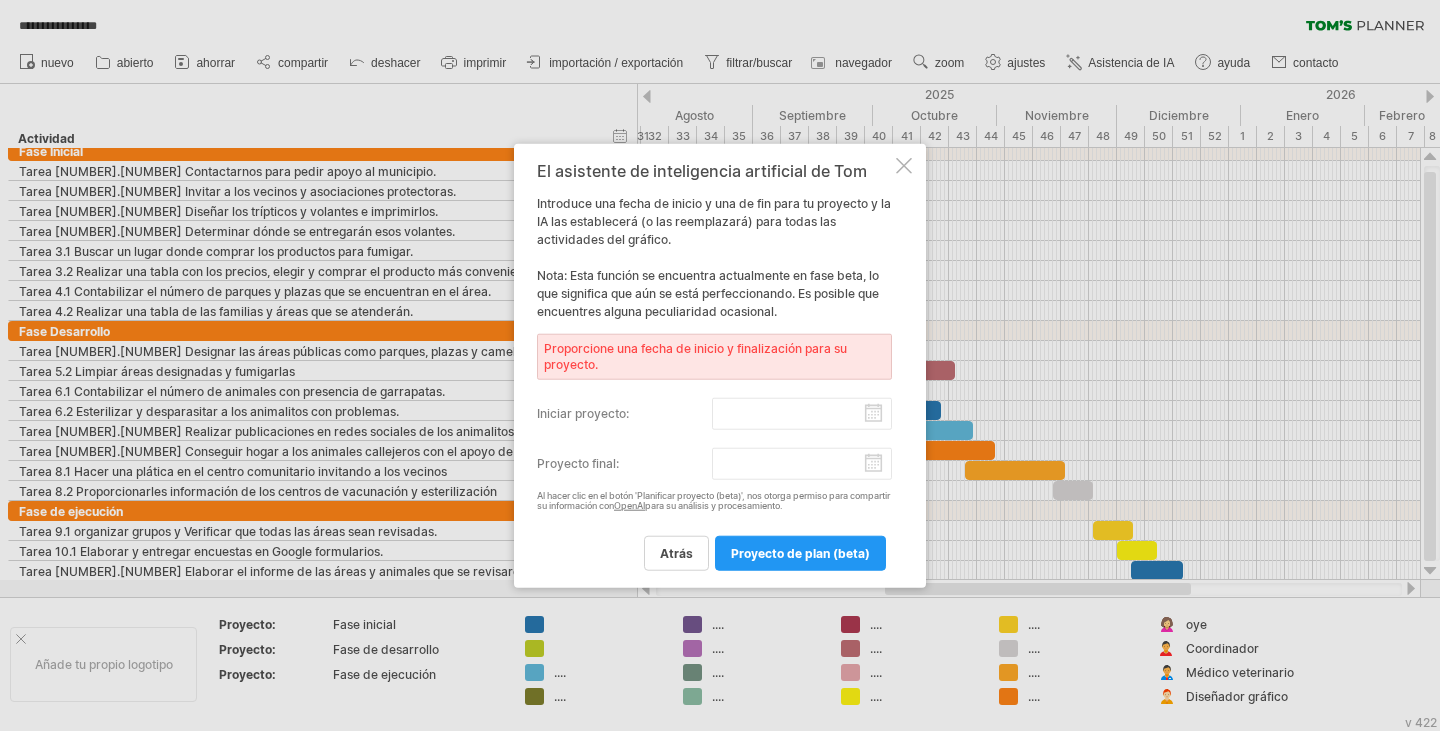click on "Proyecto final:" at bounding box center (802, 463) 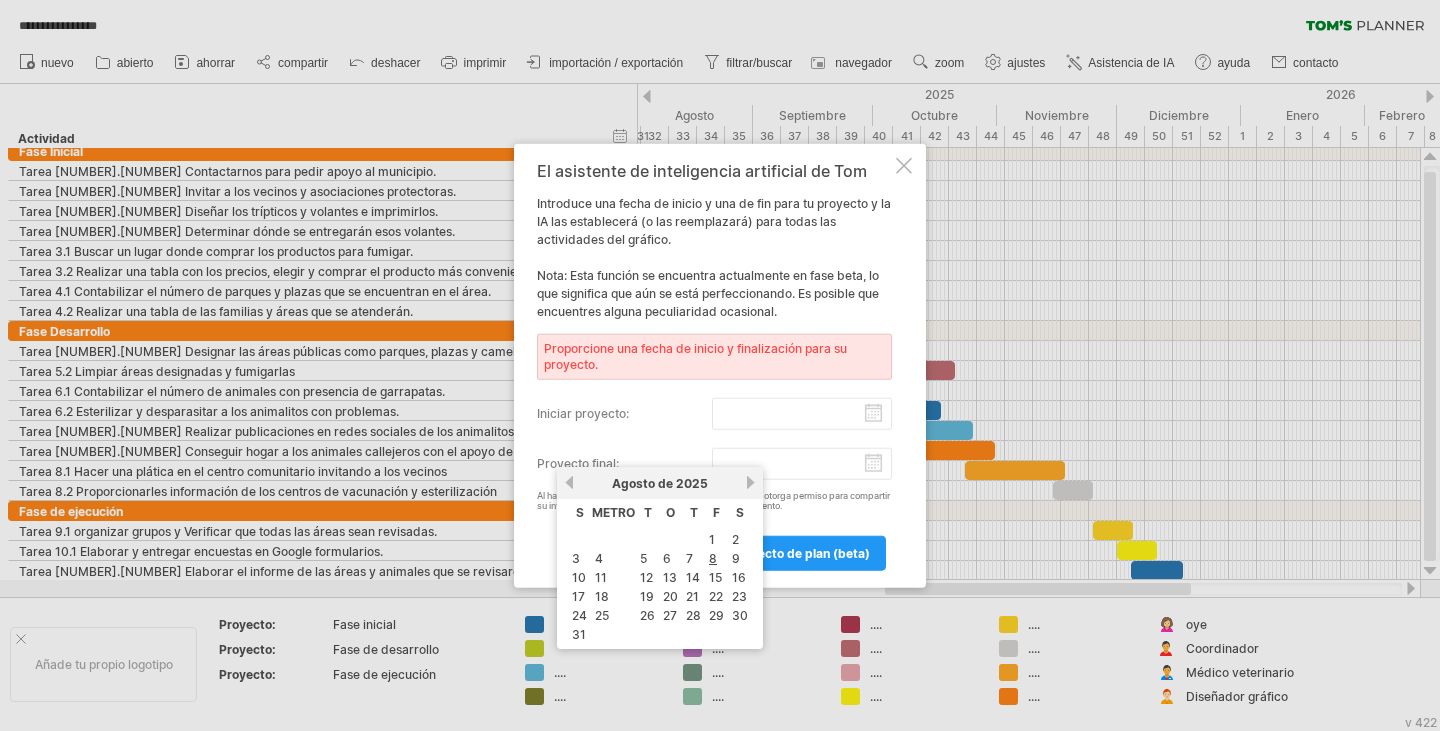 click on "próximo" at bounding box center [750, 482] 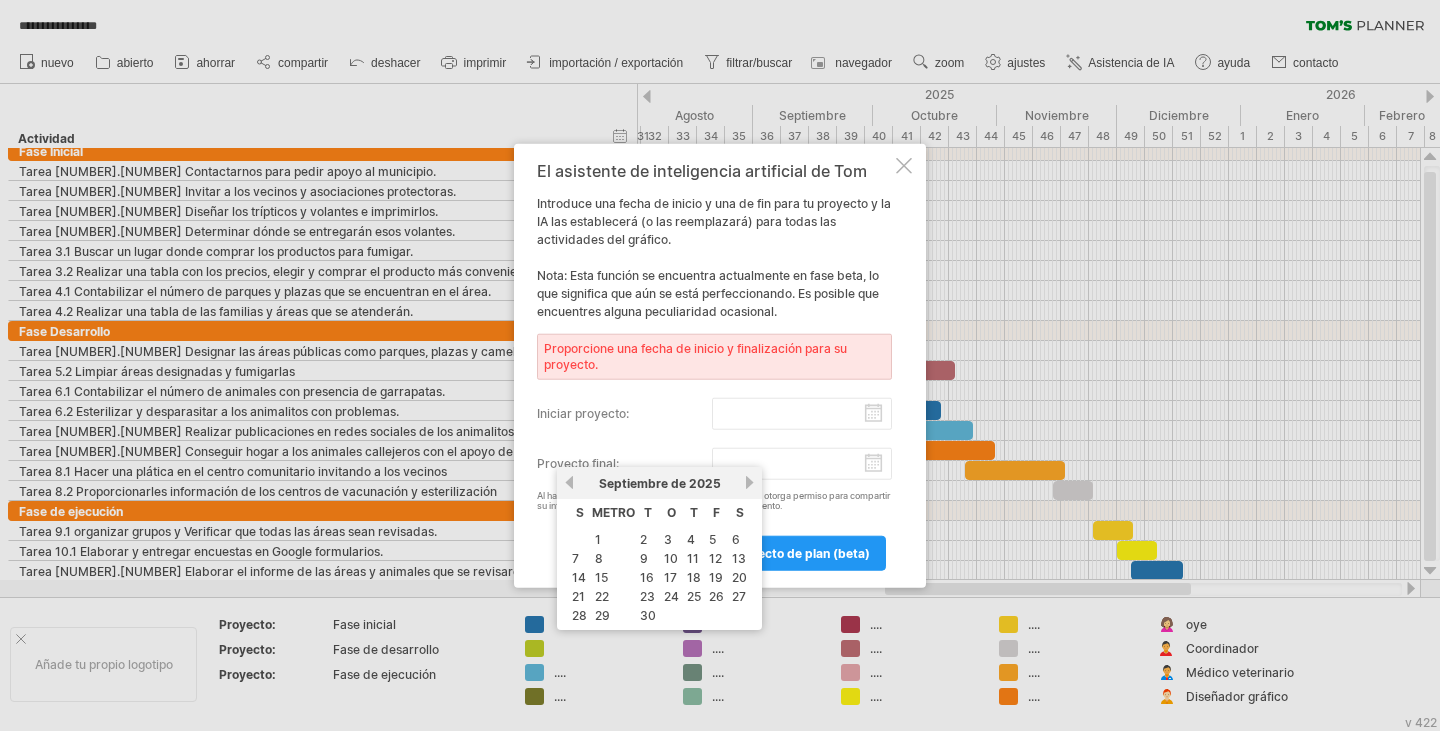 click on "próximo" at bounding box center (749, 482) 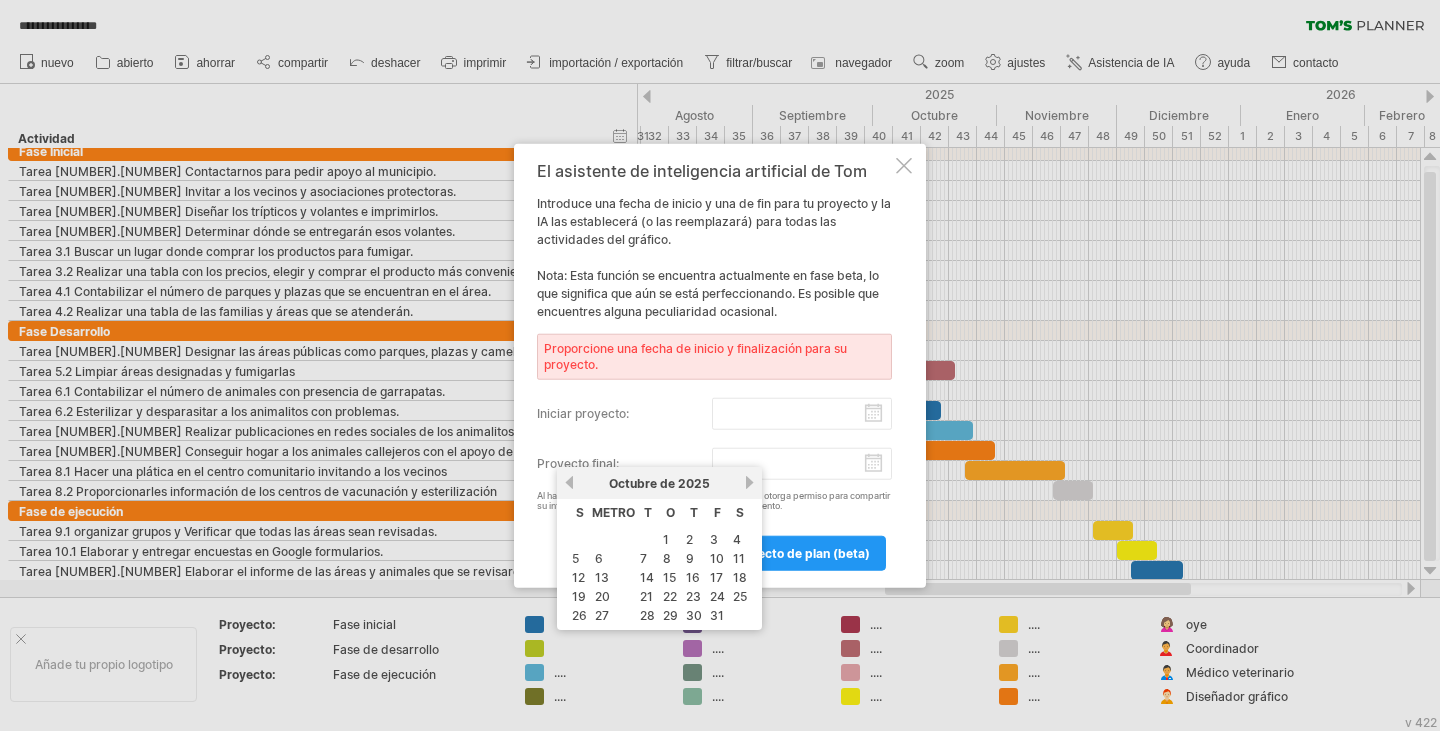 click on "próximo" at bounding box center (749, 482) 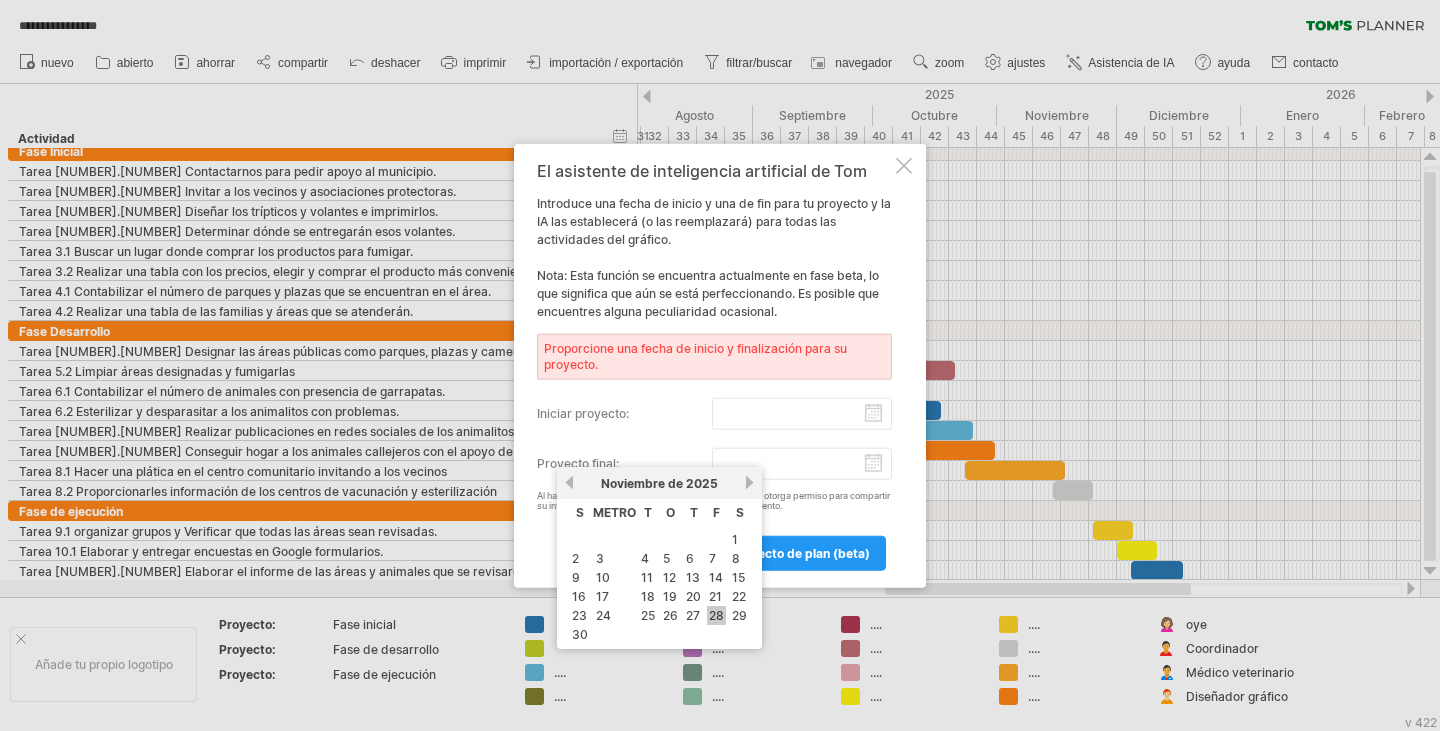 click on "28" at bounding box center [716, 615] 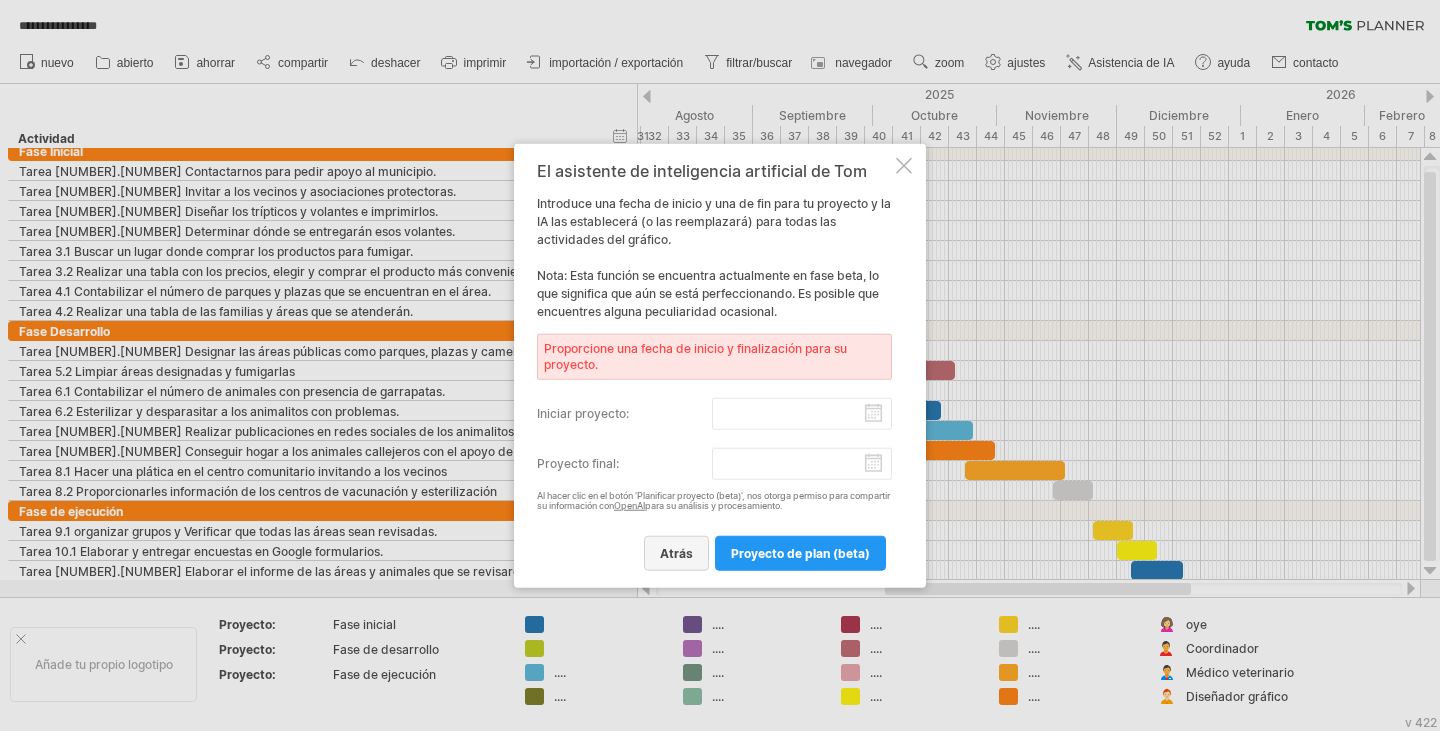 click on "atrás" at bounding box center (676, 553) 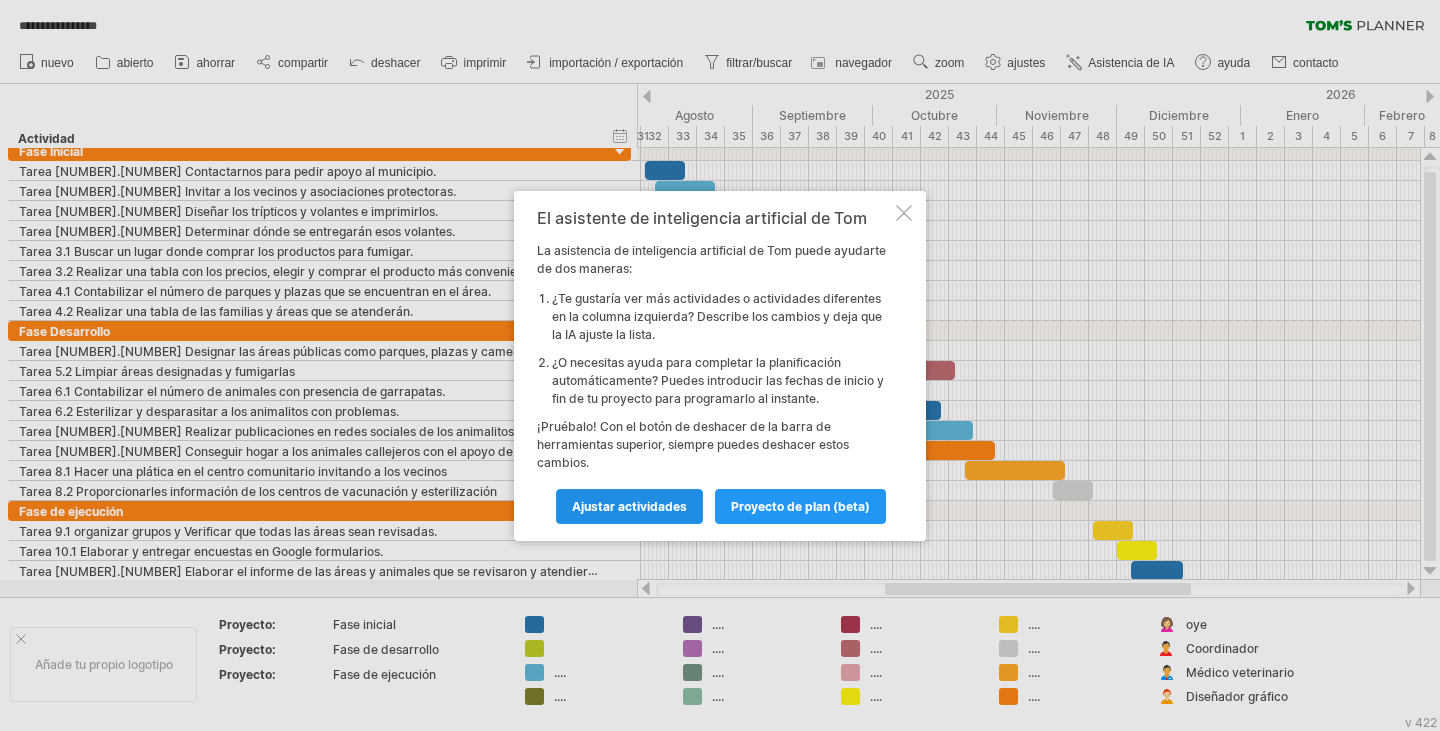 click on "Ajustar actividades" at bounding box center [629, 506] 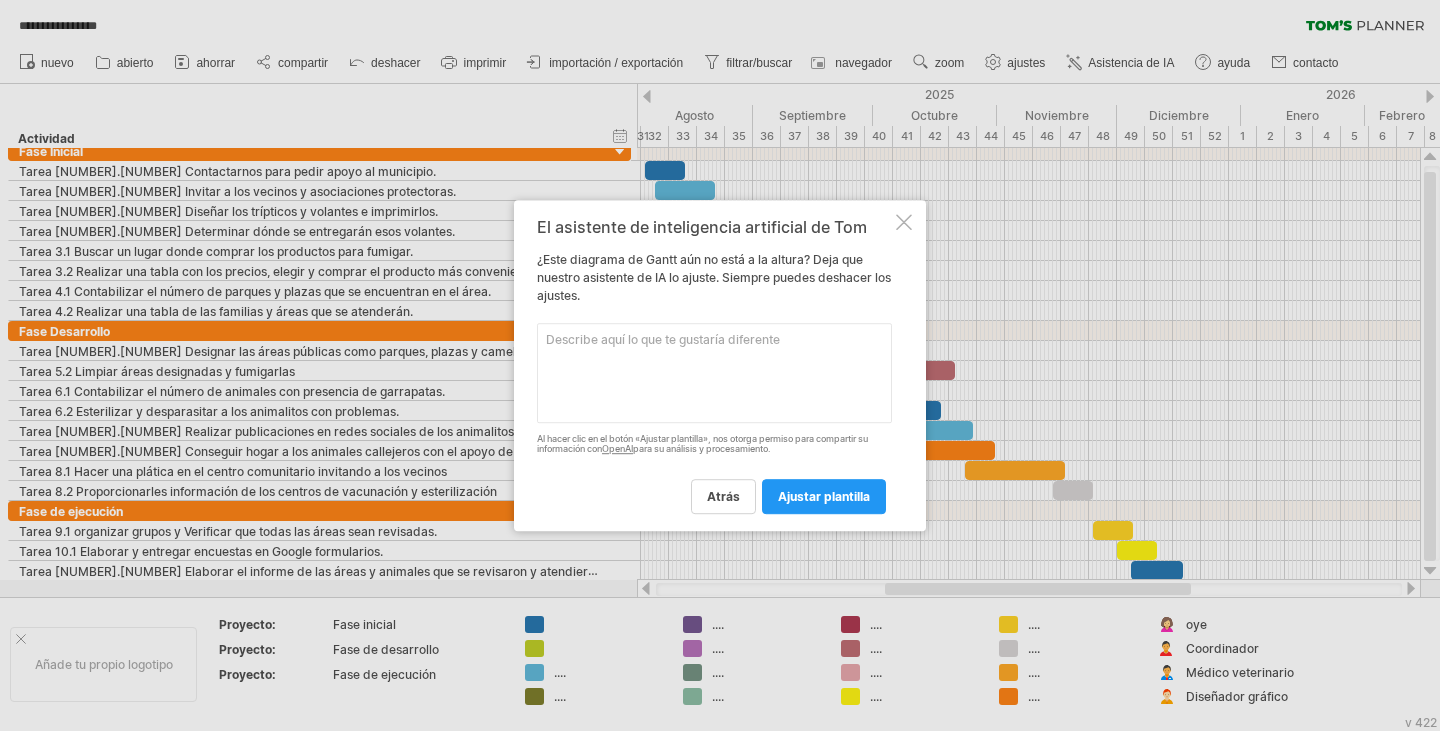click at bounding box center [714, 373] 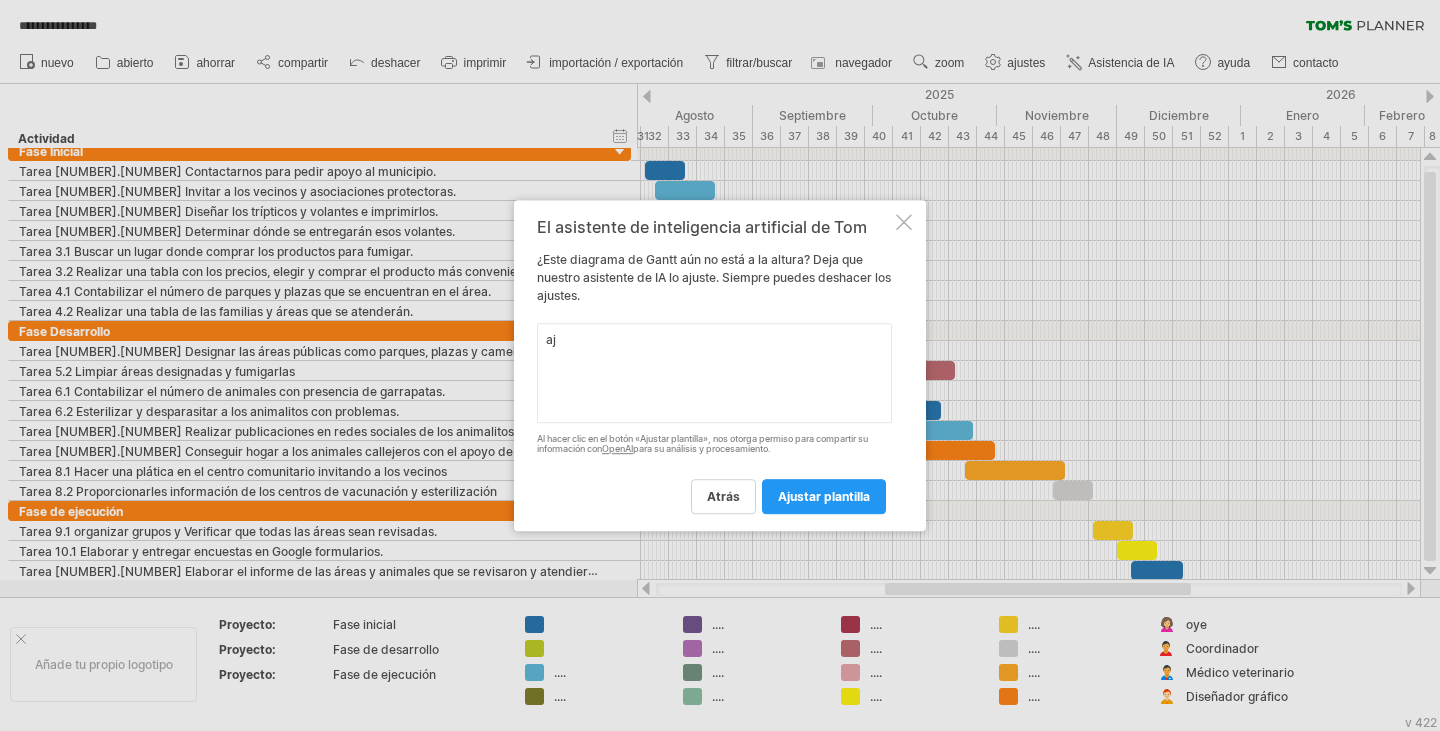 type on "a" 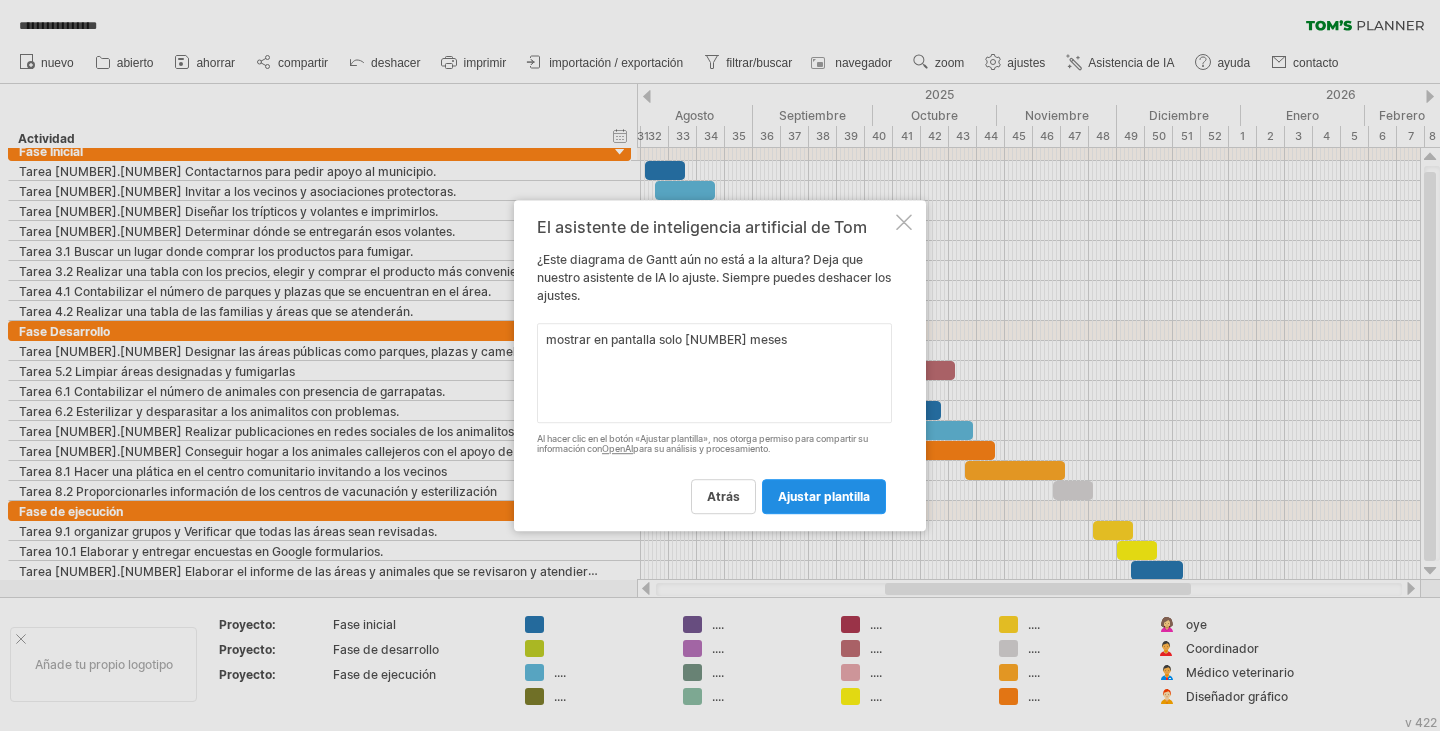 type on "mostrar en pantalla solo [NUMBER] meses" 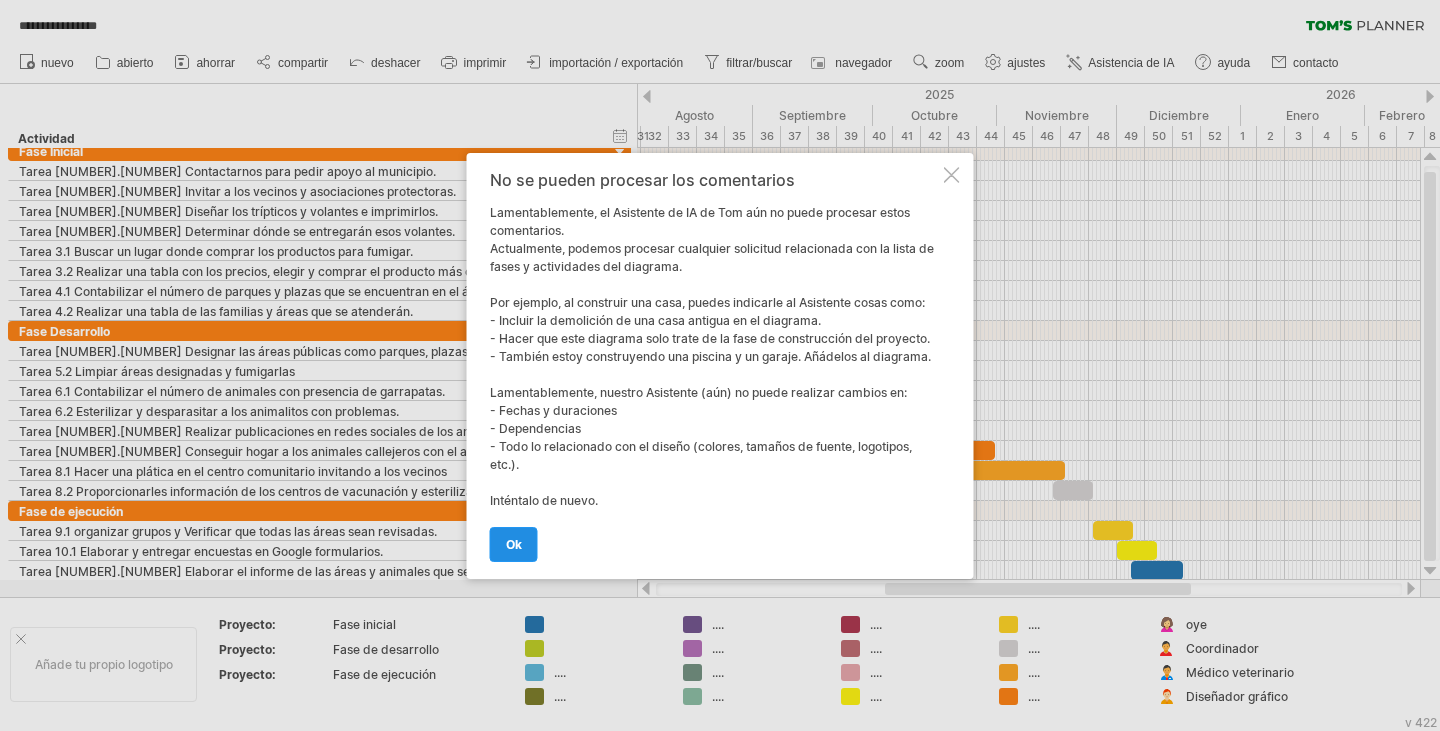 click on "OK" at bounding box center (514, 544) 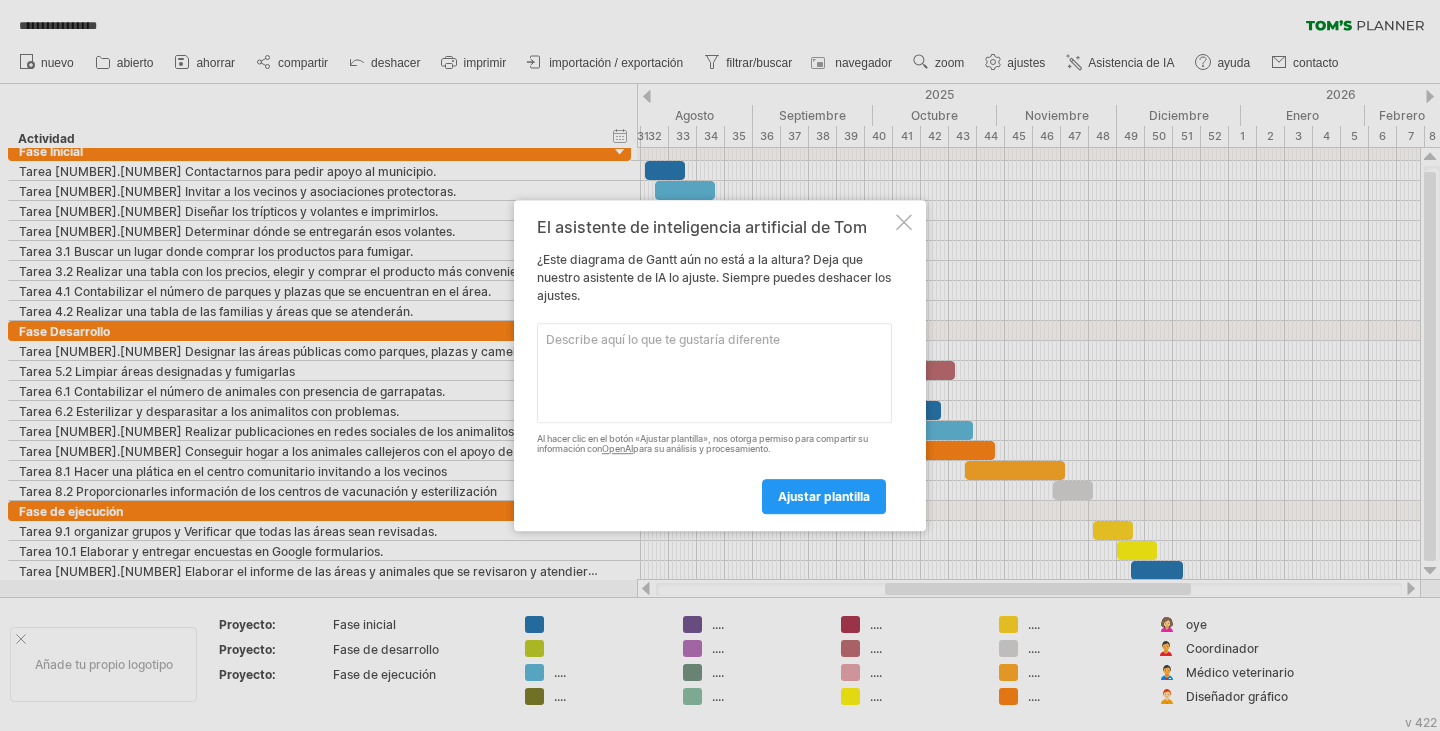 click at bounding box center [904, 222] 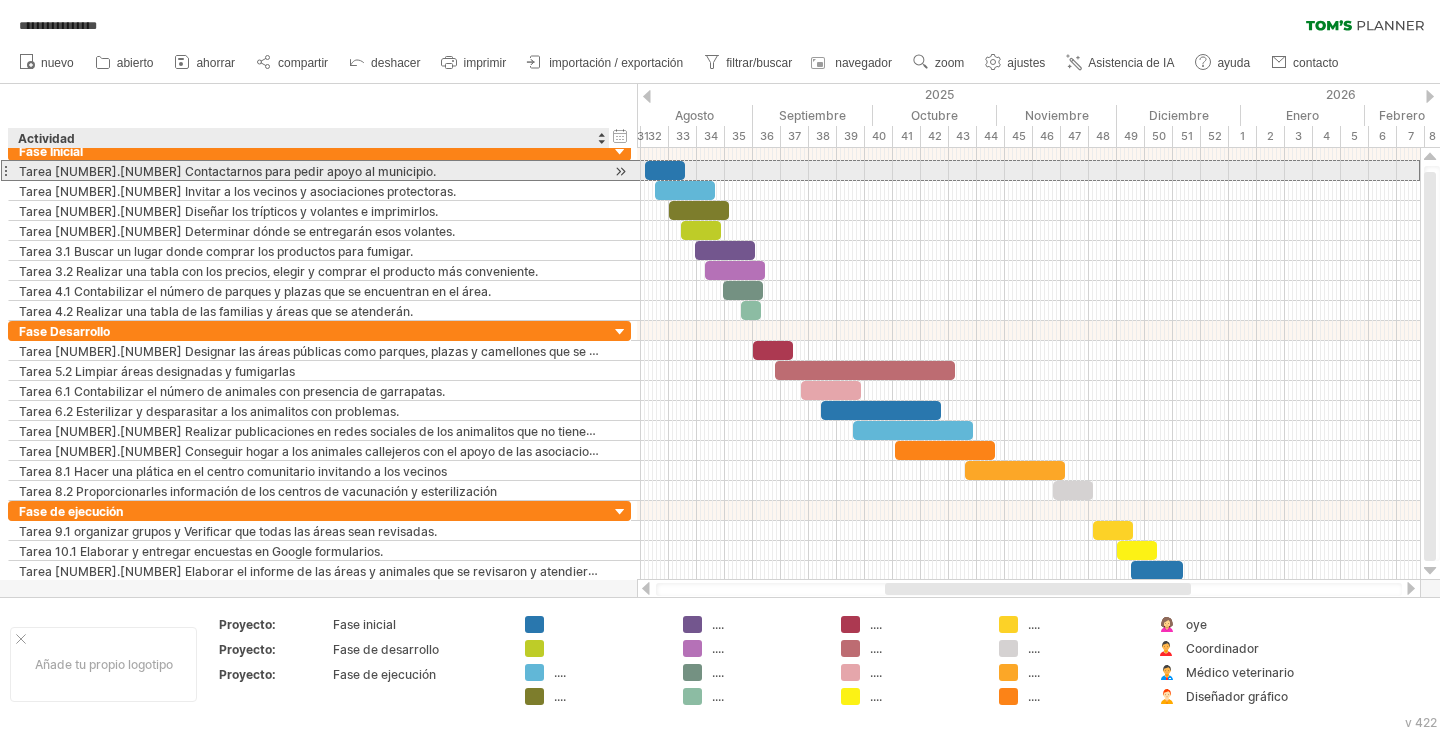 click on "Tarea [NUMBER].[NUMBER] Contactarnos para pedir apoyo al municipio." at bounding box center (309, 170) 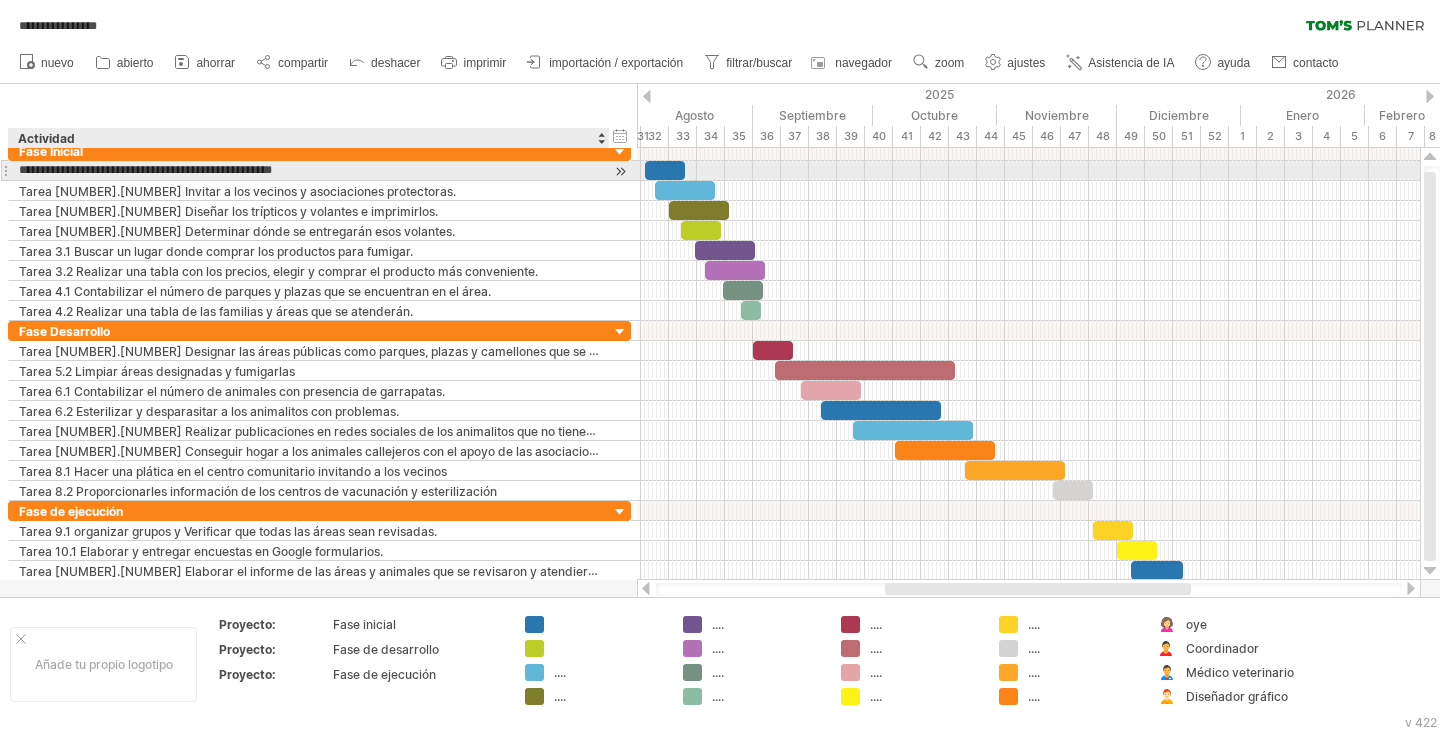 type on "**********" 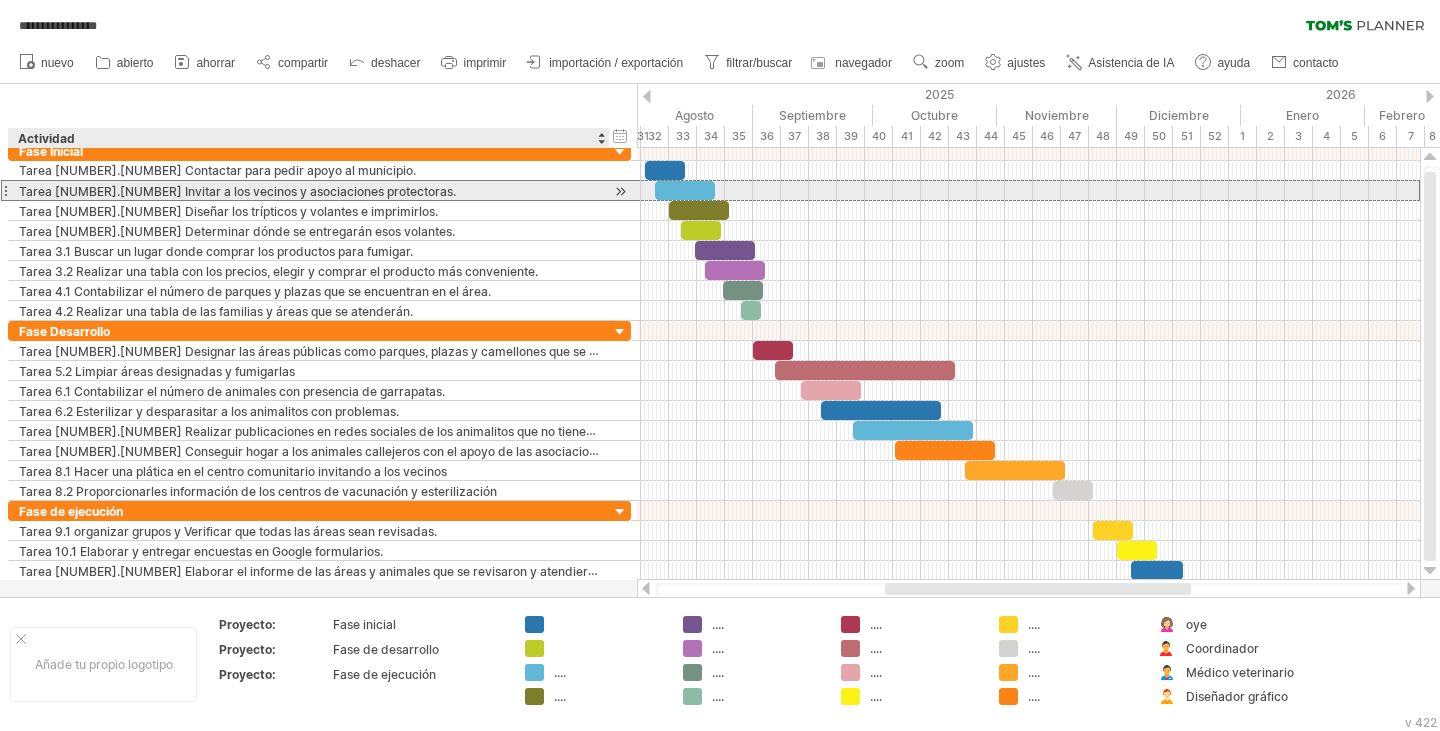 click on "Tarea [NUMBER].[NUMBER] Invitar a los vecinos y asociaciones protectoras." at bounding box center (309, 190) 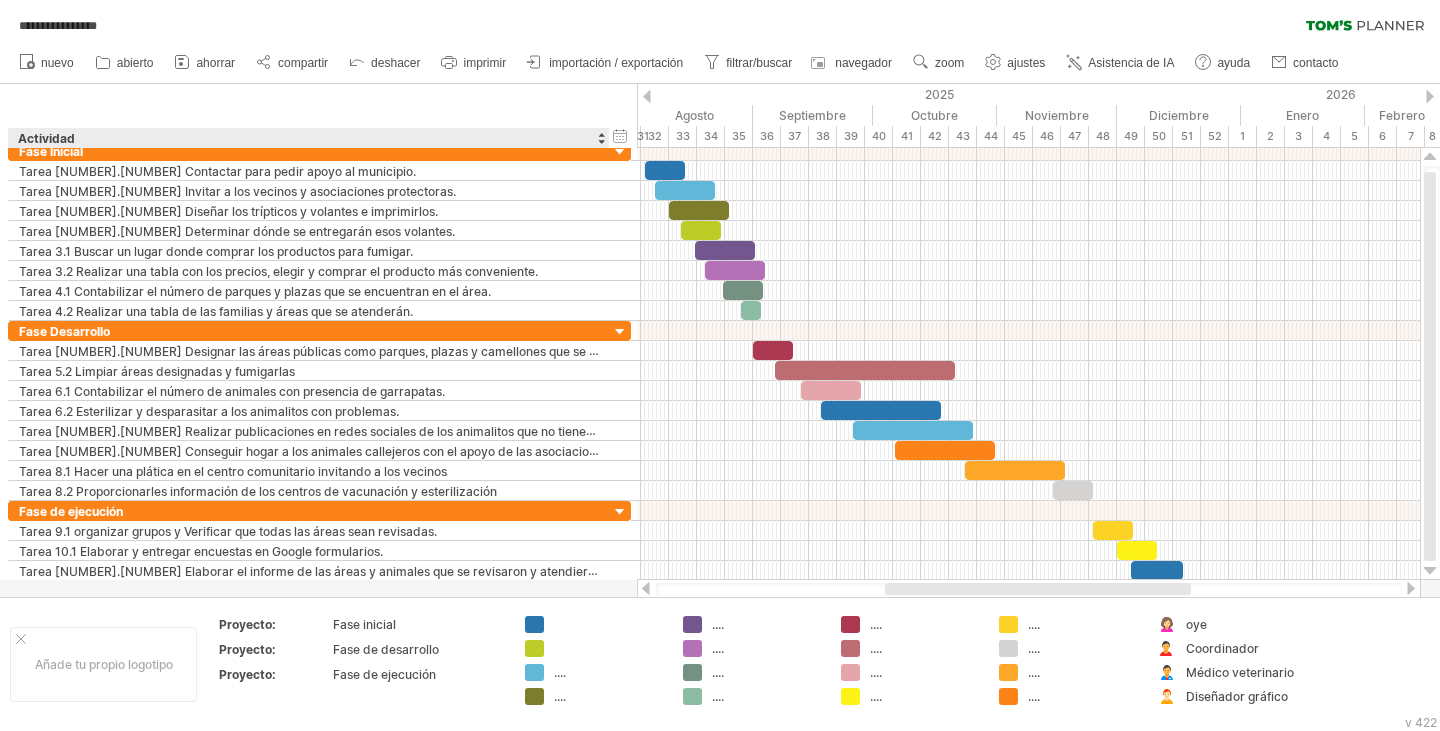 click on "ocultar inicio/fin/duración mostrar inicio/fin/duración
******** Actividad" at bounding box center [318, 116] 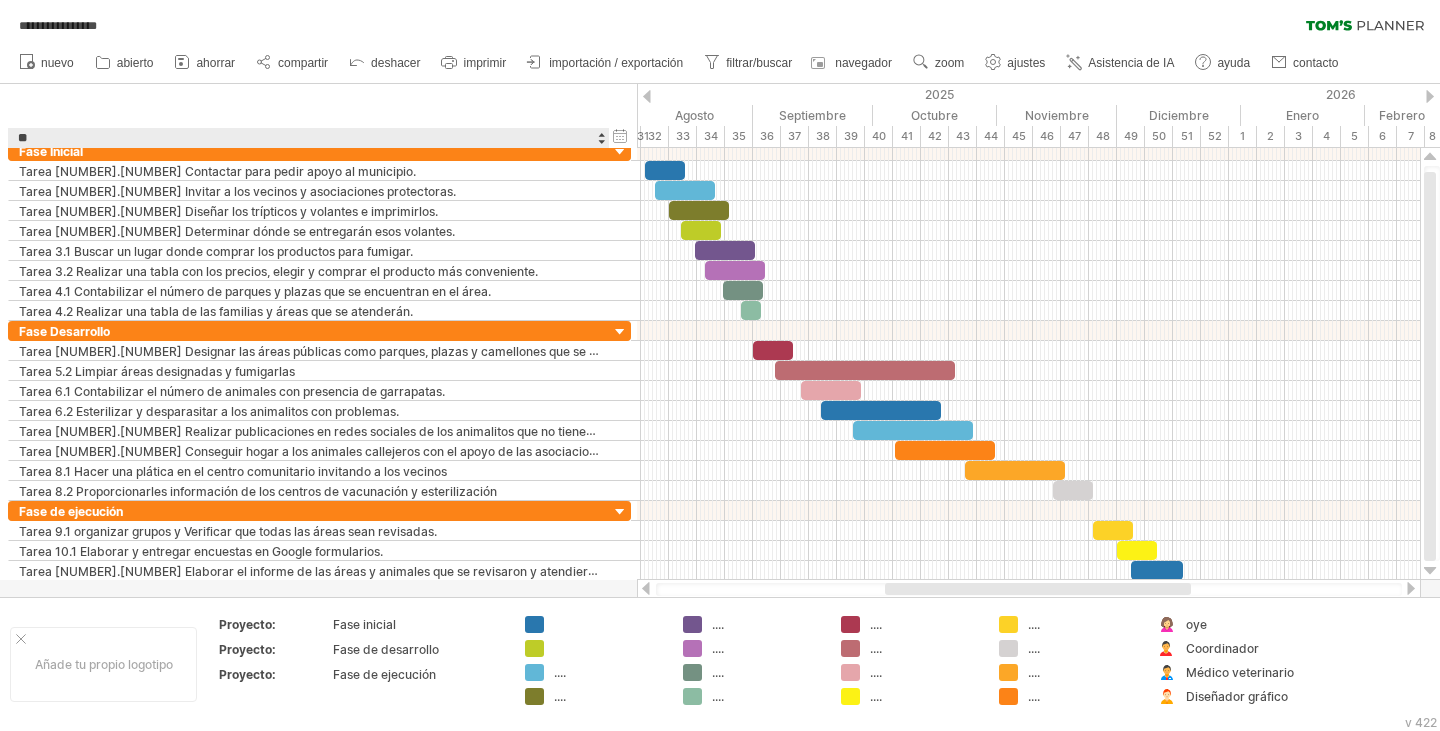 type on "*" 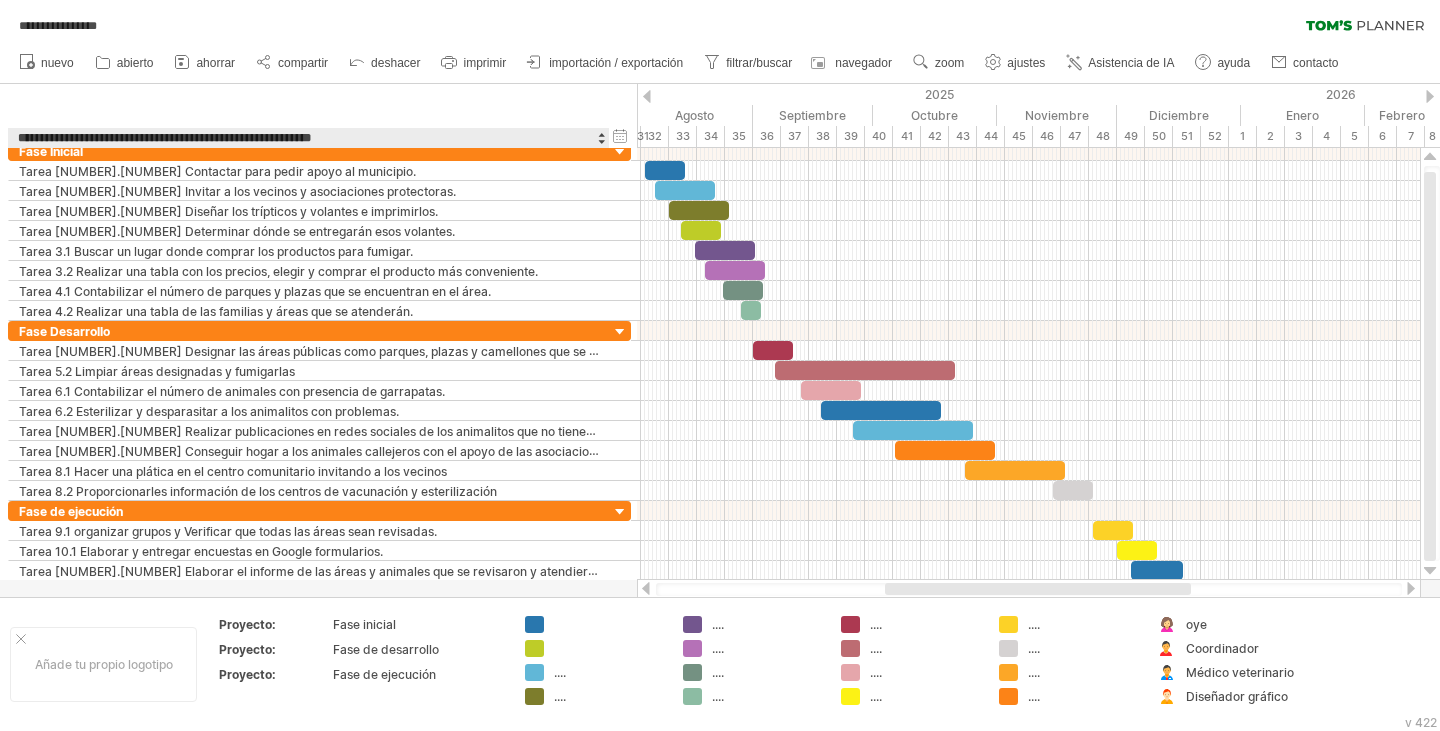 click on "**********" at bounding box center (308, 138) 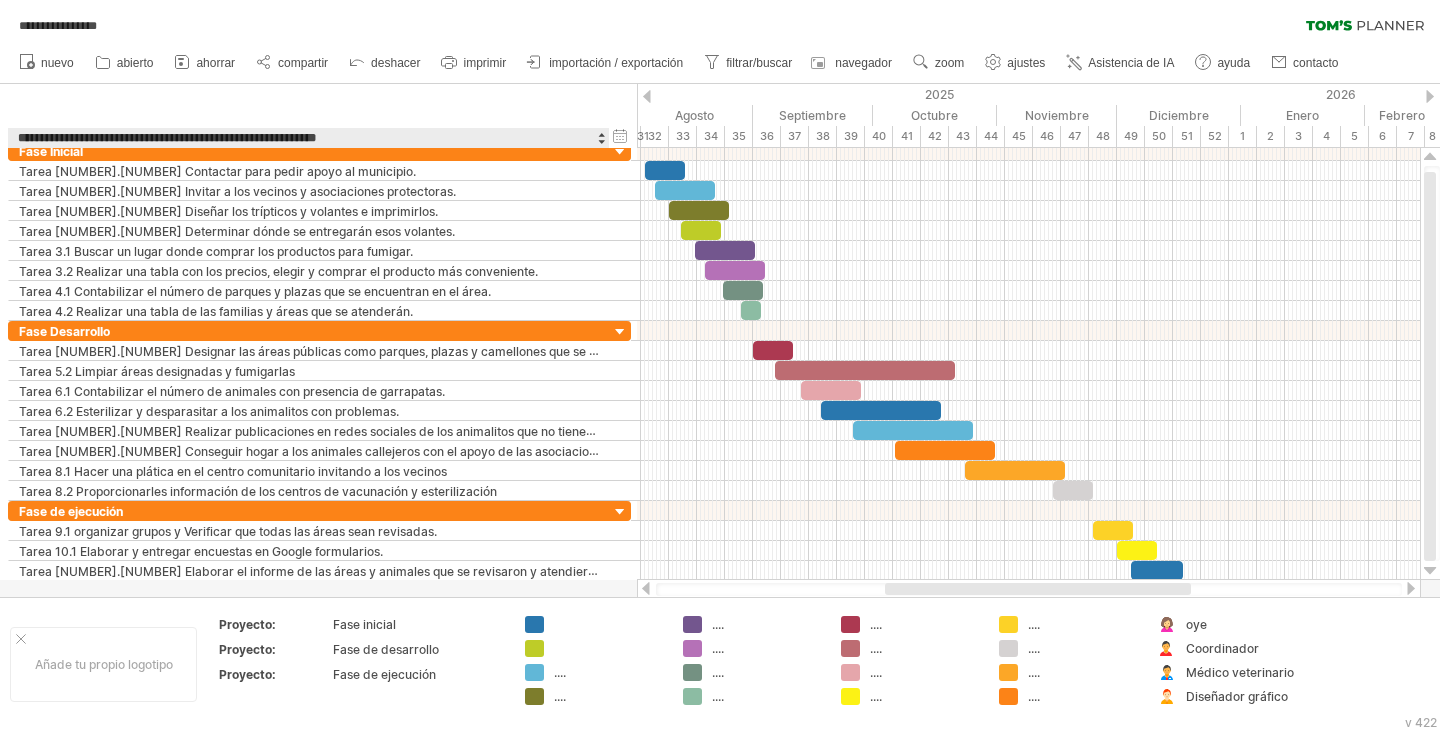 type on "**********" 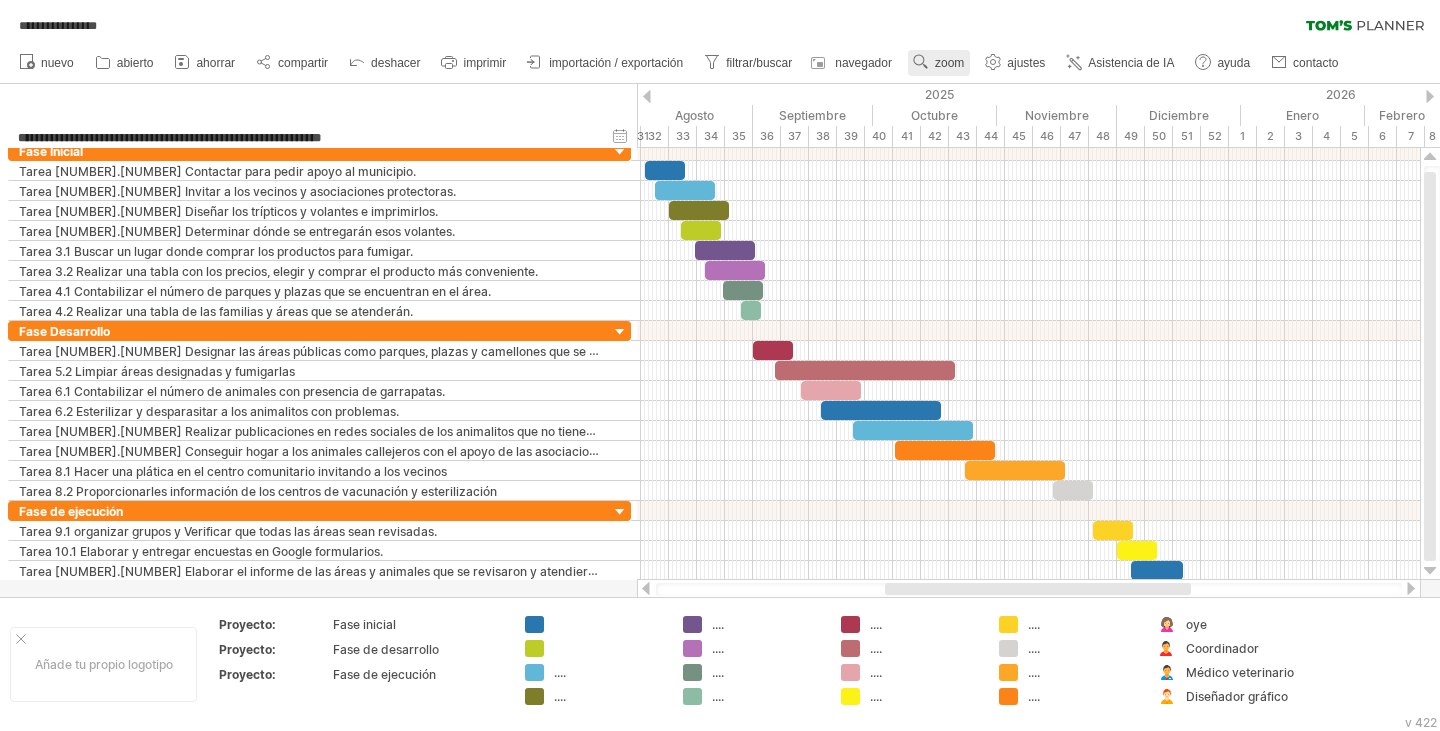 click on "zoom" at bounding box center [949, 63] 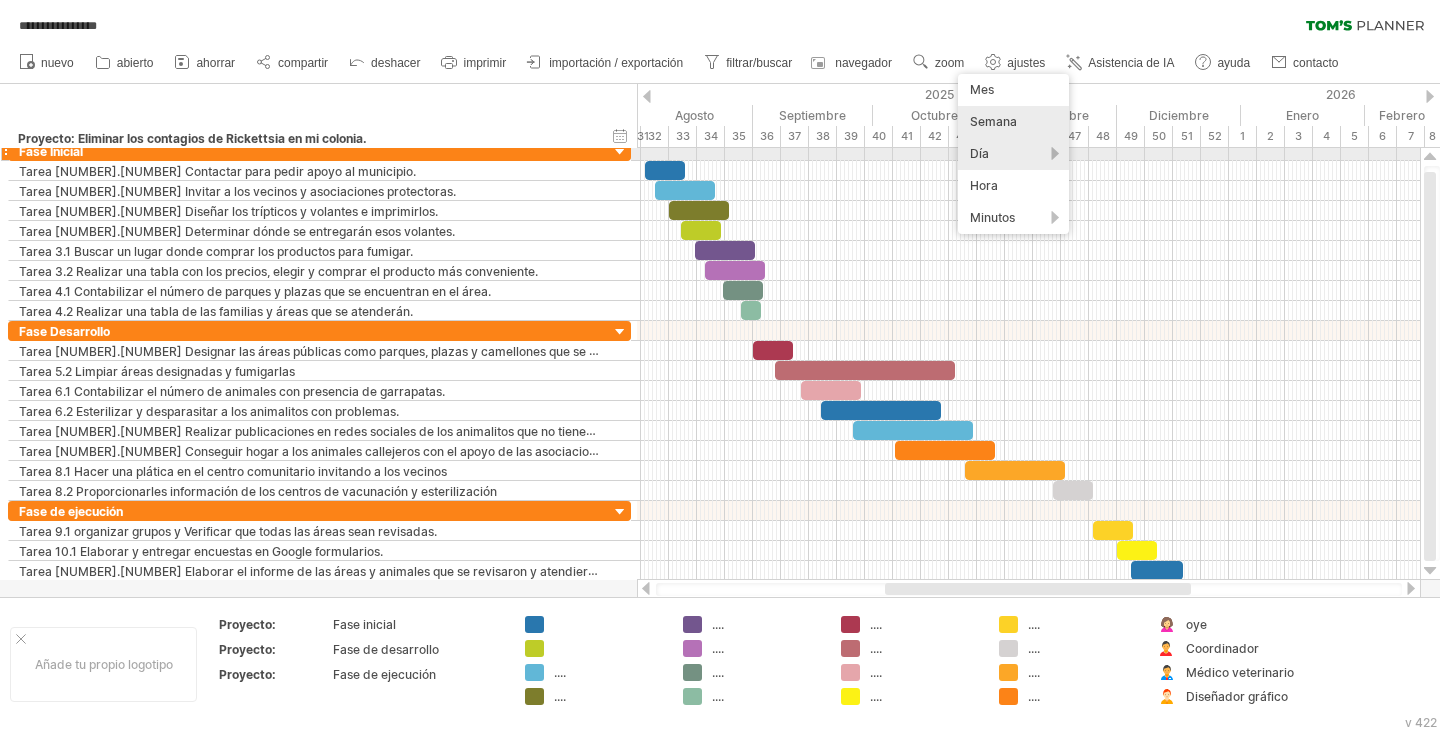 click on "Día" at bounding box center [979, 153] 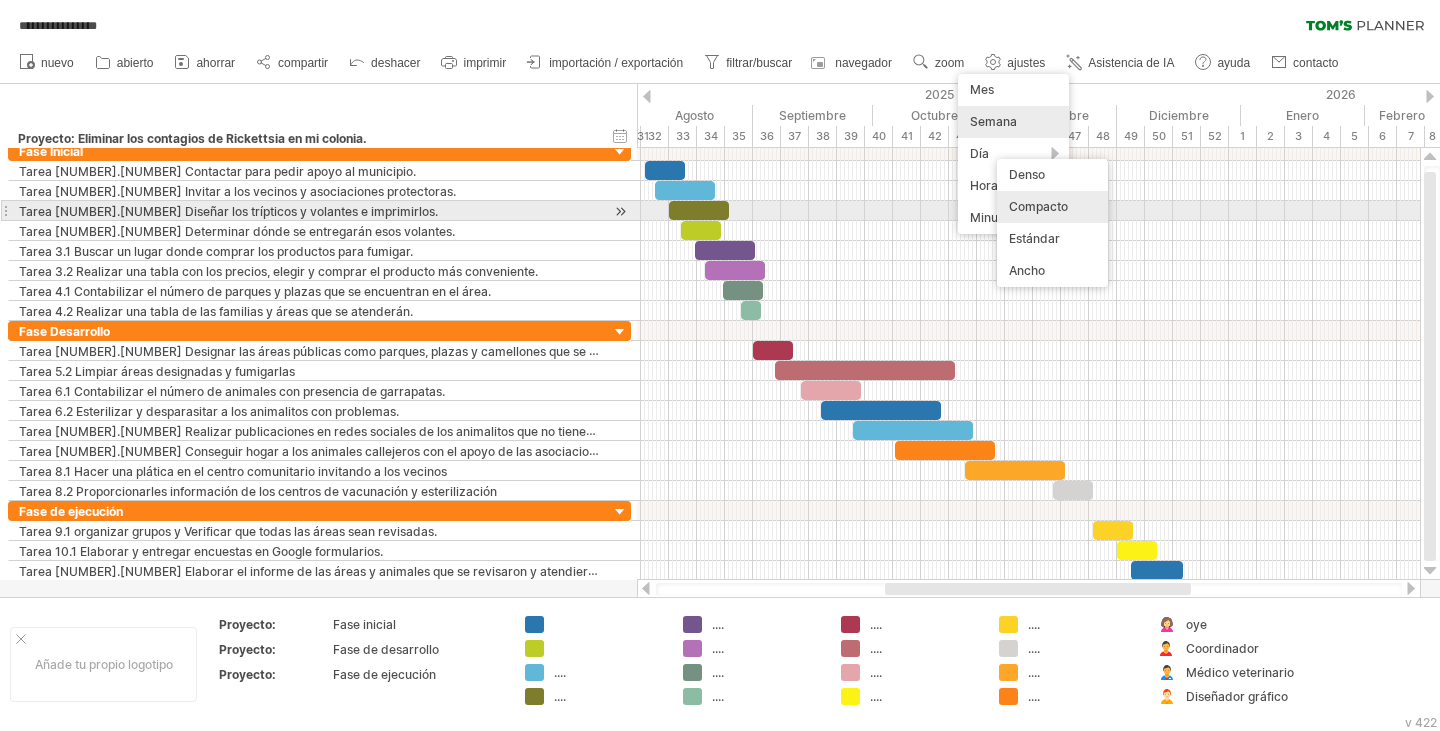 click on "Compacto" at bounding box center [1038, 206] 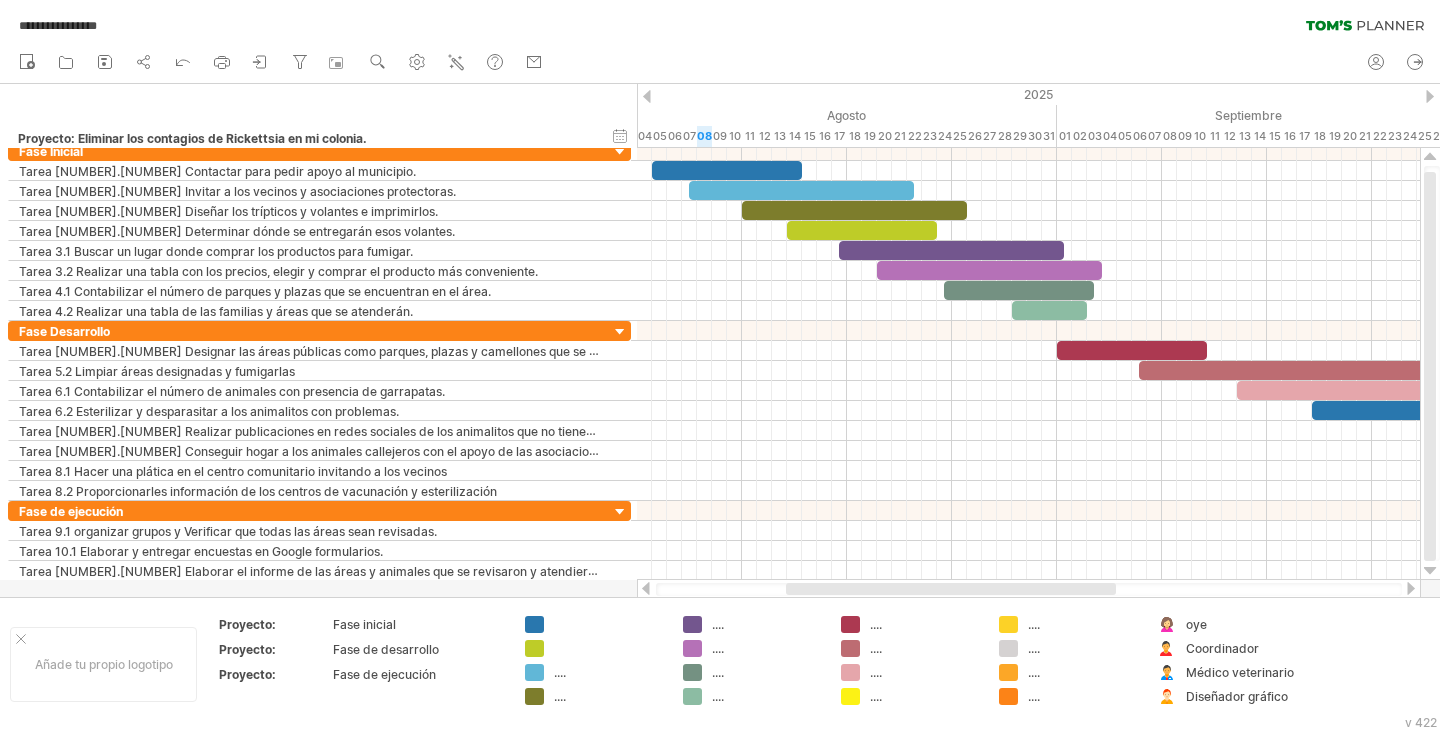 click at bounding box center [951, 589] 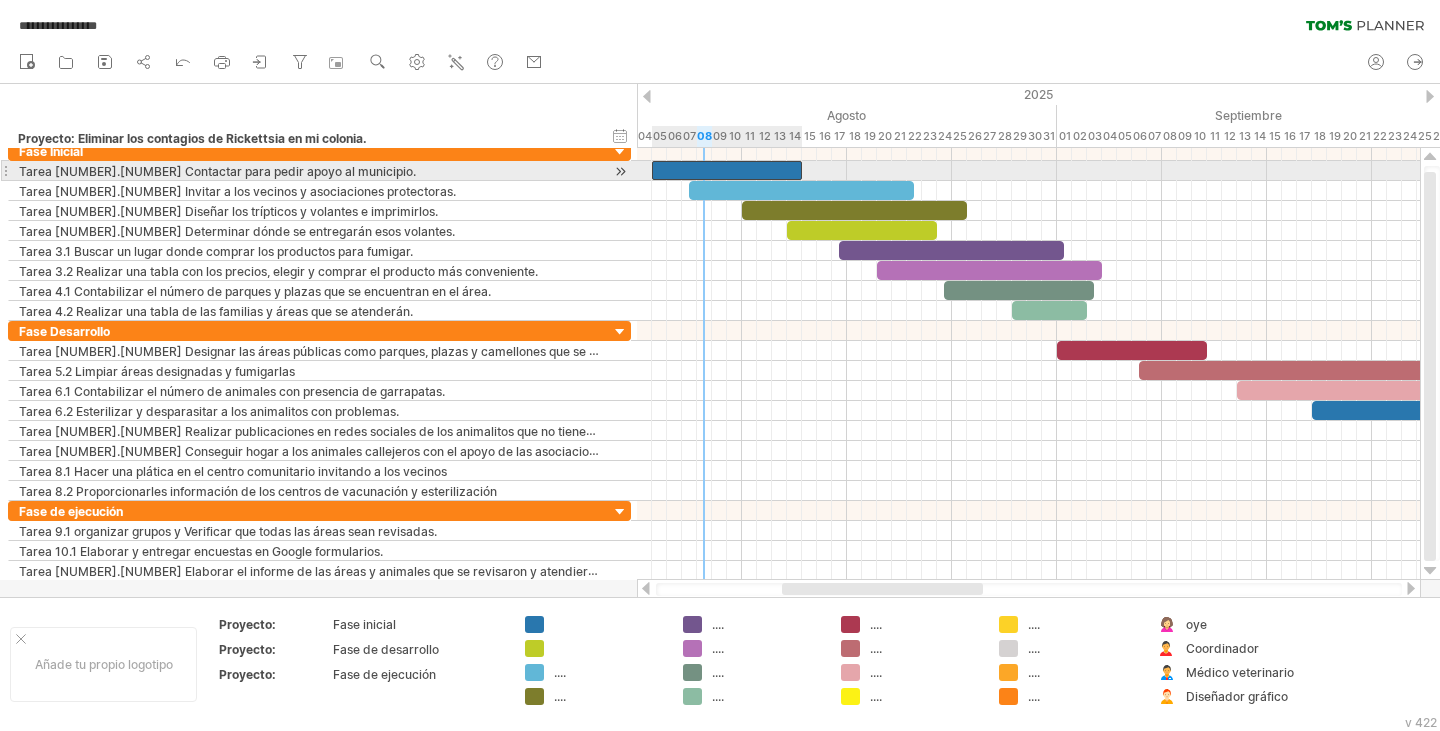 click at bounding box center (727, 170) 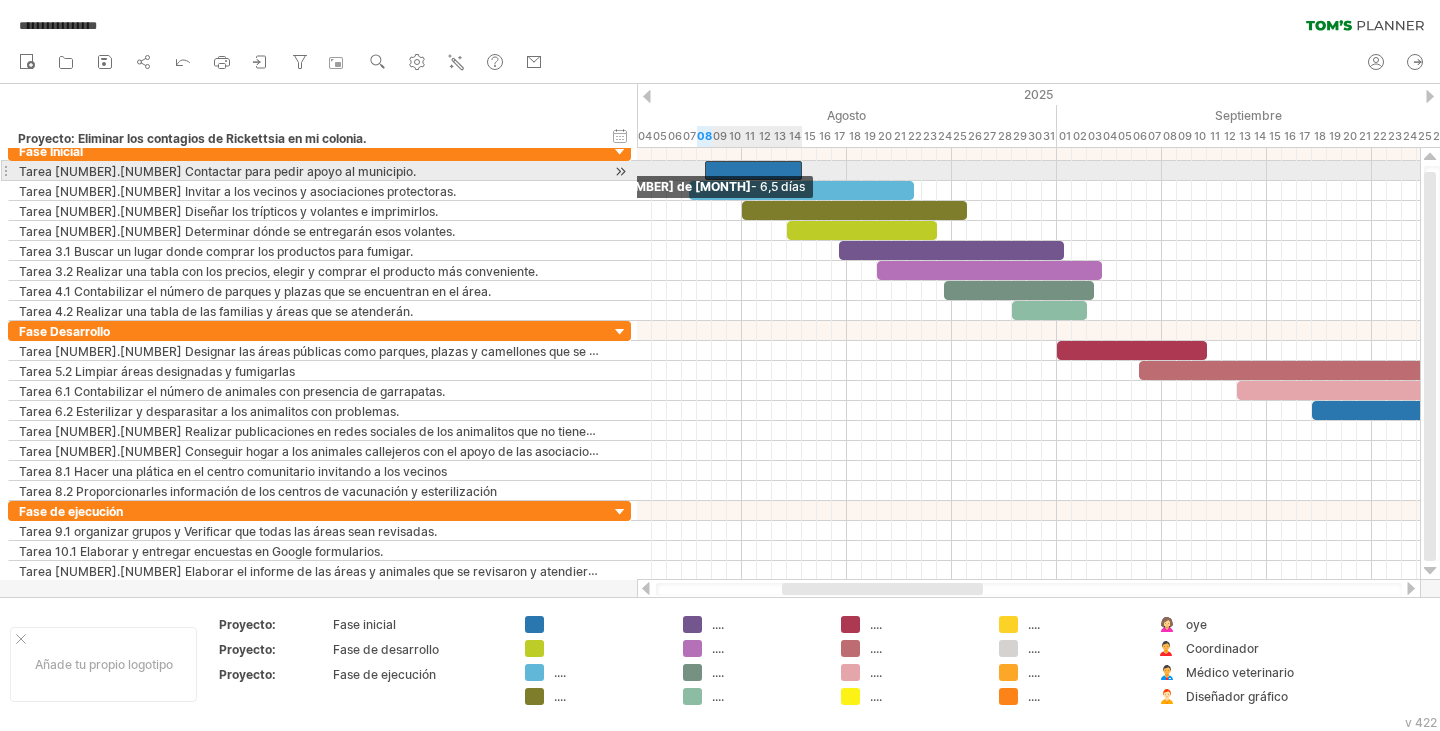 drag, startPoint x: 655, startPoint y: 168, endPoint x: 704, endPoint y: 161, distance: 49.497475 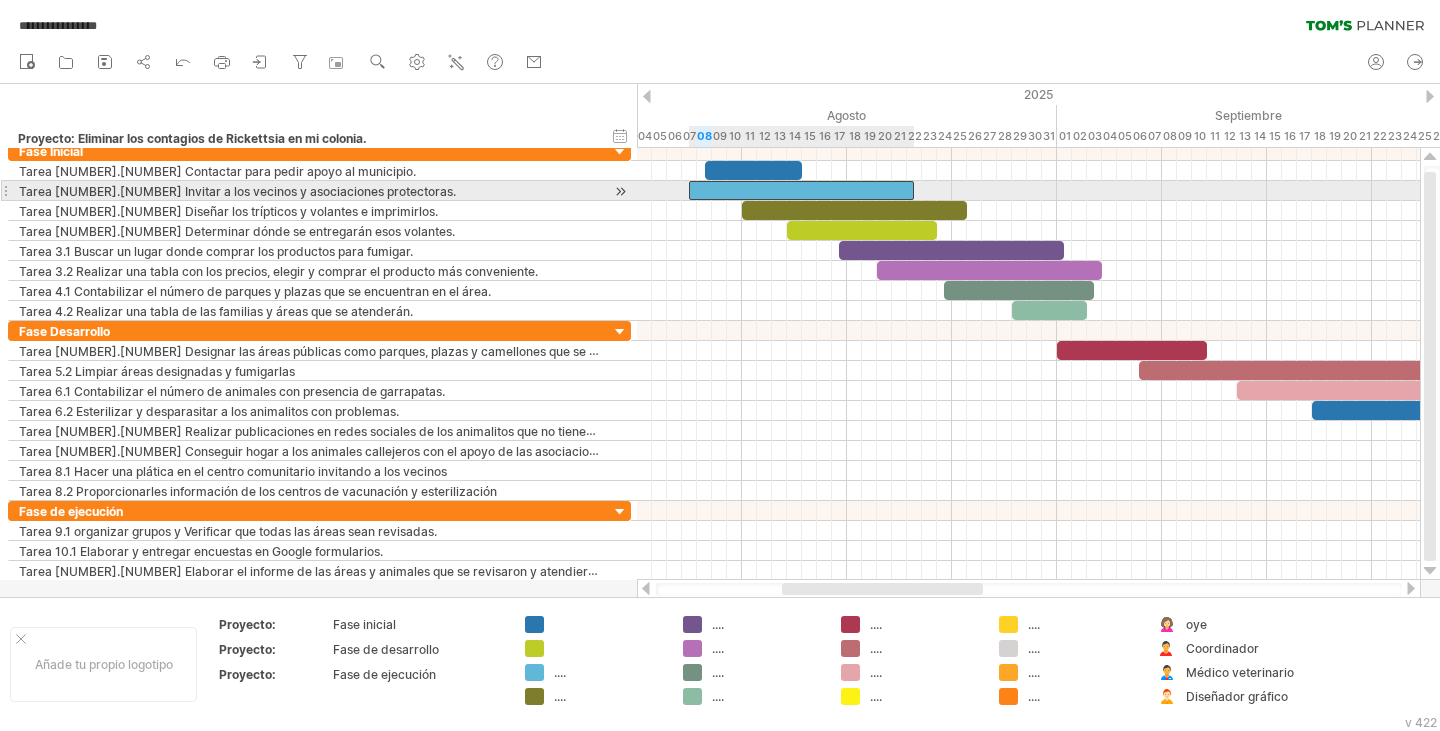 click at bounding box center [801, 190] 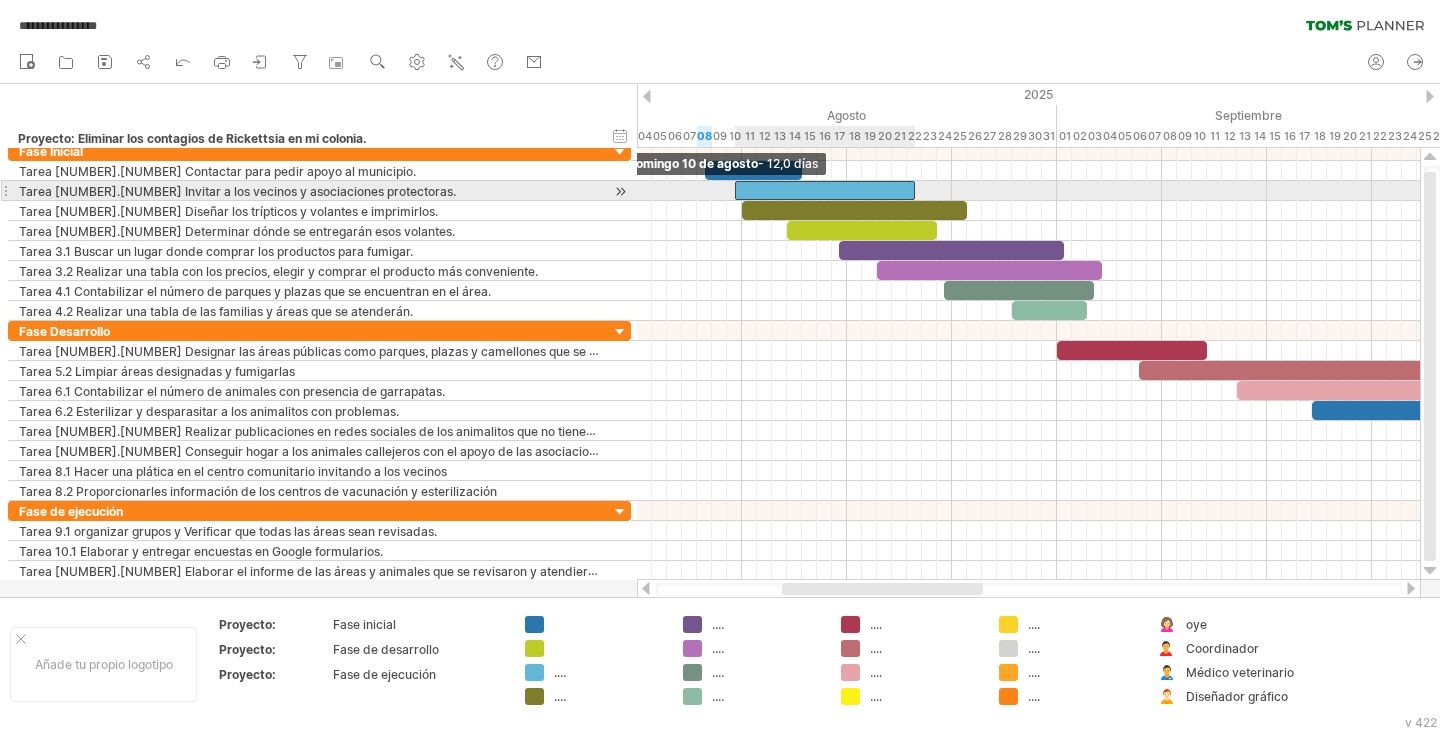 drag, startPoint x: 726, startPoint y: 195, endPoint x: 736, endPoint y: 198, distance: 10.440307 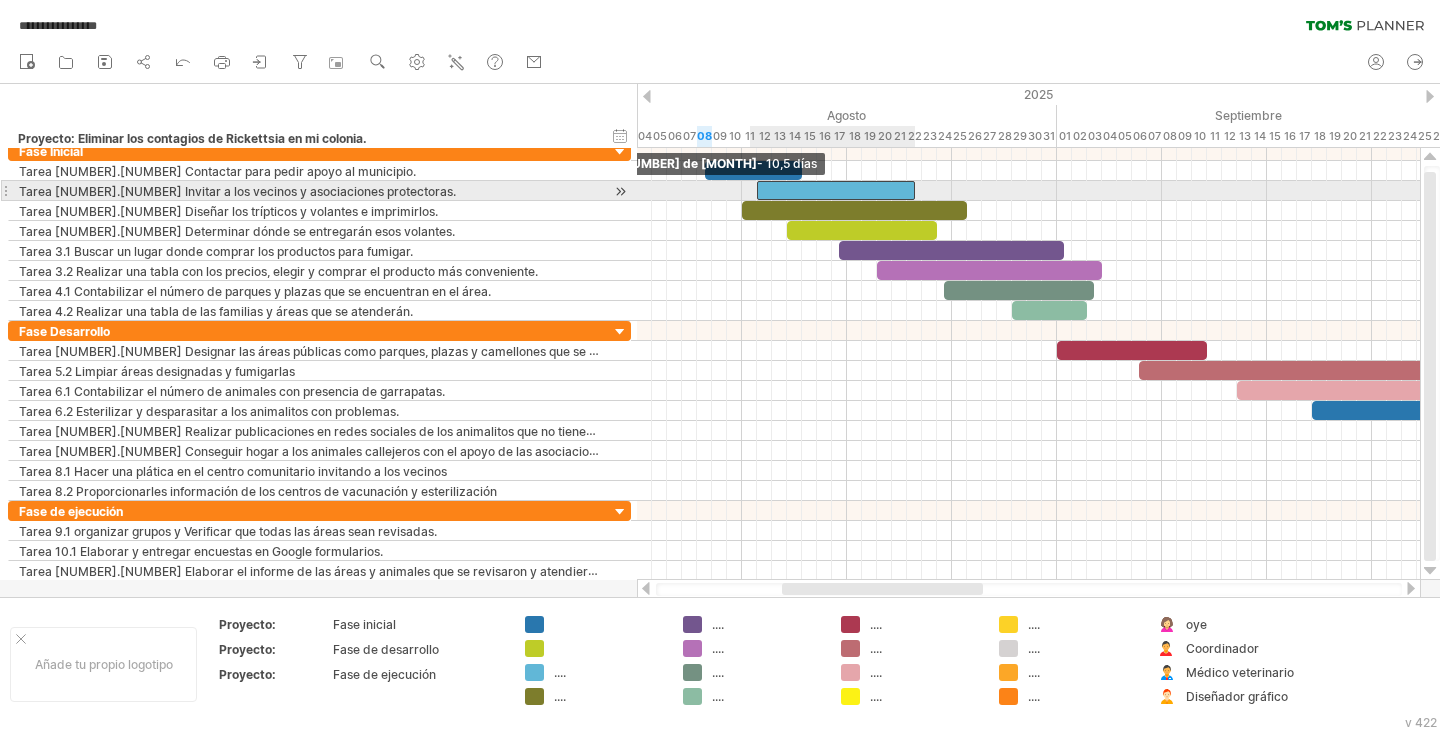 drag, startPoint x: 737, startPoint y: 190, endPoint x: 756, endPoint y: 189, distance: 19.026299 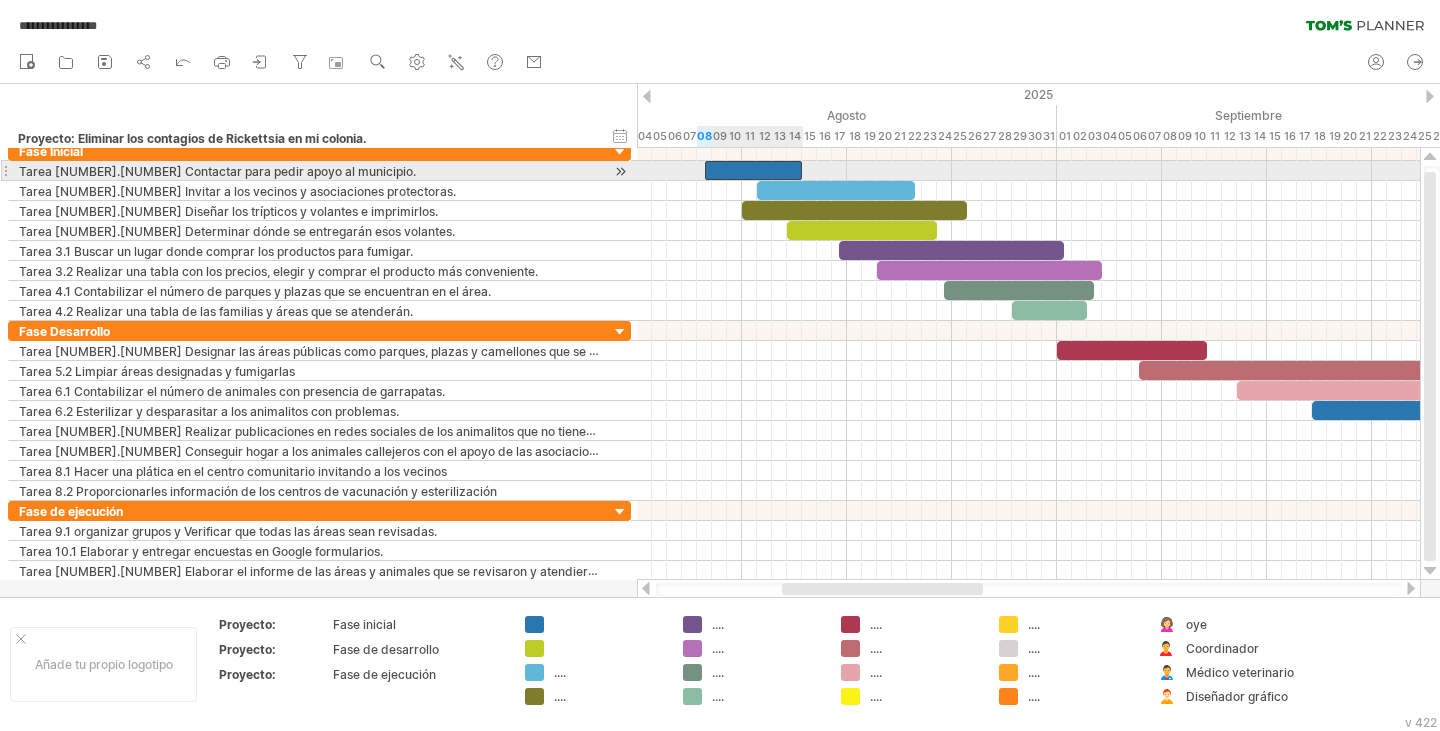 click at bounding box center [754, 170] 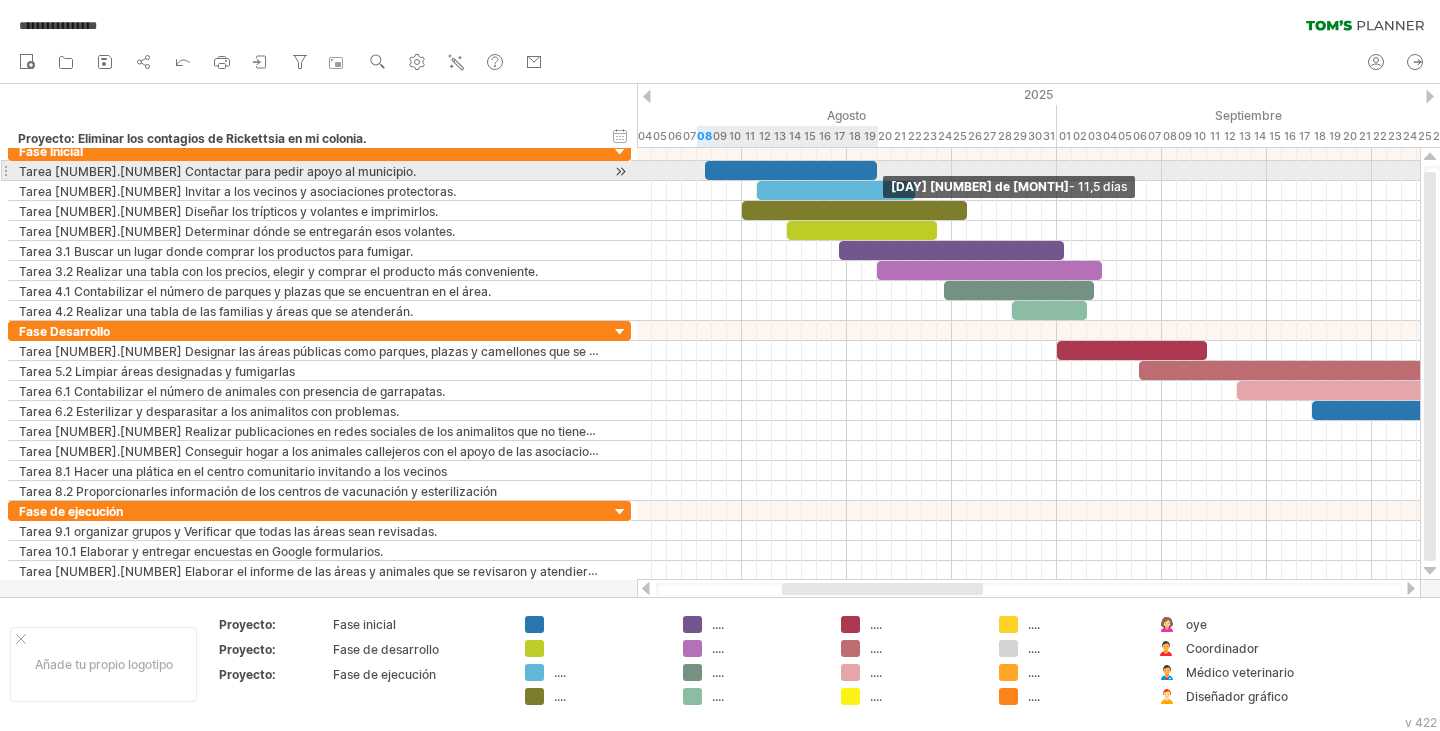 drag, startPoint x: 803, startPoint y: 169, endPoint x: 873, endPoint y: 180, distance: 70.85902 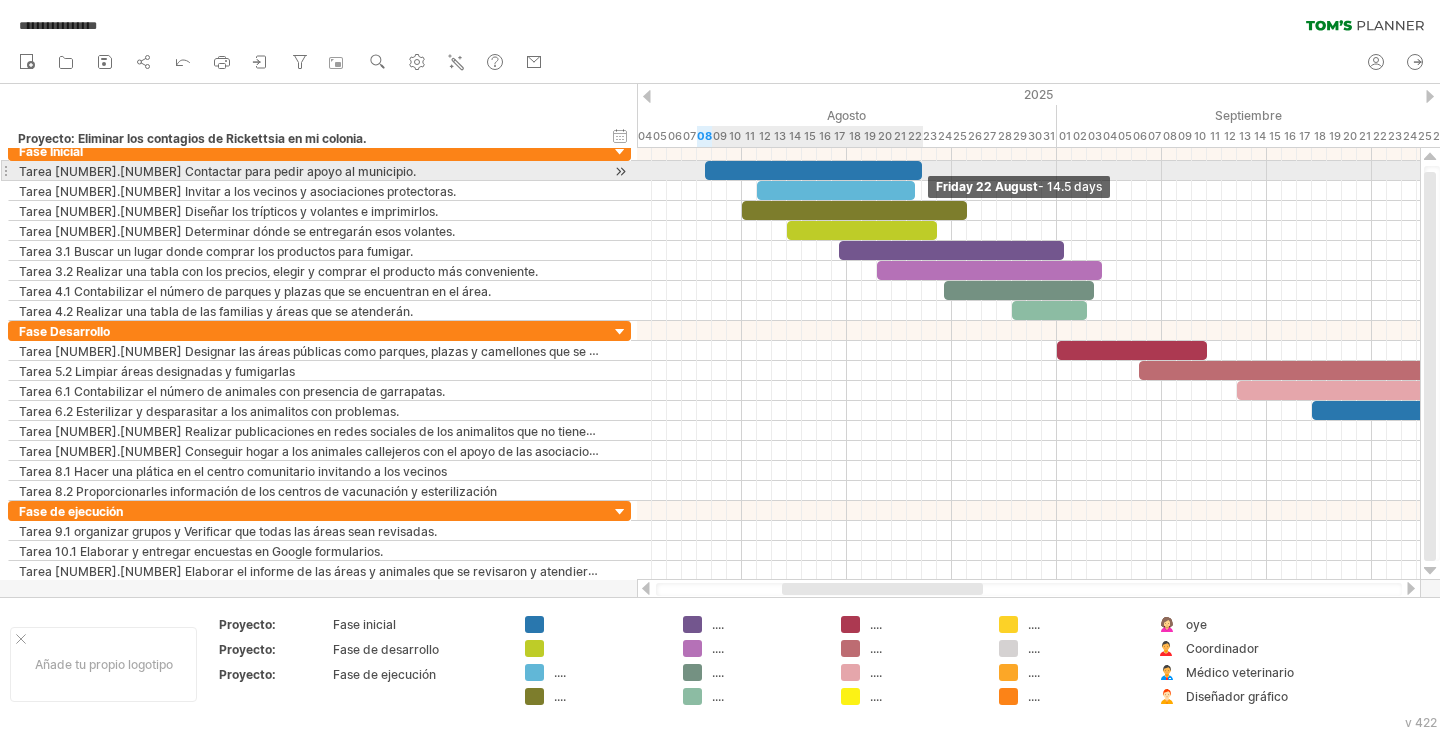 drag, startPoint x: 874, startPoint y: 168, endPoint x: 917, endPoint y: 173, distance: 43.289722 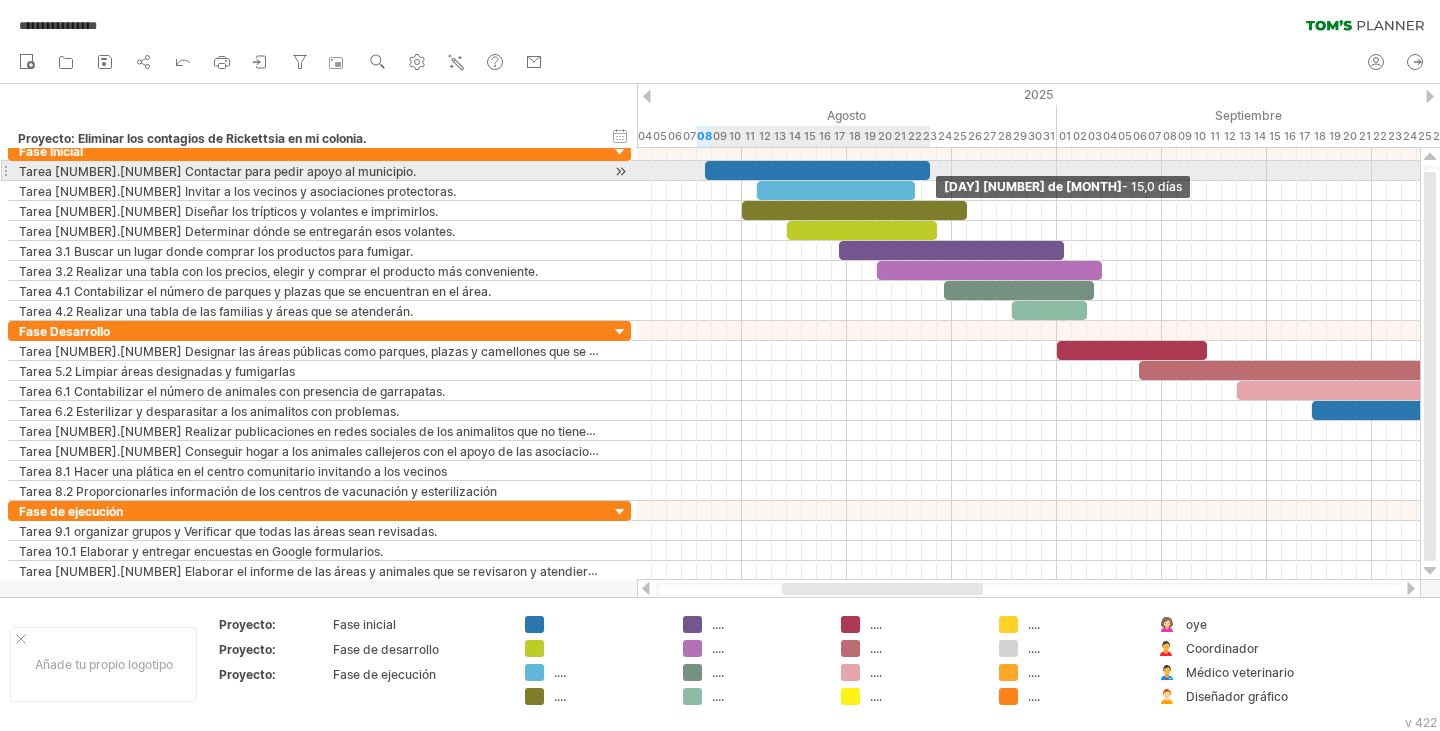 click at bounding box center (930, 170) 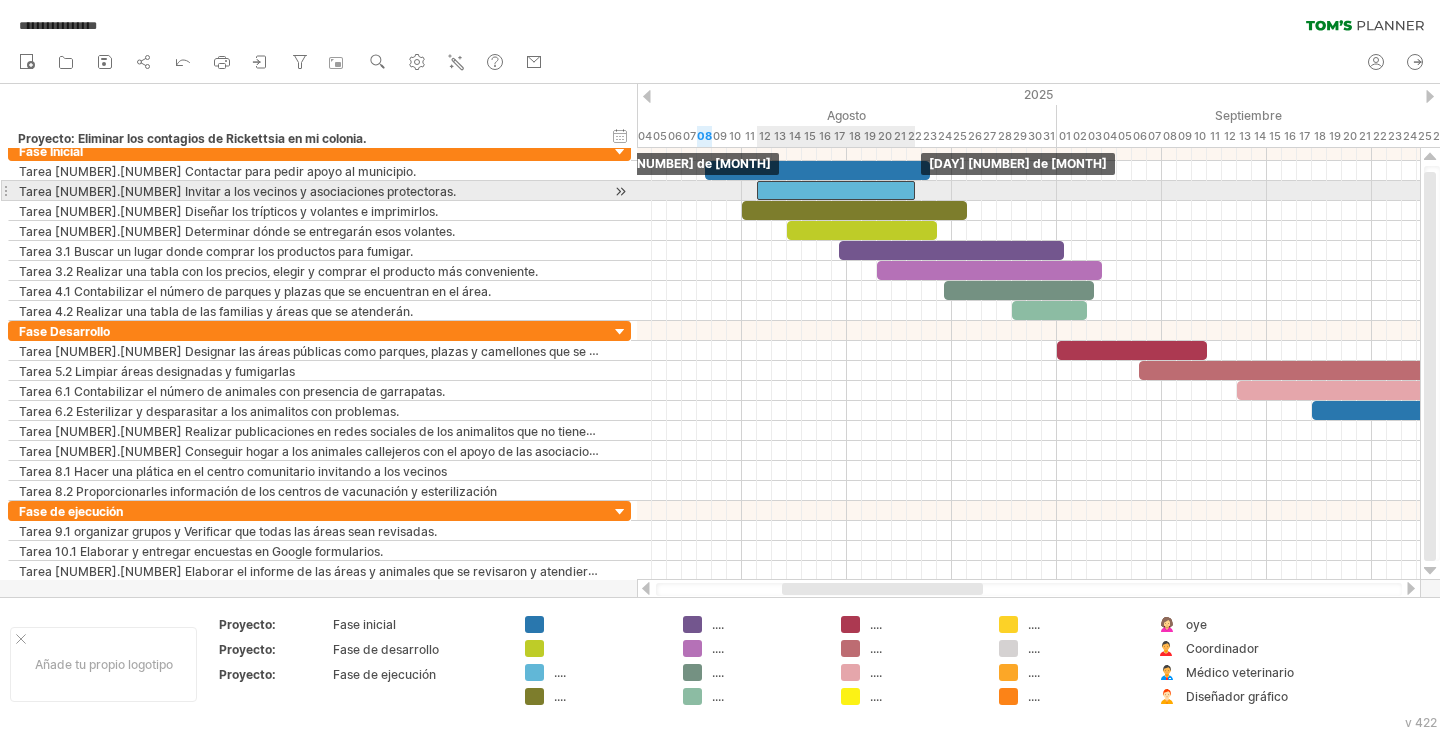 click at bounding box center (836, 190) 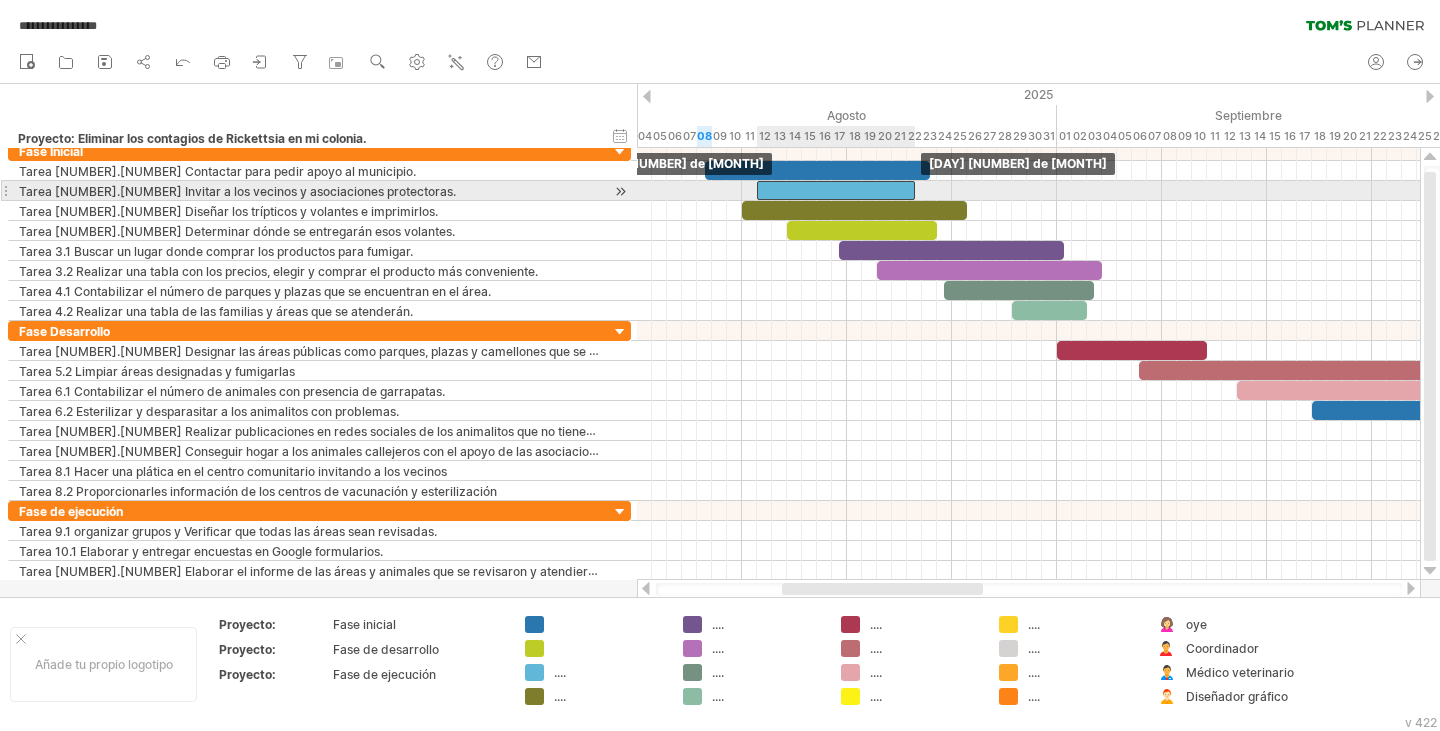 click at bounding box center (836, 190) 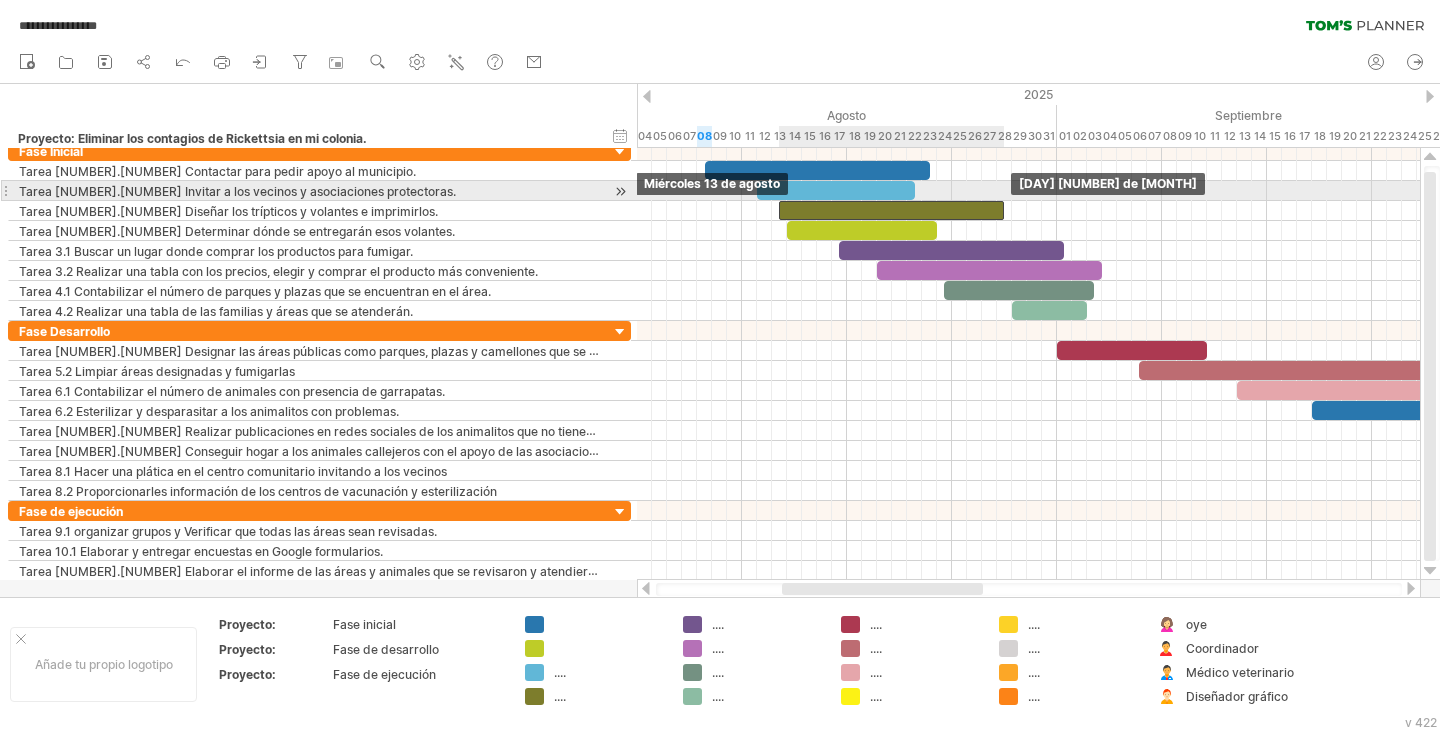 drag, startPoint x: 868, startPoint y: 205, endPoint x: 900, endPoint y: 201, distance: 32.24903 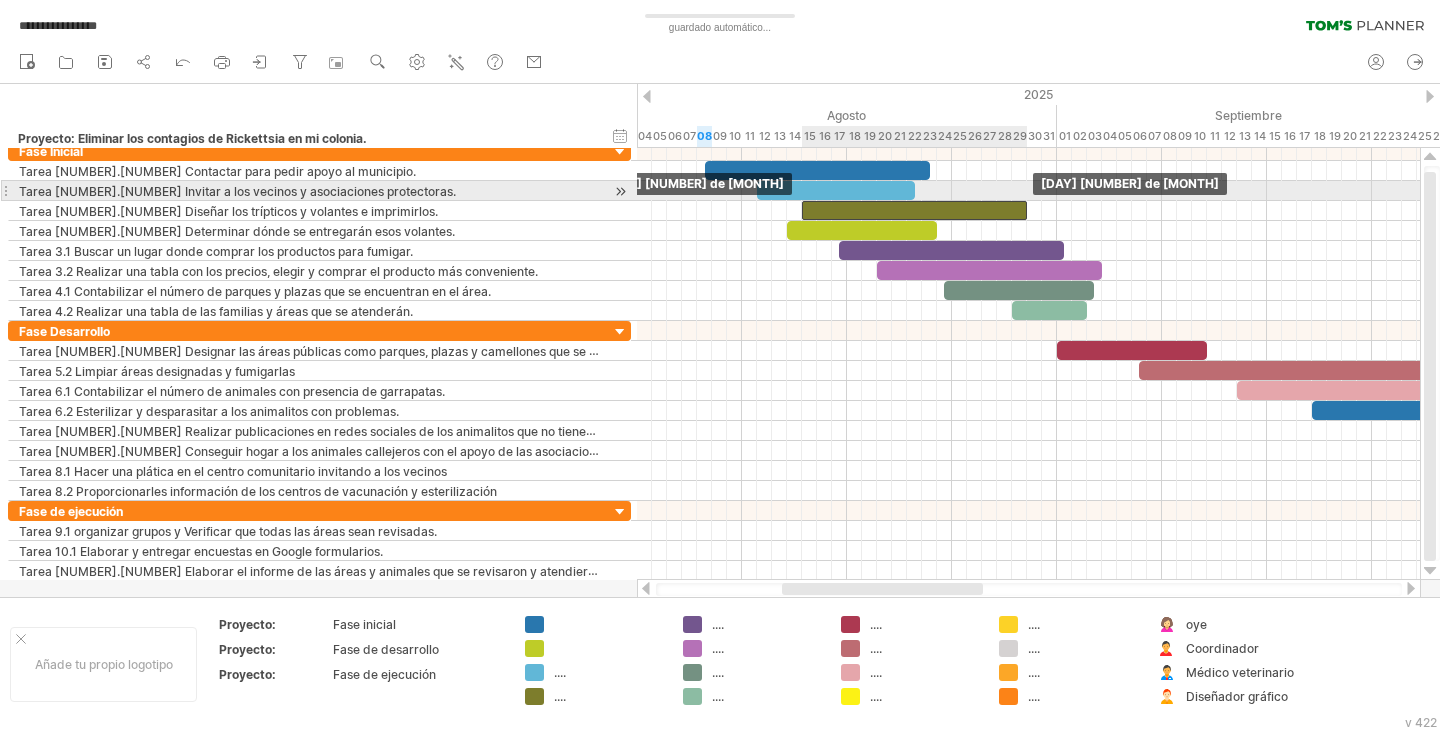 drag, startPoint x: 873, startPoint y: 207, endPoint x: 901, endPoint y: 200, distance: 28.86174 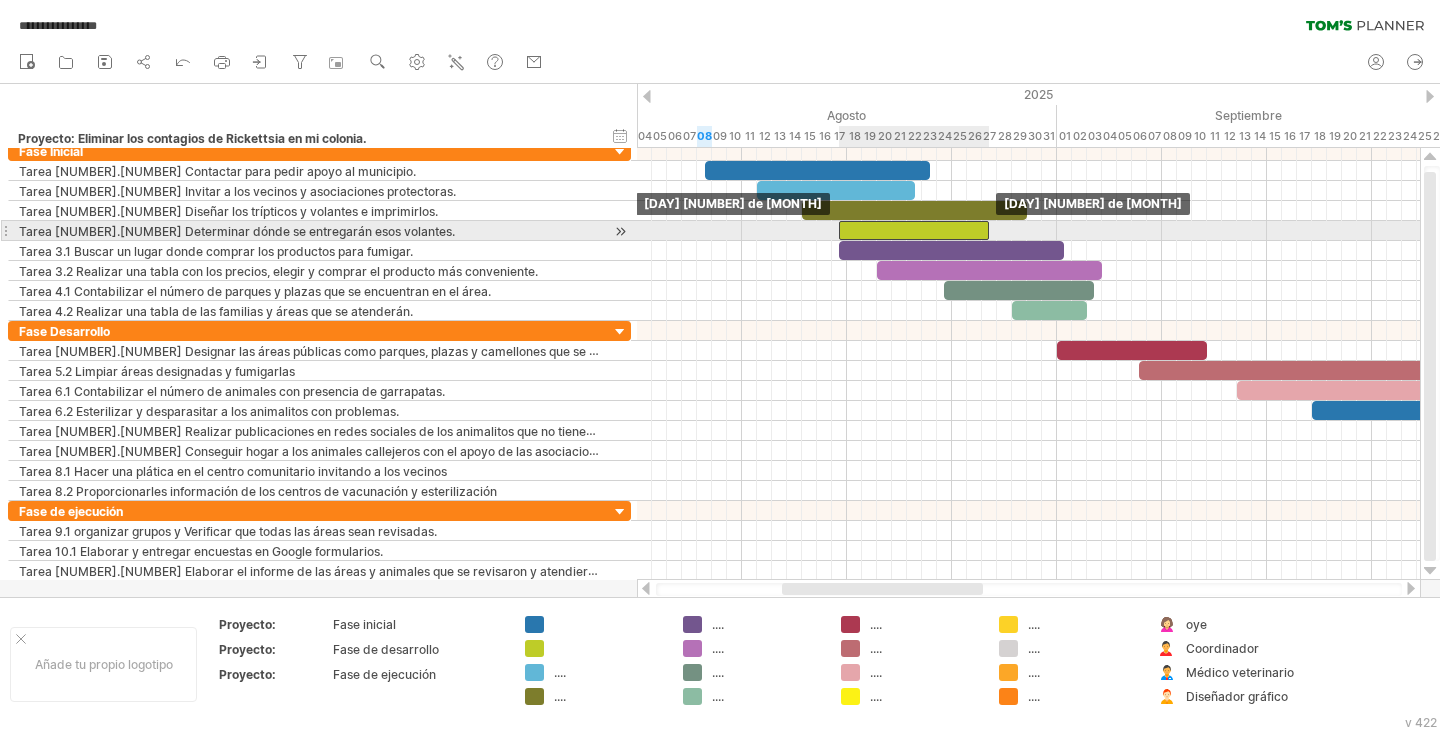 drag, startPoint x: 887, startPoint y: 232, endPoint x: 942, endPoint y: 236, distance: 55.145264 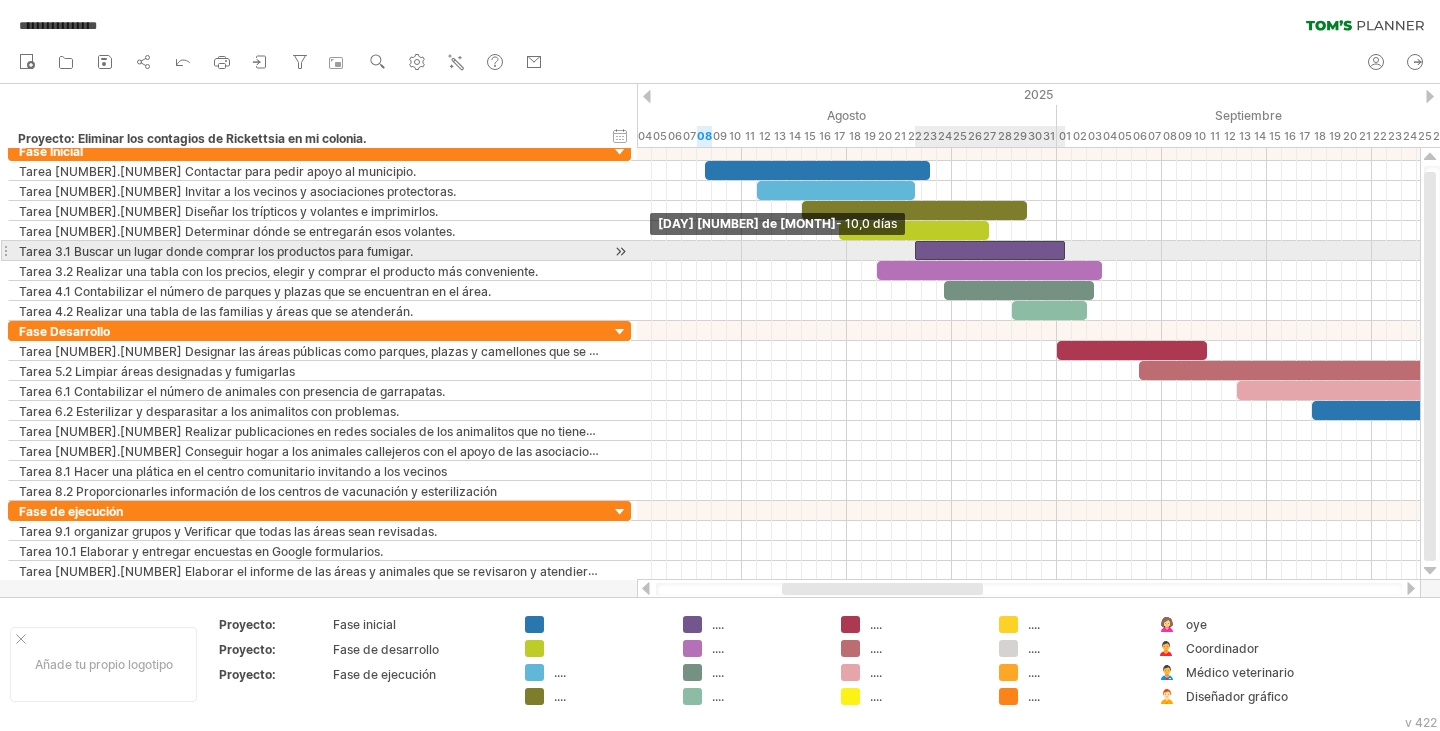 drag, startPoint x: 841, startPoint y: 248, endPoint x: 910, endPoint y: 255, distance: 69.354164 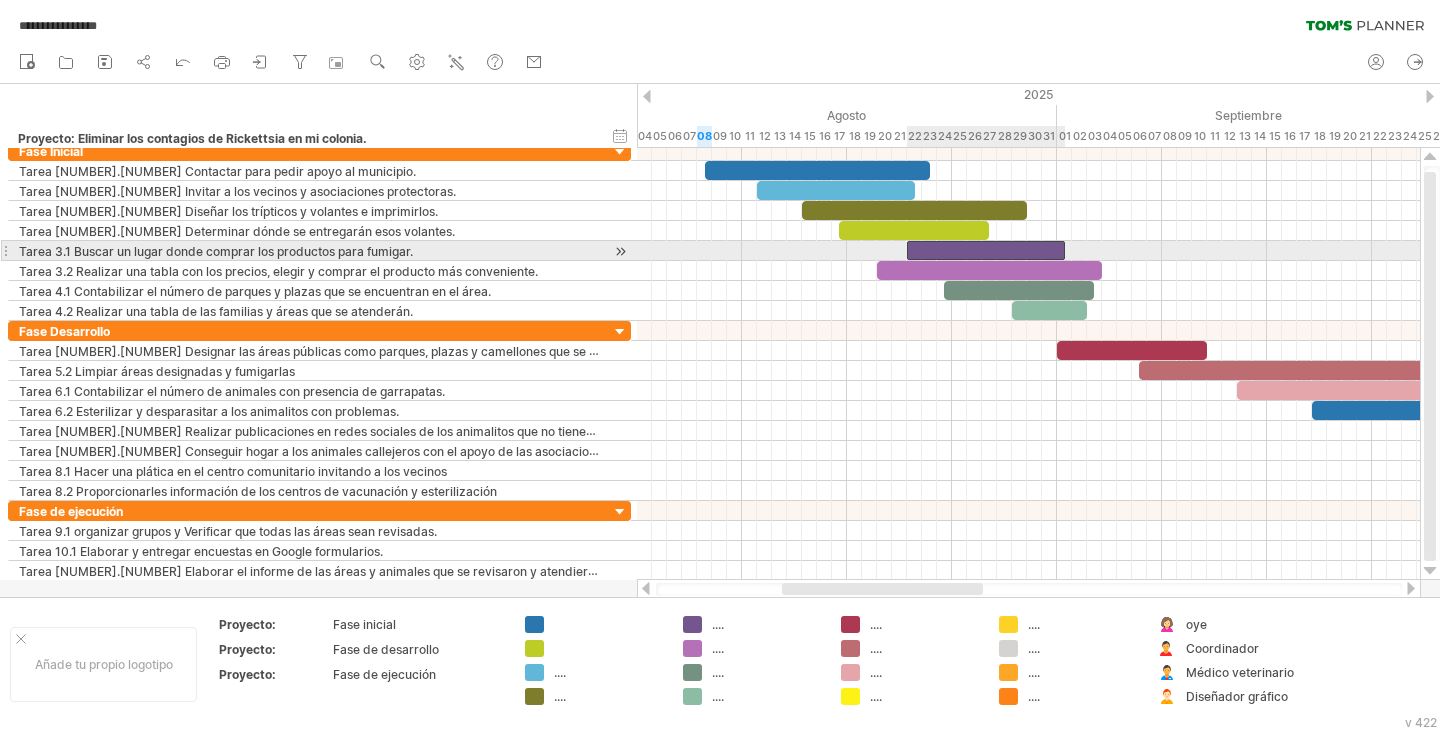 click at bounding box center [986, 250] 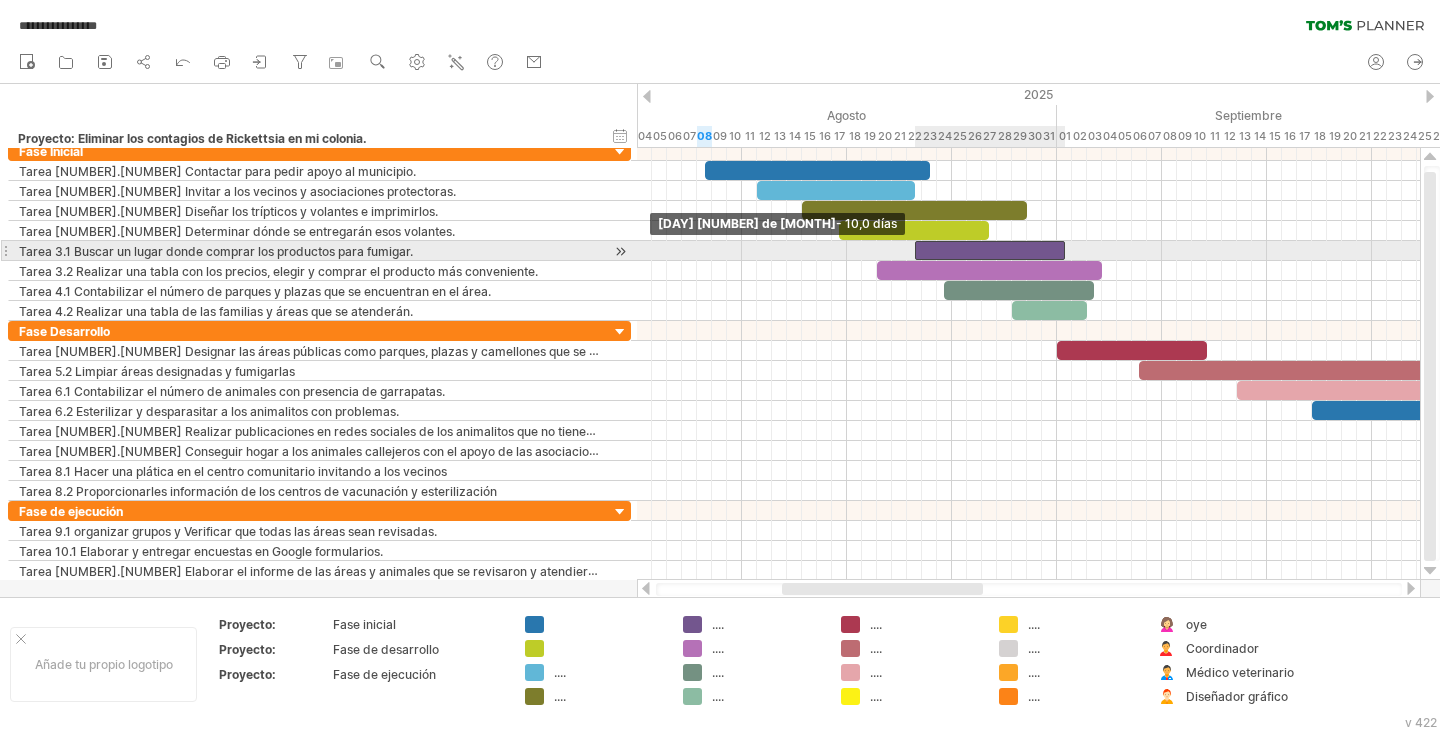 click at bounding box center (915, 250) 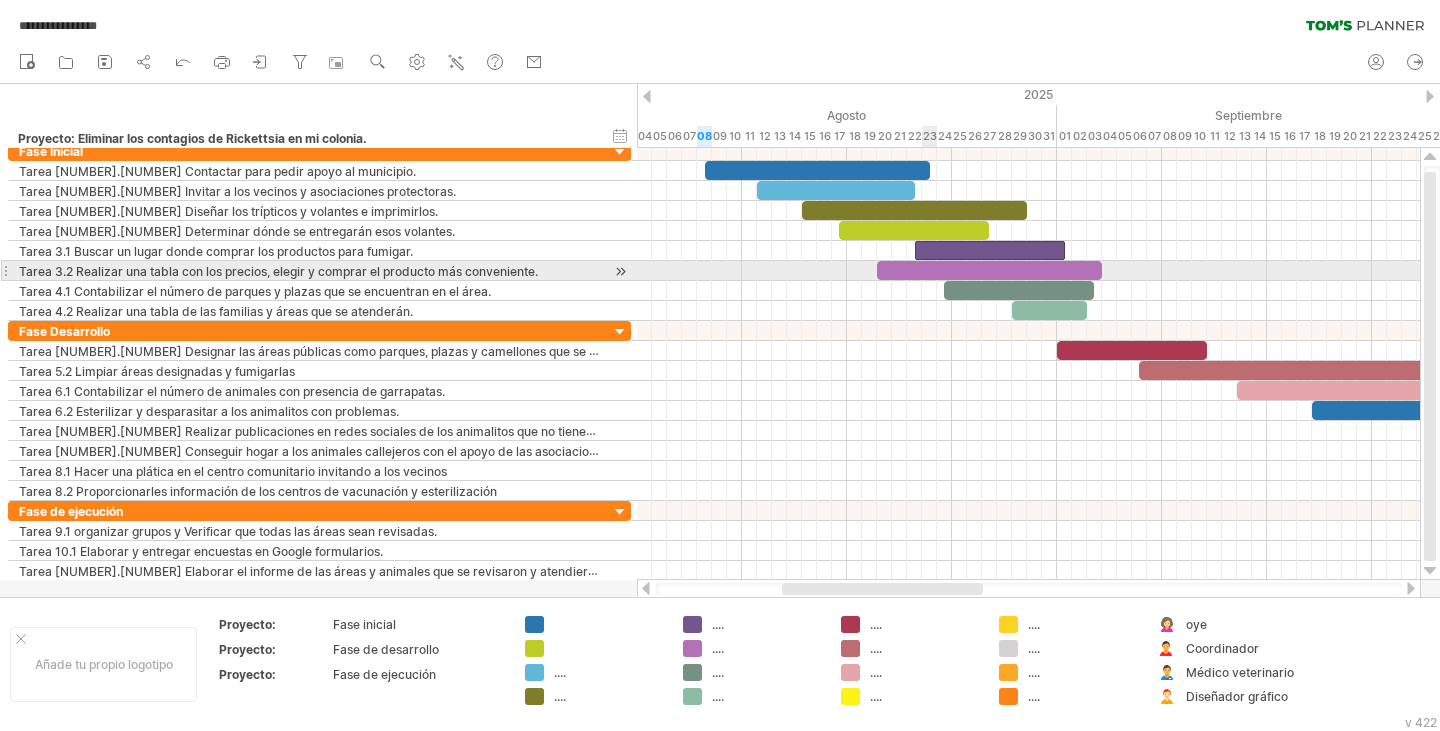 click at bounding box center [989, 270] 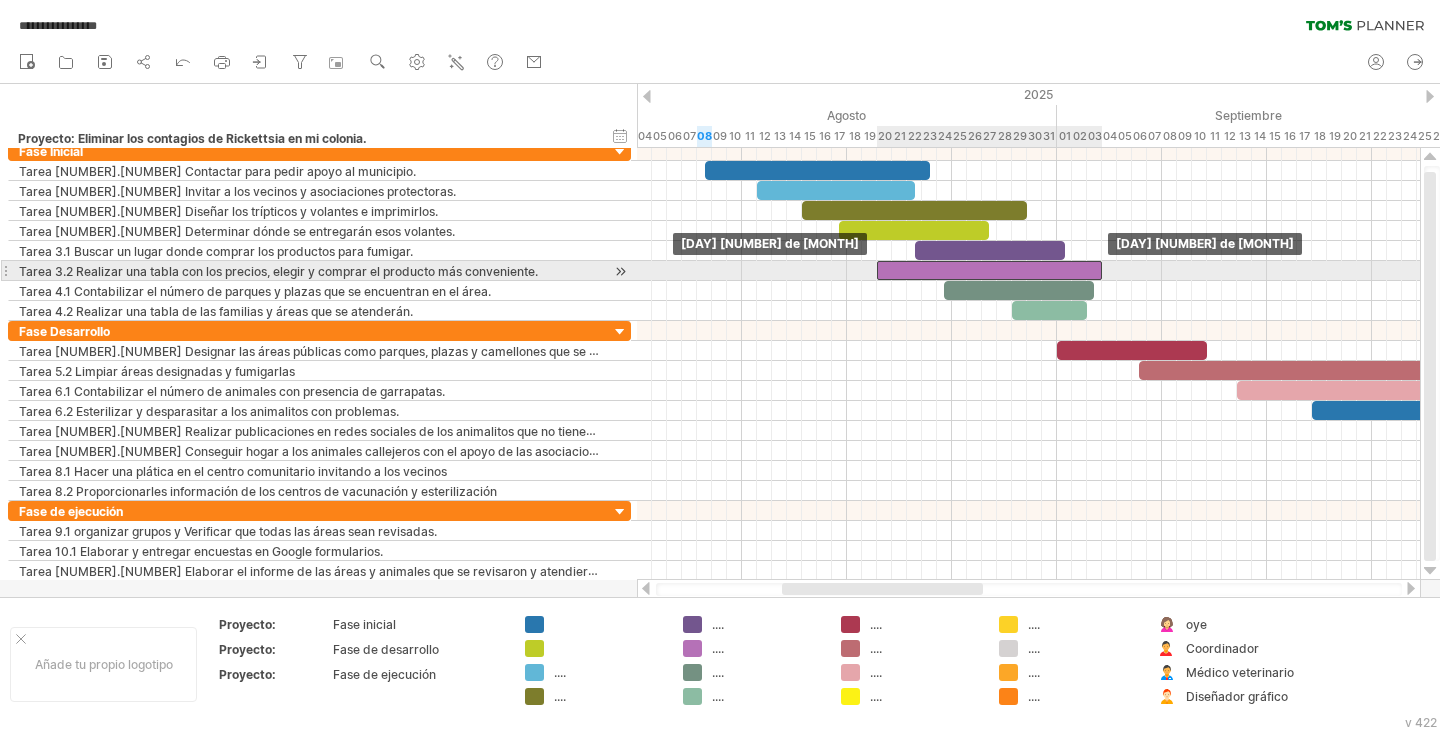 click at bounding box center (989, 270) 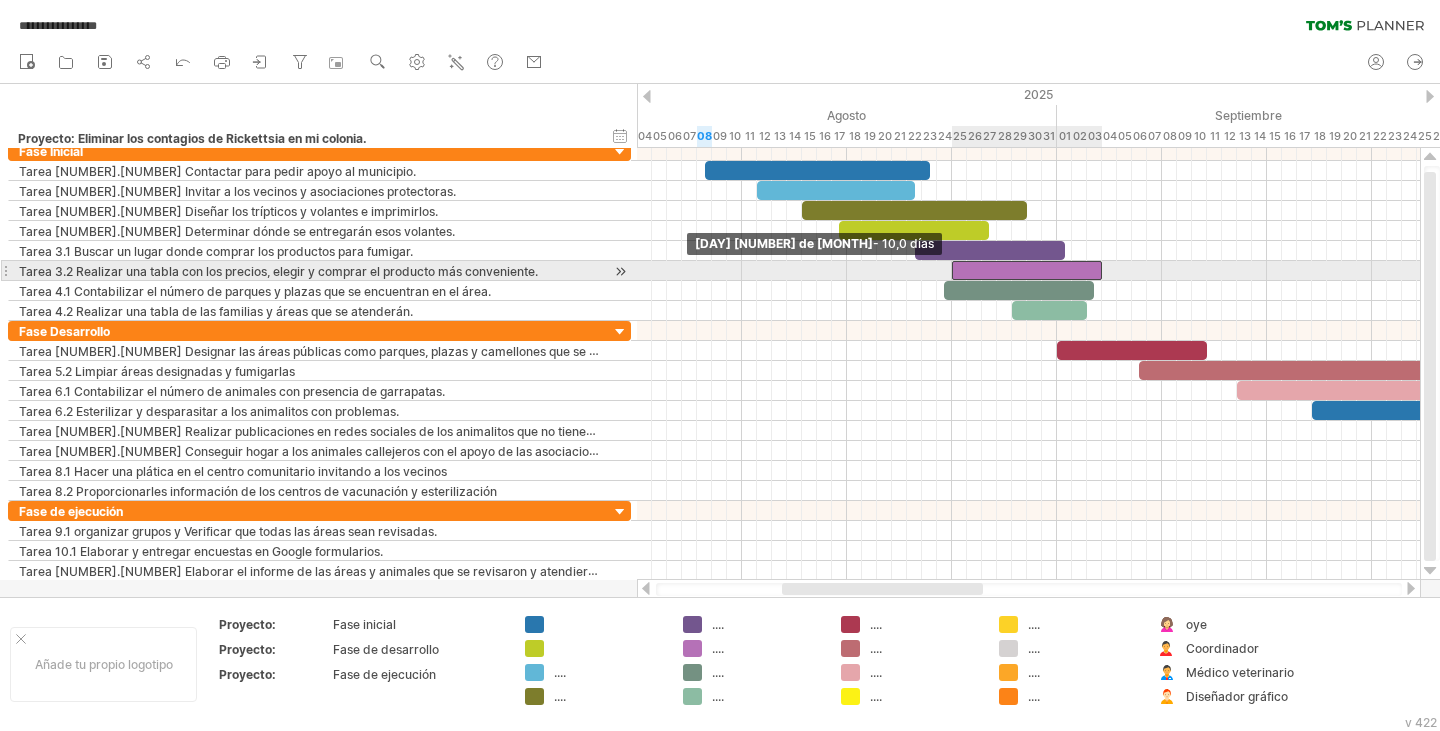 drag, startPoint x: 879, startPoint y: 271, endPoint x: 952, endPoint y: 269, distance: 73.02739 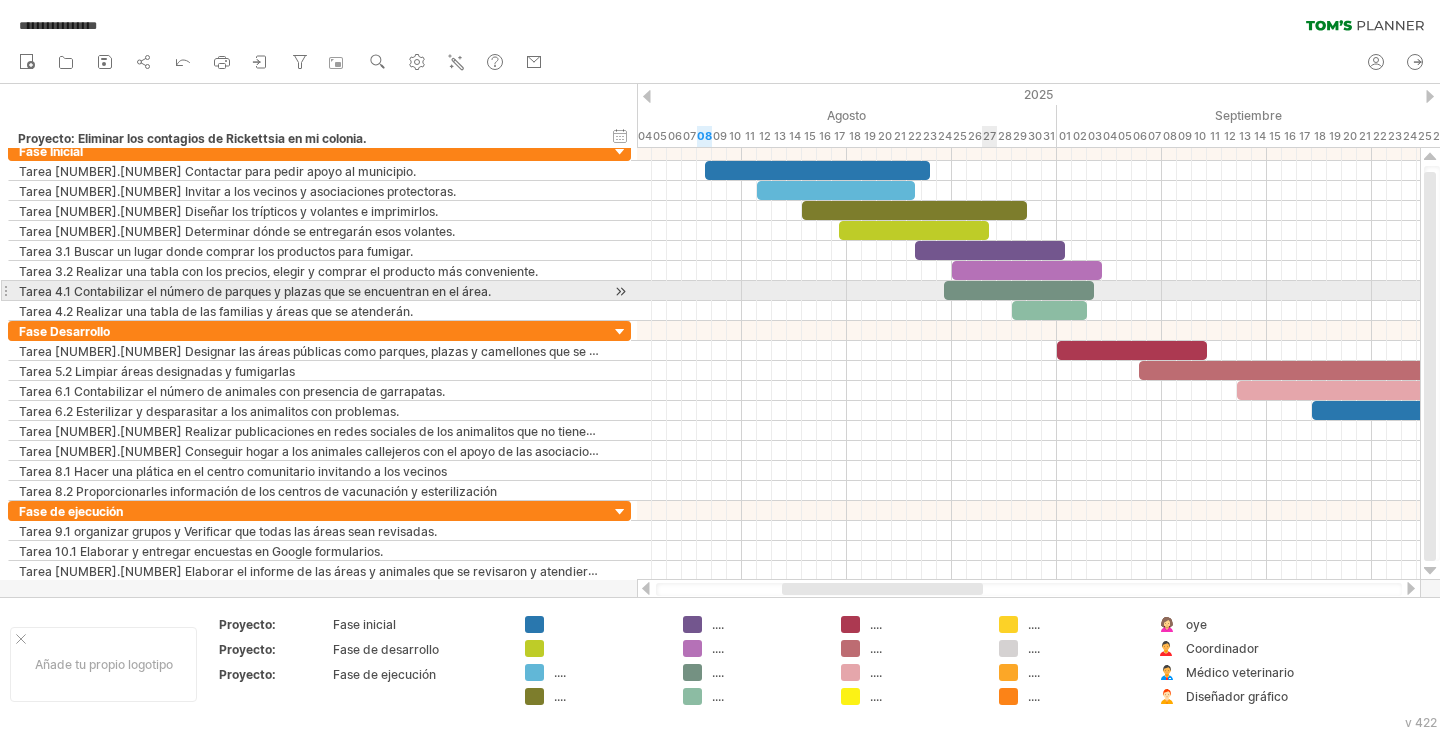 click at bounding box center [1019, 290] 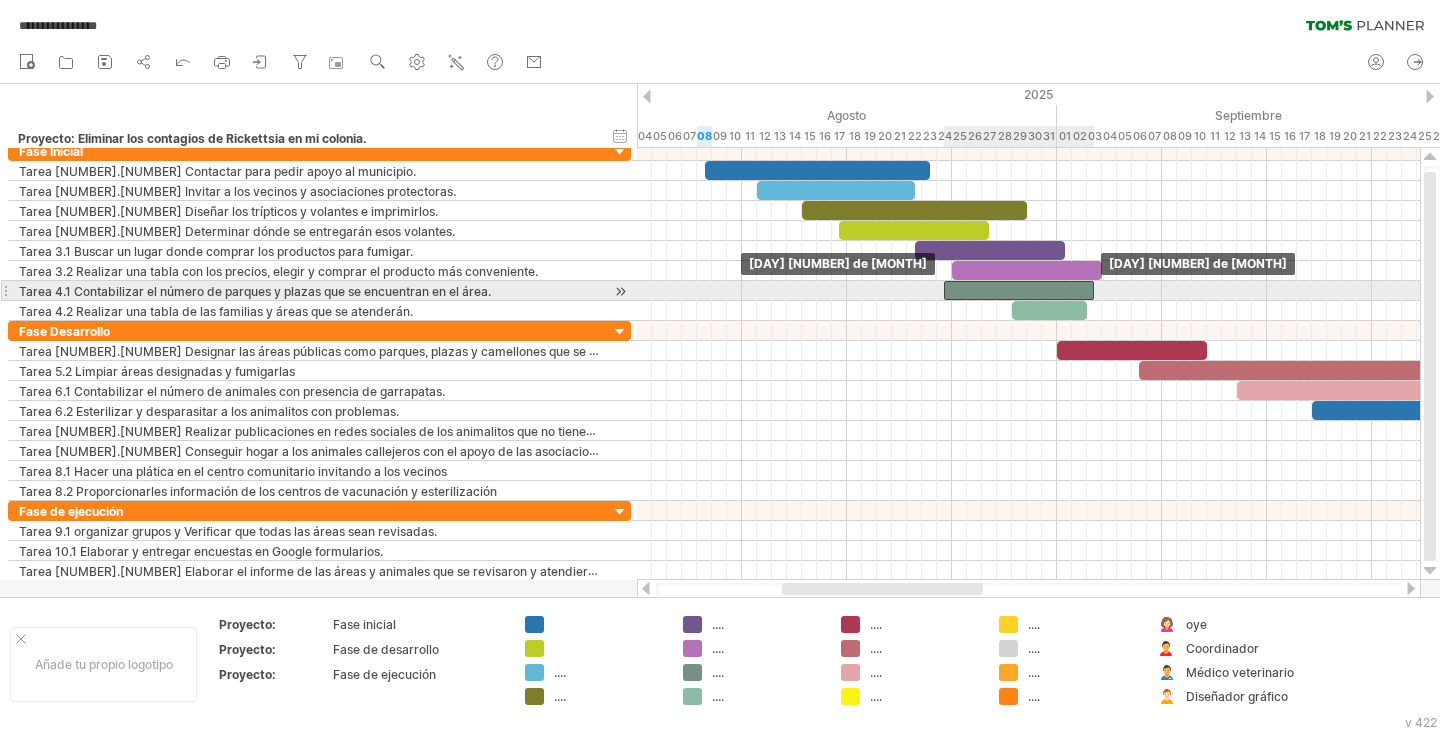 click at bounding box center (1019, 290) 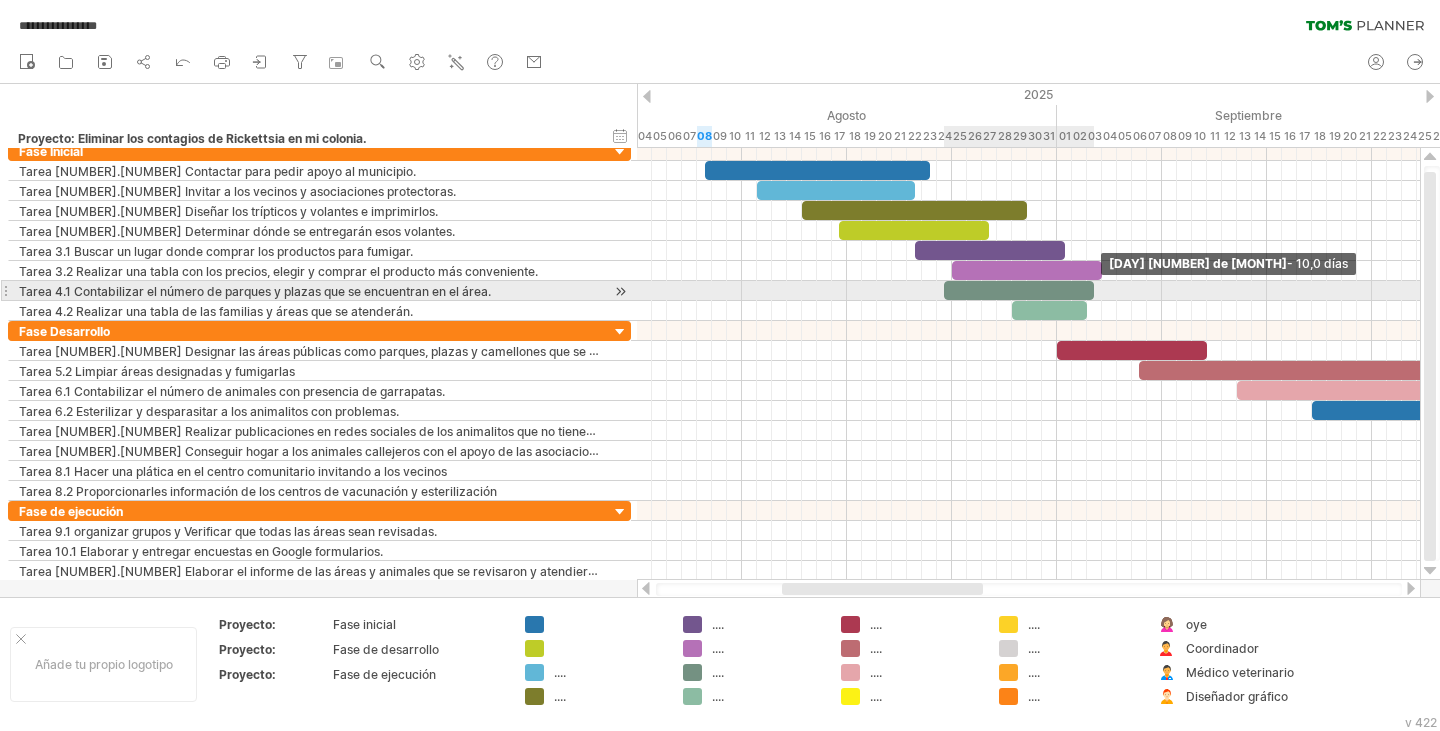 click at bounding box center (1094, 290) 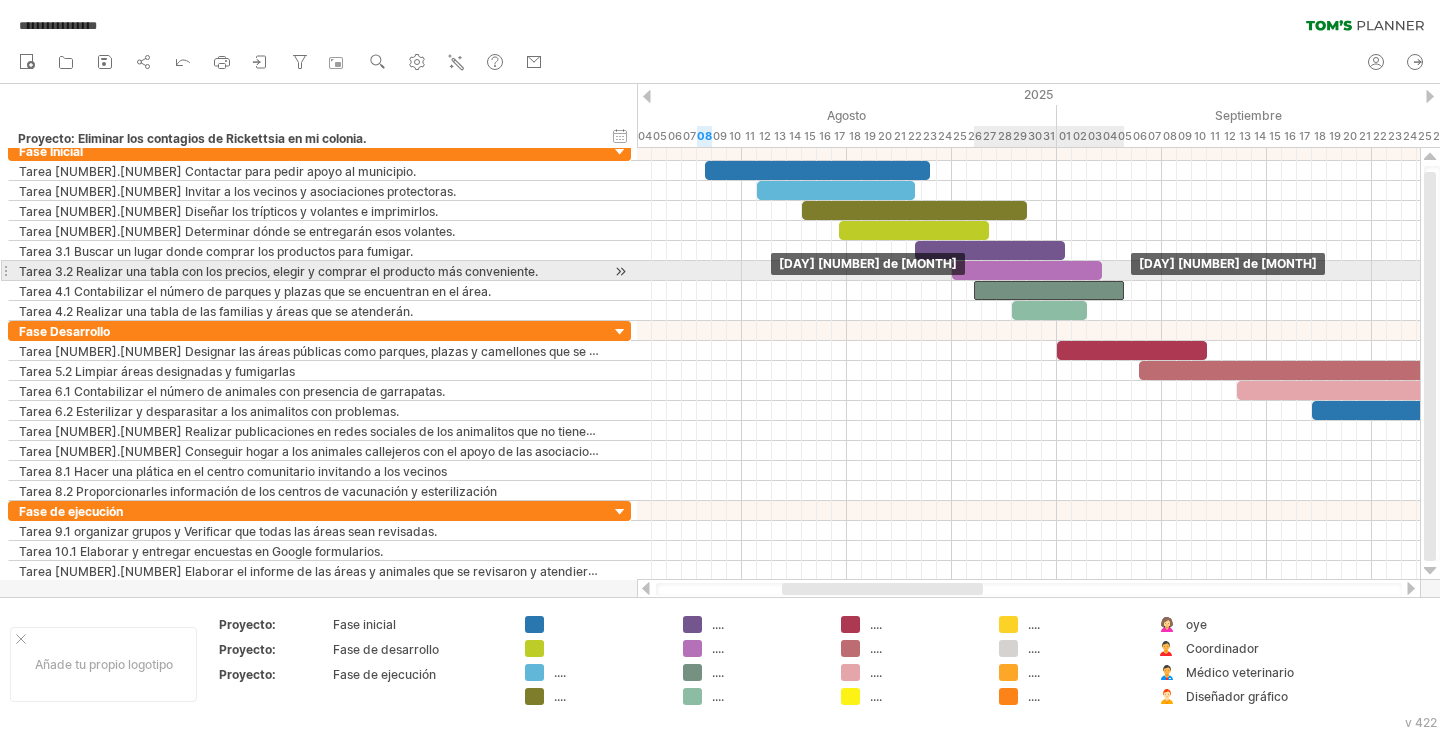 drag, startPoint x: 1013, startPoint y: 285, endPoint x: 1044, endPoint y: 280, distance: 31.400637 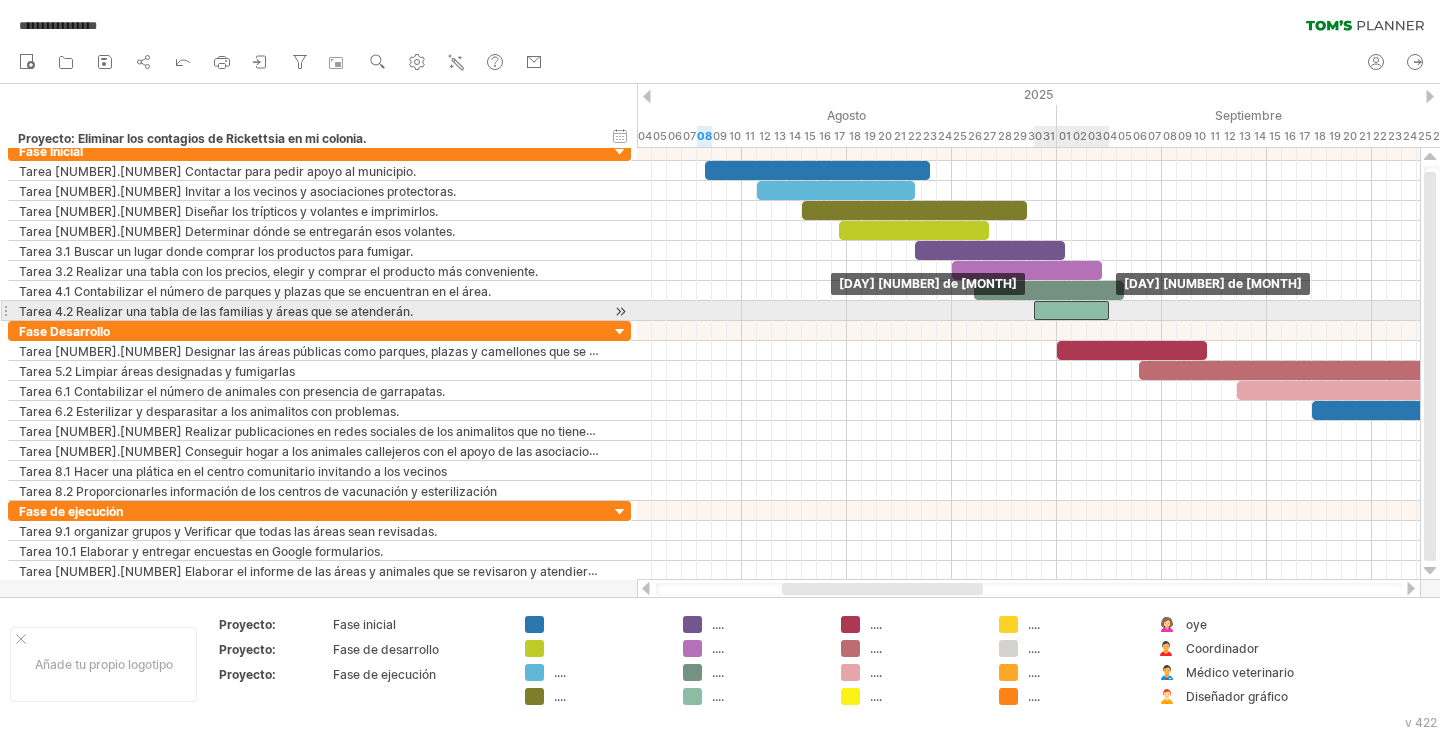 drag, startPoint x: 1043, startPoint y: 310, endPoint x: 1067, endPoint y: 309, distance: 24.020824 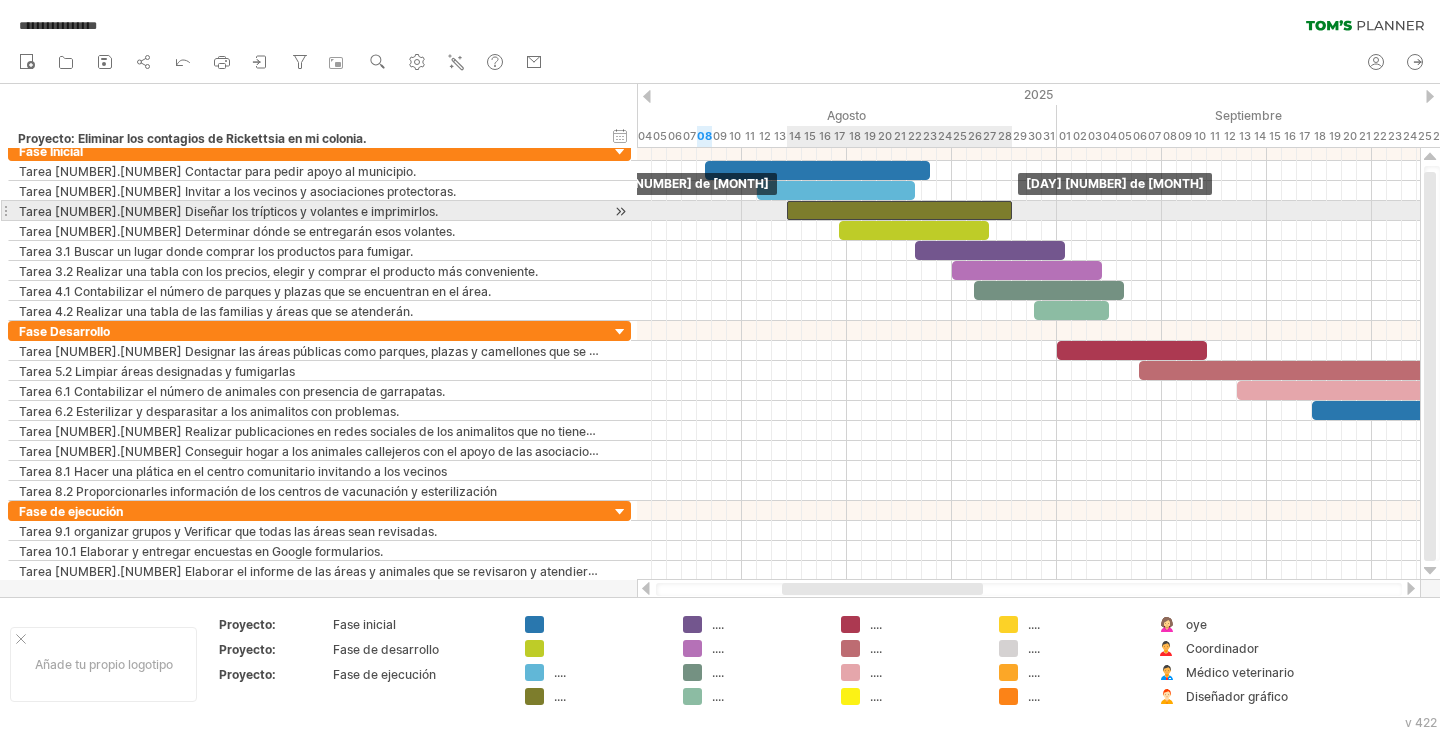 drag, startPoint x: 994, startPoint y: 206, endPoint x: 979, endPoint y: 215, distance: 17.492855 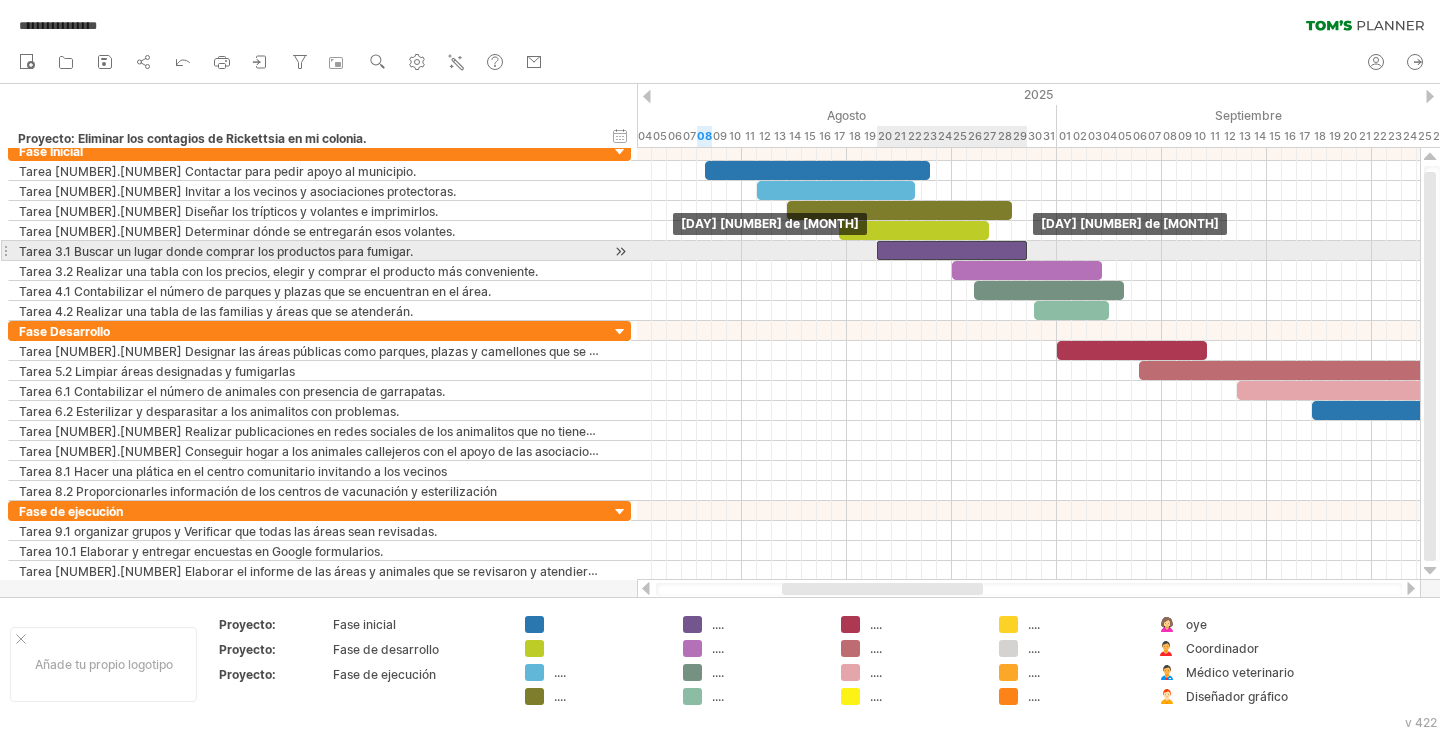 drag, startPoint x: 991, startPoint y: 249, endPoint x: 952, endPoint y: 250, distance: 39.012817 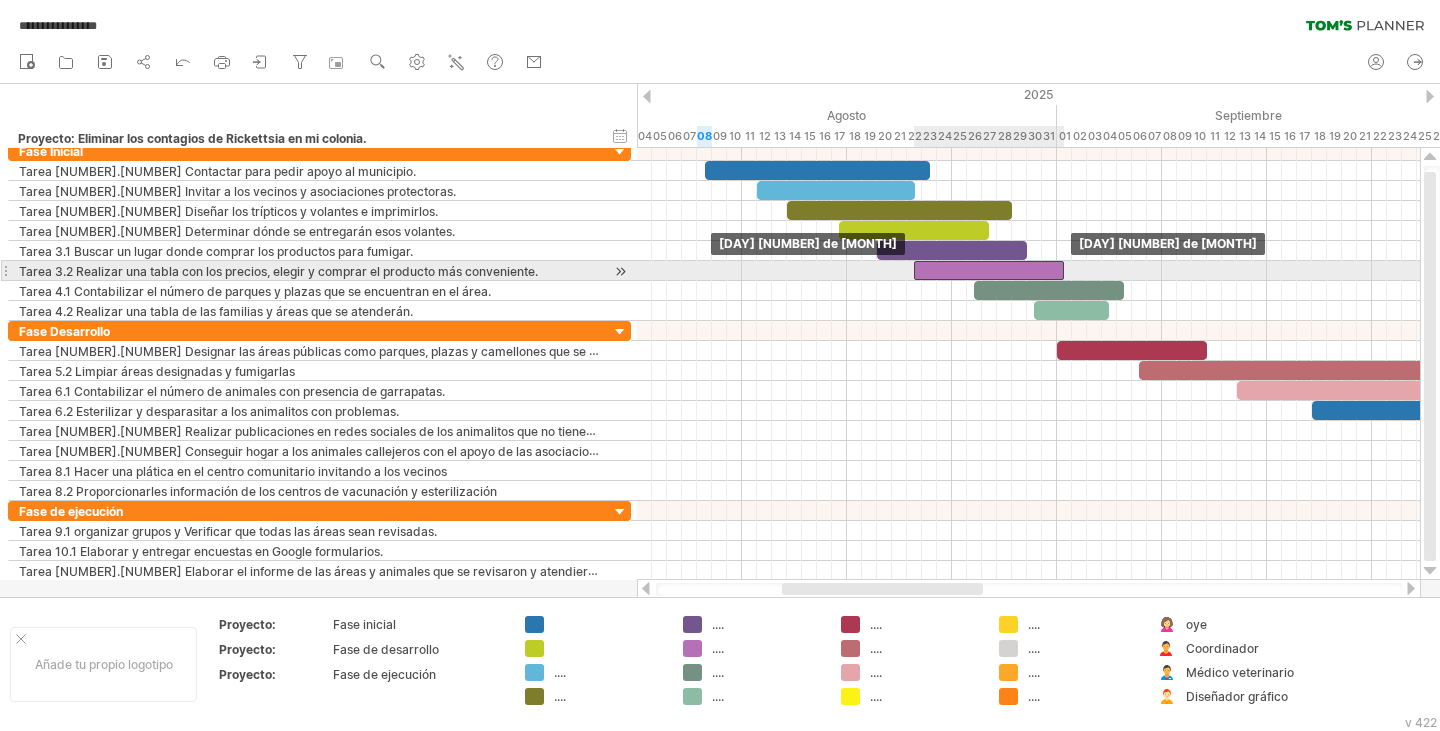drag, startPoint x: 1011, startPoint y: 266, endPoint x: 972, endPoint y: 270, distance: 39.20459 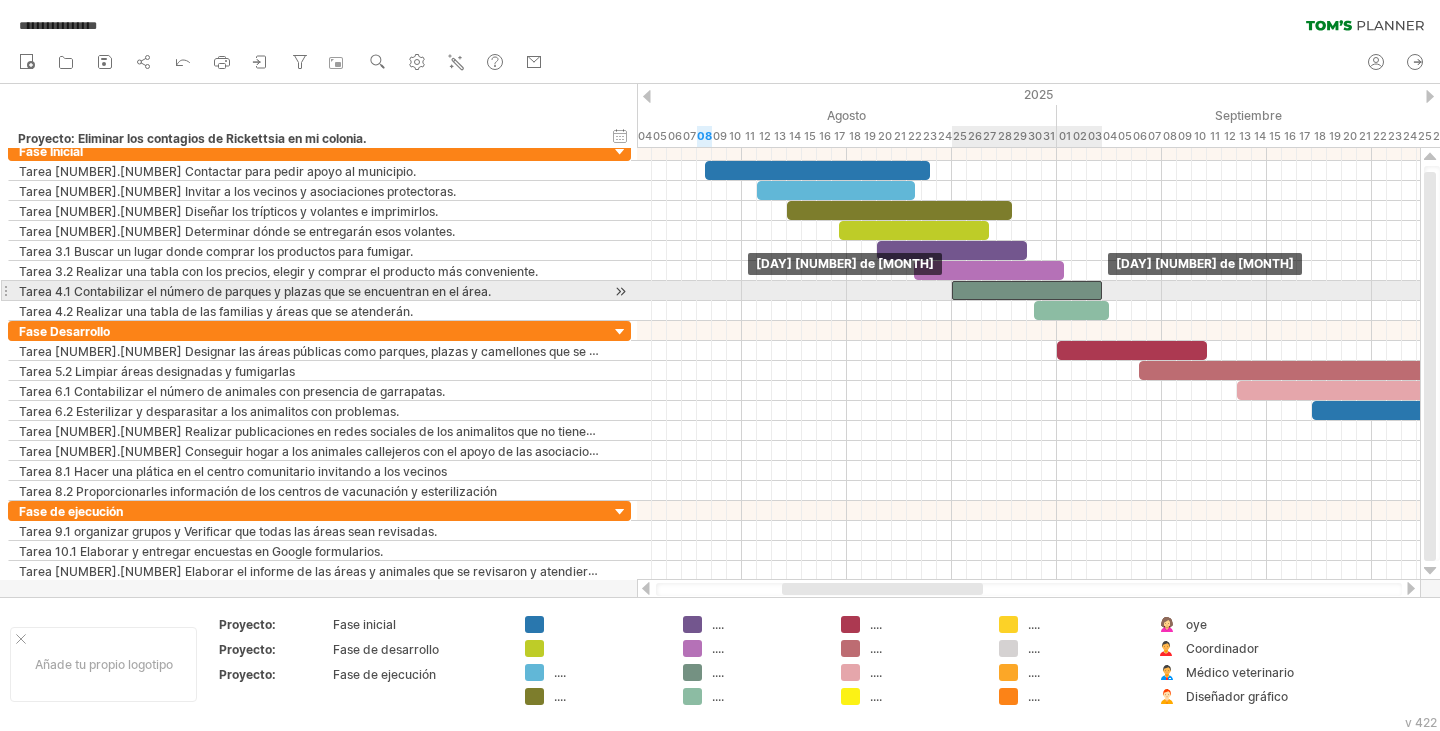 drag, startPoint x: 1026, startPoint y: 286, endPoint x: 1005, endPoint y: 290, distance: 21.377558 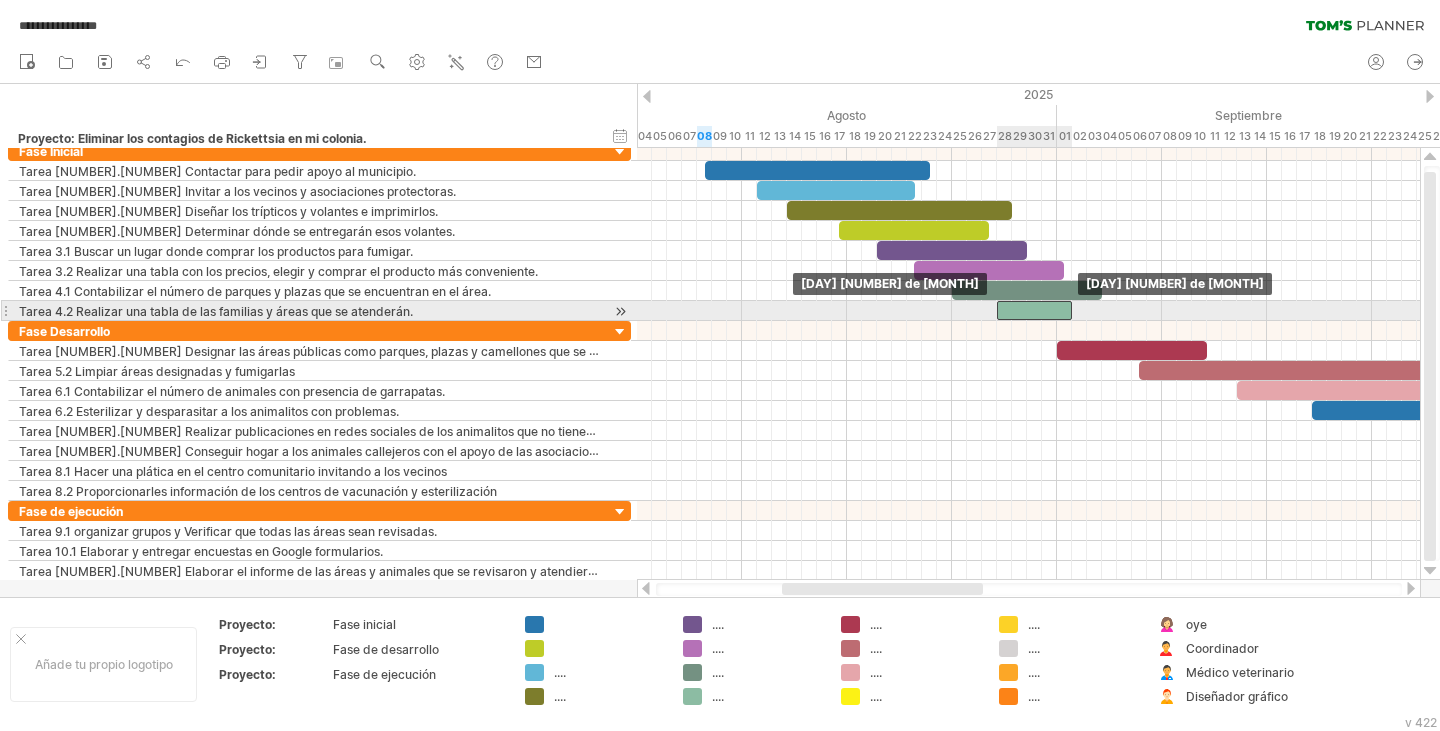 drag, startPoint x: 1069, startPoint y: 310, endPoint x: 1033, endPoint y: 313, distance: 36.124783 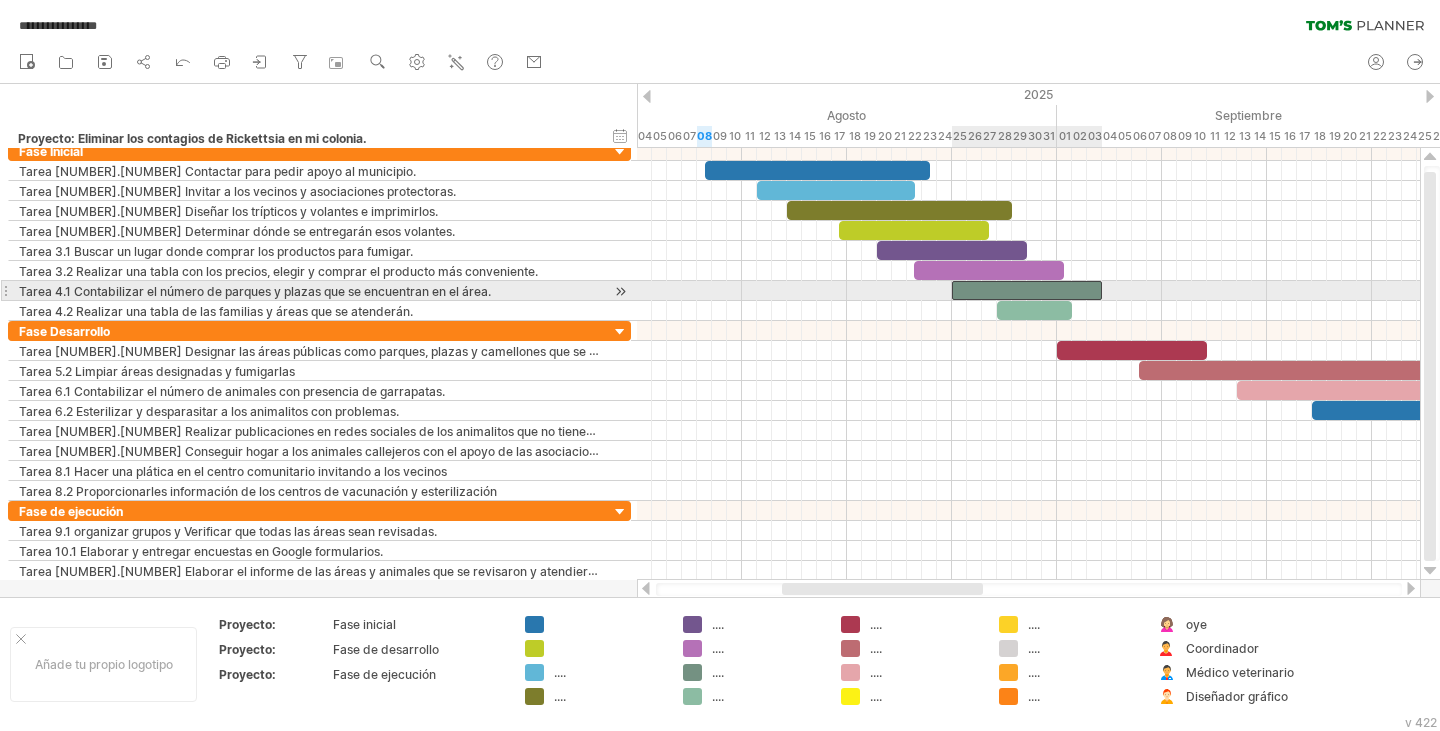 click at bounding box center (1027, 290) 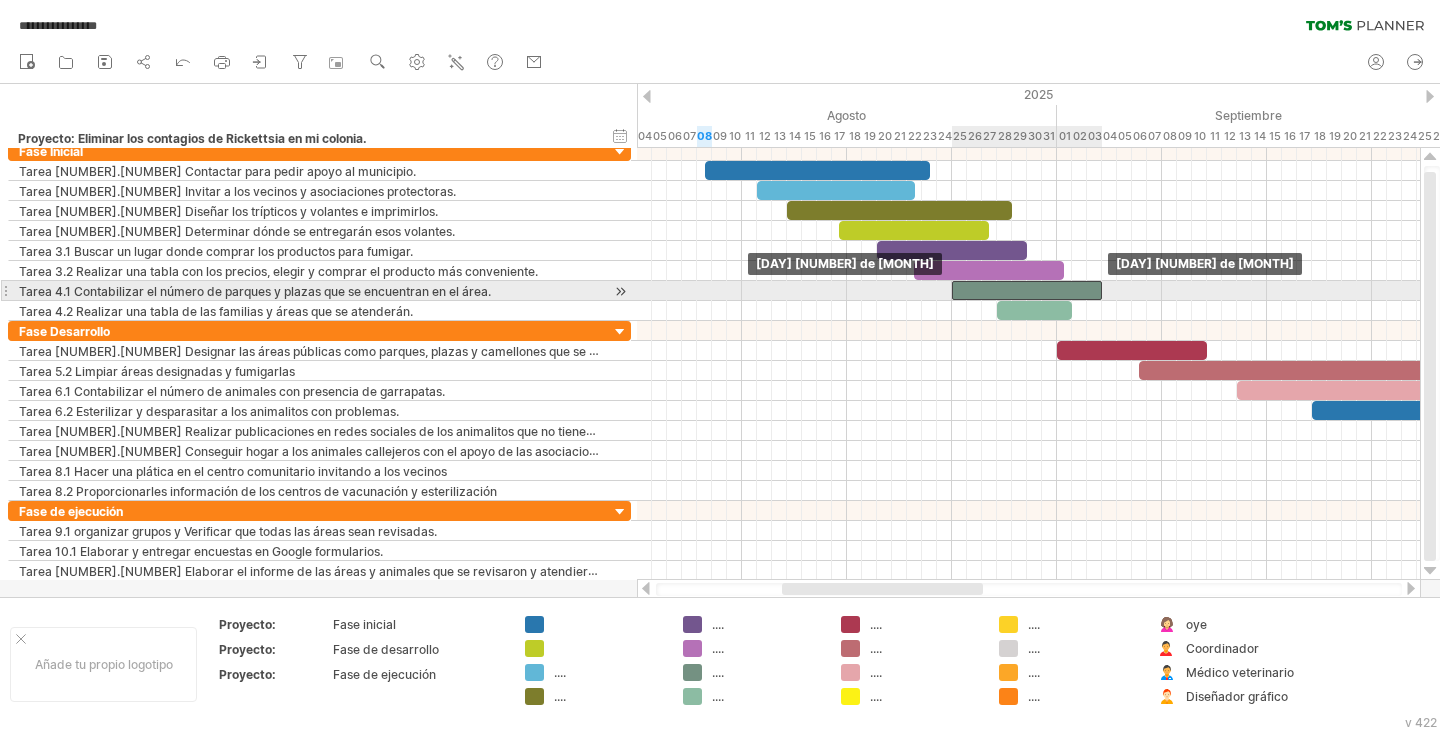 click at bounding box center (1027, 290) 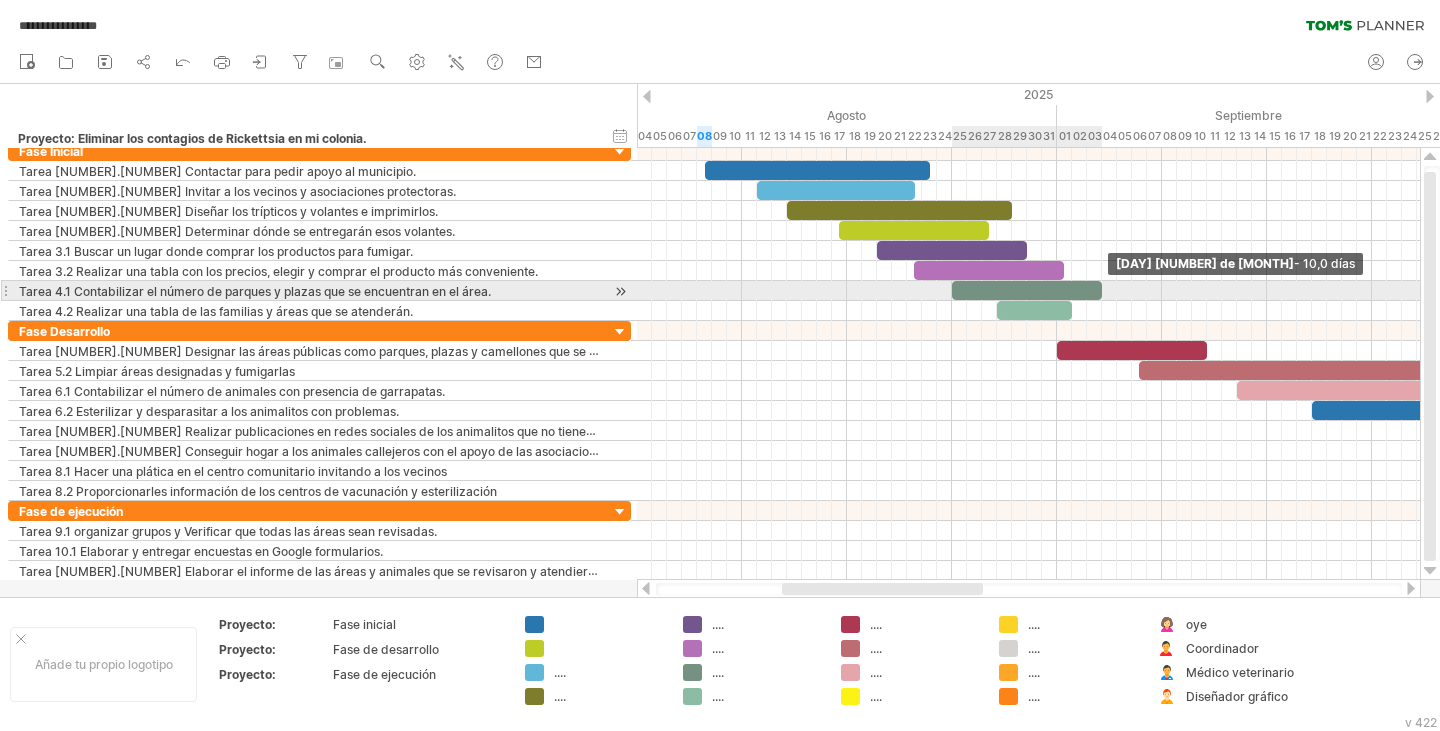 click at bounding box center (1102, 290) 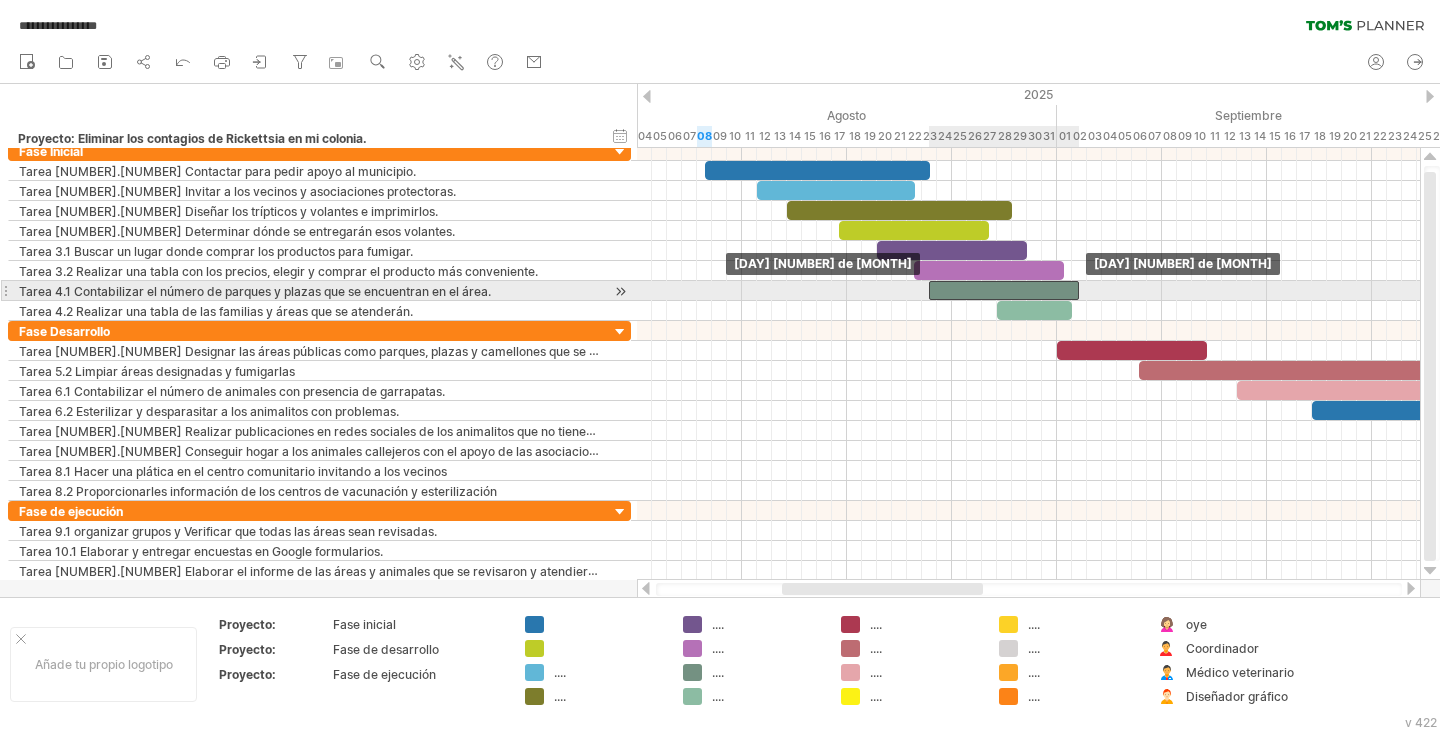 drag, startPoint x: 1041, startPoint y: 289, endPoint x: 1018, endPoint y: 298, distance: 24.698177 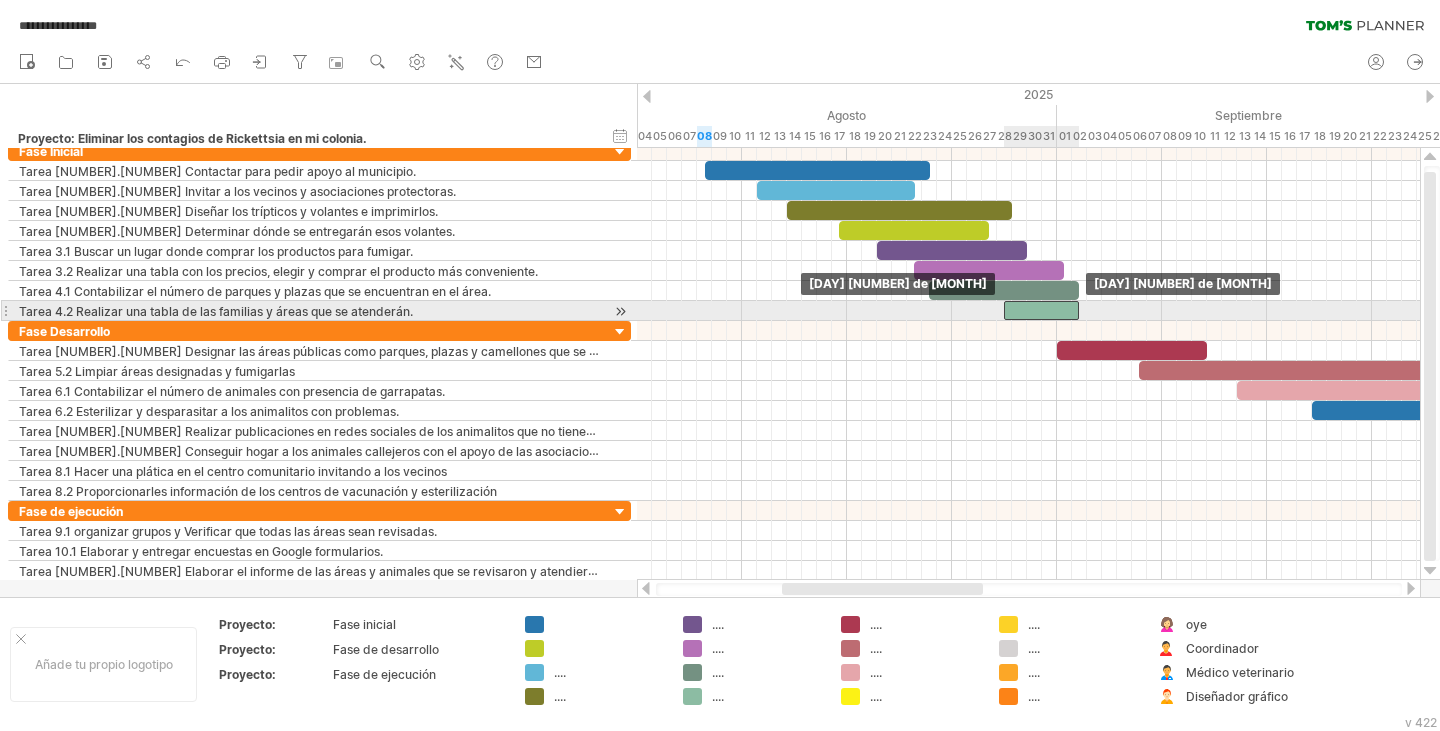 click at bounding box center (1041, 310) 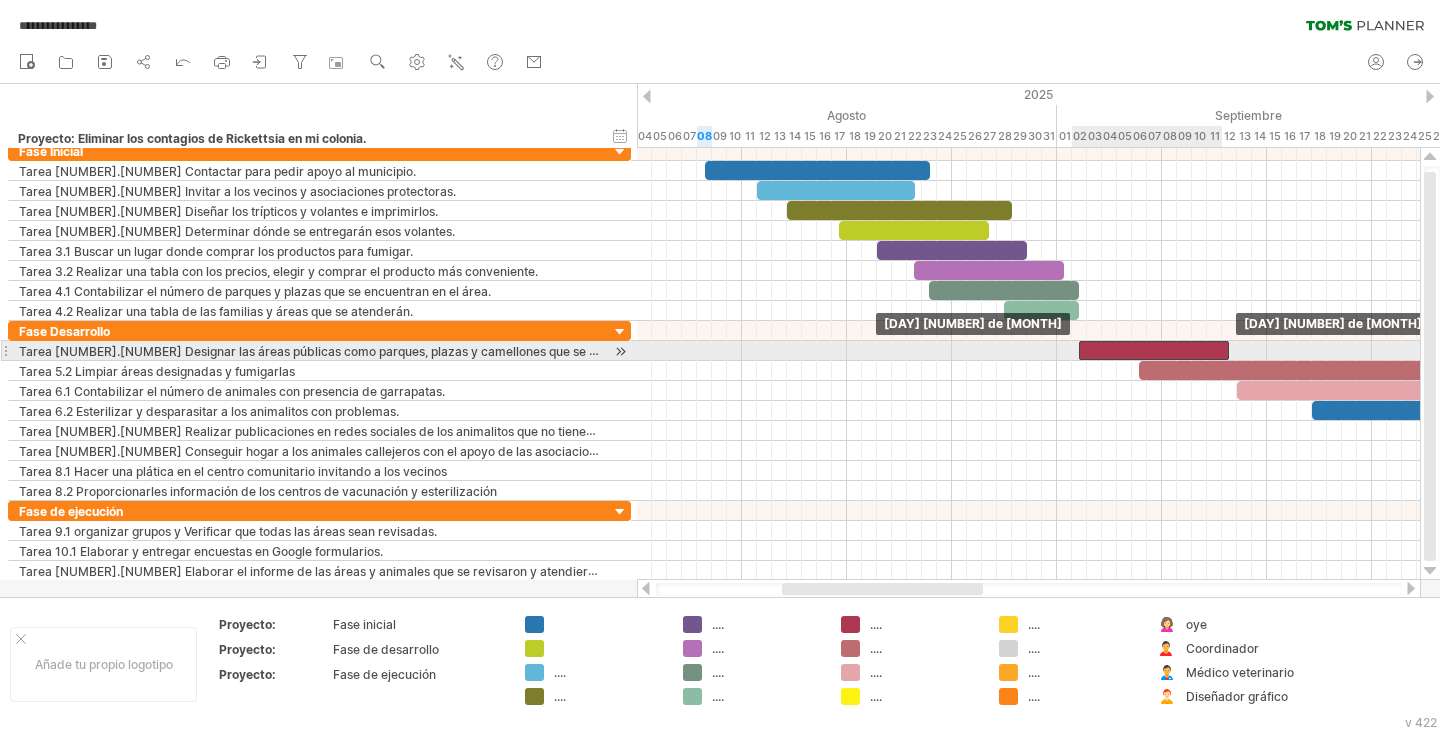 drag, startPoint x: 1123, startPoint y: 344, endPoint x: 1142, endPoint y: 344, distance: 19 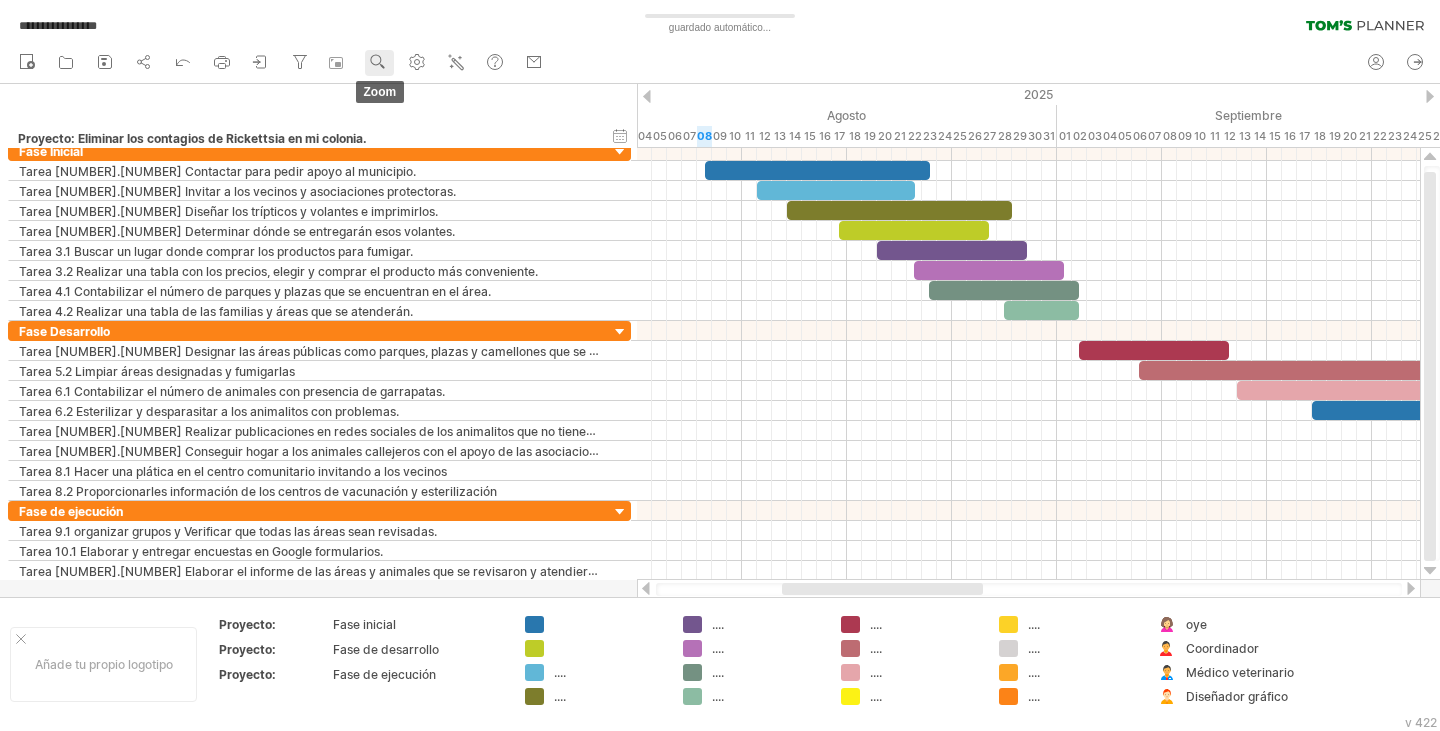 click 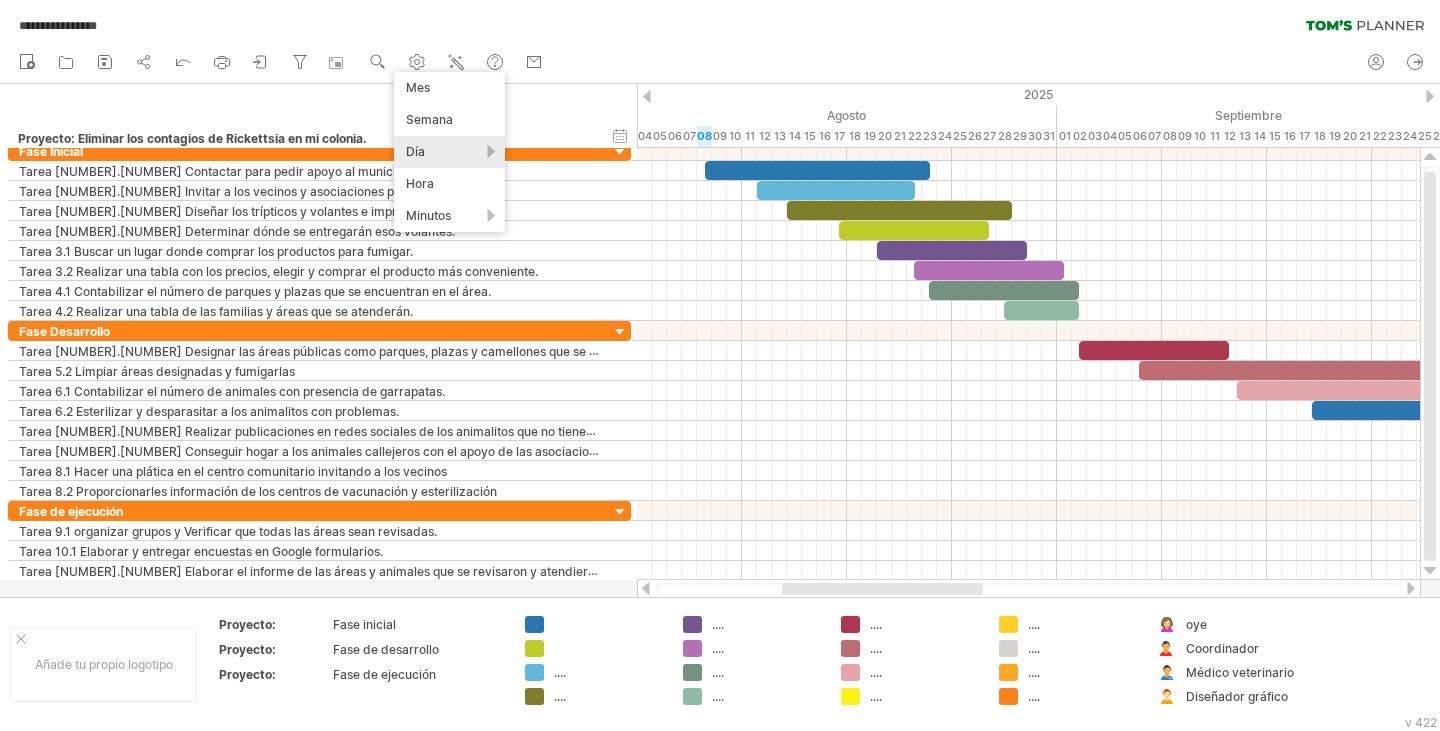 click on "Día" at bounding box center (449, 152) 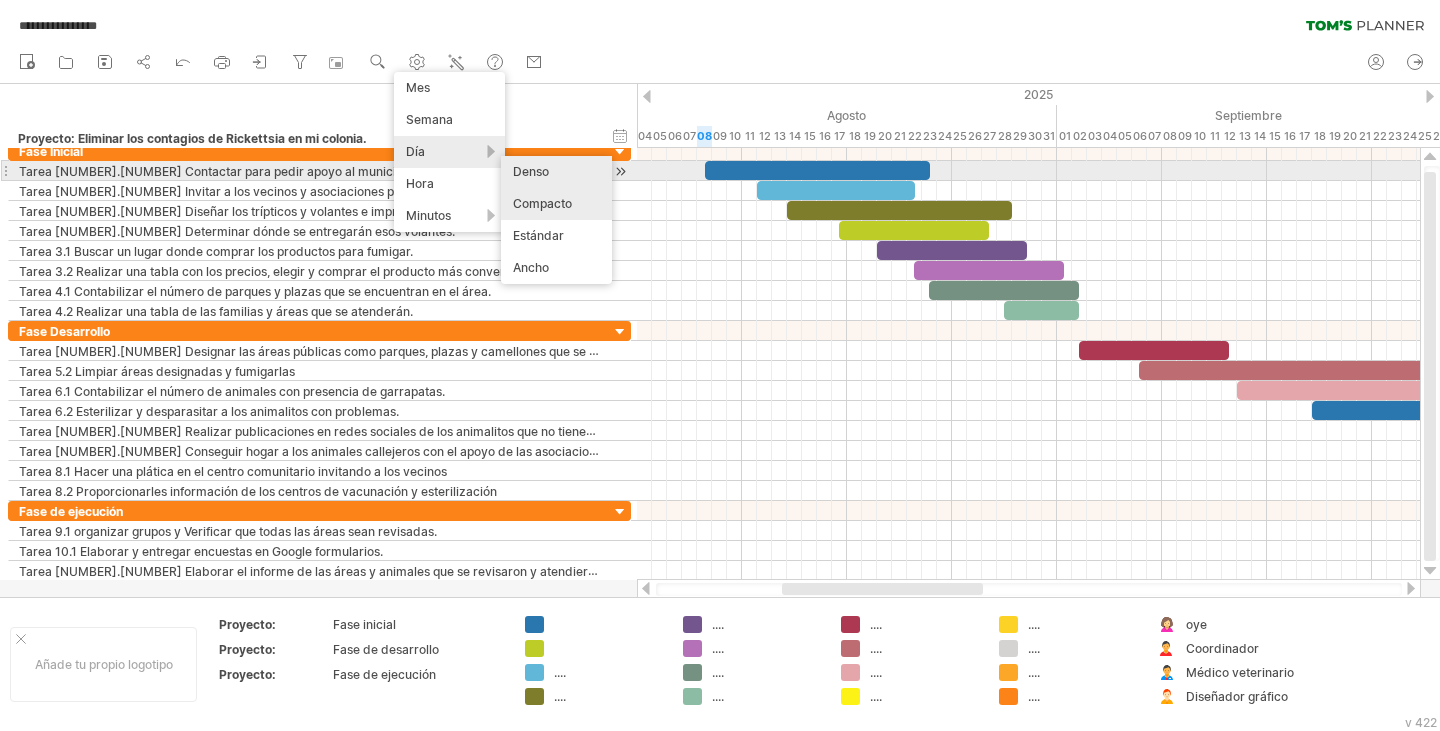 click on "Denso" at bounding box center (531, 171) 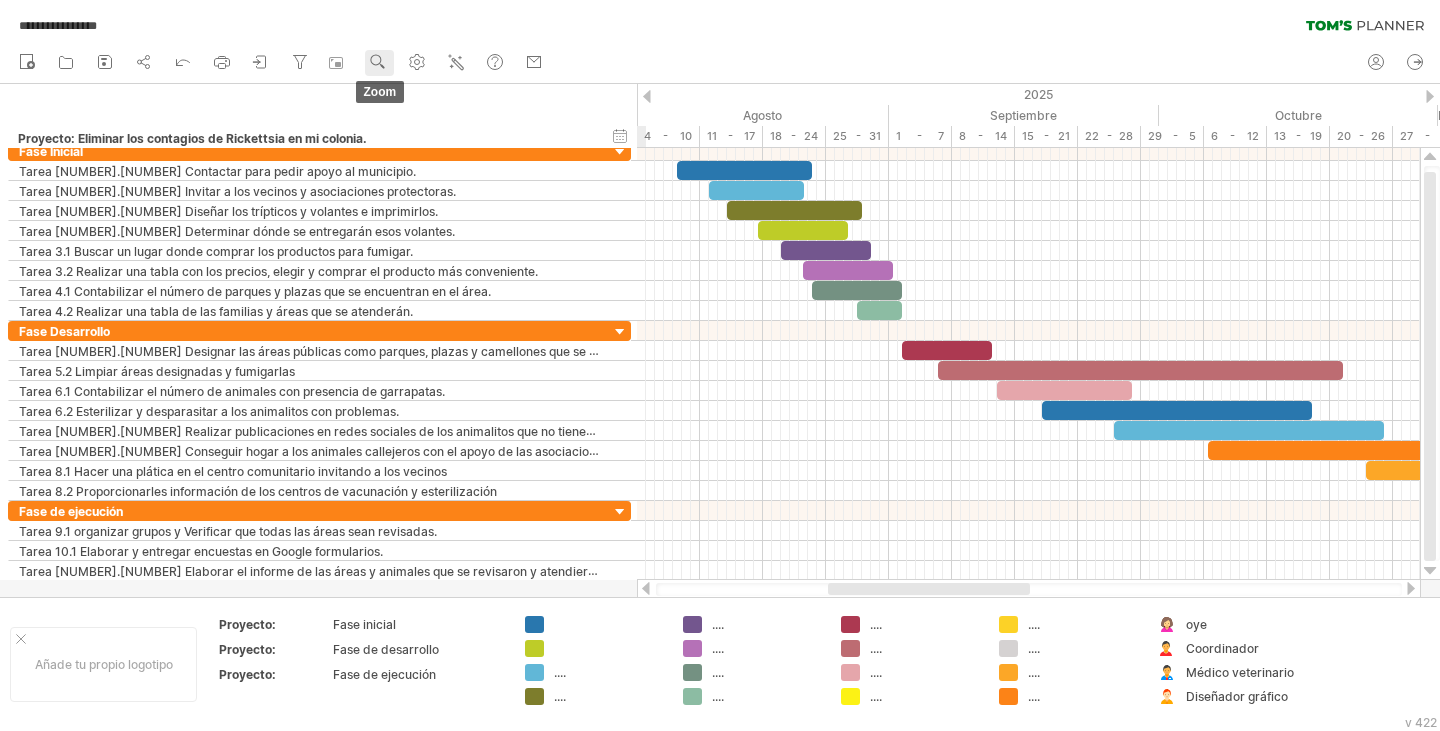 click 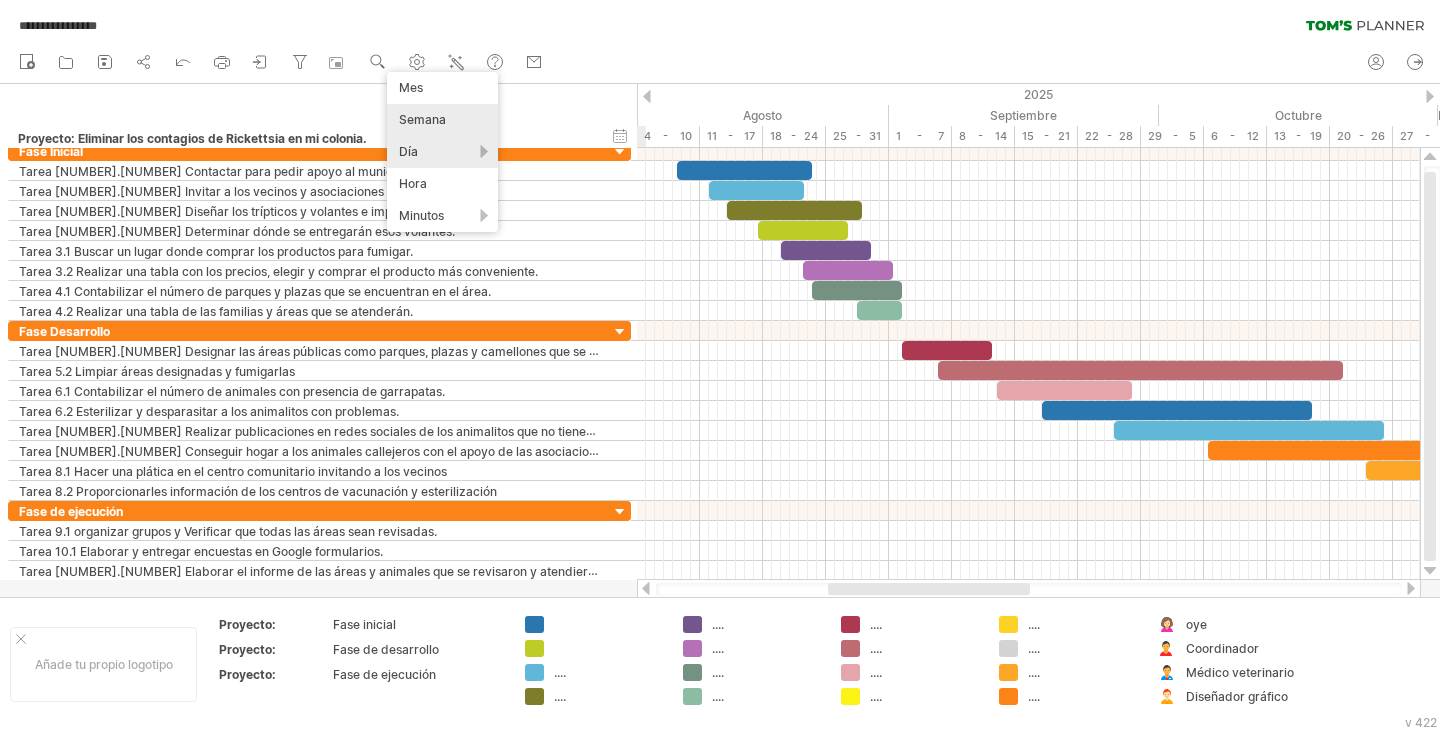 click on "Semana" at bounding box center [422, 119] 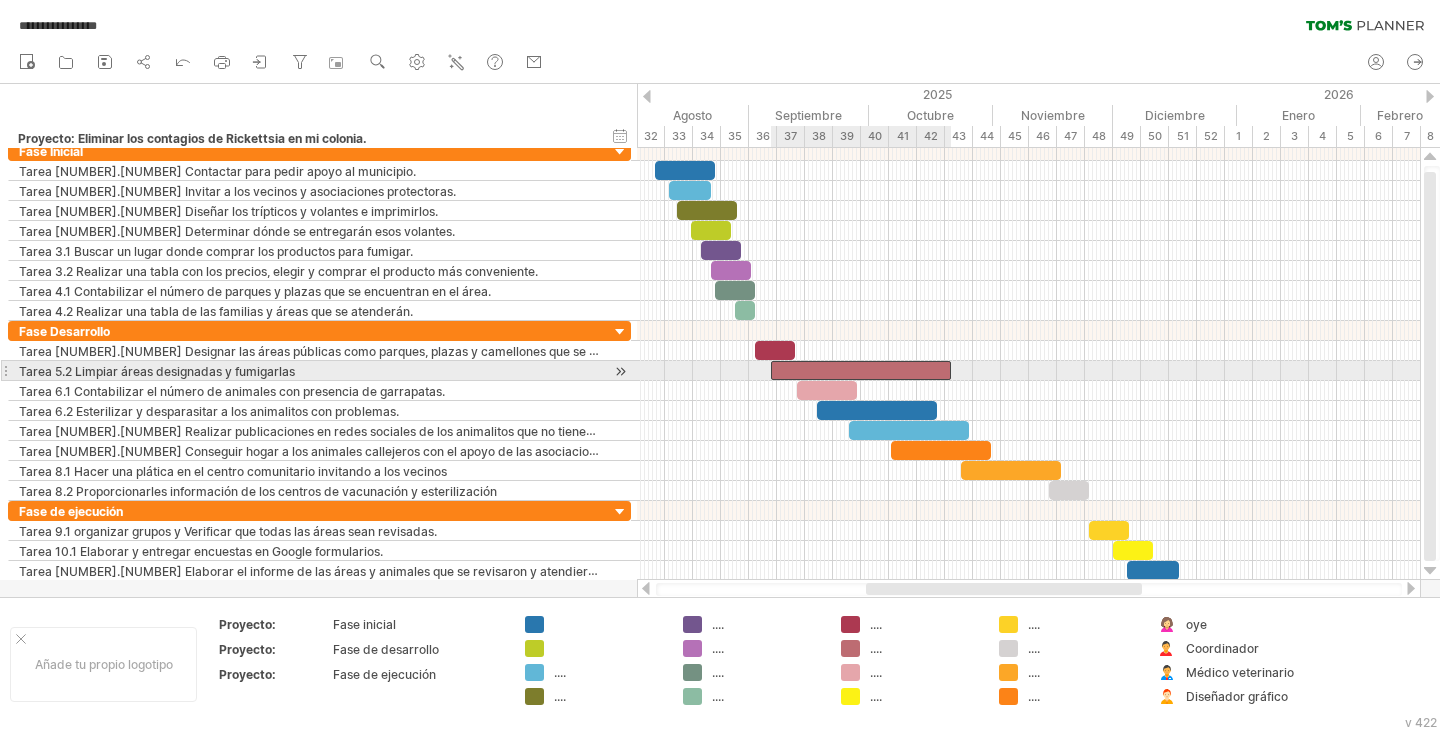 click at bounding box center (861, 370) 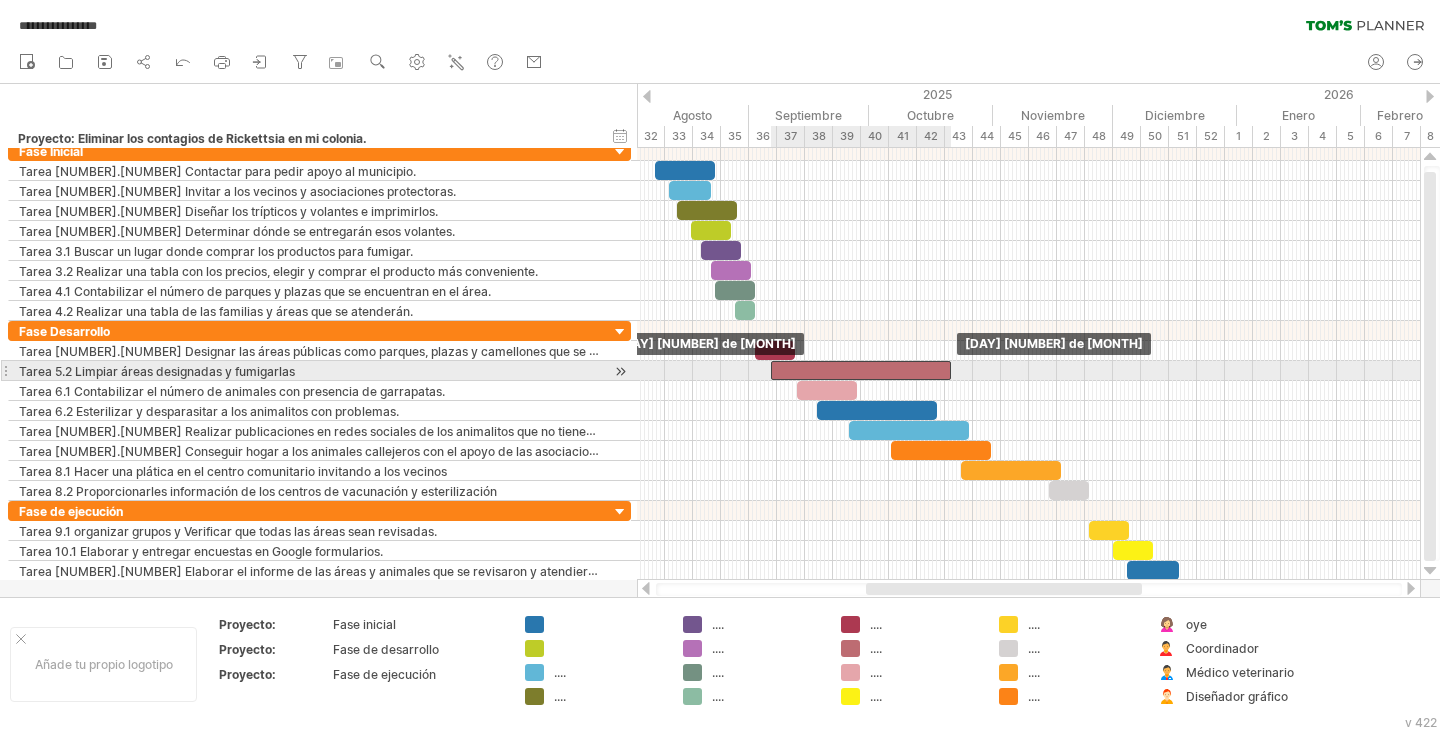 click at bounding box center (861, 370) 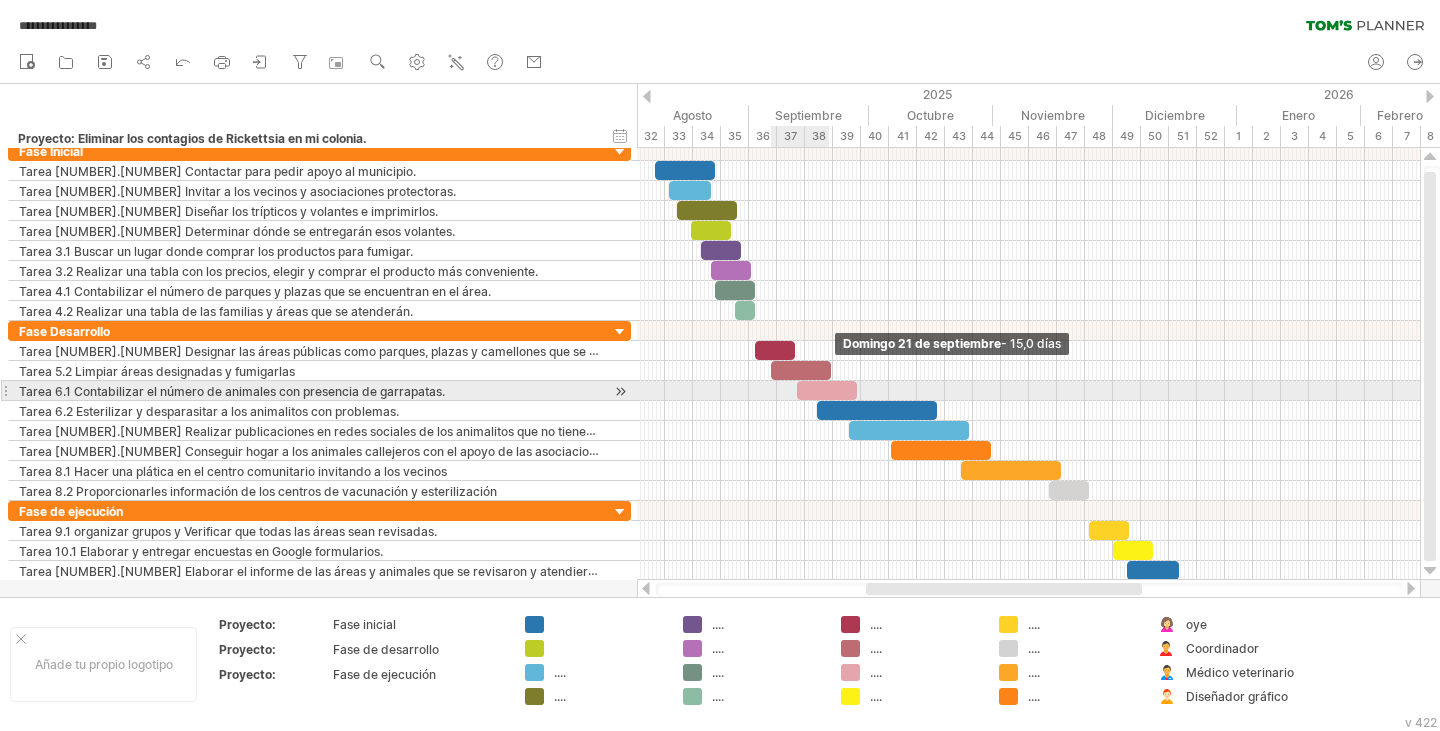 drag, startPoint x: 950, startPoint y: 368, endPoint x: 829, endPoint y: 391, distance: 123.16656 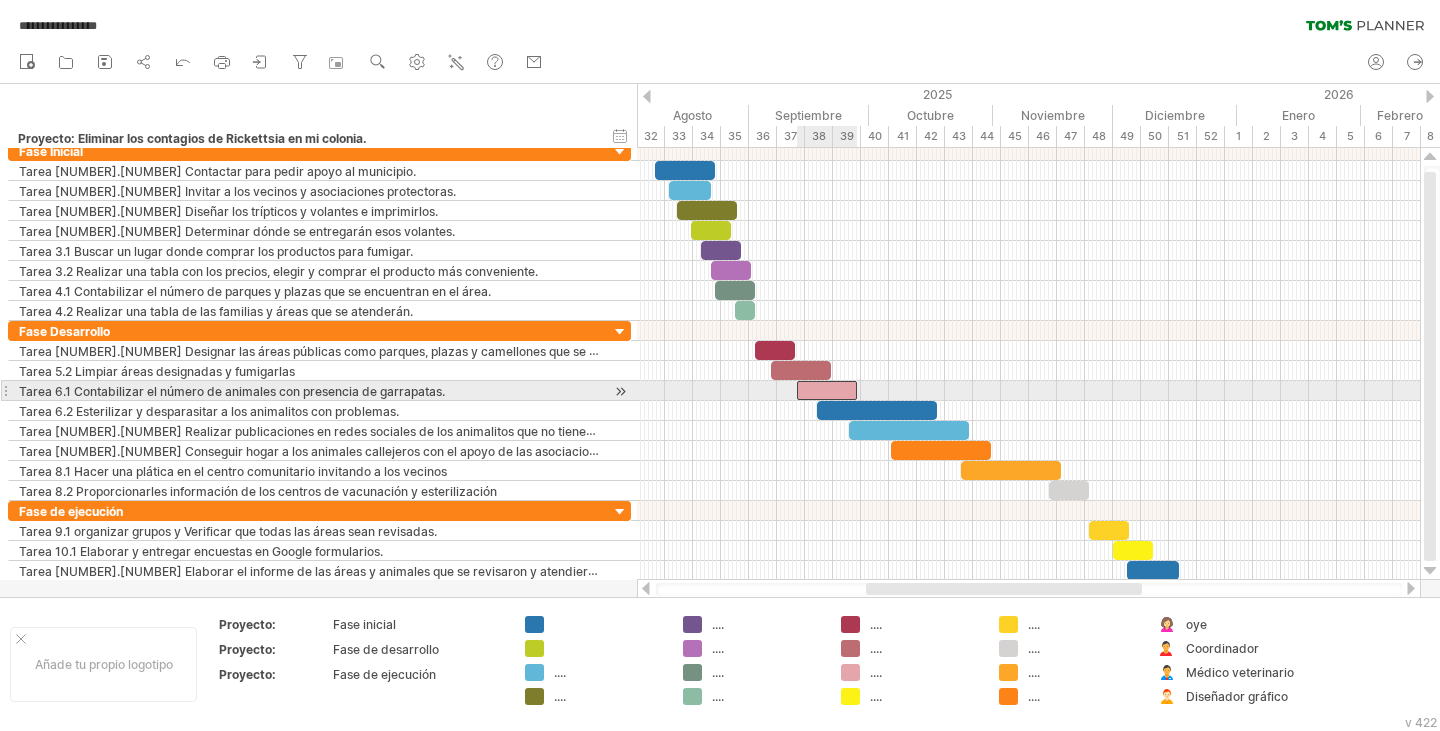 click at bounding box center [827, 390] 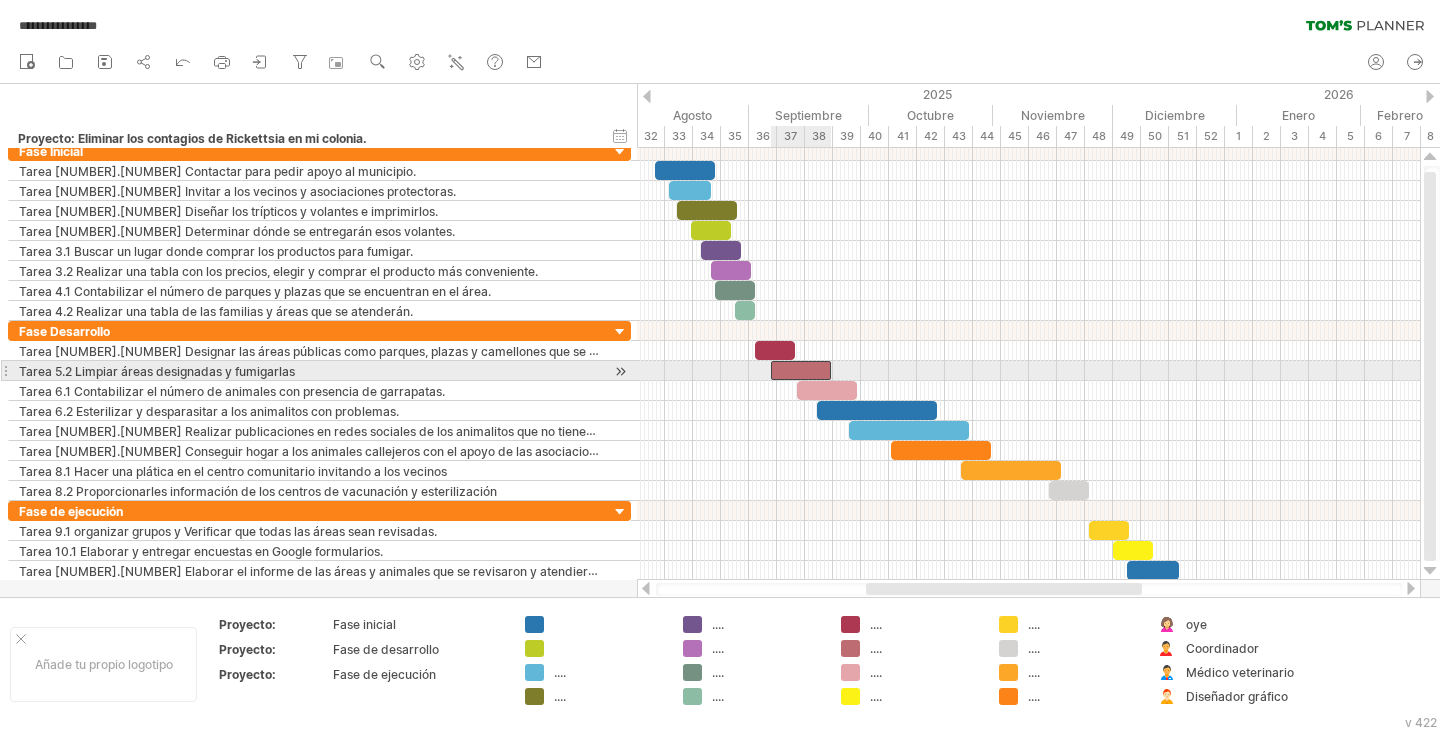 click at bounding box center (801, 370) 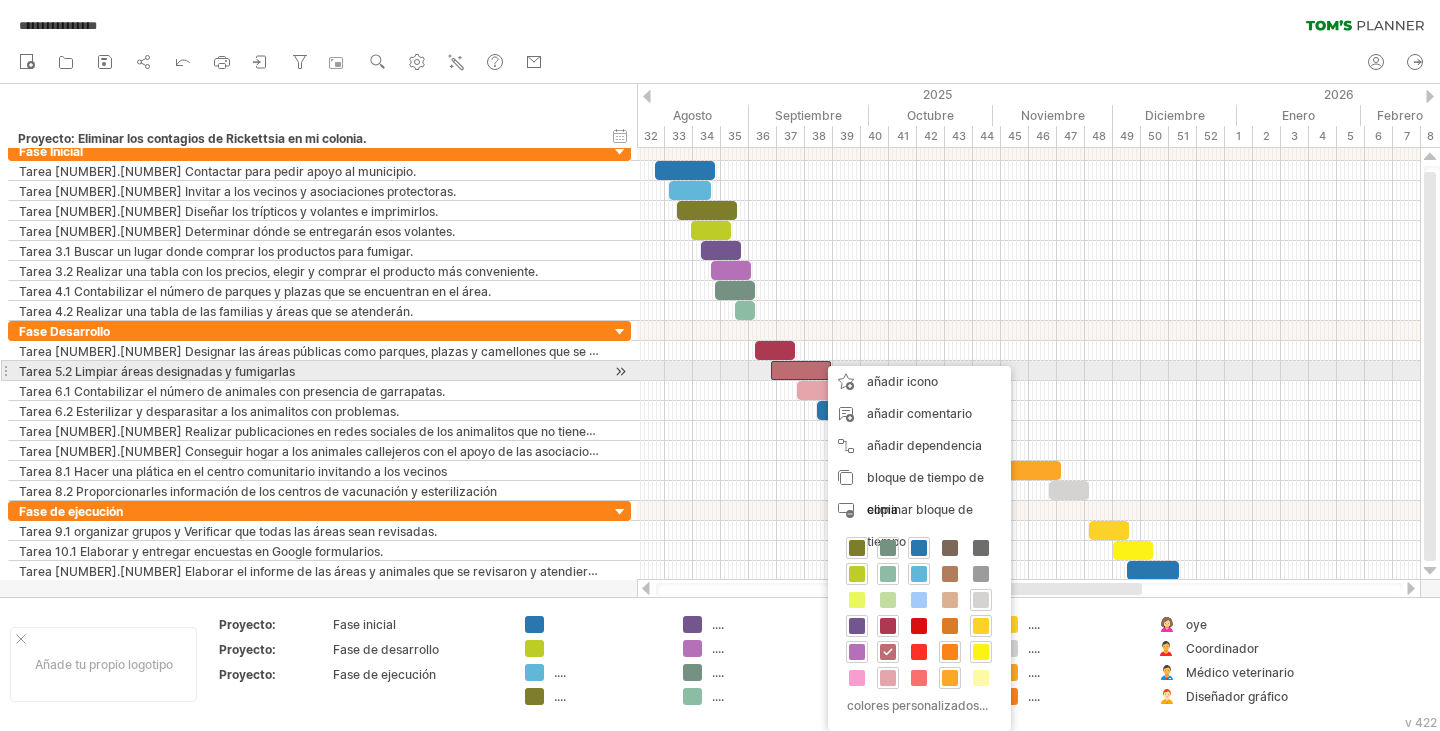 click at bounding box center [801, 370] 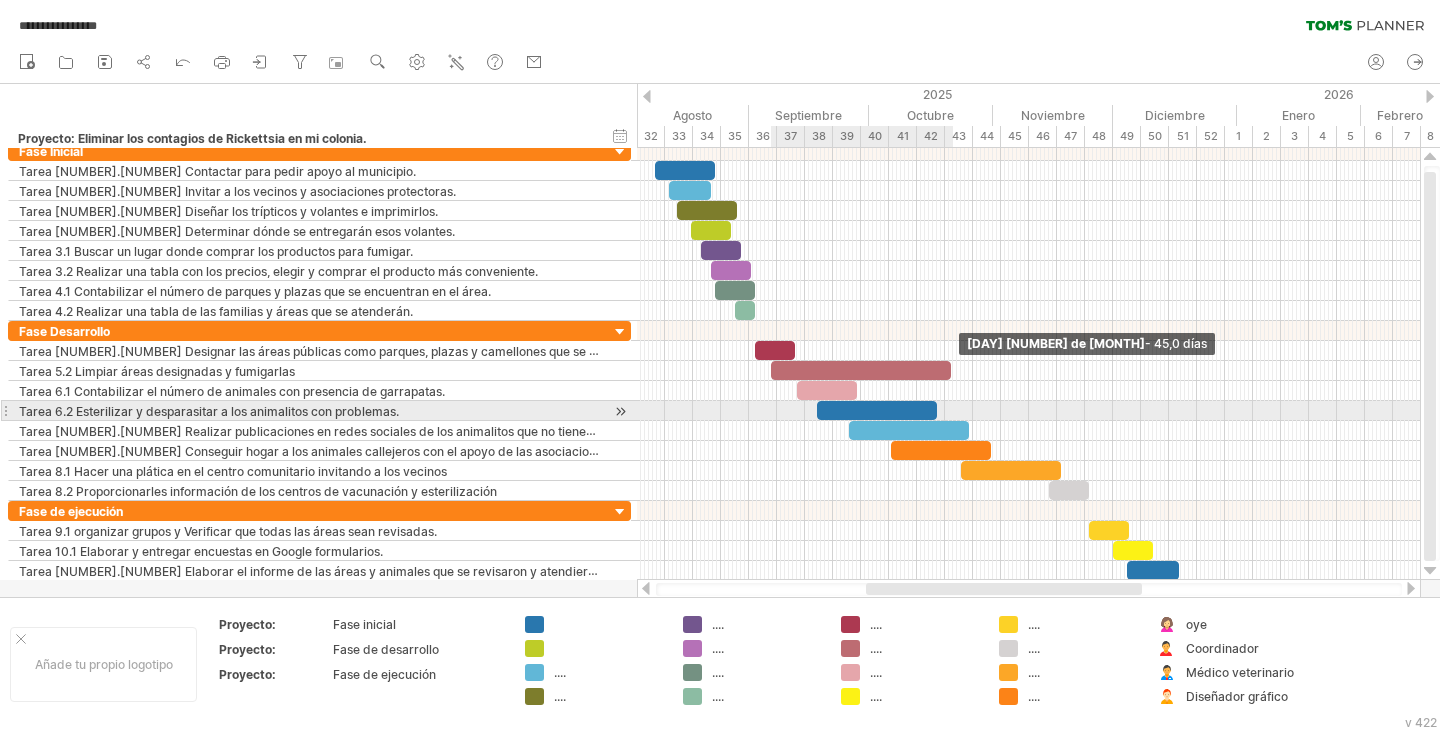 drag, startPoint x: 831, startPoint y: 373, endPoint x: 951, endPoint y: 408, distance: 125 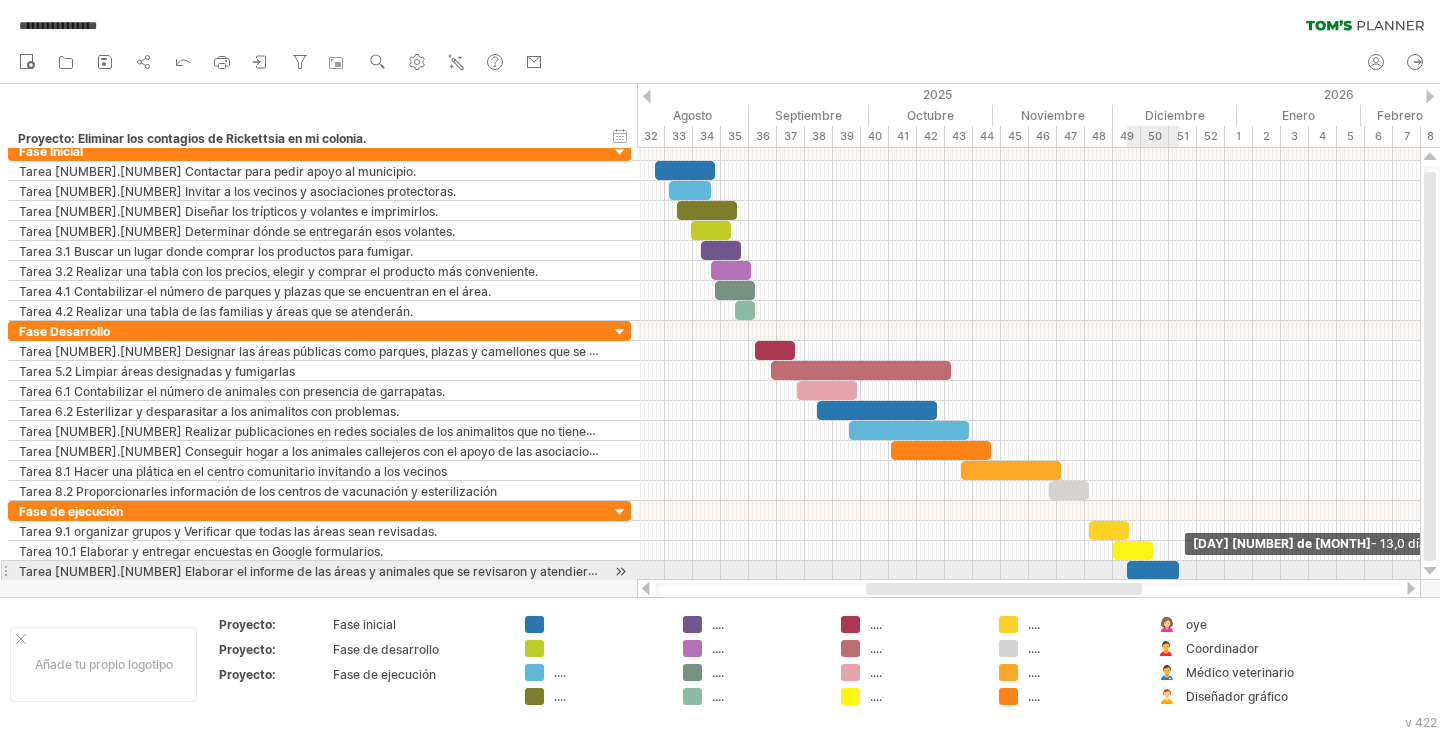 click at bounding box center (1179, 570) 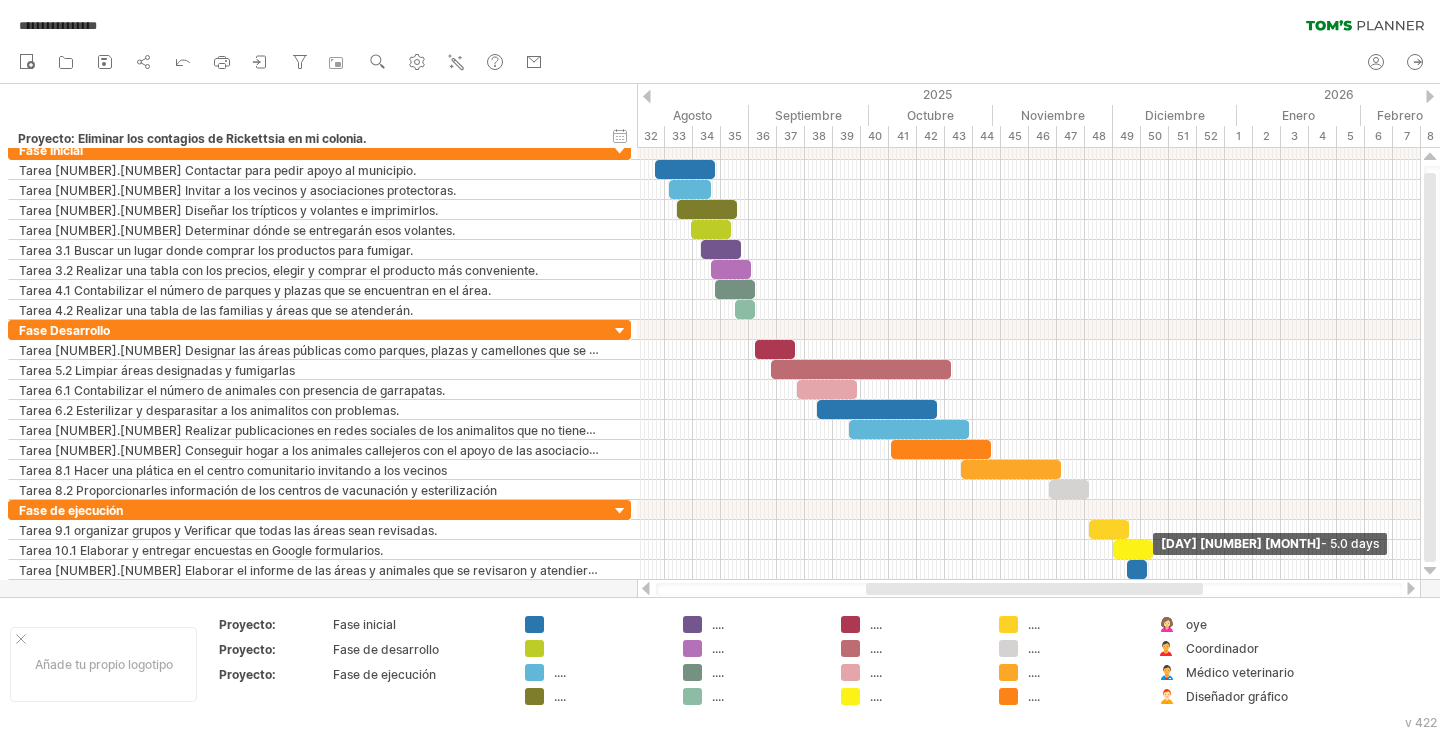 drag, startPoint x: 1175, startPoint y: 572, endPoint x: 1142, endPoint y: 588, distance: 36.67424 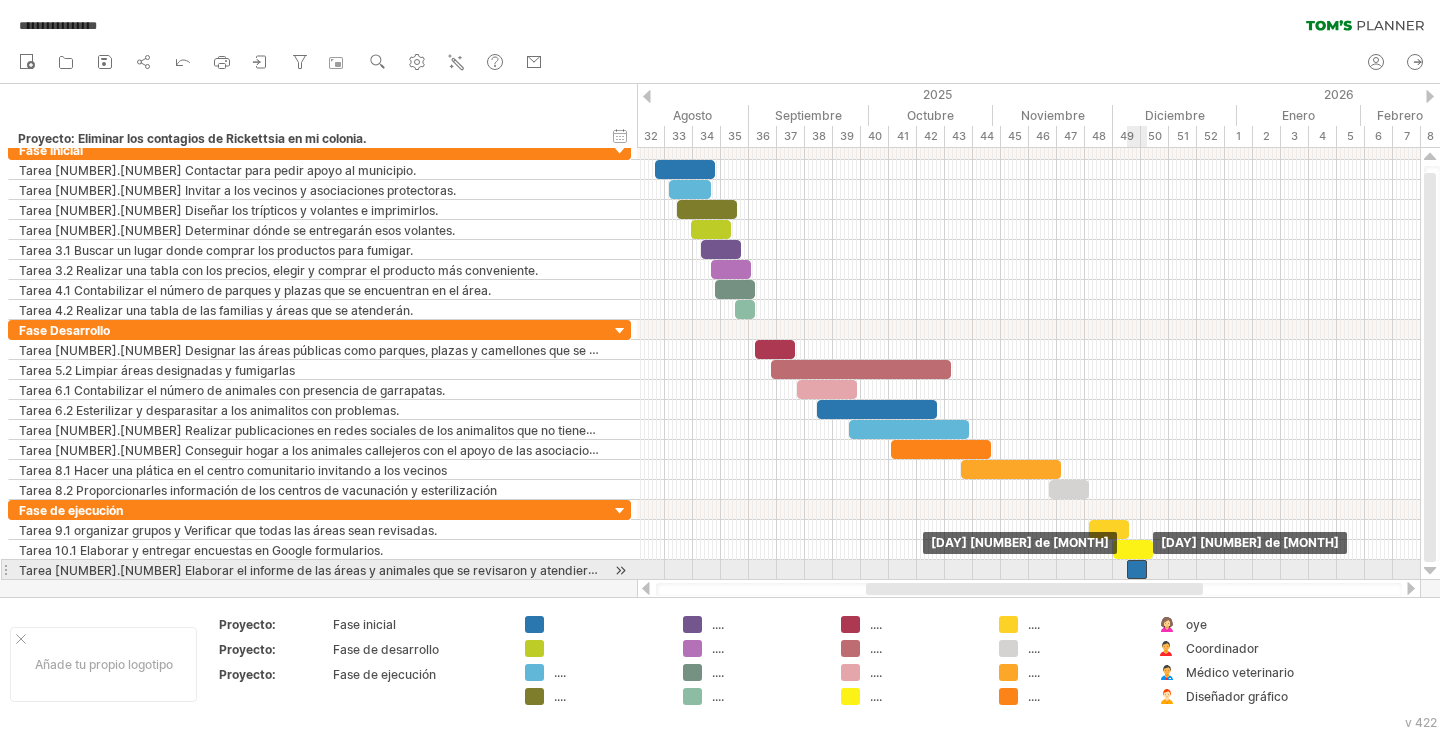 click at bounding box center (1137, 569) 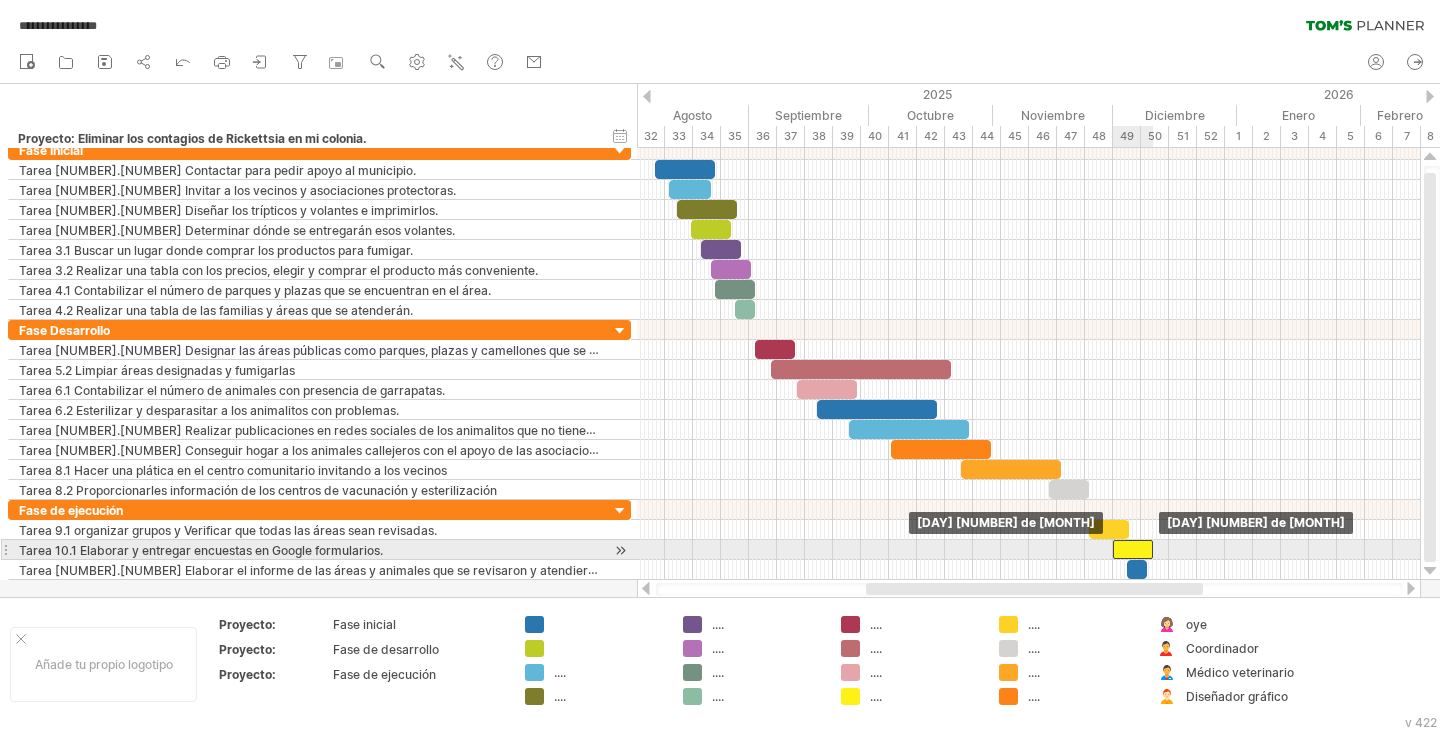 click at bounding box center (1133, 549) 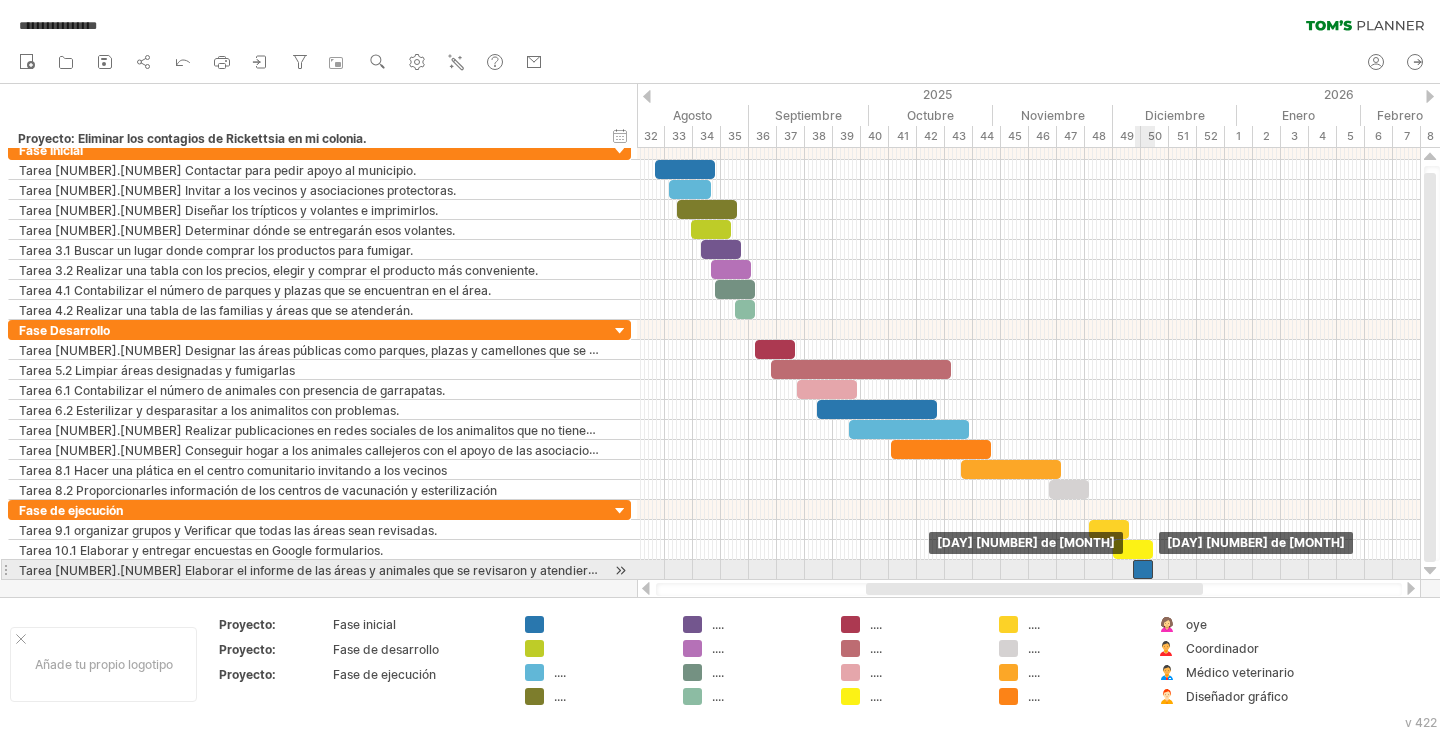 click at bounding box center [1143, 569] 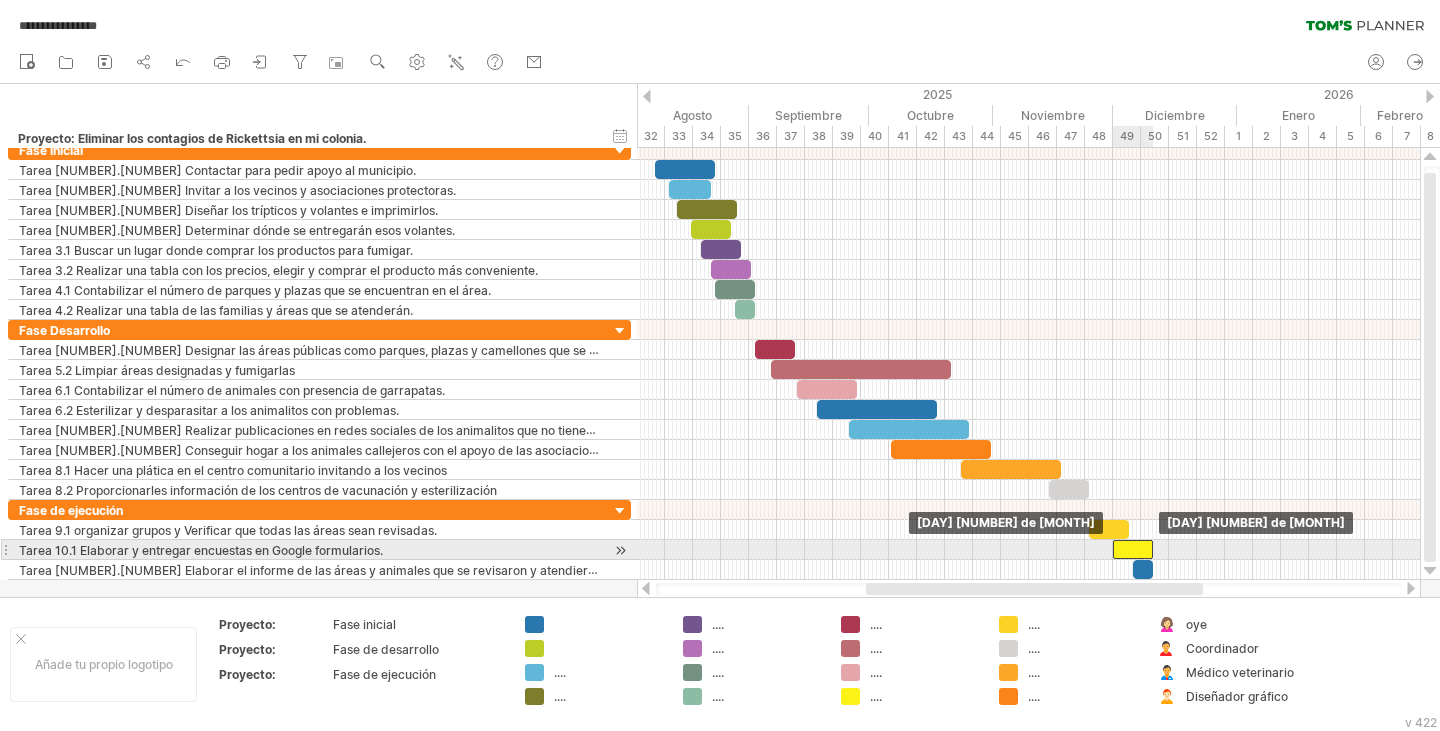 click at bounding box center [1133, 549] 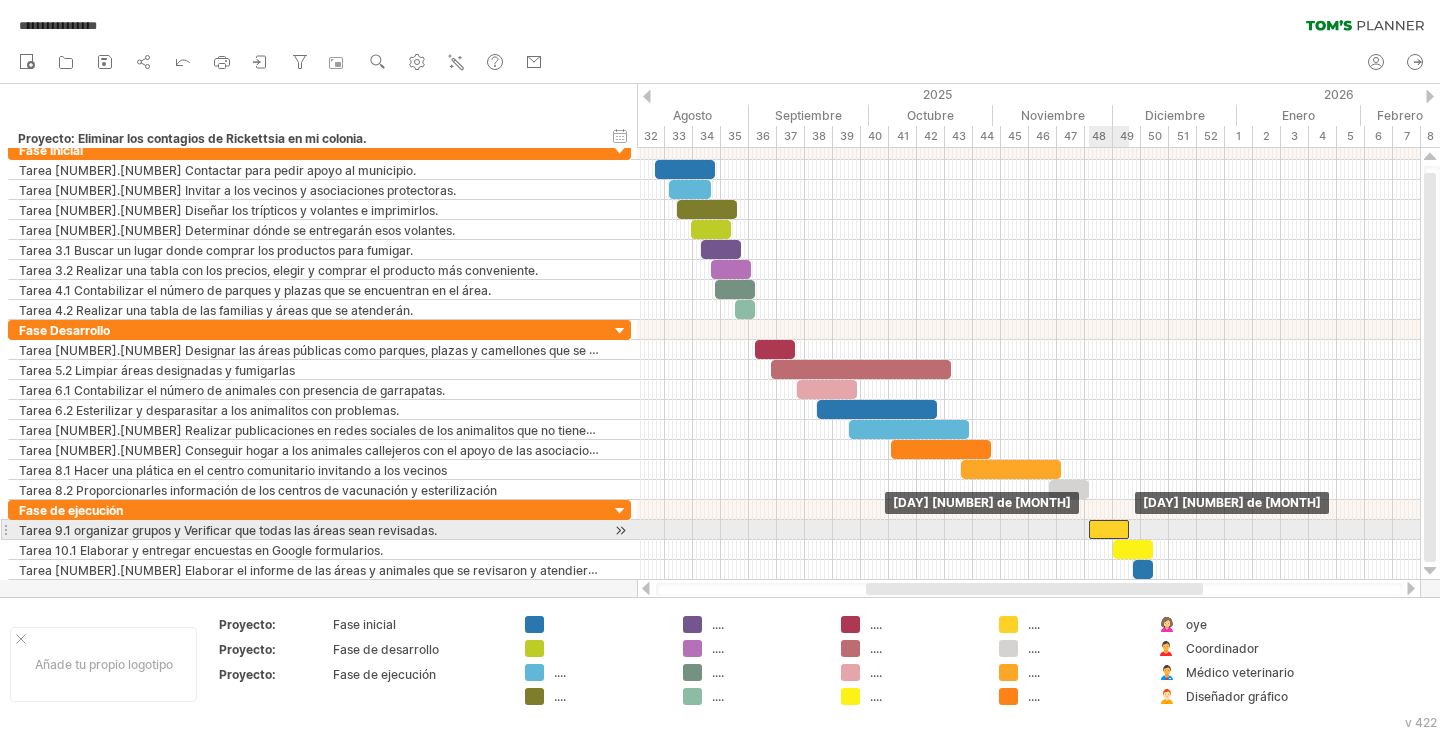 click at bounding box center [1109, 529] 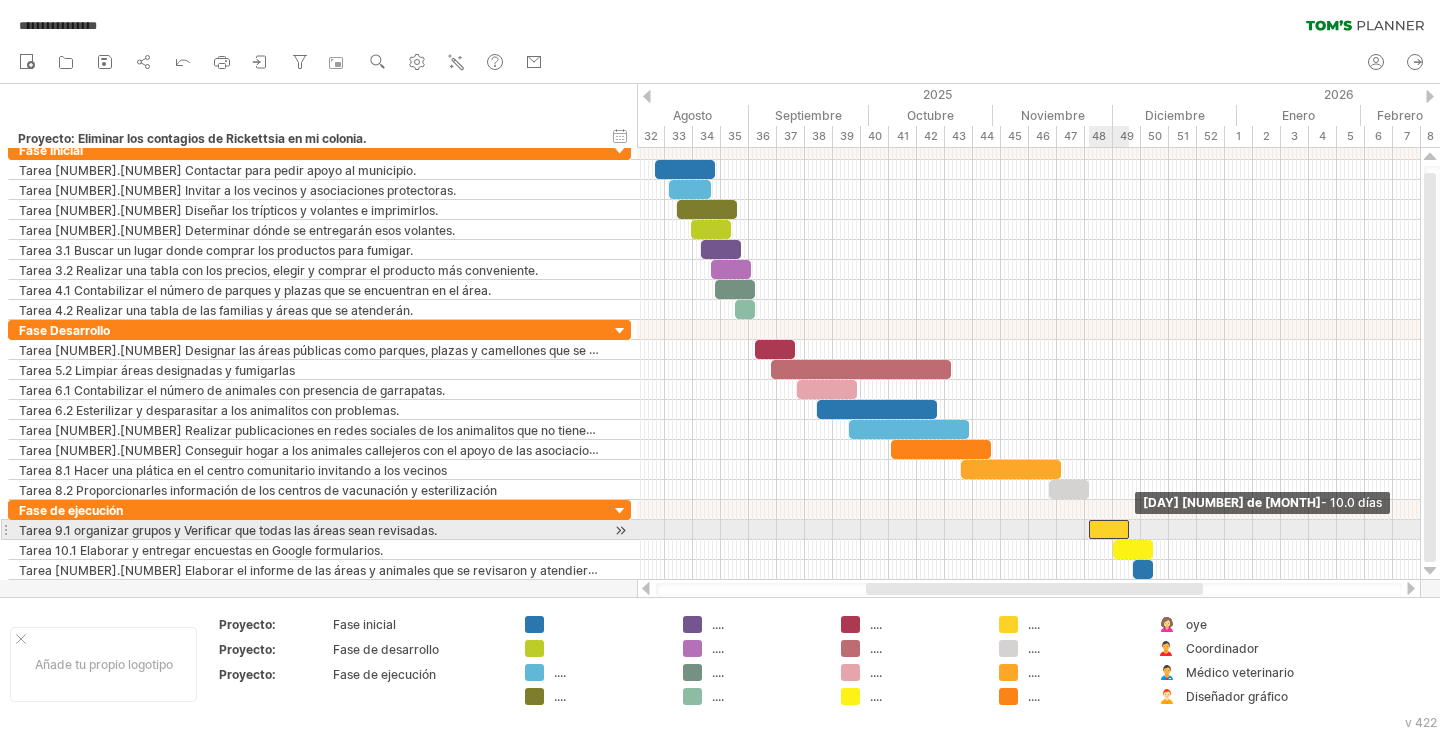 click at bounding box center (1129, 529) 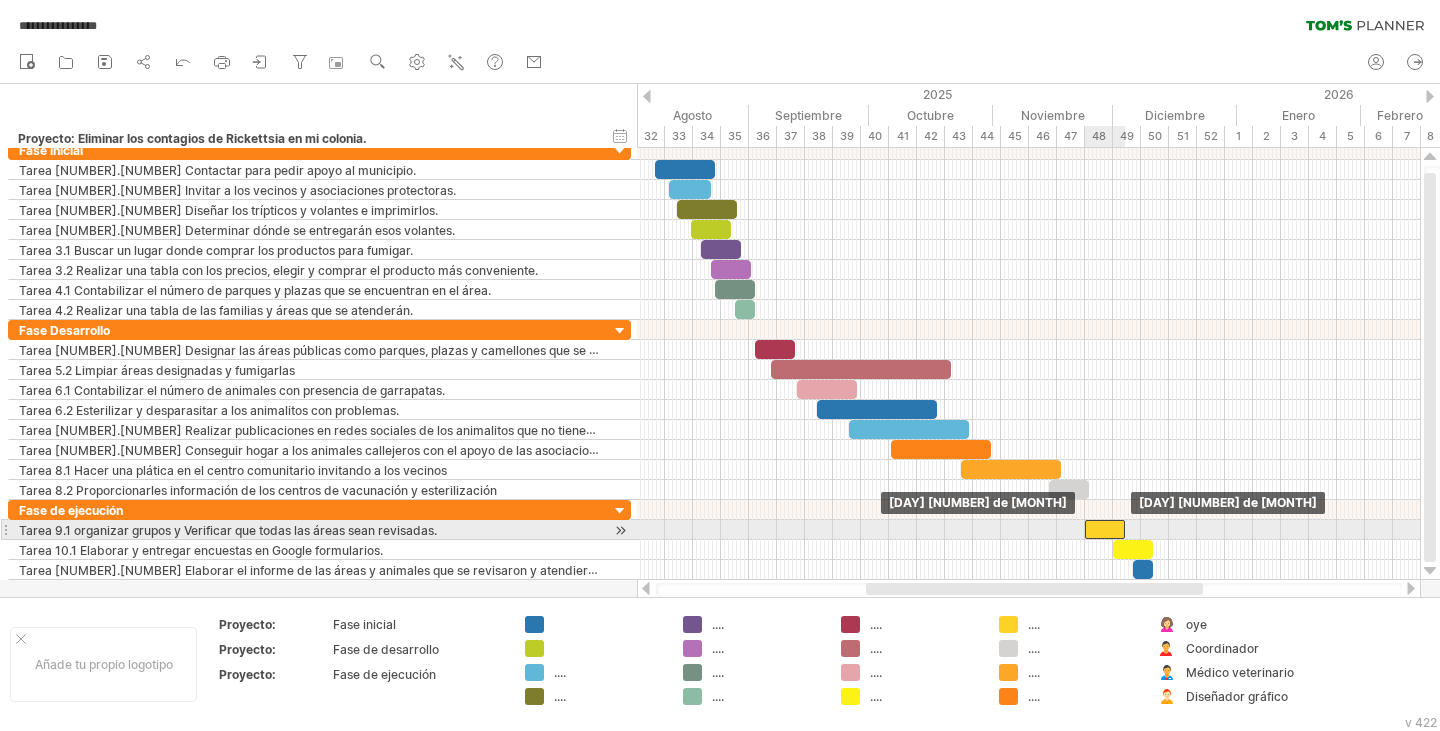 click at bounding box center [1105, 529] 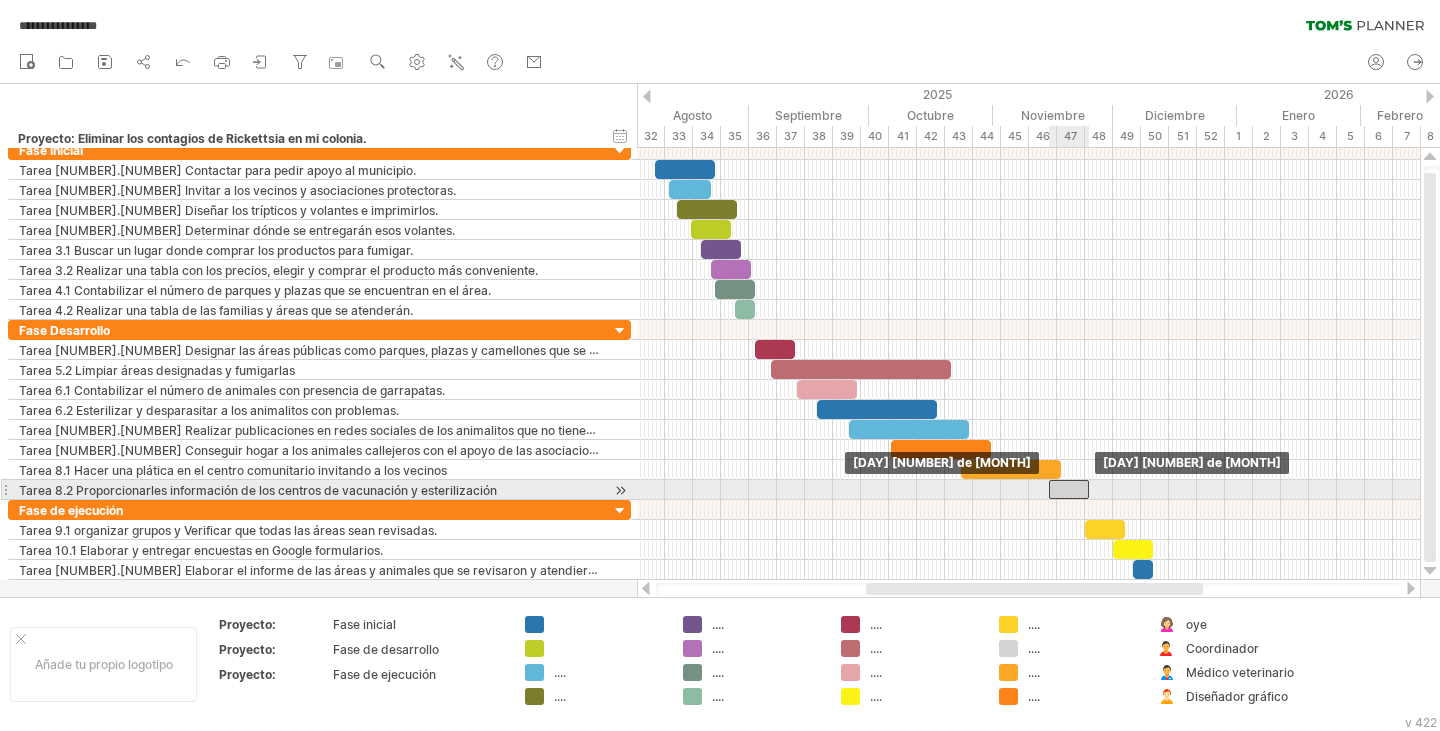 click at bounding box center [1069, 489] 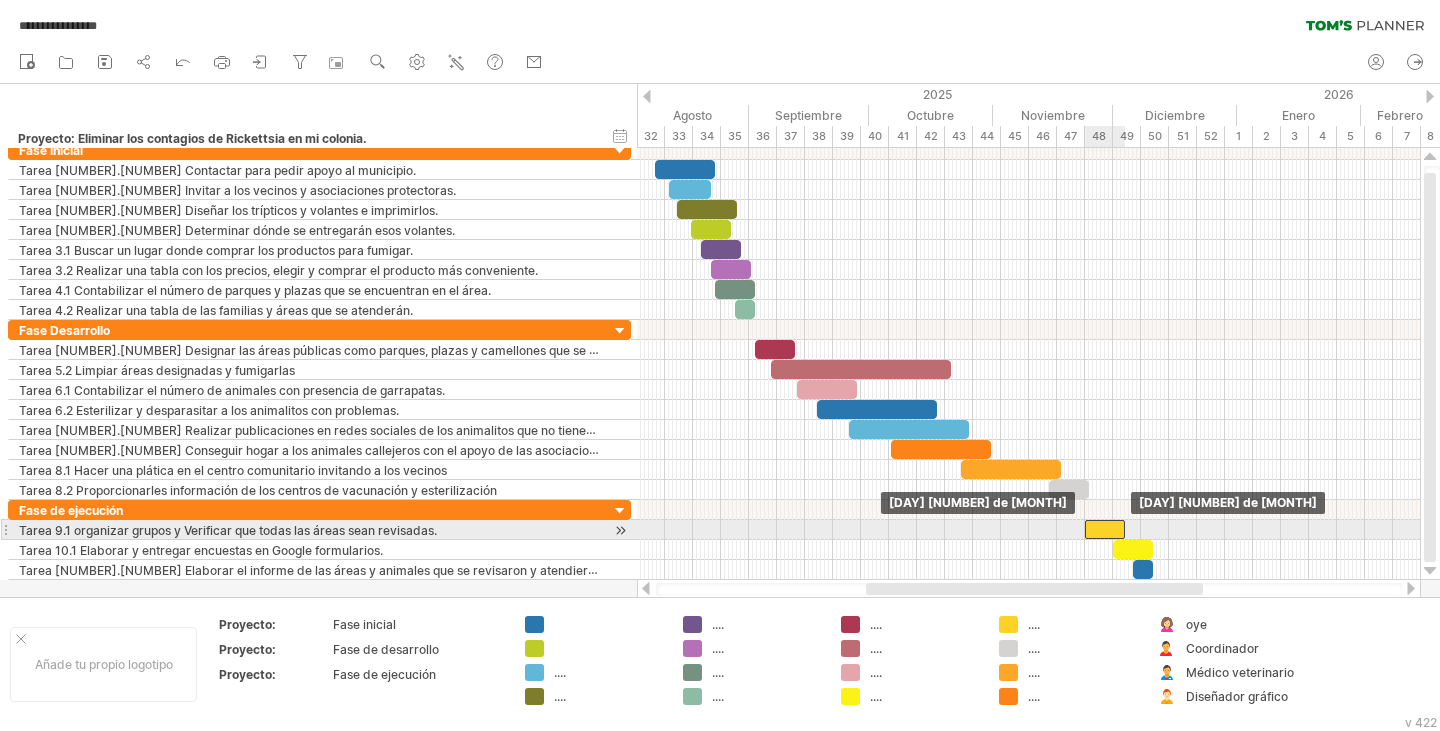 click at bounding box center (1105, 529) 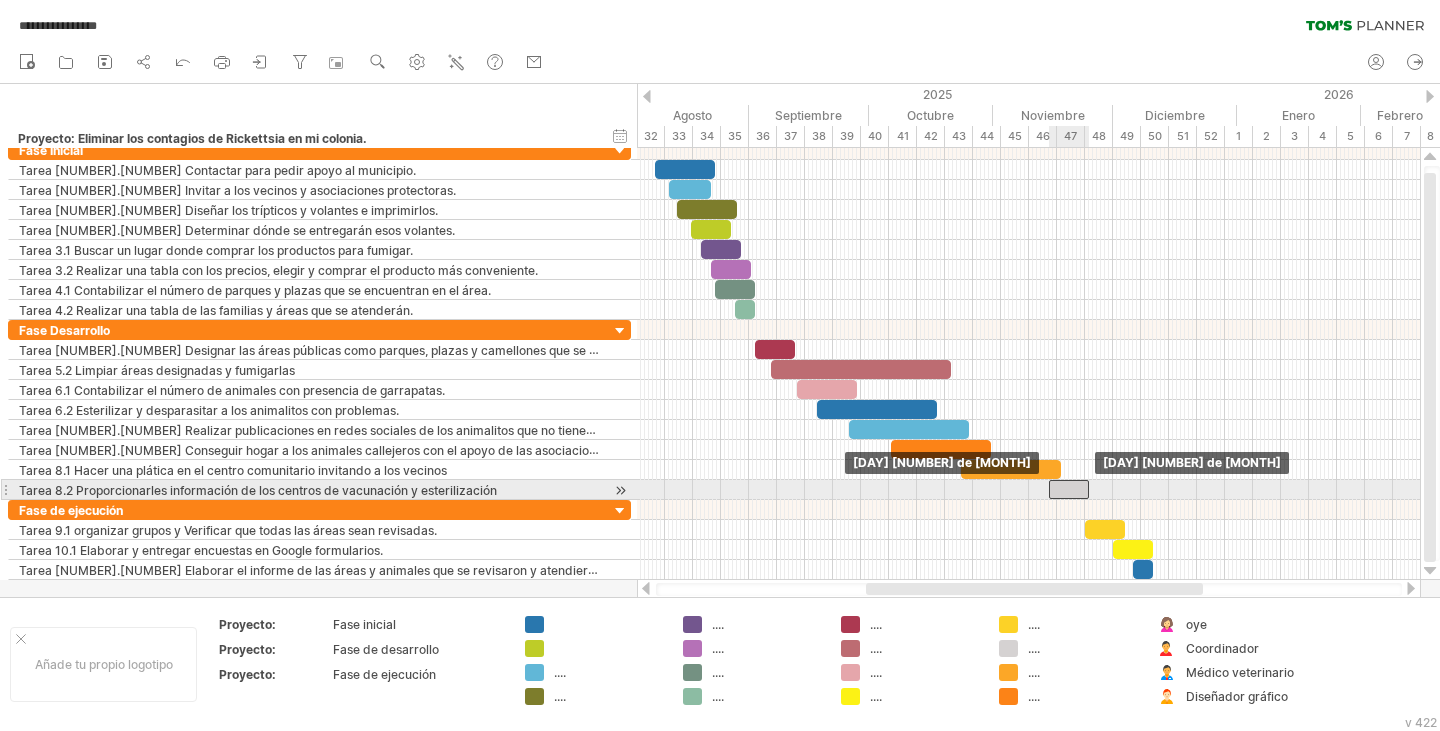 click at bounding box center [1069, 489] 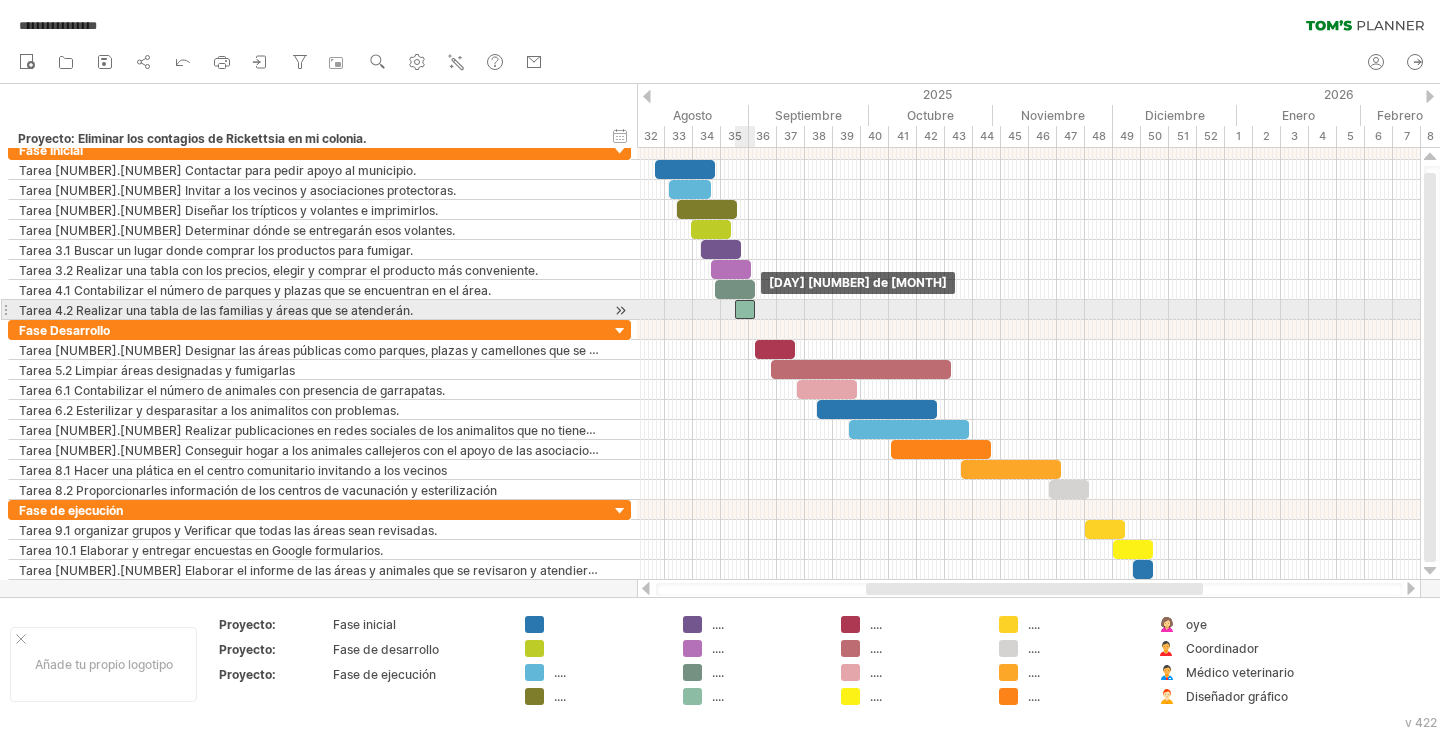 click at bounding box center [745, 309] 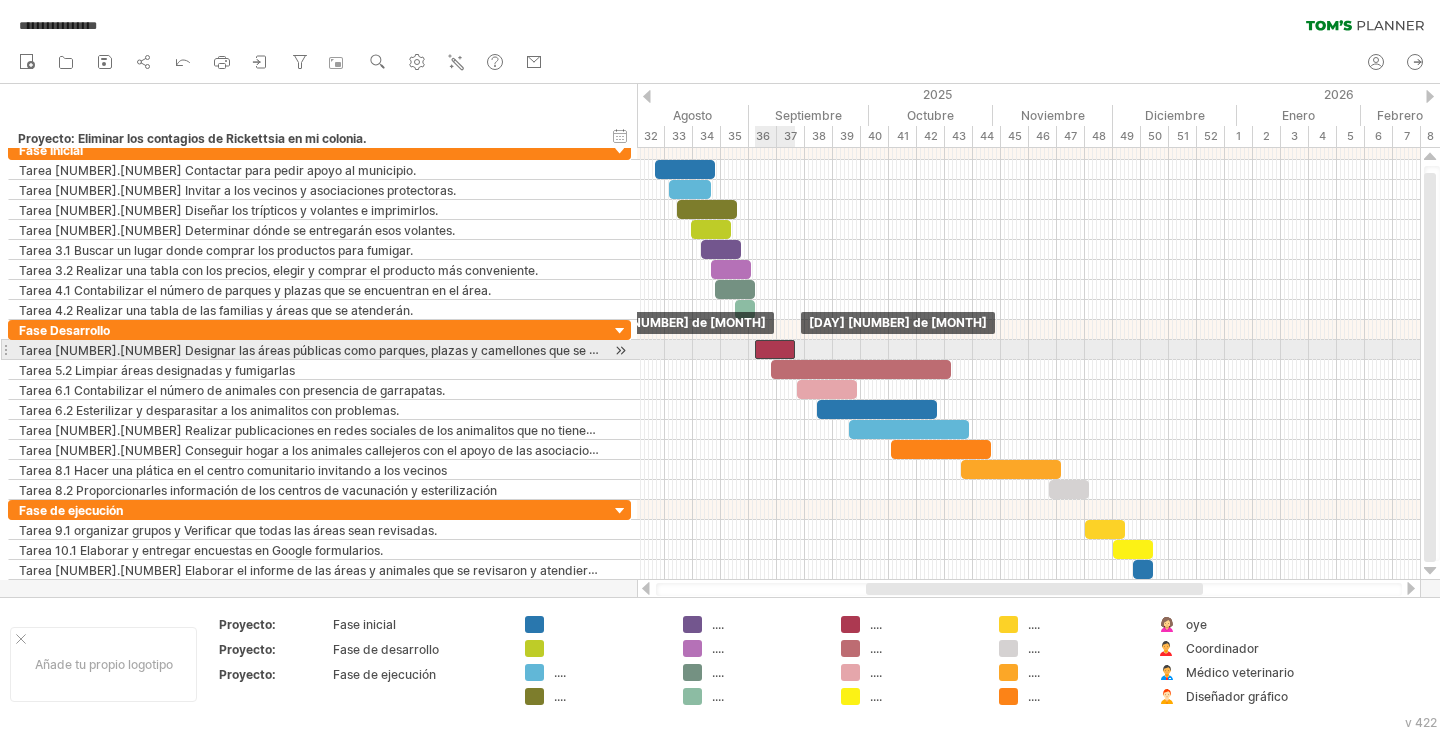 click at bounding box center (775, 349) 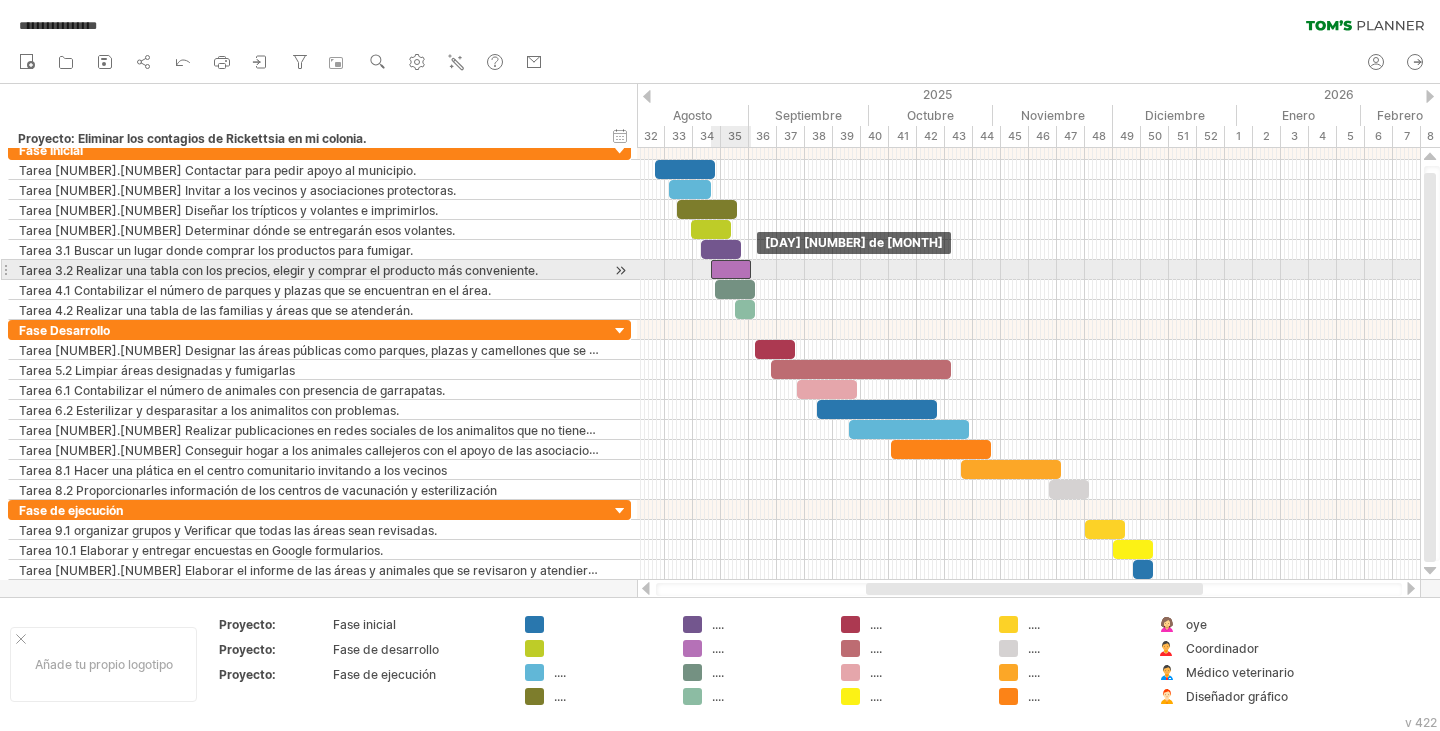 click at bounding box center [731, 269] 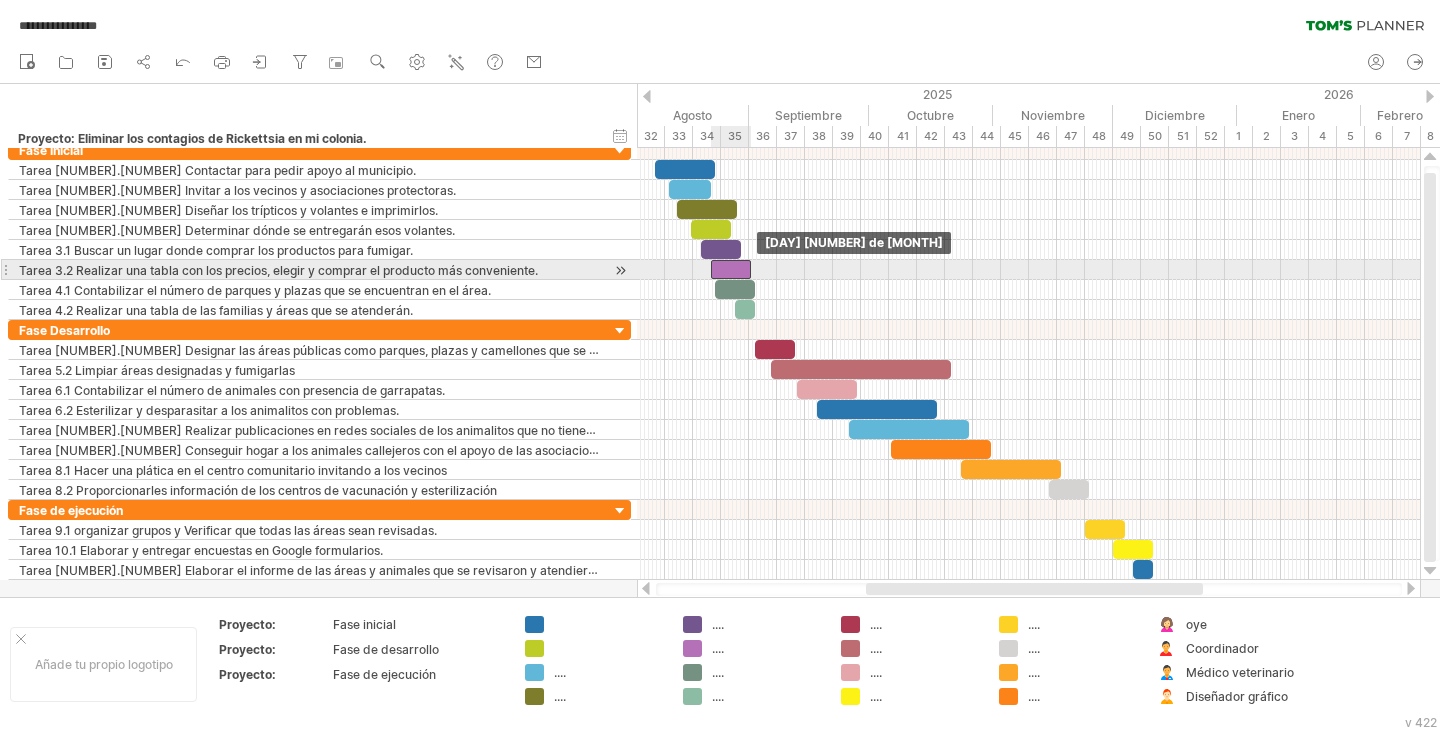 click at bounding box center (731, 269) 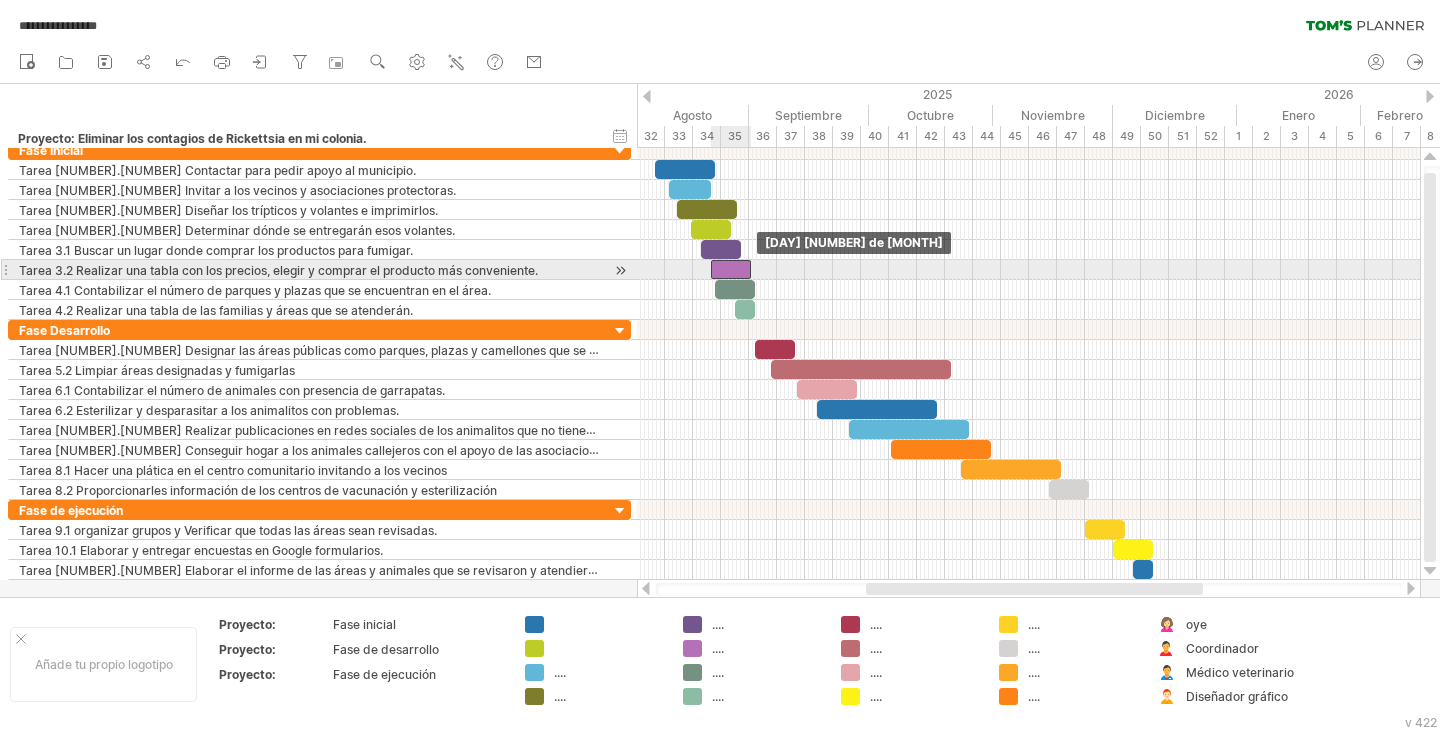 click at bounding box center [731, 269] 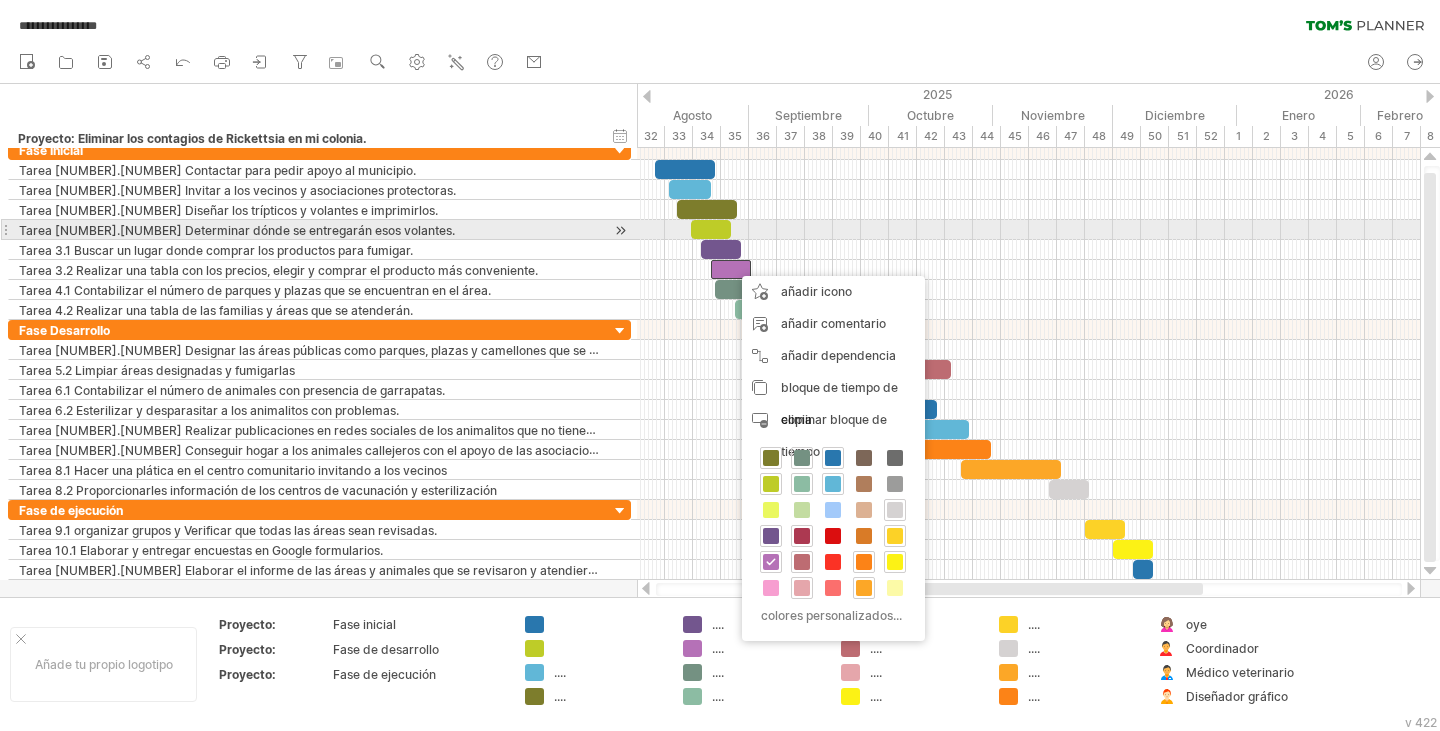 click at bounding box center [1028, 230] 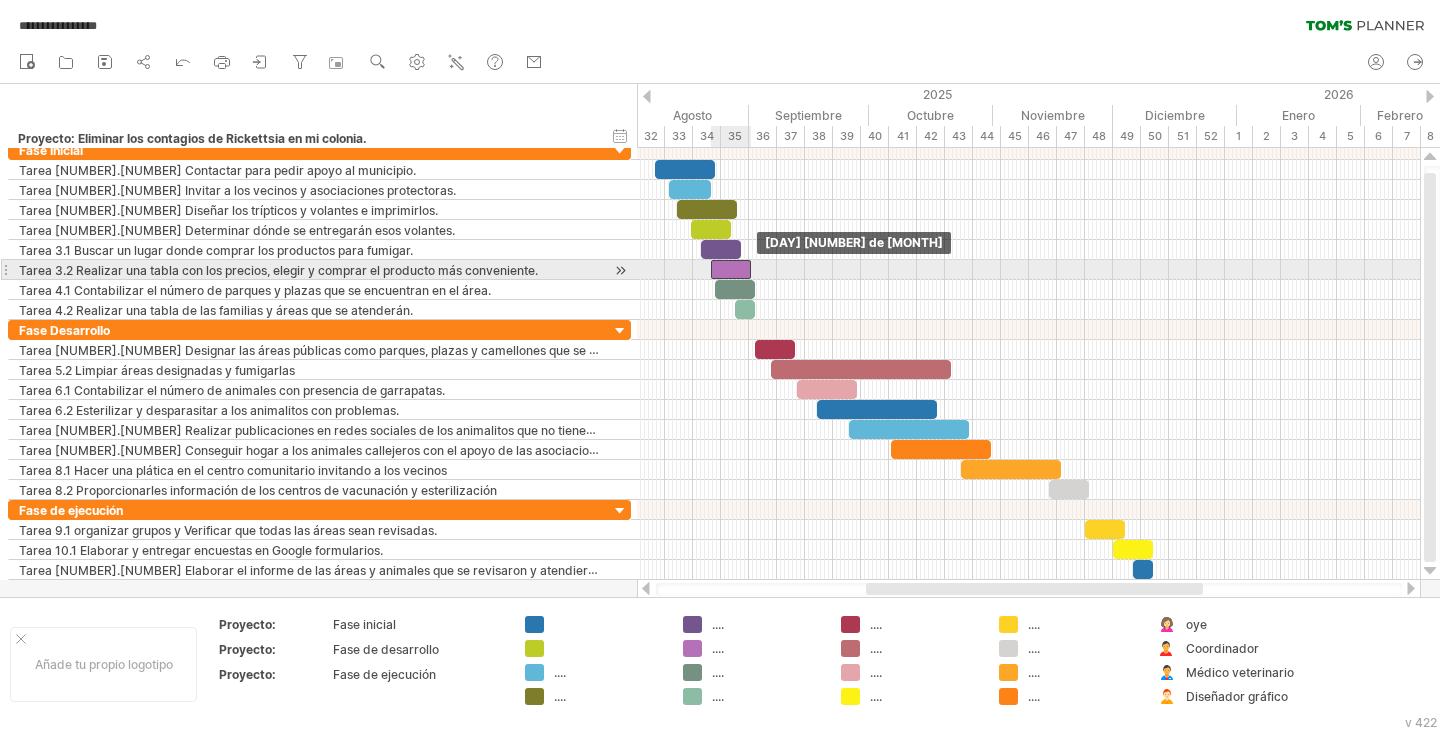 click at bounding box center (731, 269) 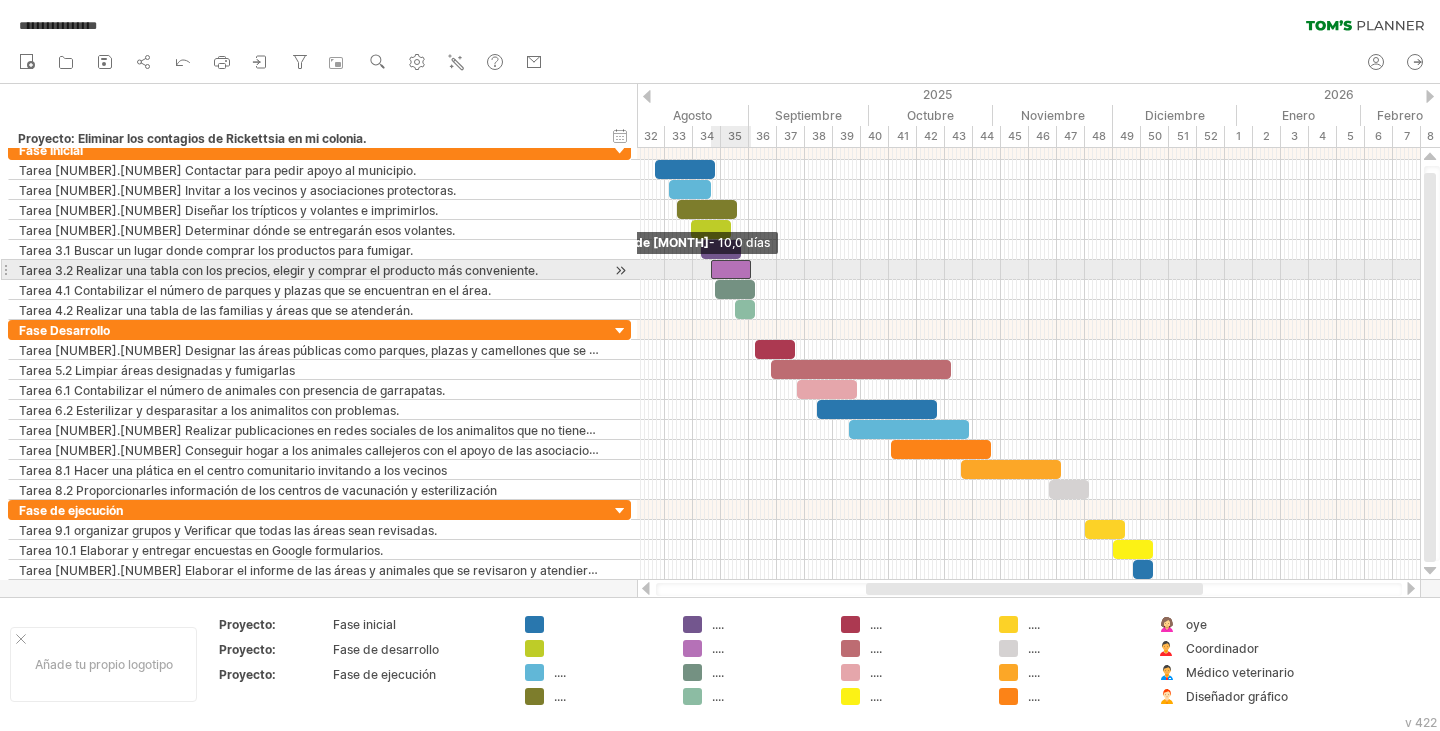 click at bounding box center (711, 269) 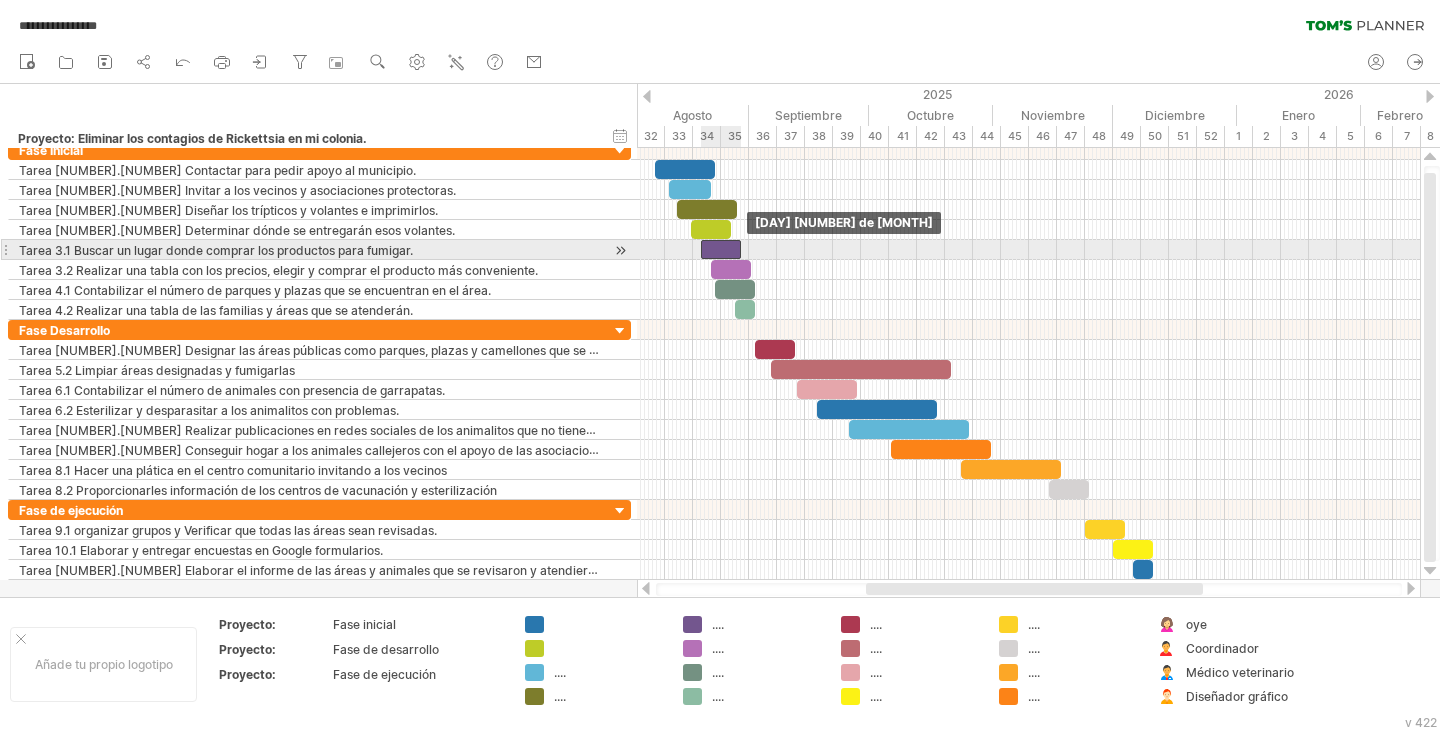 click at bounding box center (721, 249) 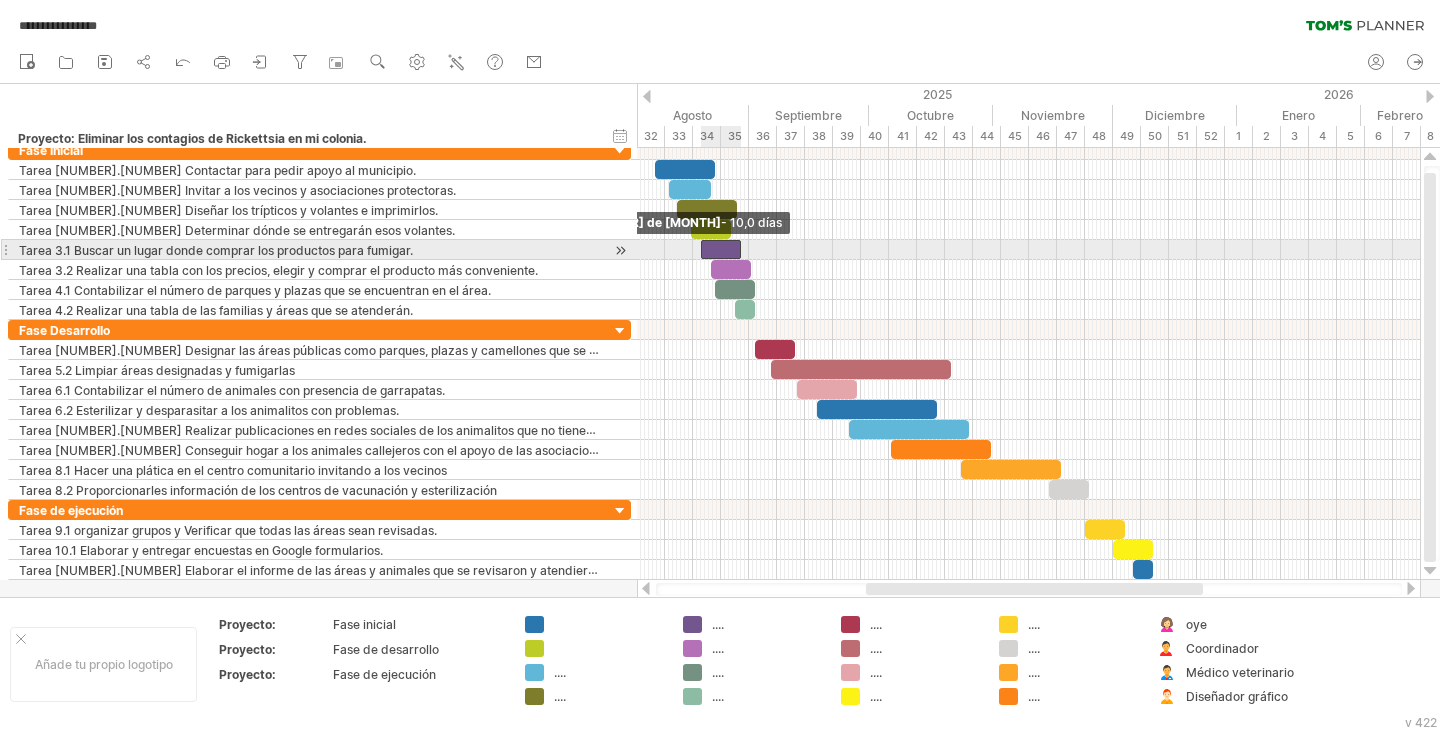 click at bounding box center (701, 249) 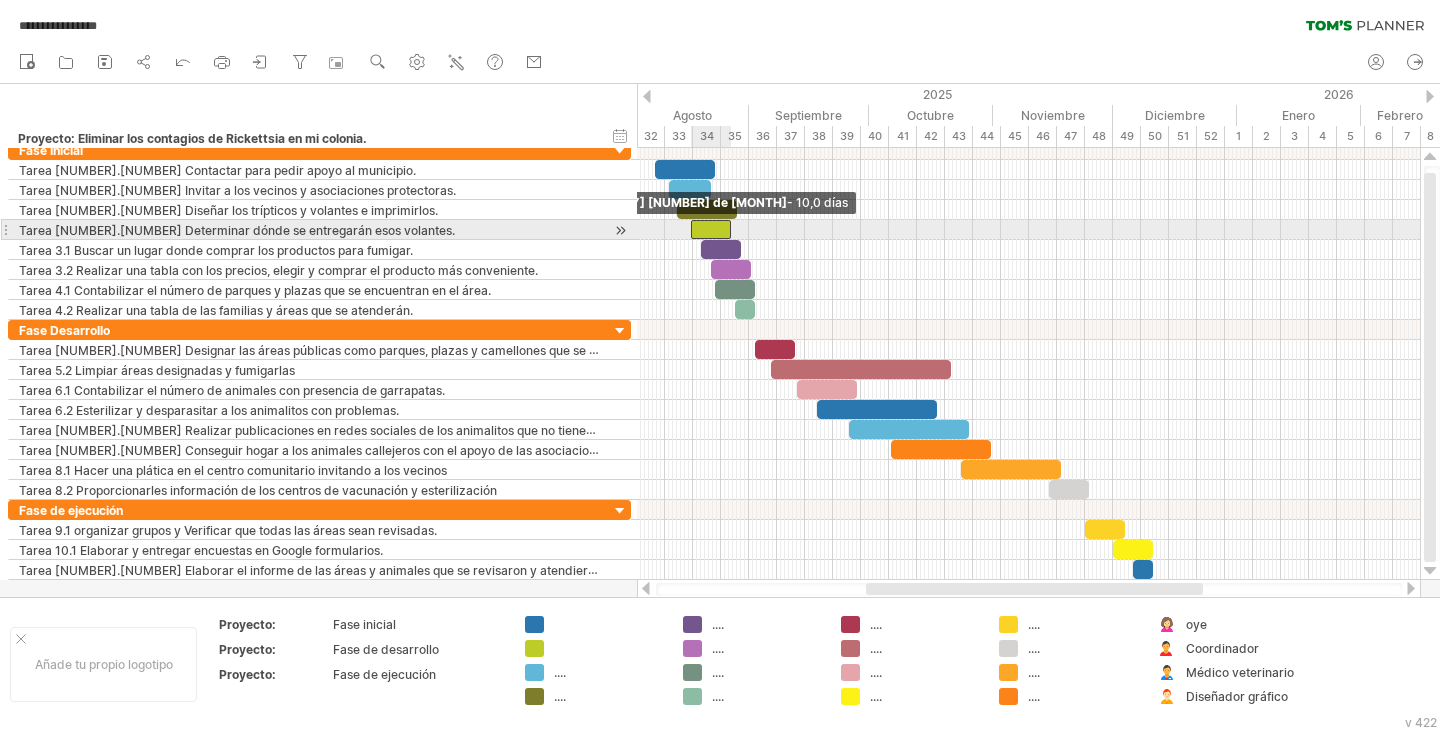 click at bounding box center (691, 229) 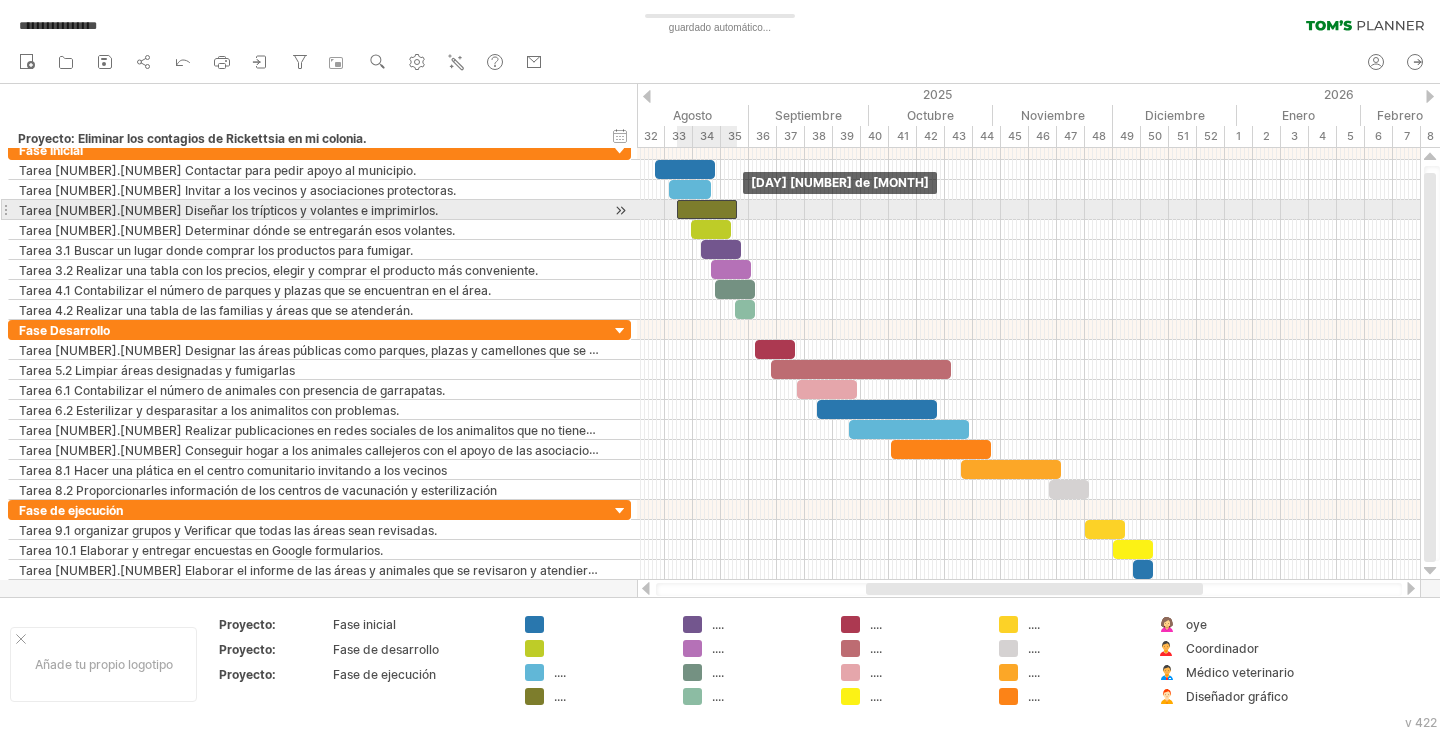 click at bounding box center [707, 209] 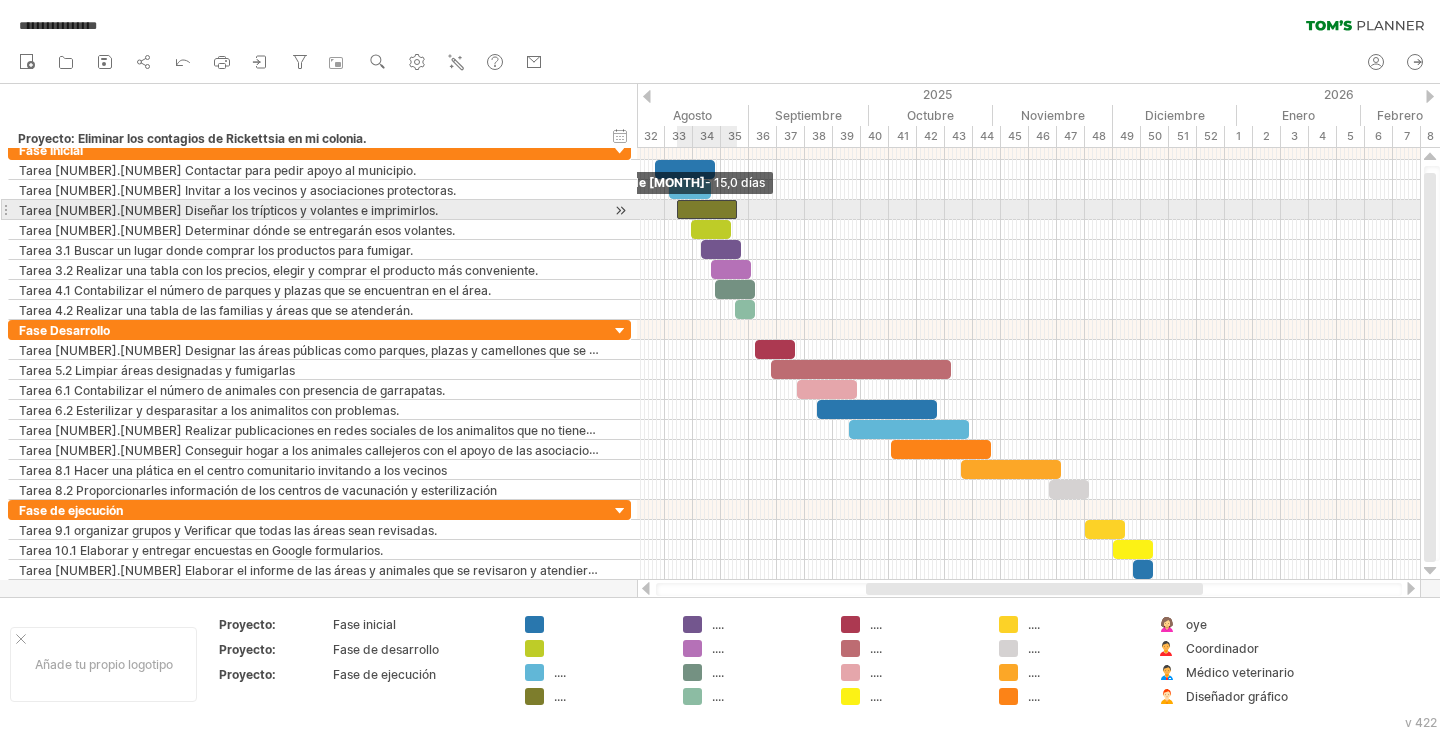 click at bounding box center (677, 209) 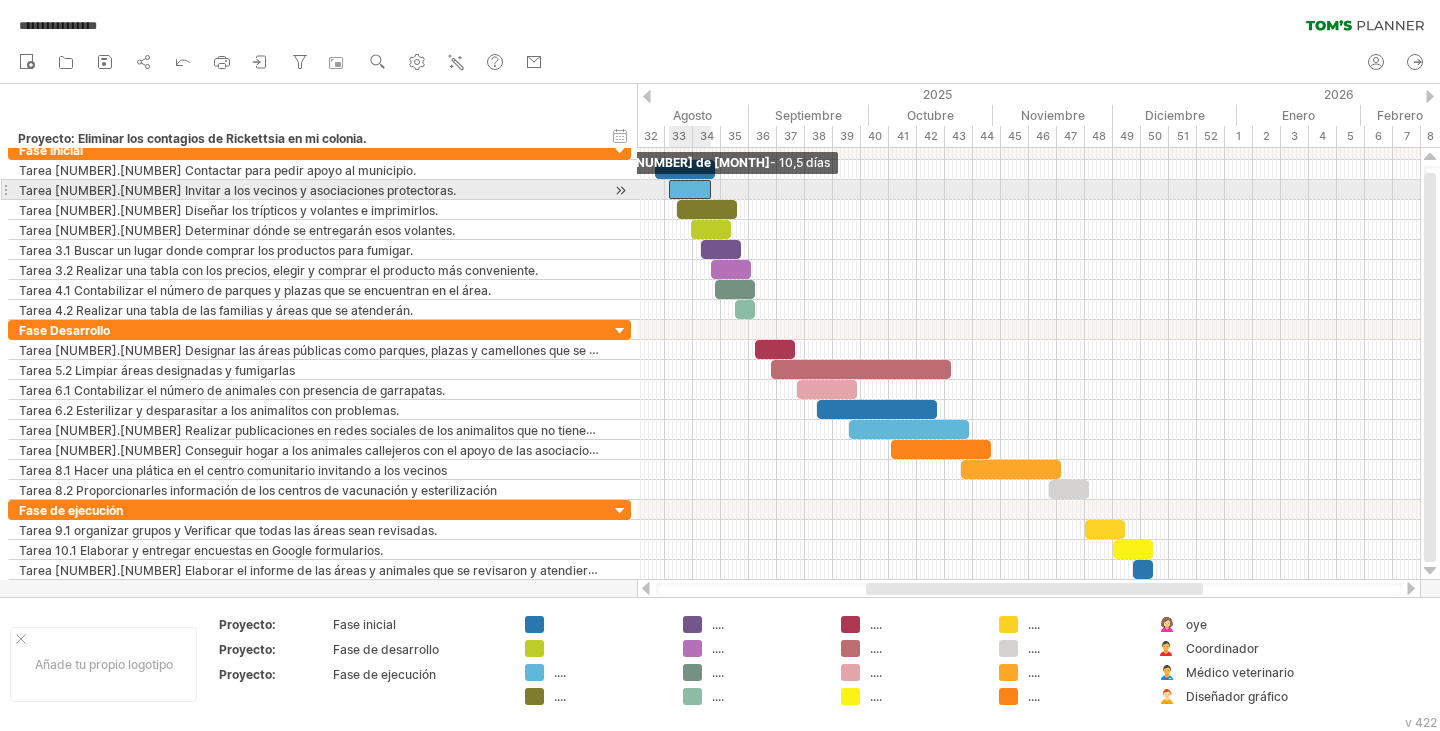 click at bounding box center (669, 189) 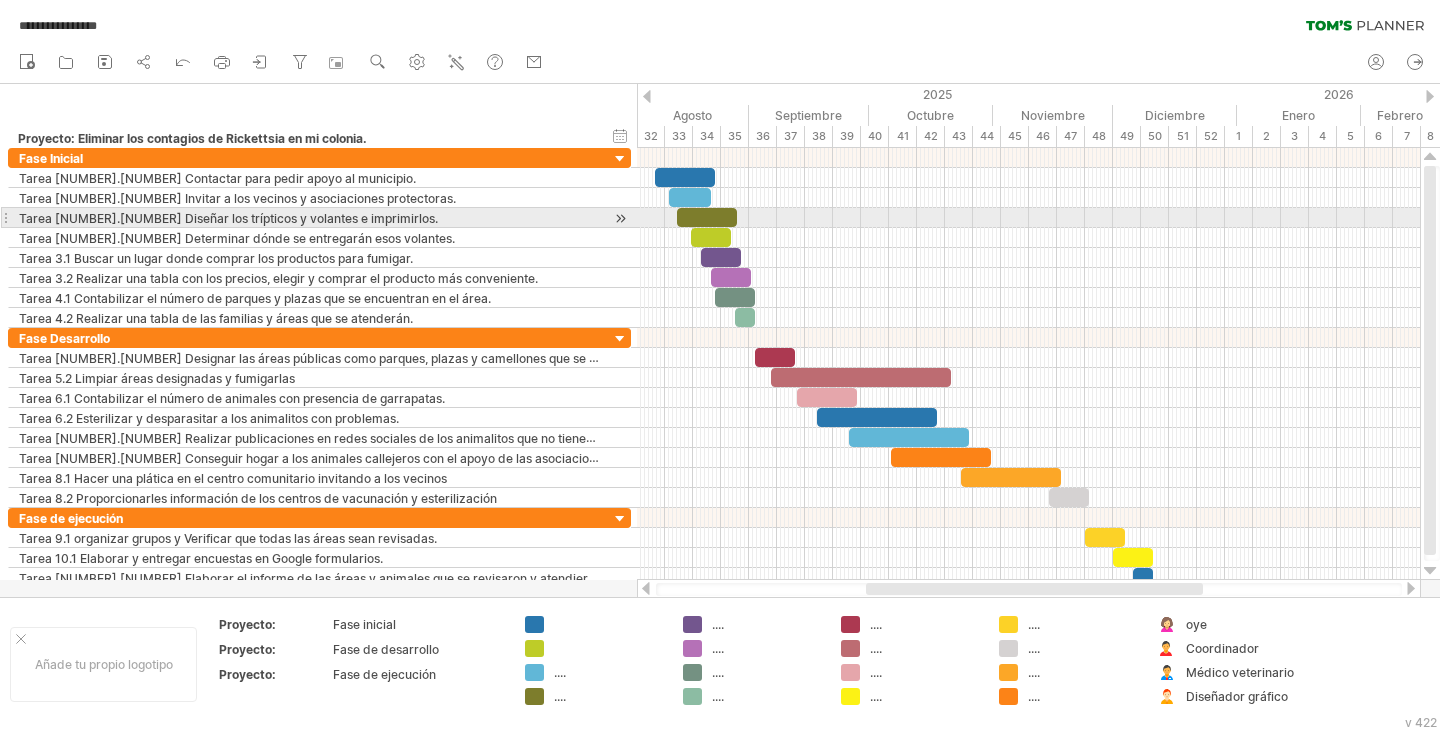 drag, startPoint x: 1435, startPoint y: 242, endPoint x: 1432, endPoint y: 217, distance: 25.179358 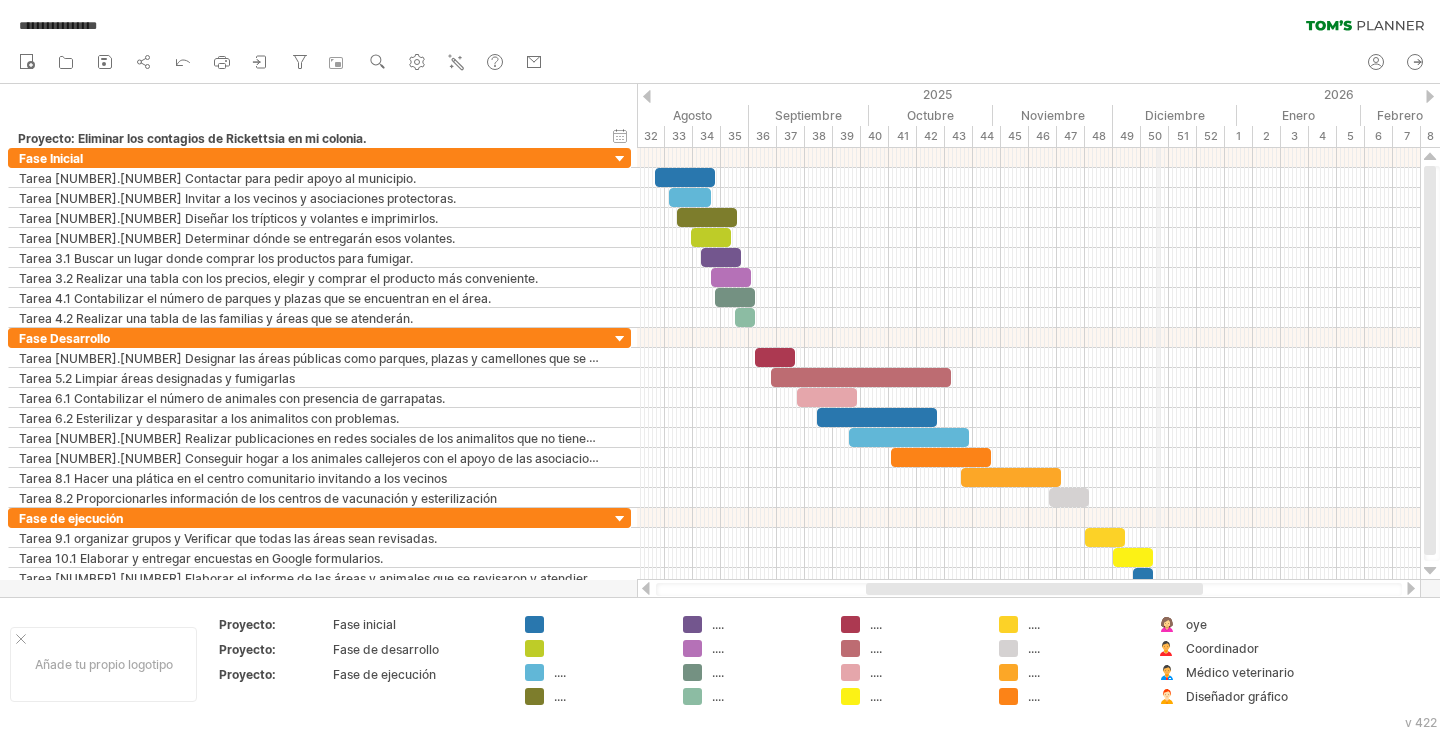 click on "50" at bounding box center (1155, 136) 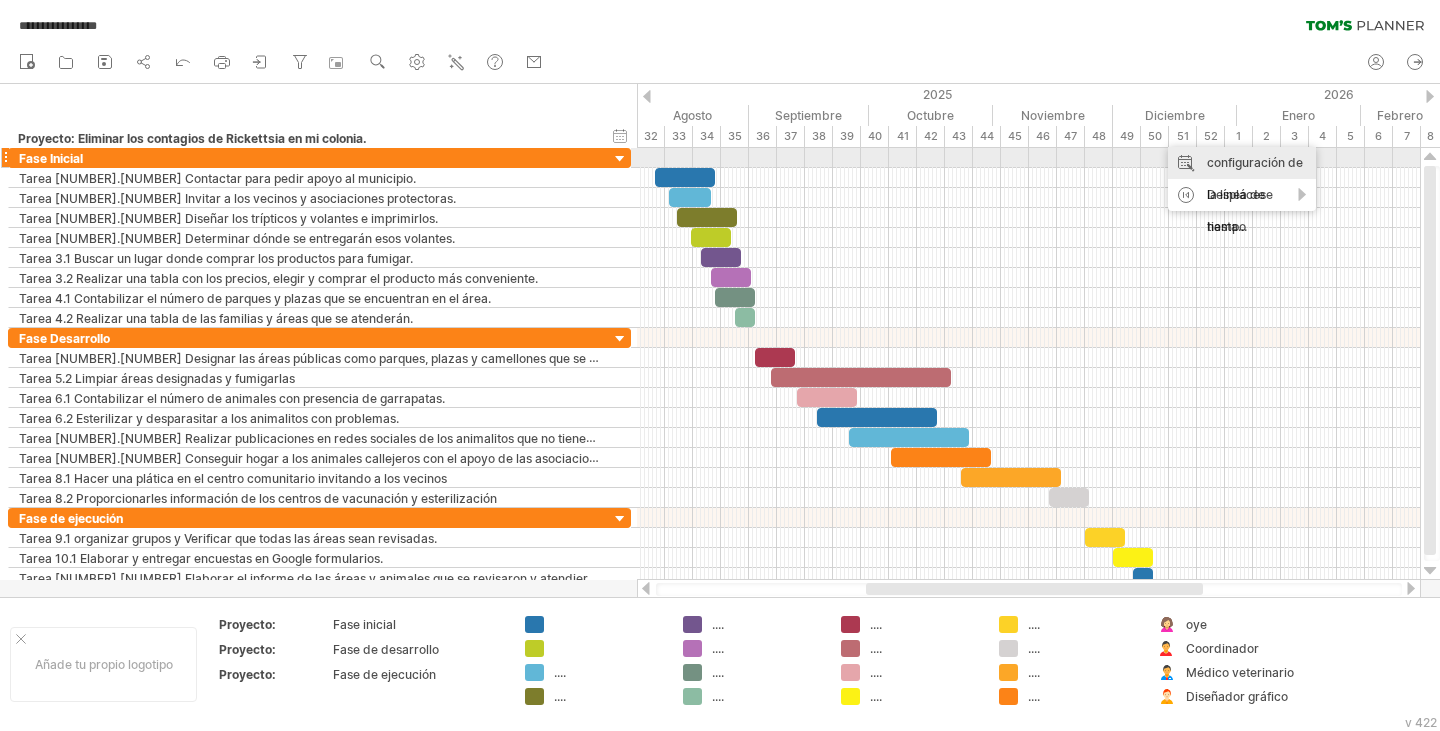 click on "configuración de la línea de tiempo" at bounding box center (1255, 194) 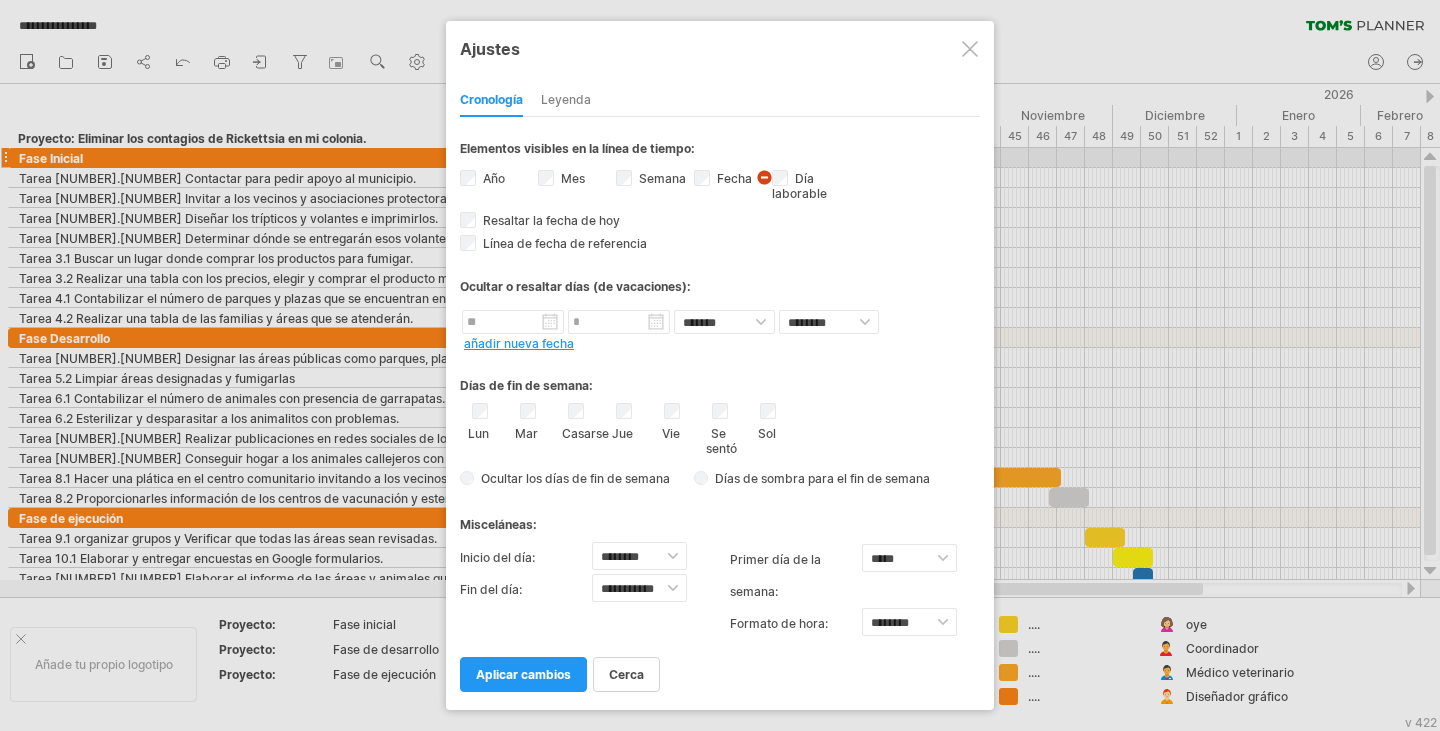 click on "Ocultar los días de fin de semana" at bounding box center (575, 478) 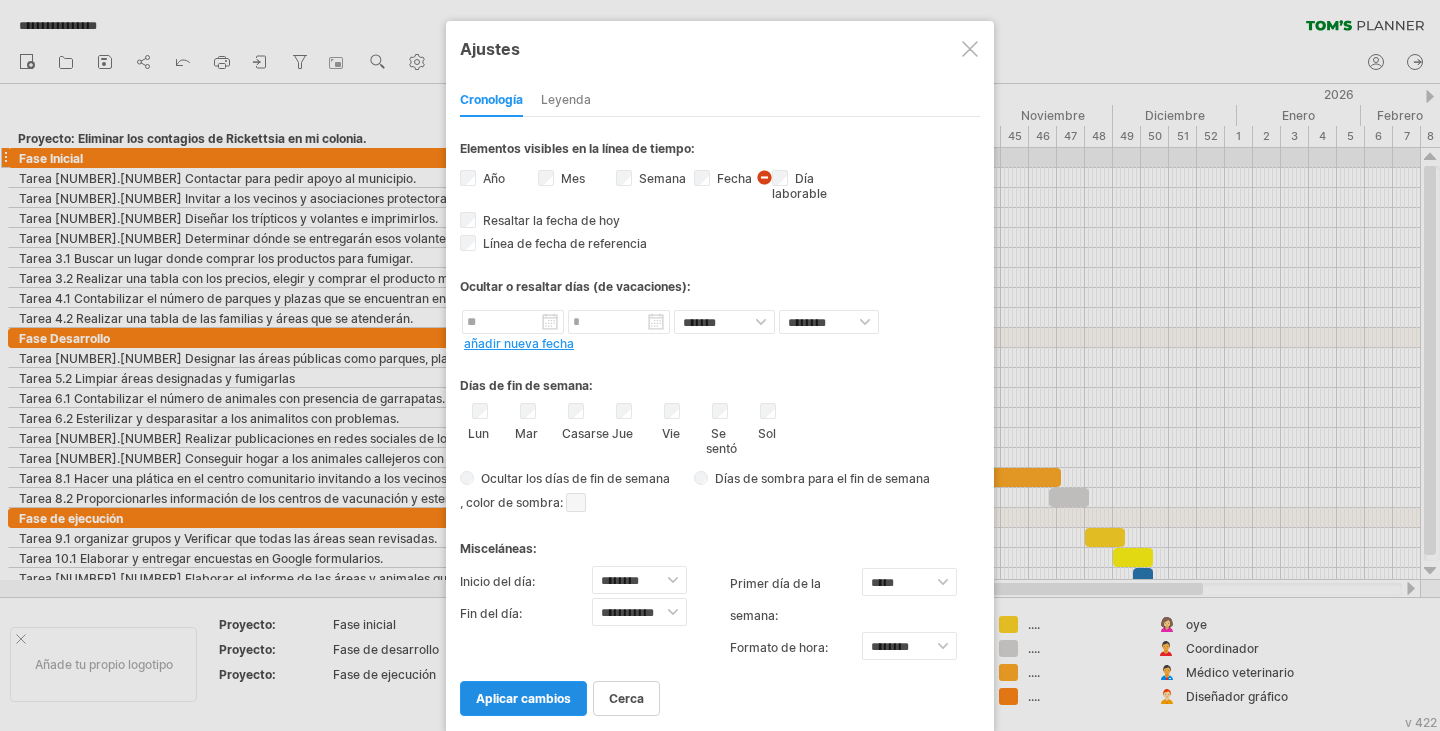 click on "aplicar cambios" at bounding box center [523, 698] 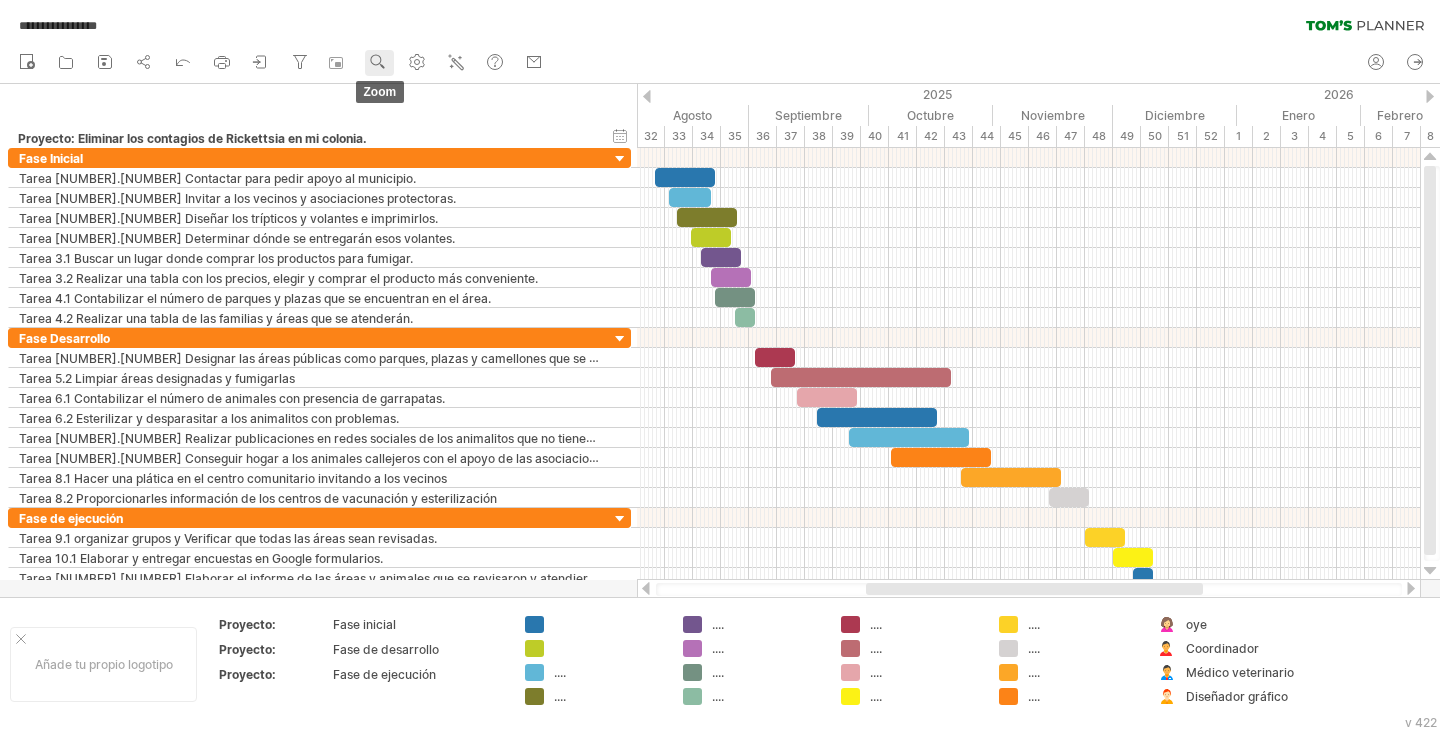 click 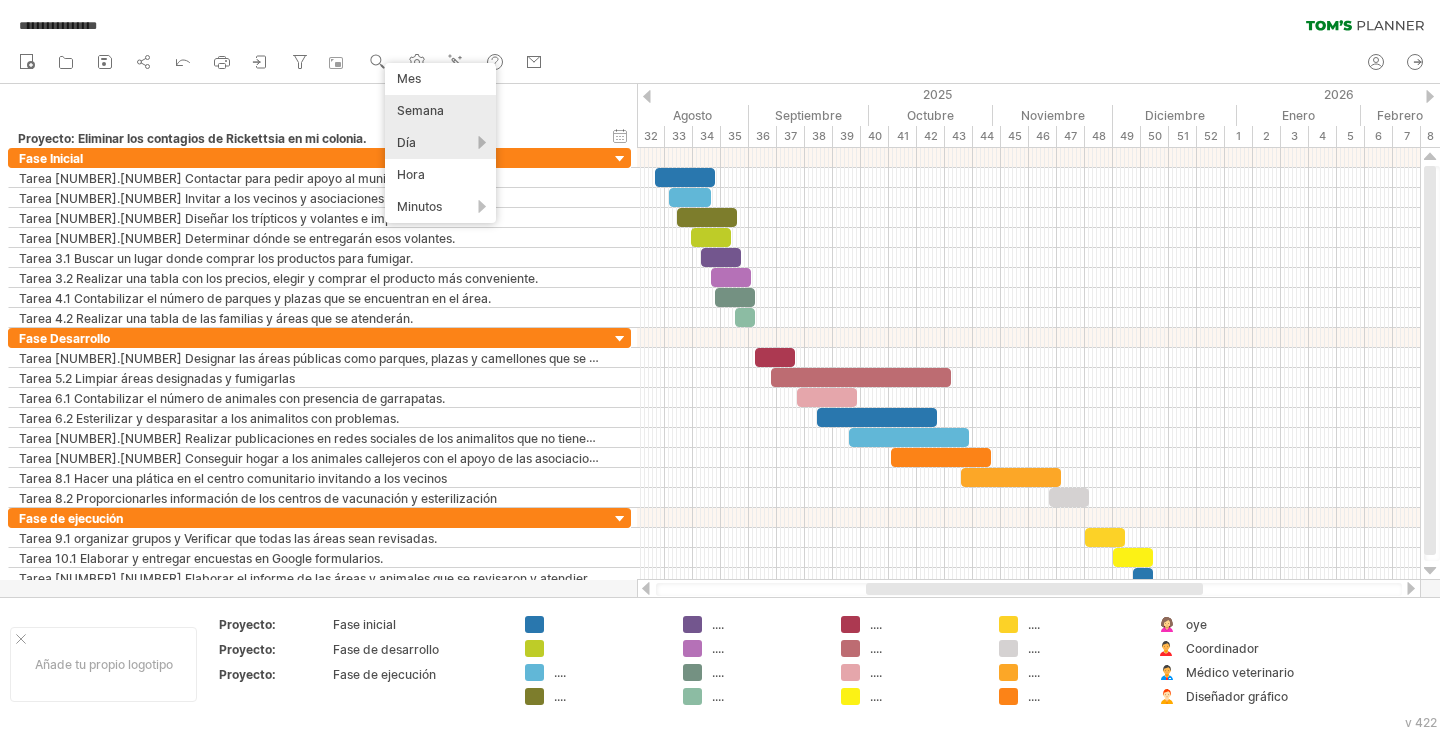 click on "Día" at bounding box center [440, 143] 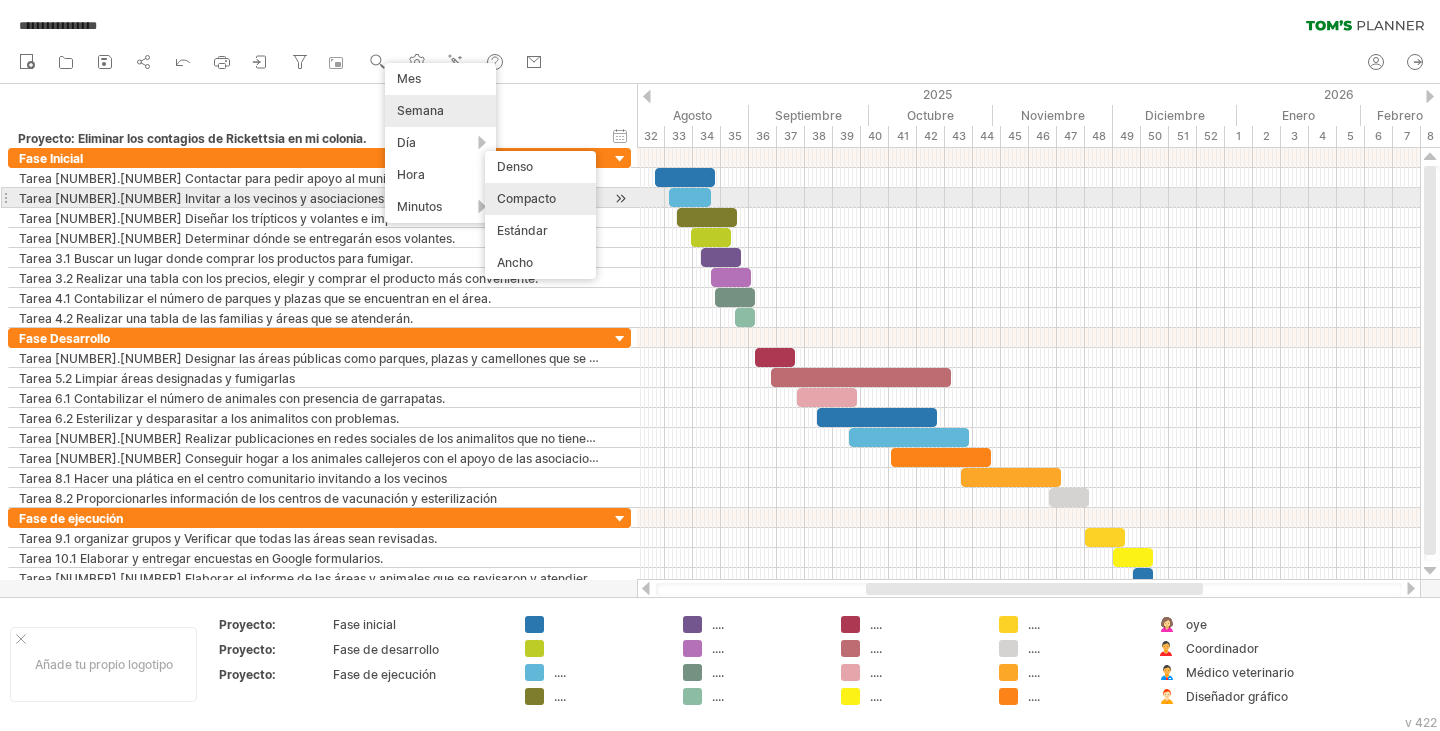 click on "Compacto" at bounding box center [526, 198] 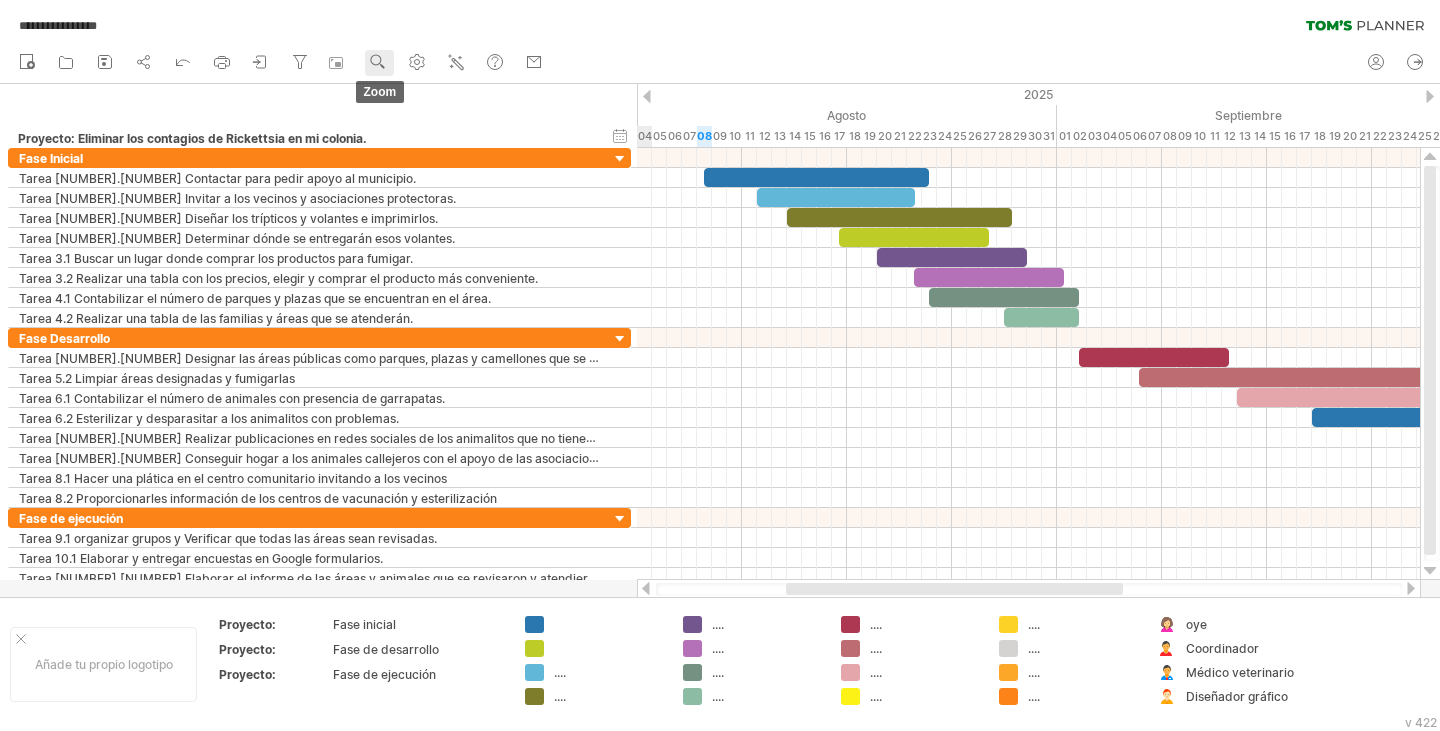 click 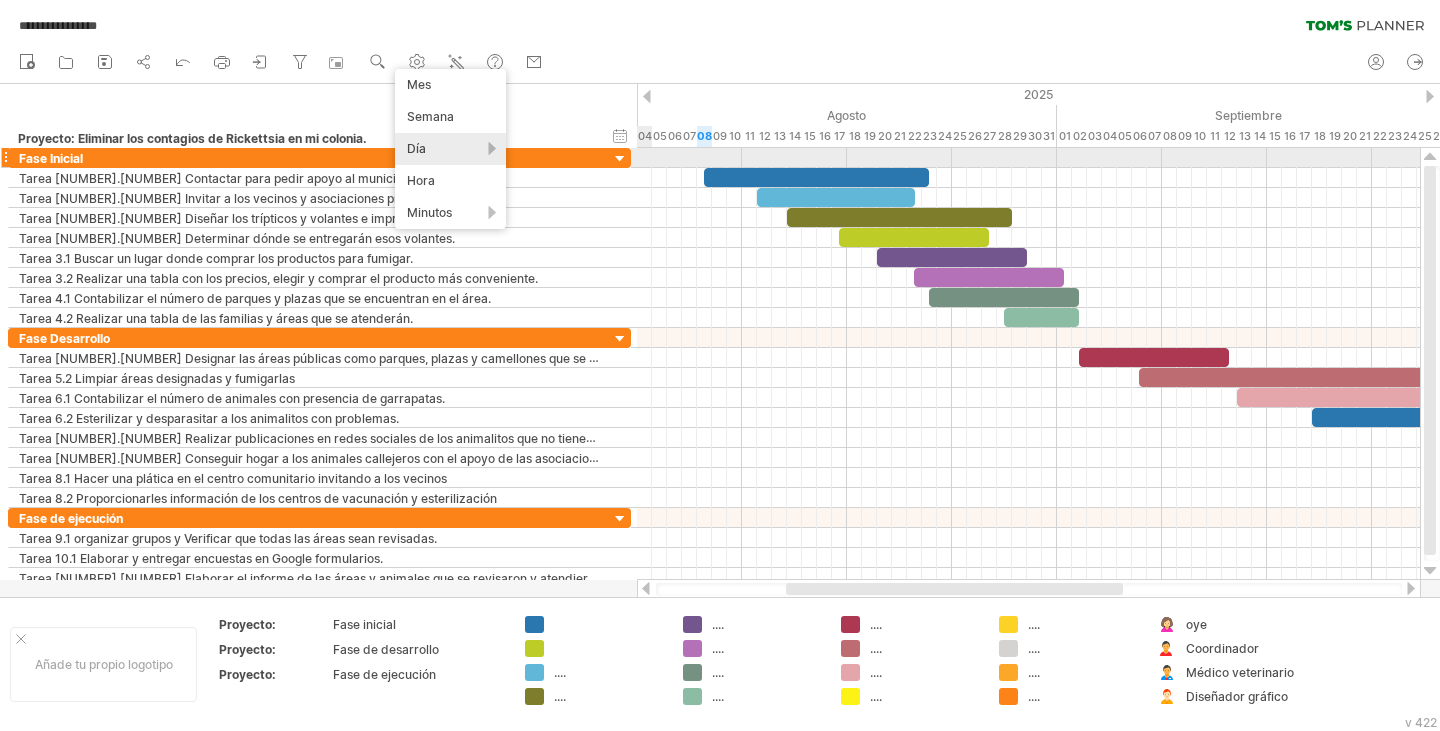 click on "Día" at bounding box center (450, 149) 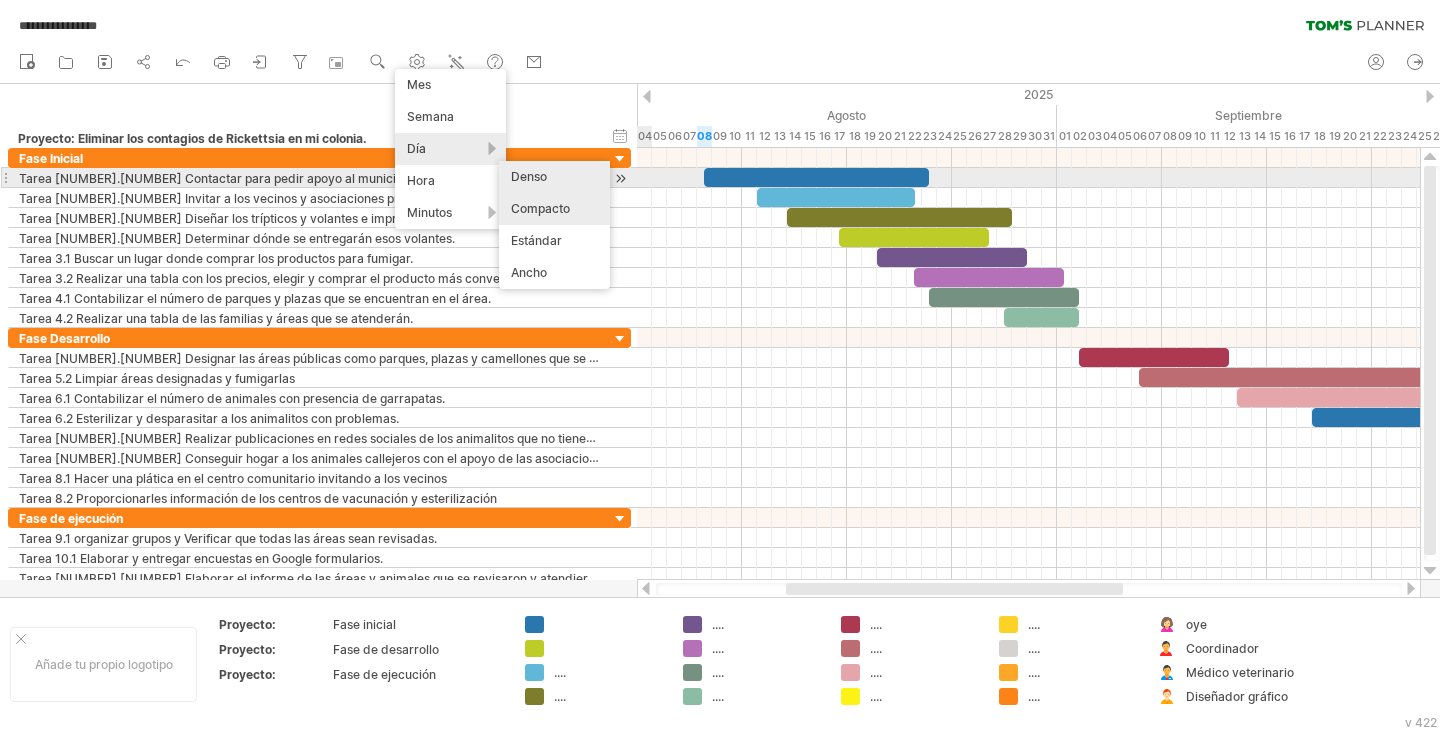 click on "Denso" at bounding box center [529, 176] 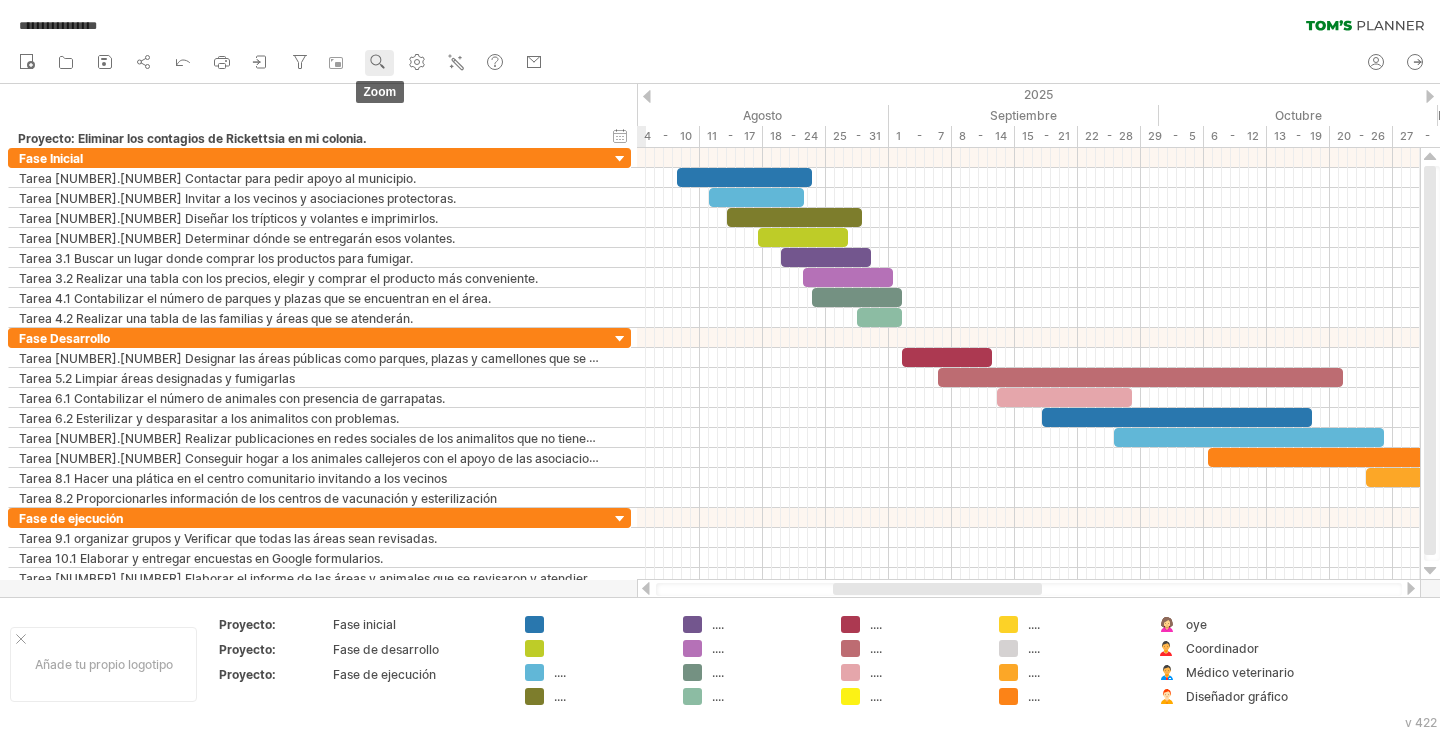 click 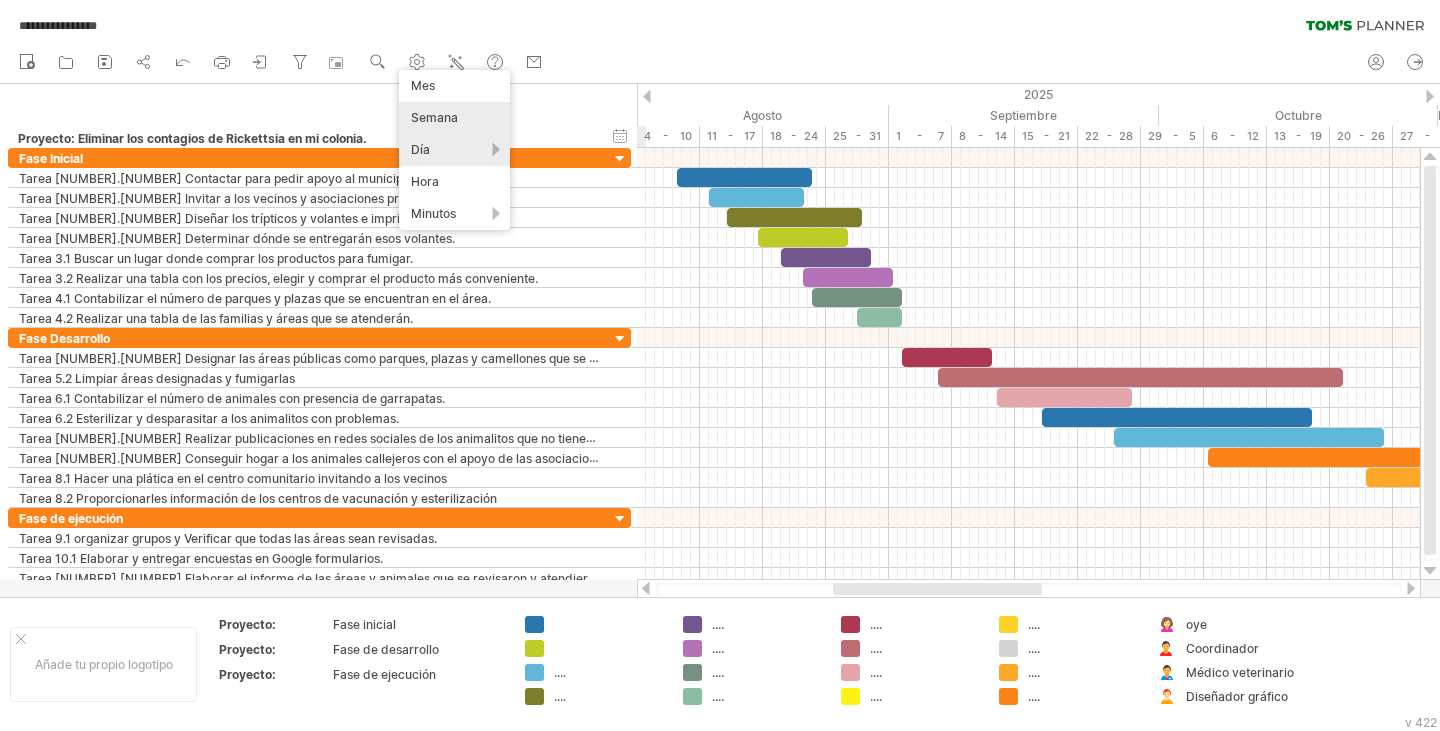 click on "Semana" at bounding box center (434, 117) 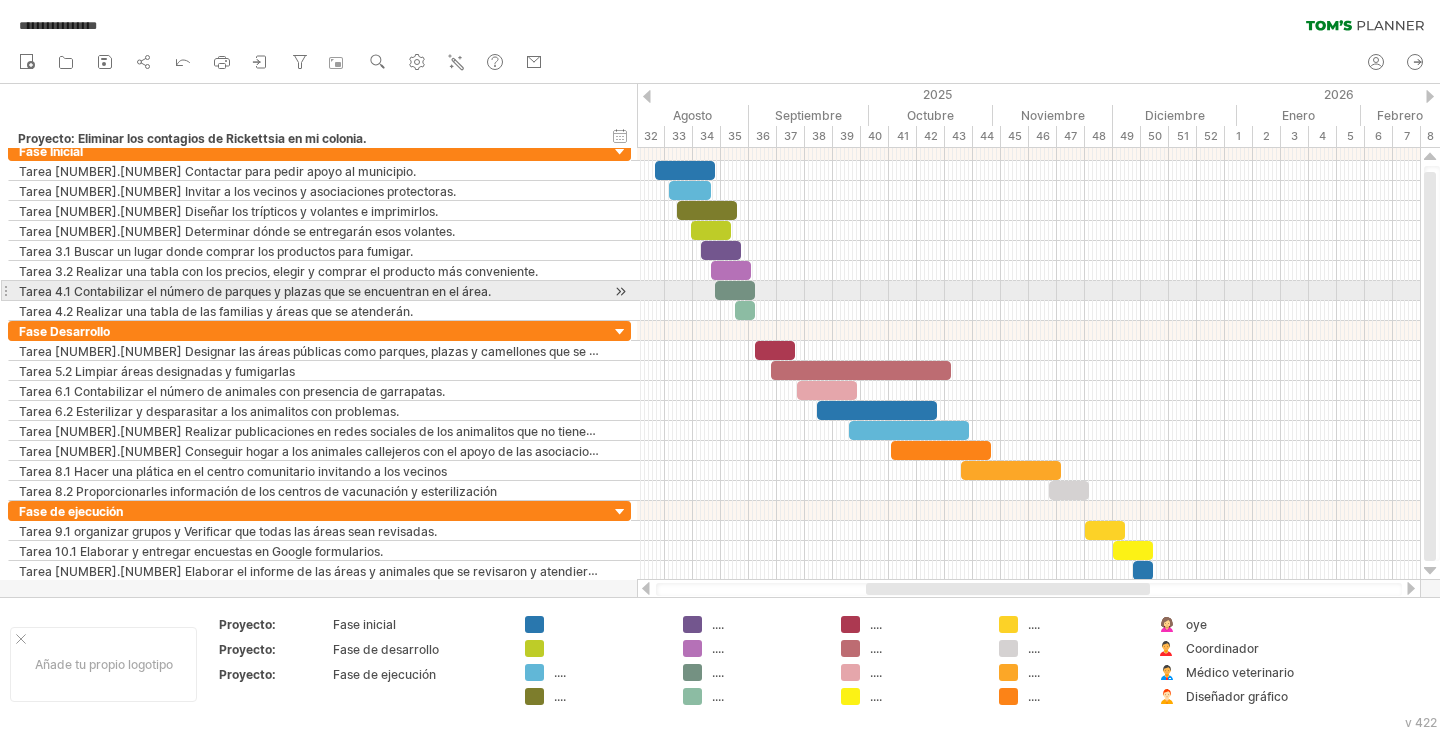 click at bounding box center [1430, 366] 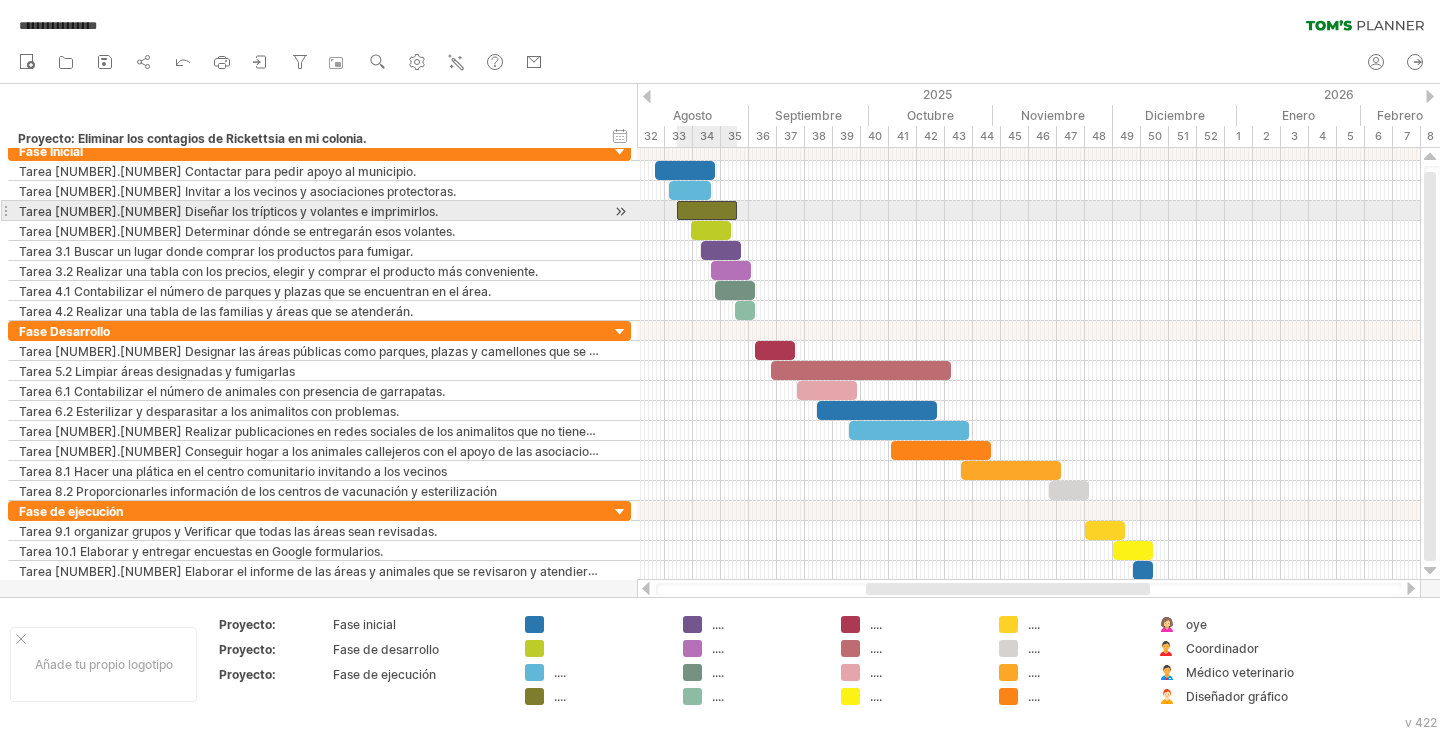 click at bounding box center [707, 210] 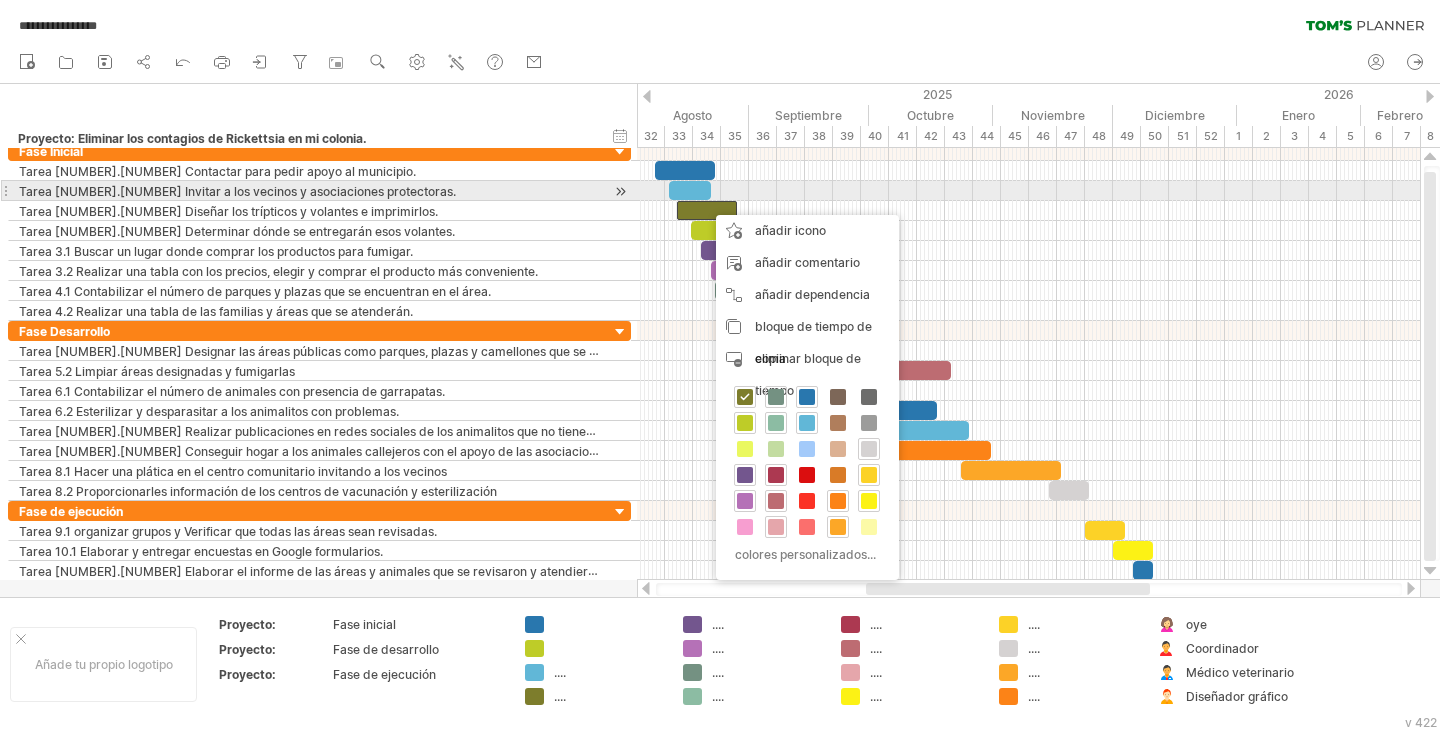 click at bounding box center [690, 190] 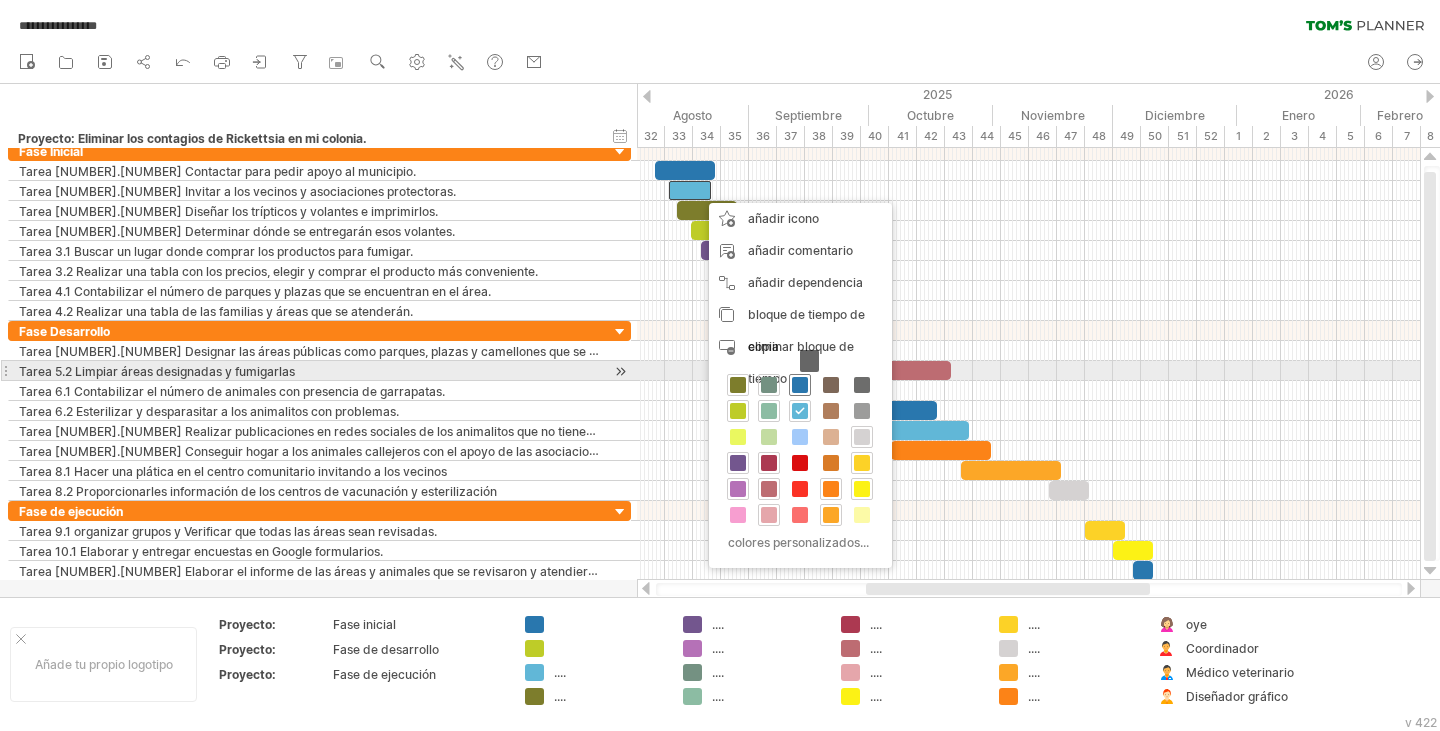 click at bounding box center (800, 385) 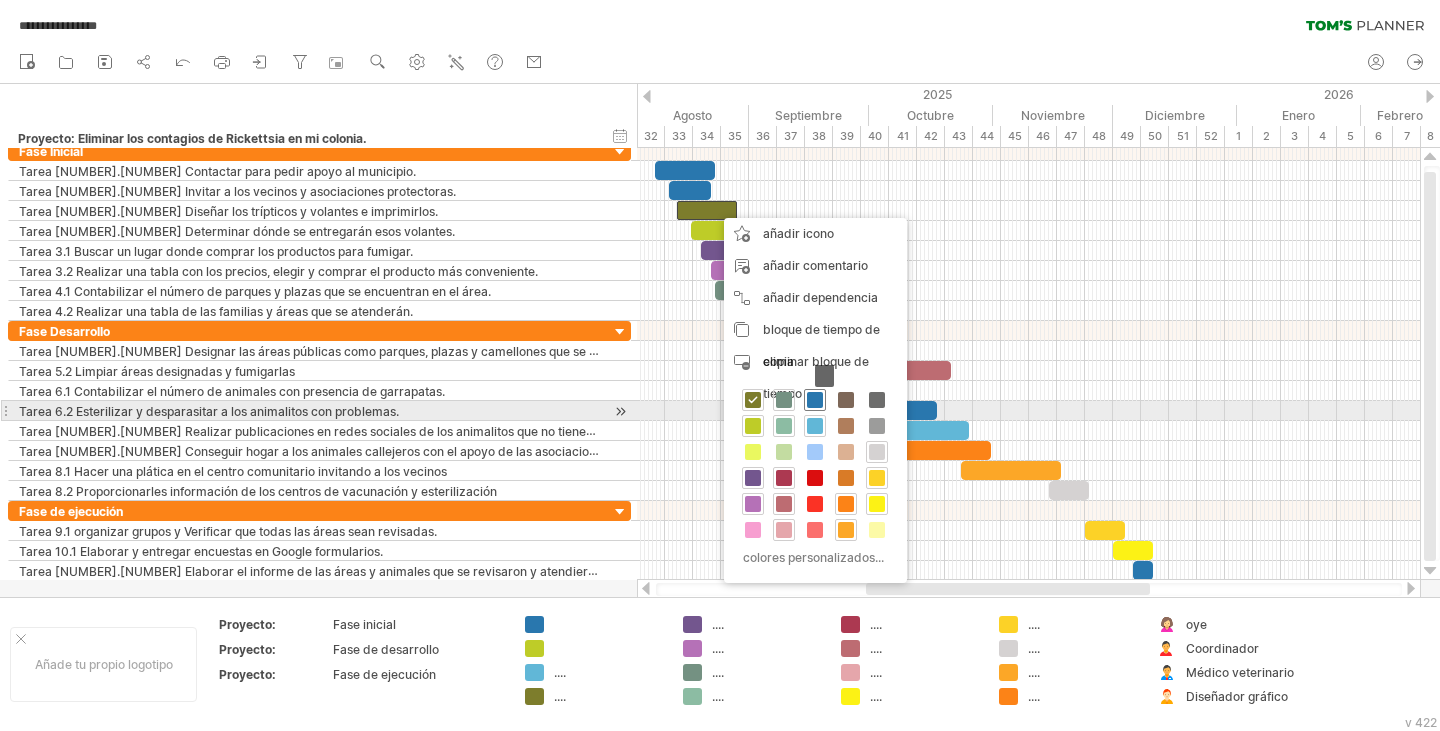 click at bounding box center [815, 400] 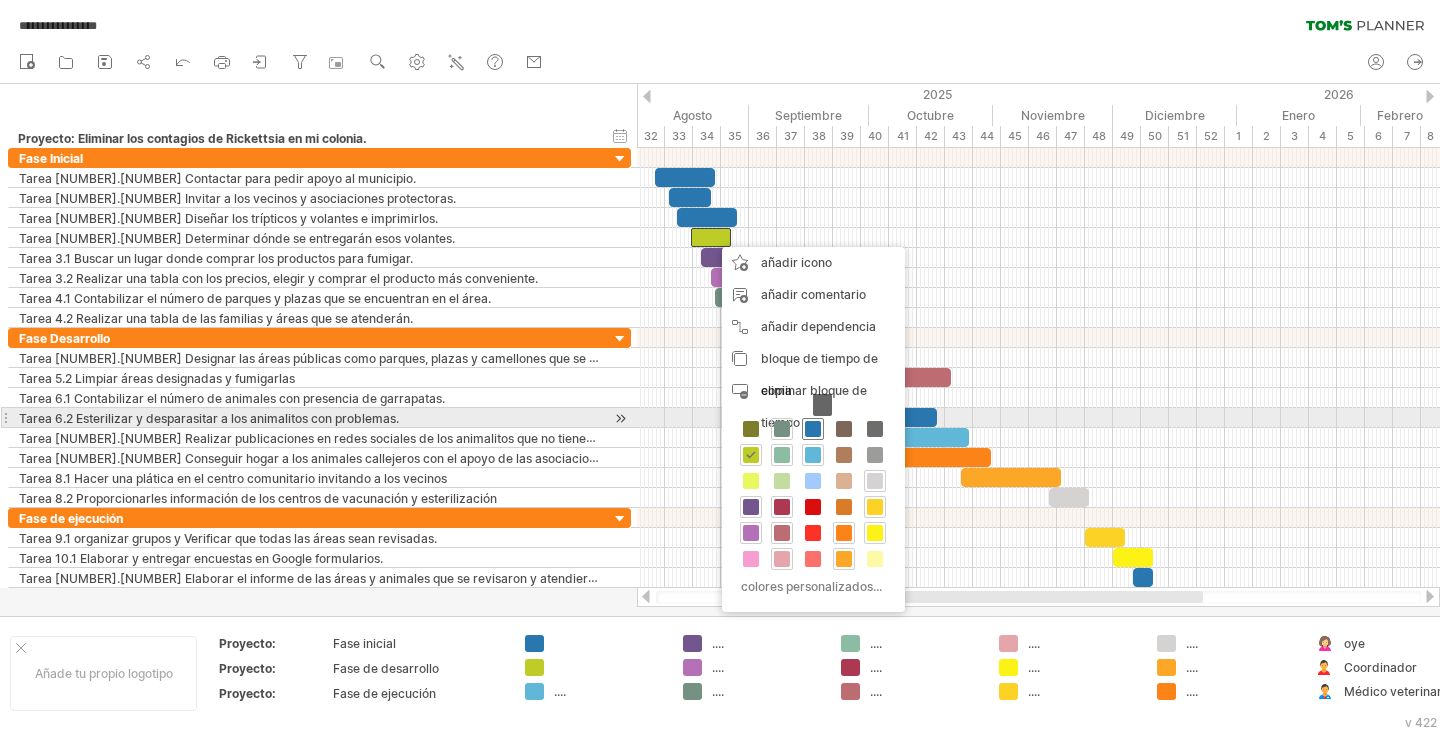 click at bounding box center [813, 429] 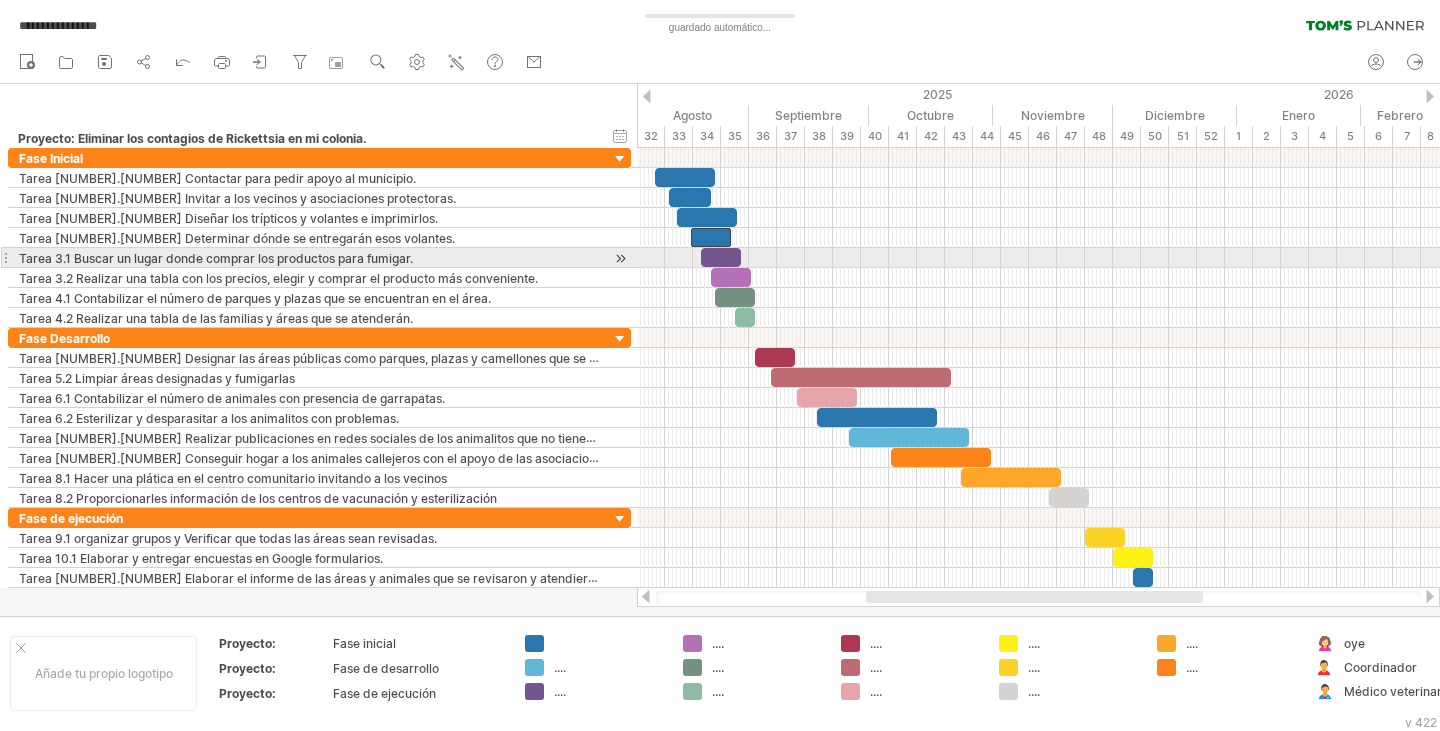 click at bounding box center (721, 257) 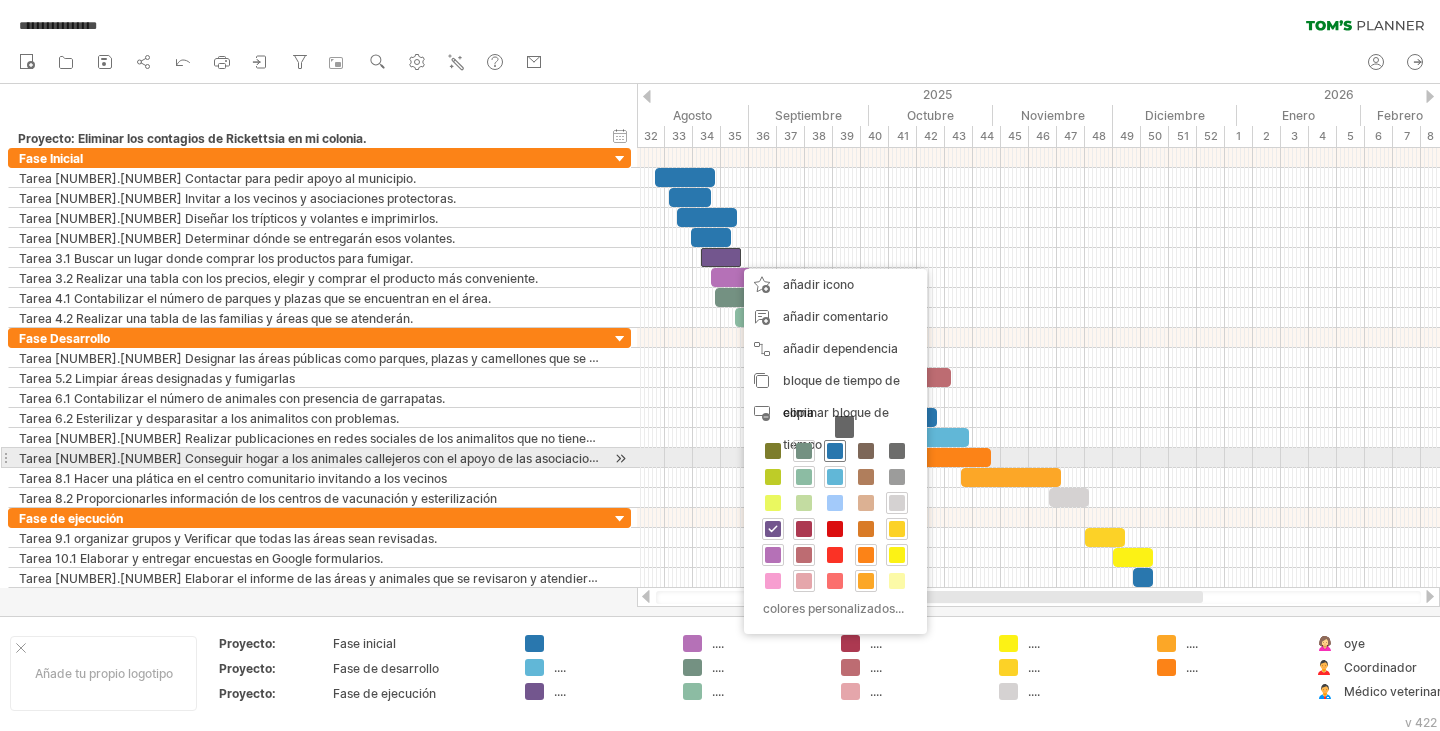click at bounding box center [835, 451] 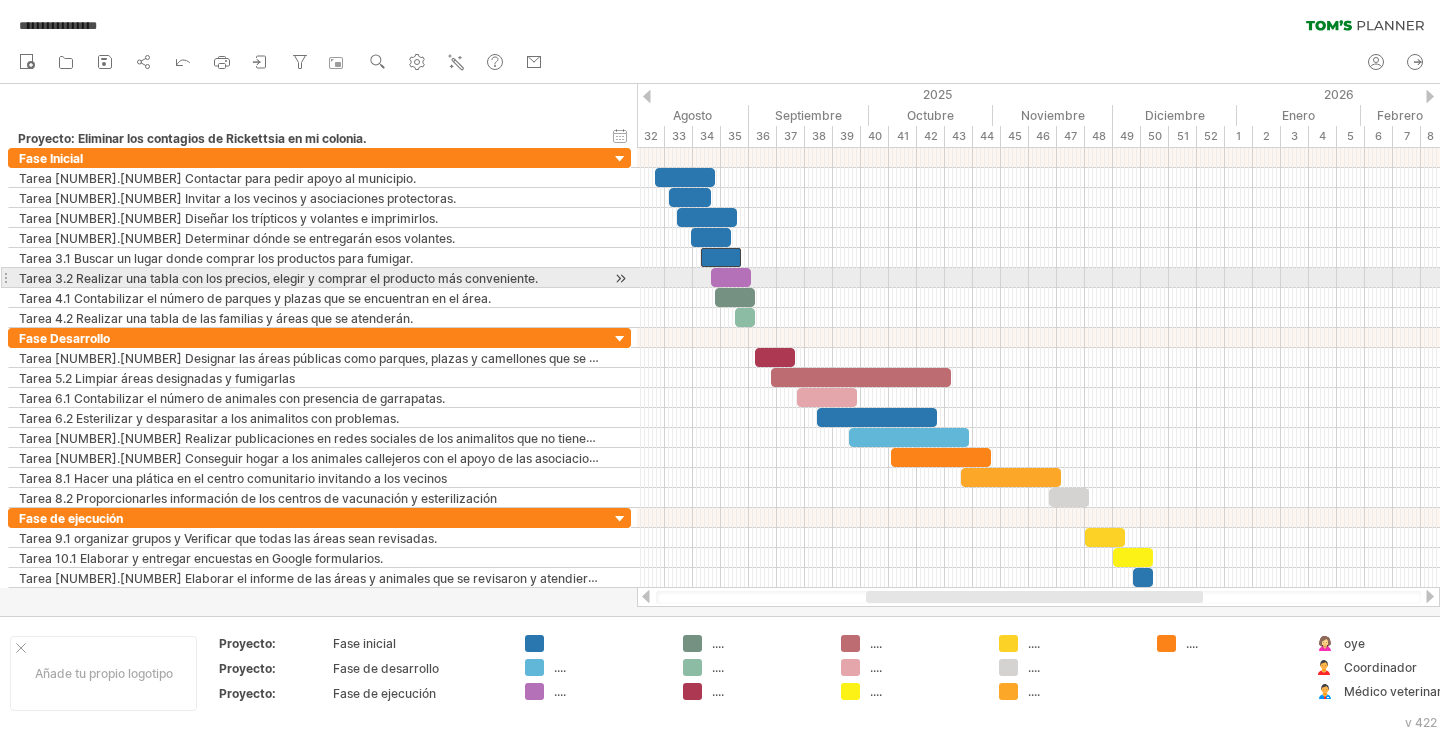 click at bounding box center [731, 277] 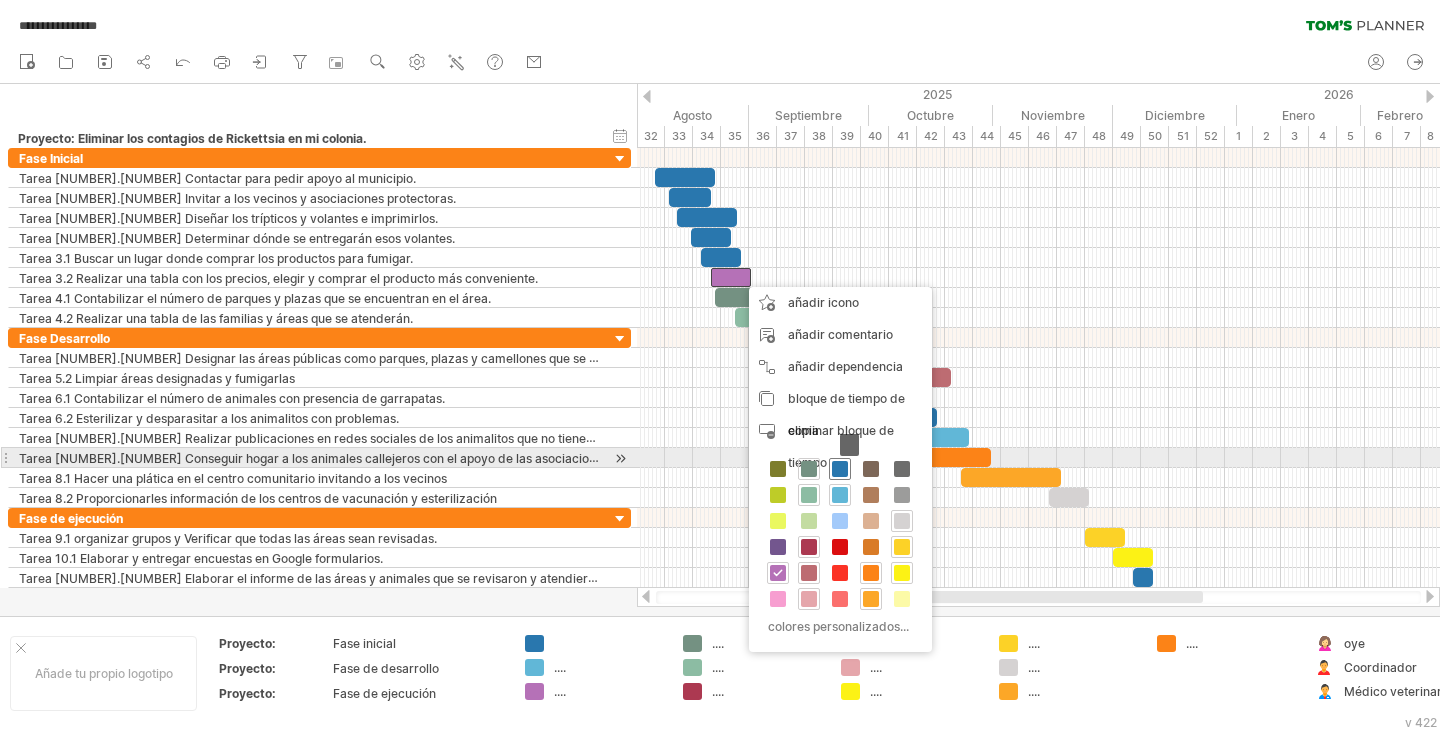 click at bounding box center (840, 469) 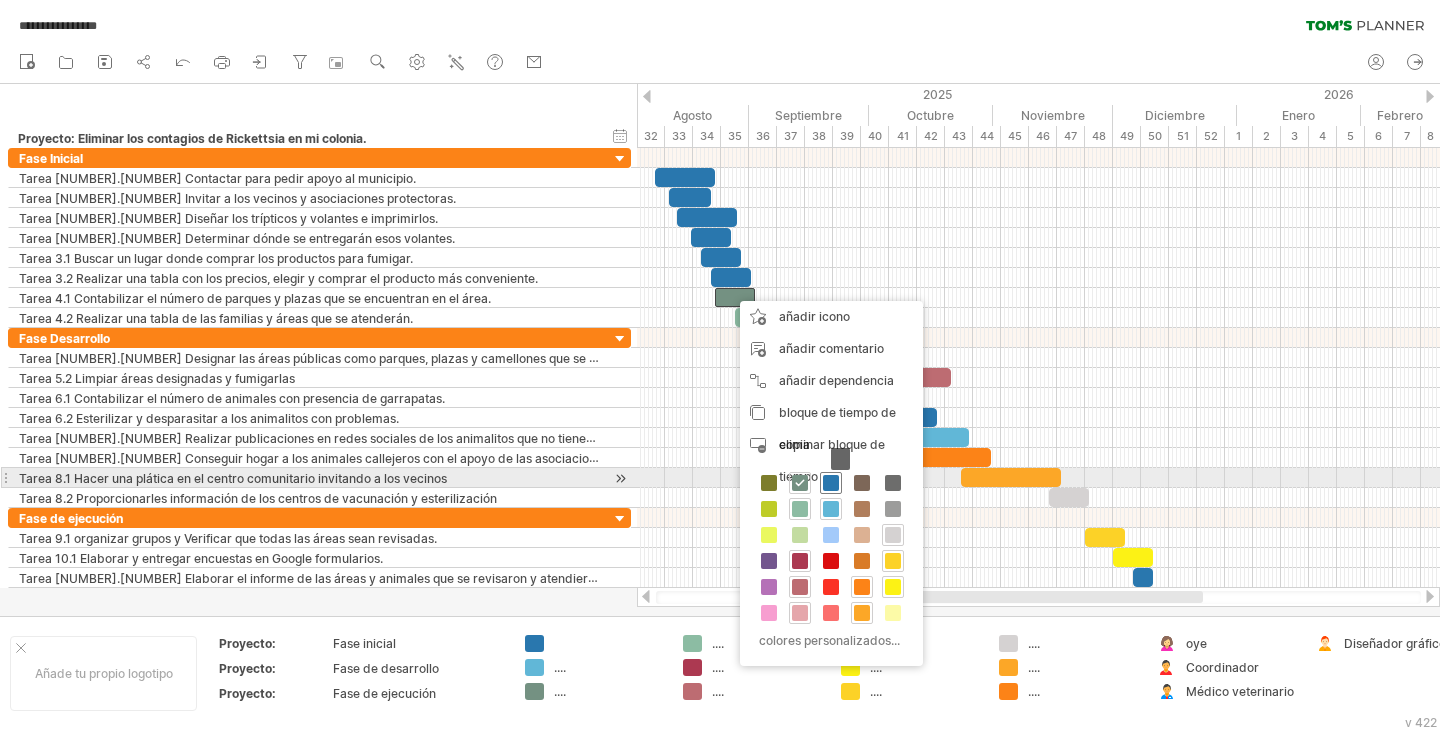 click at bounding box center [831, 483] 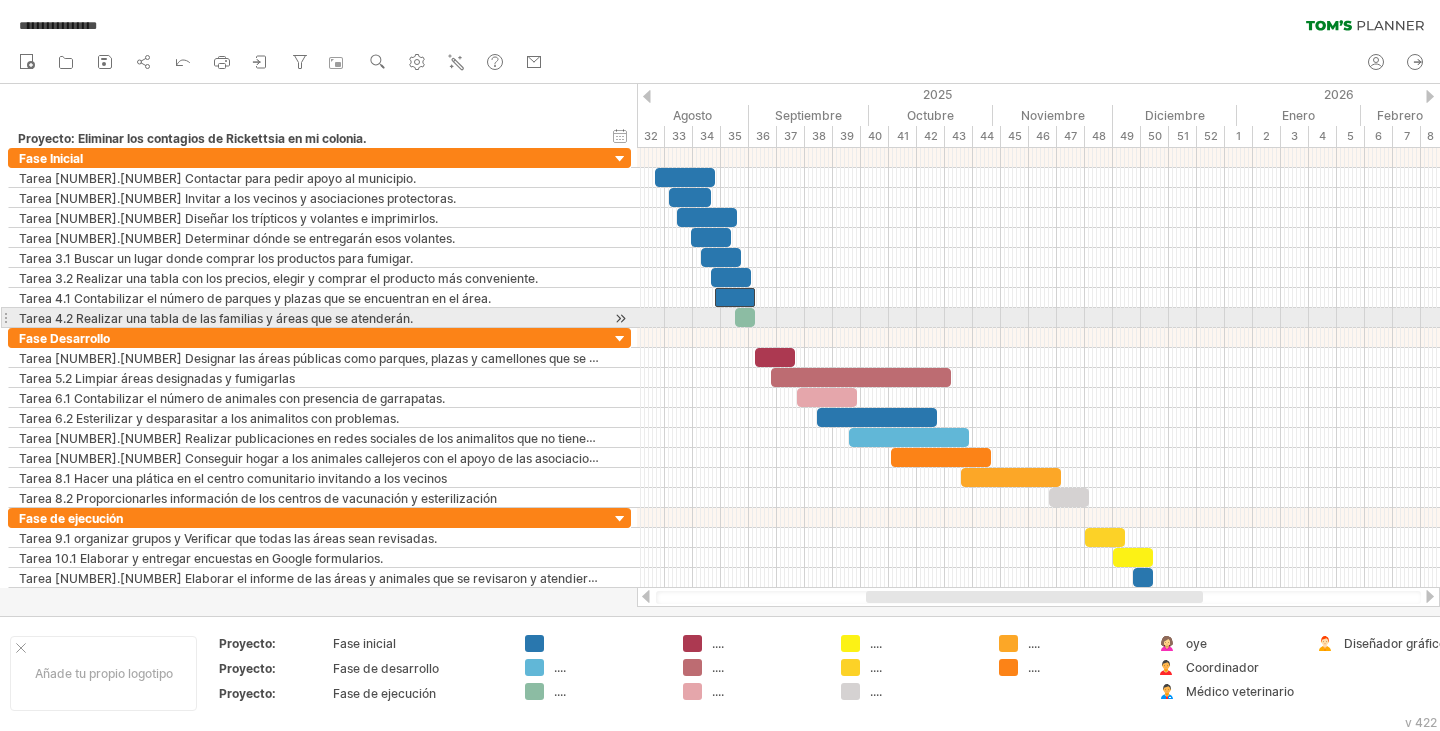 click at bounding box center (745, 317) 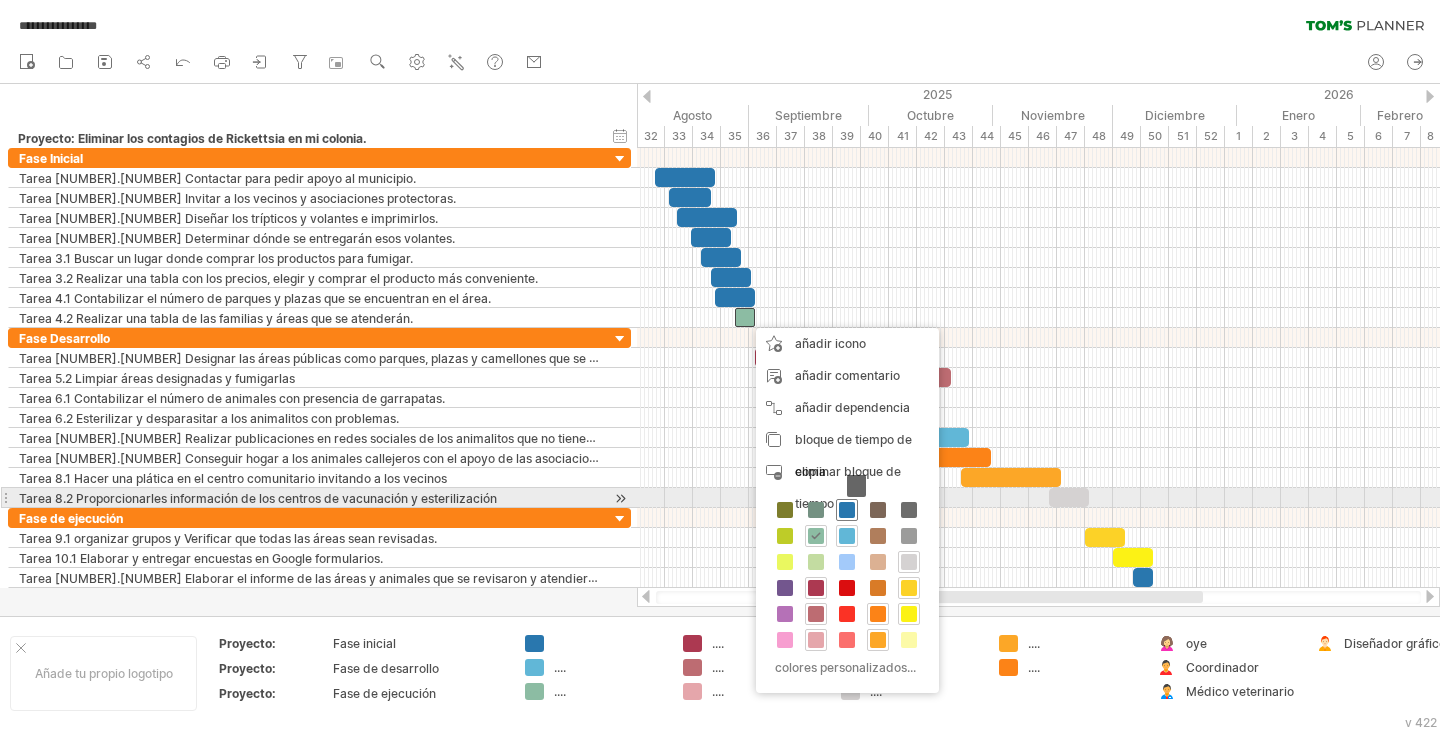 click at bounding box center (847, 510) 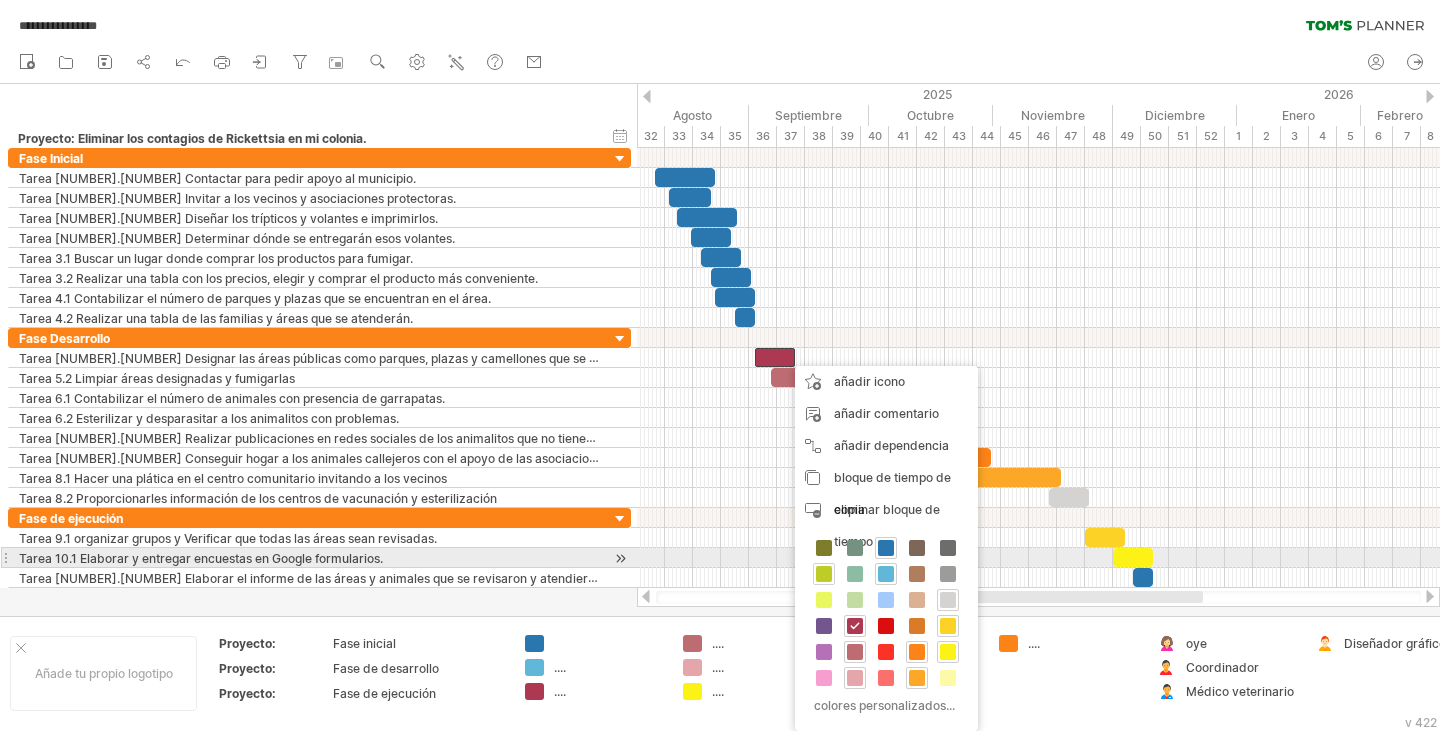 click at bounding box center [824, 574] 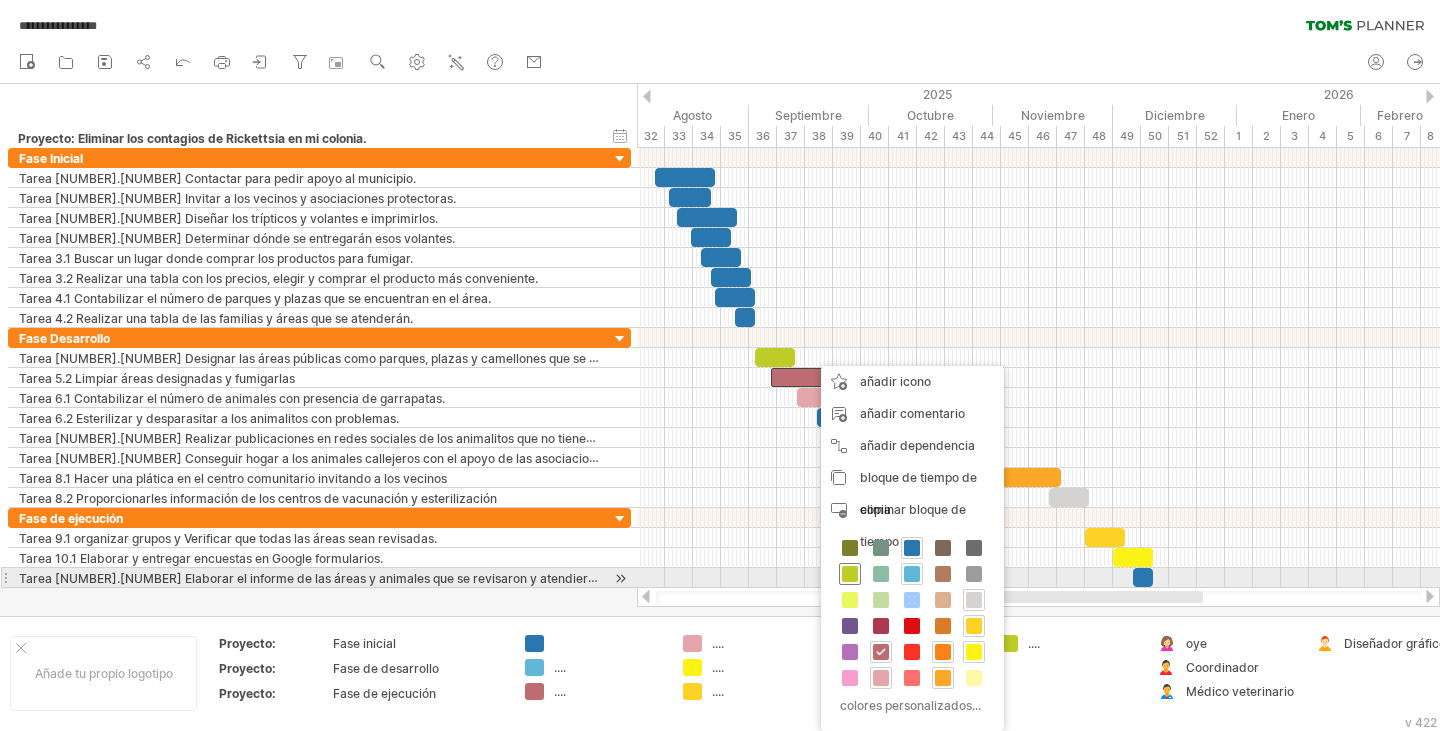 click at bounding box center [850, 574] 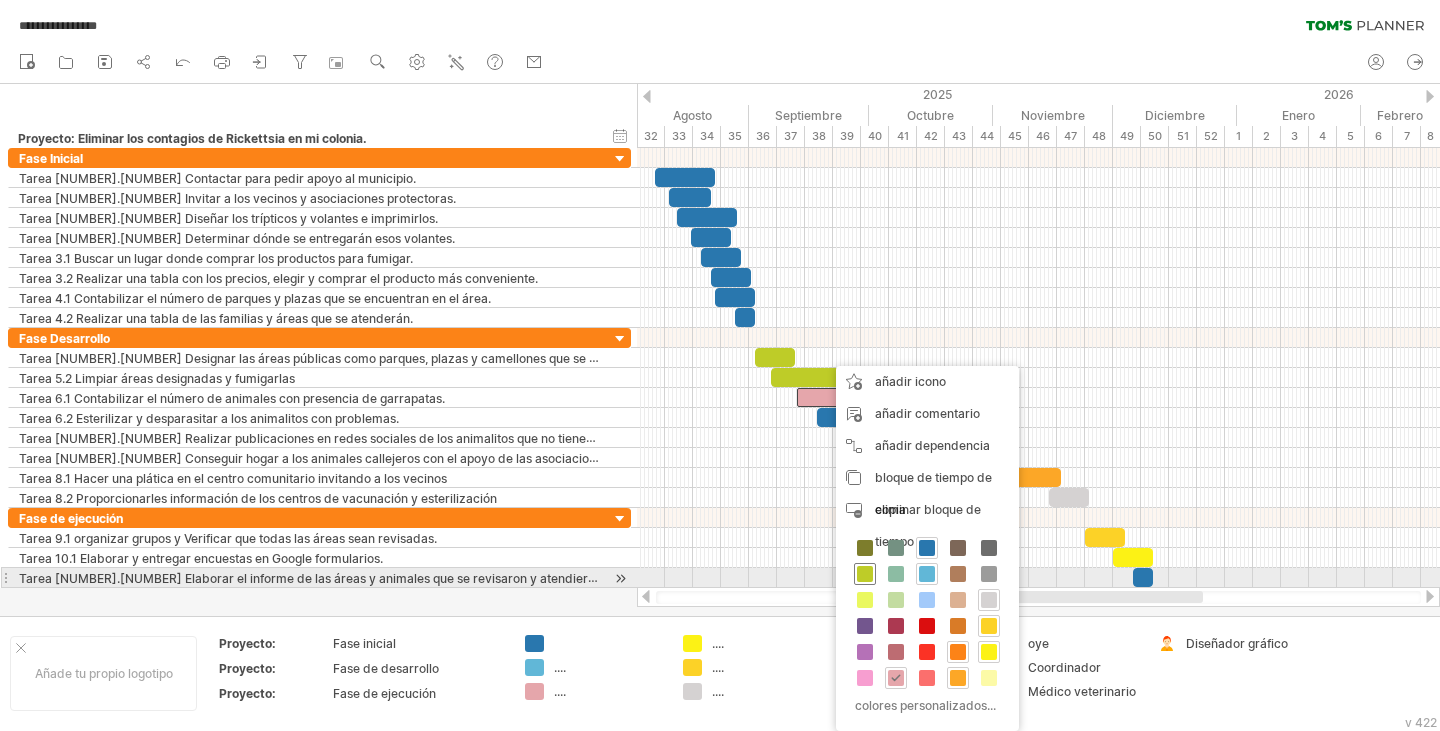 click at bounding box center [865, 574] 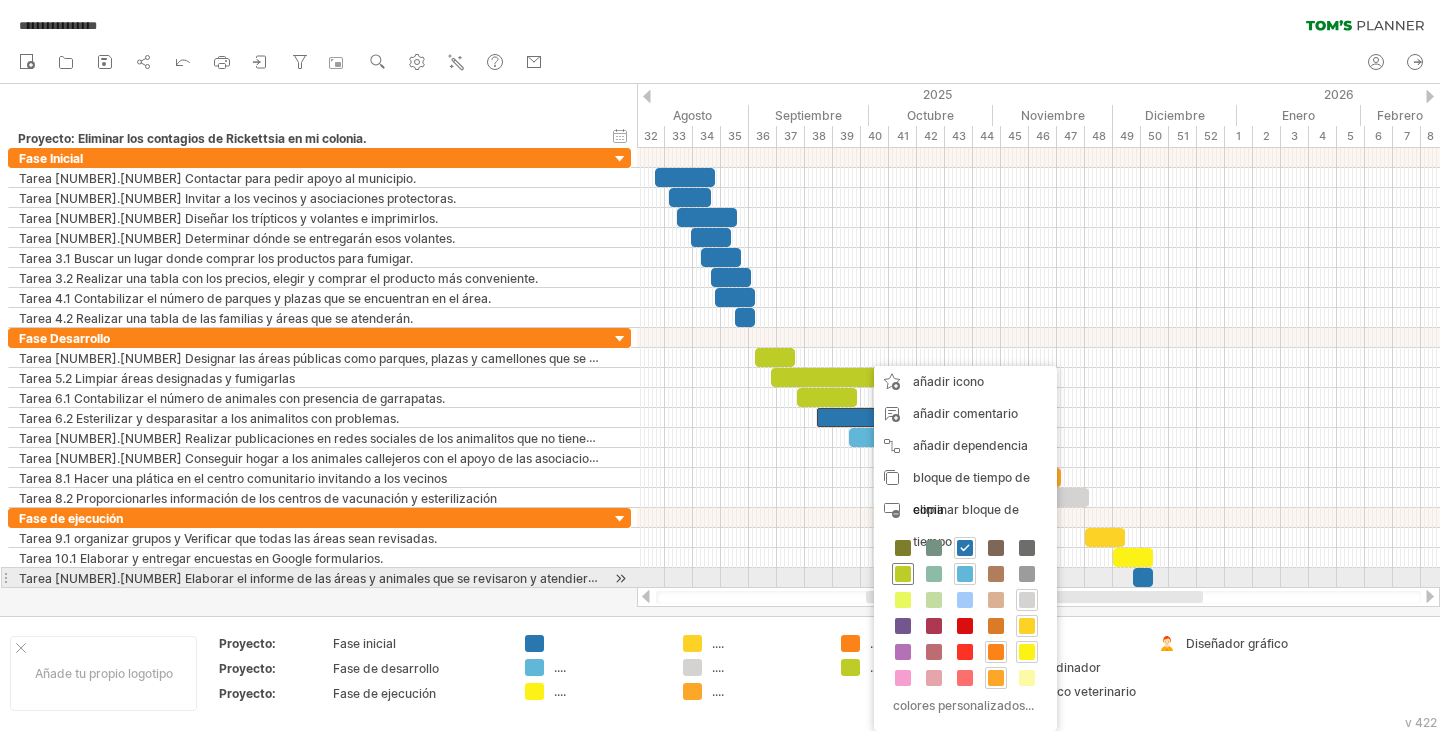 click at bounding box center [903, 574] 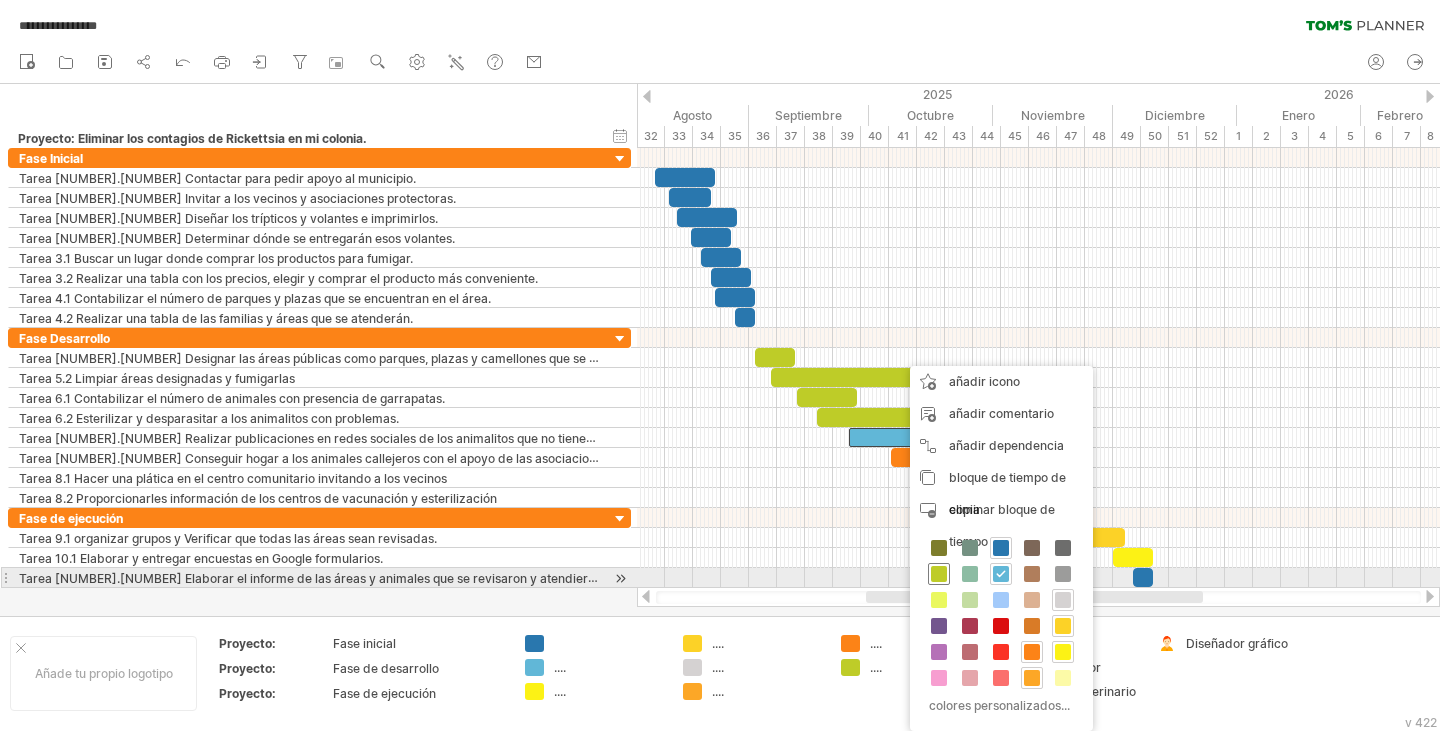 click at bounding box center (939, 574) 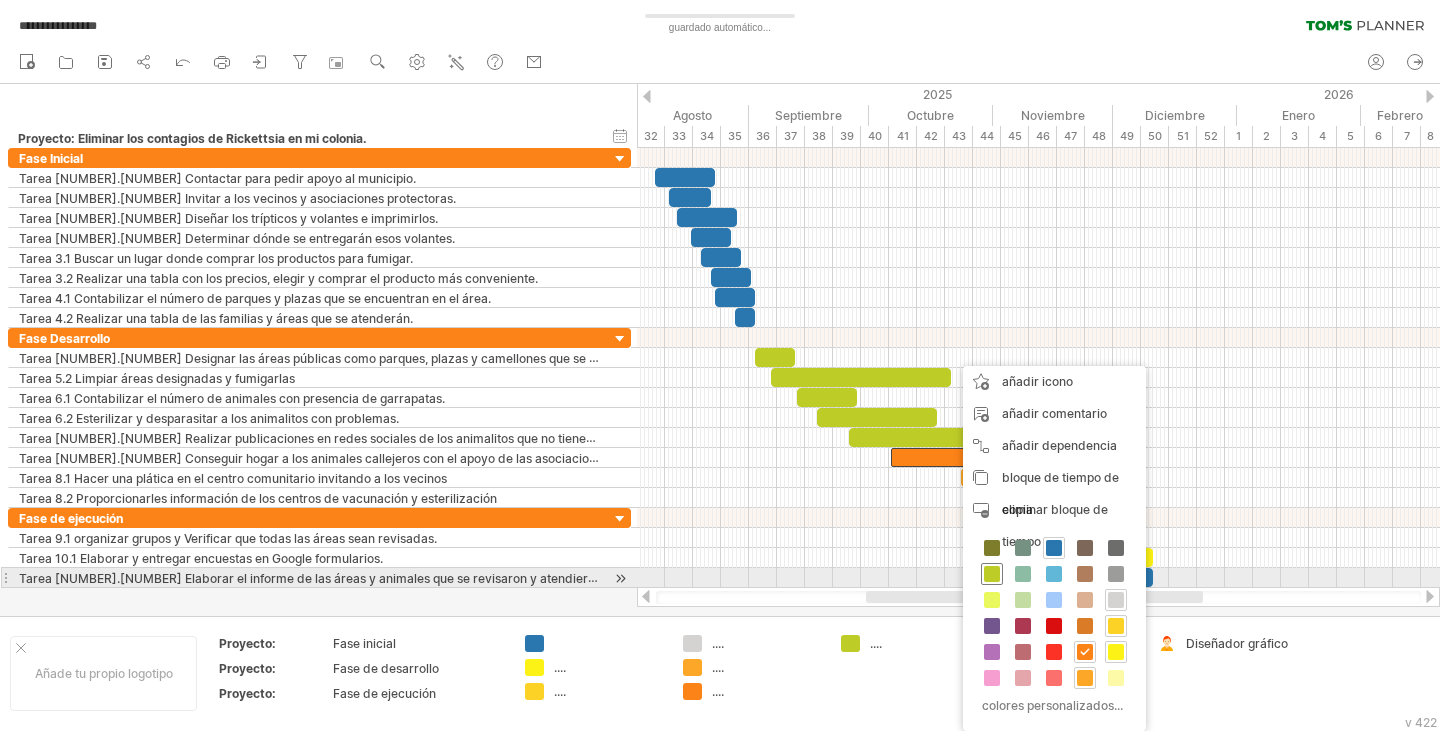 click at bounding box center [992, 574] 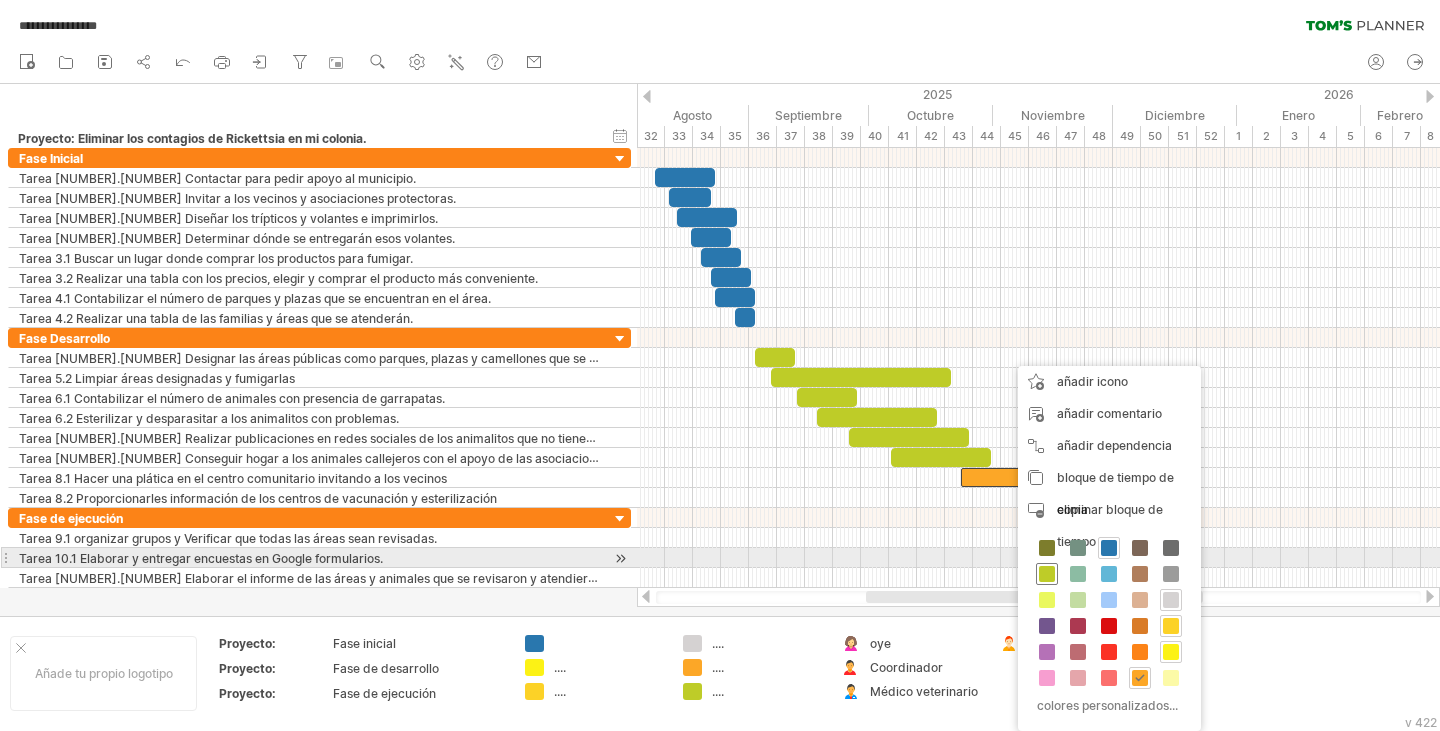 click at bounding box center (1047, 574) 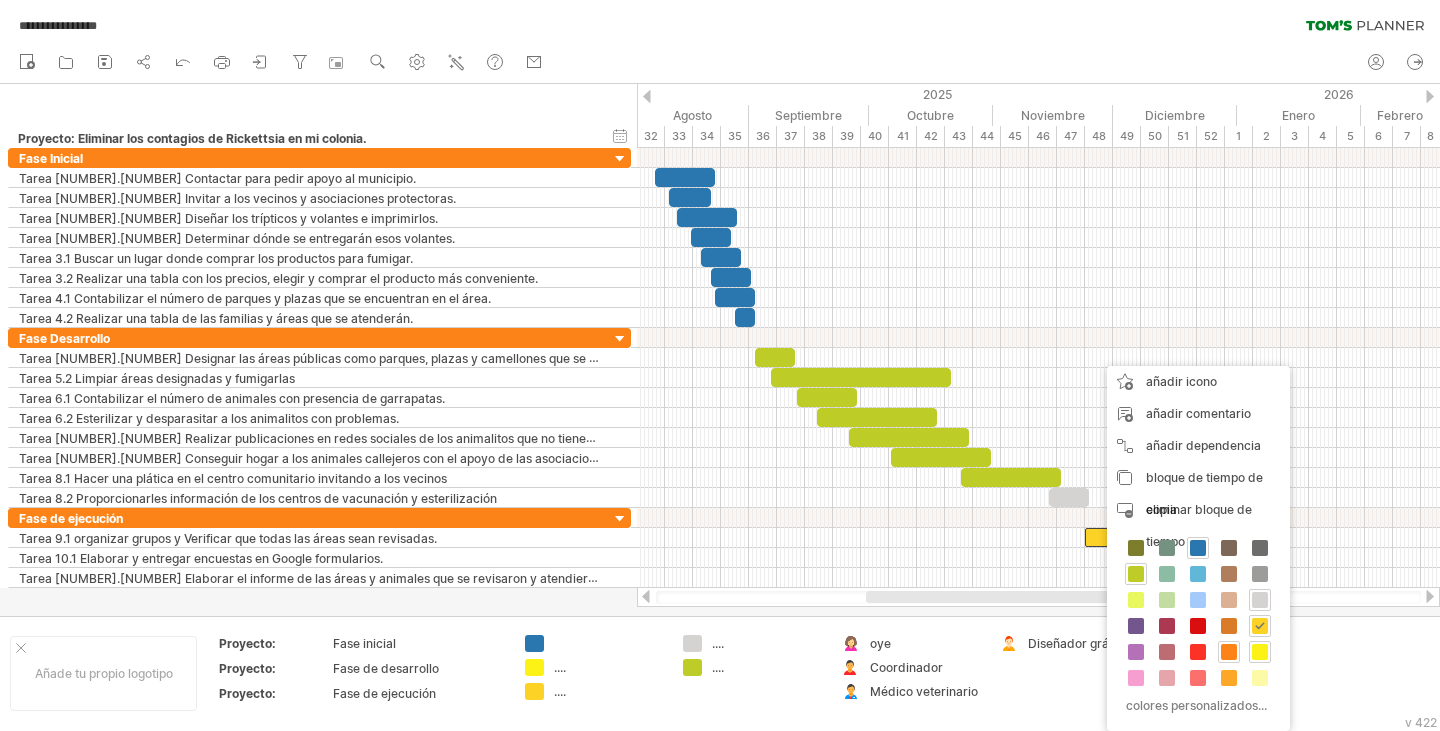 click at bounding box center (1229, 652) 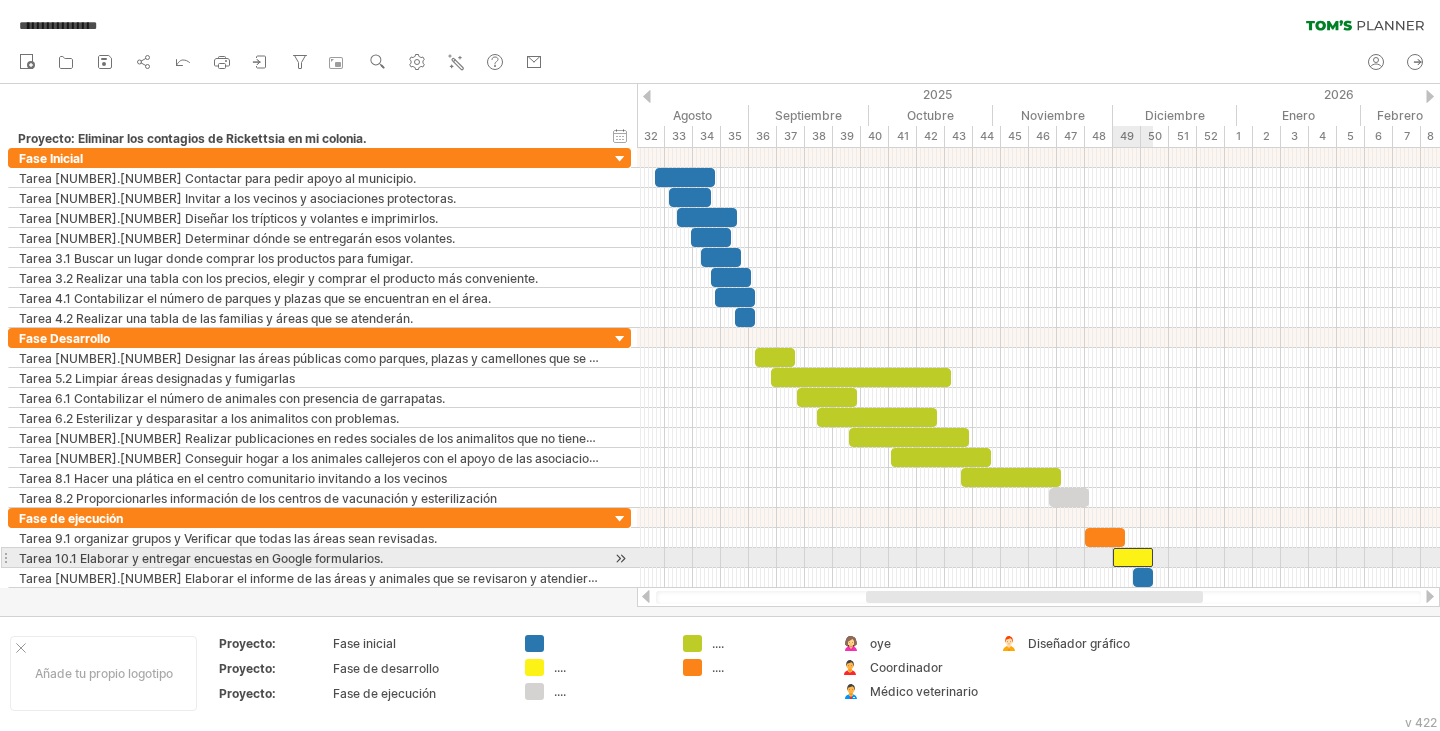 click at bounding box center [1133, 557] 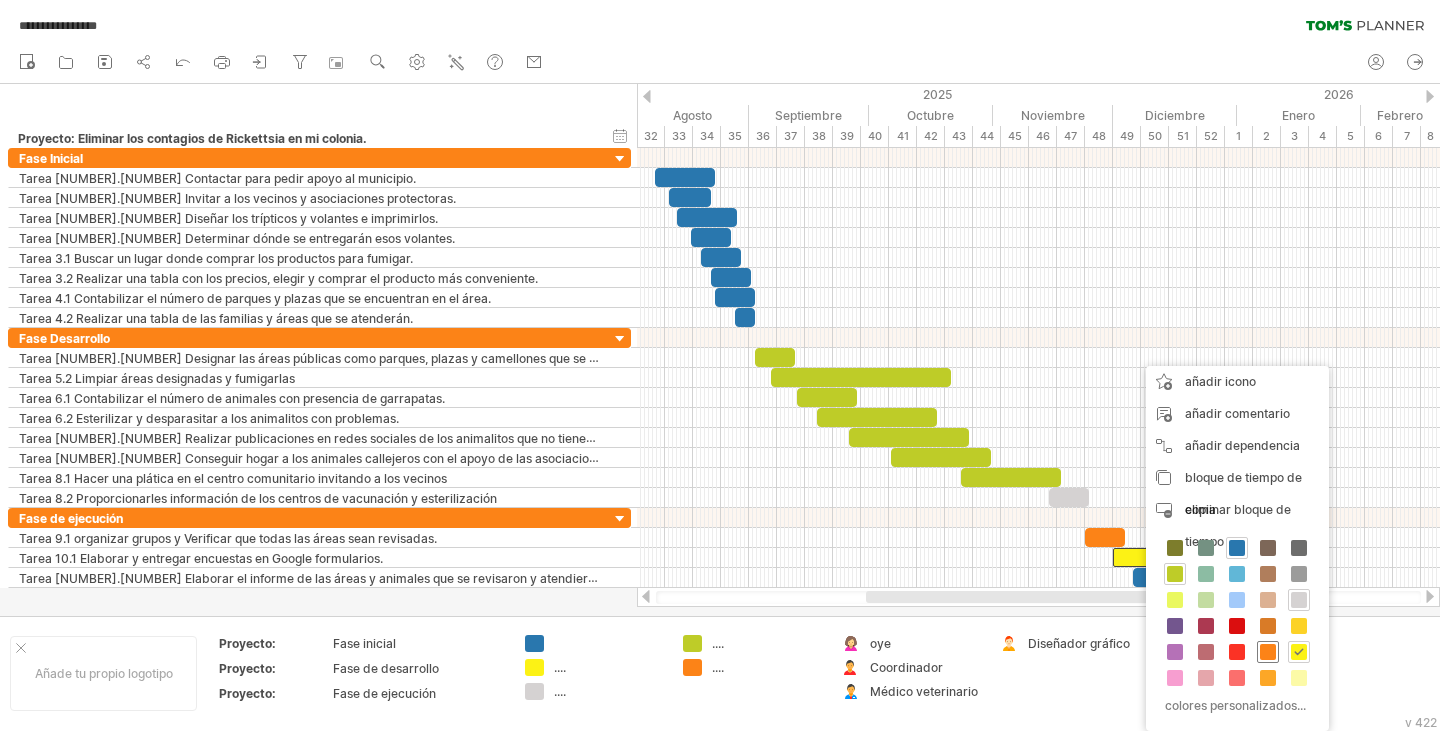 click at bounding box center (1268, 652) 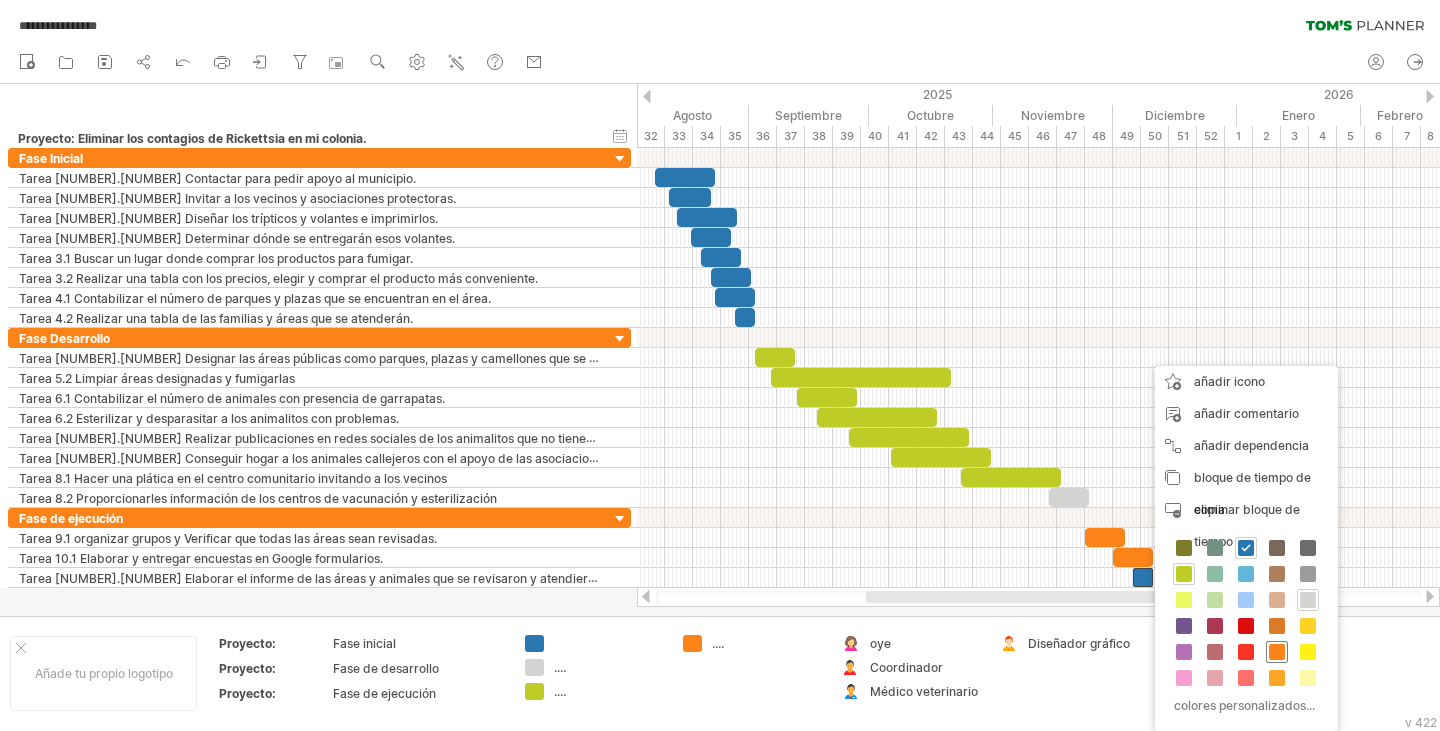 click at bounding box center (1277, 652) 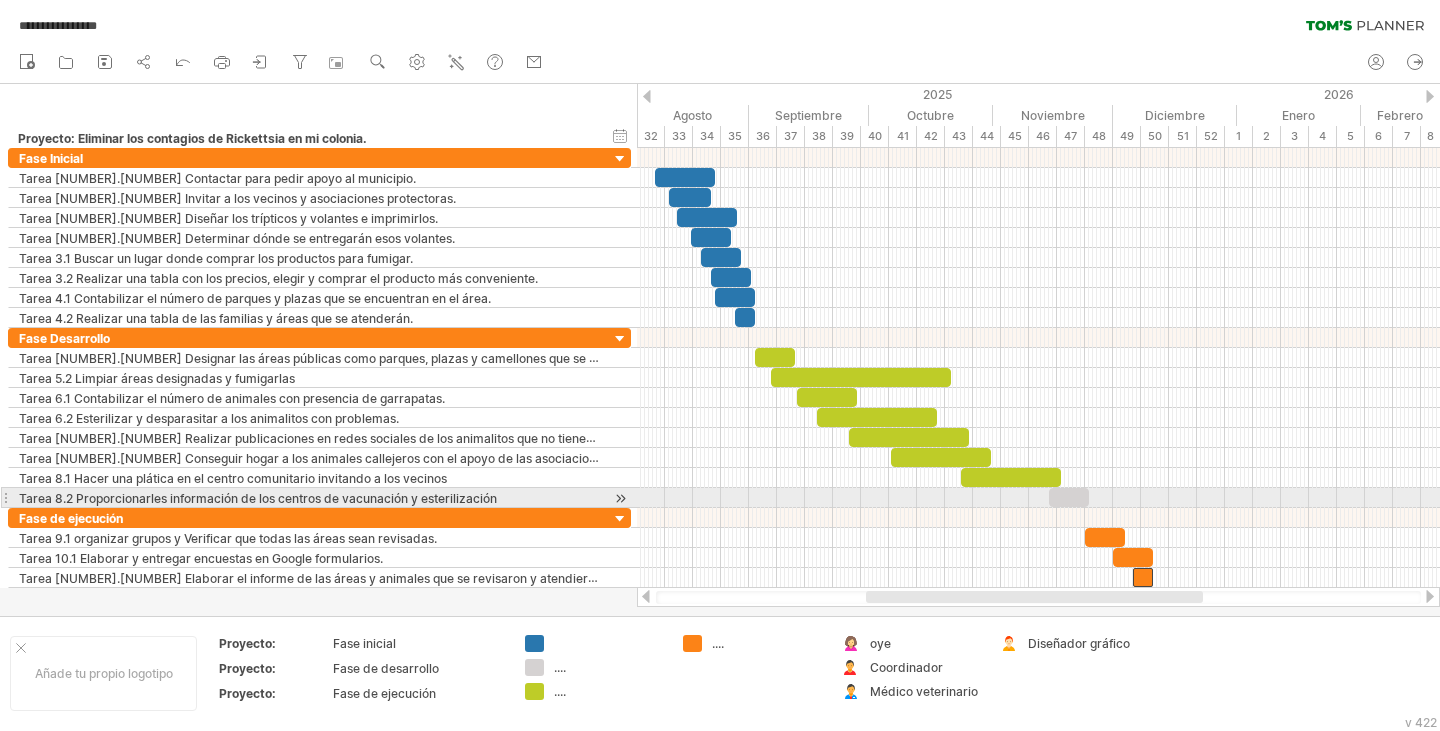 click at bounding box center (1069, 497) 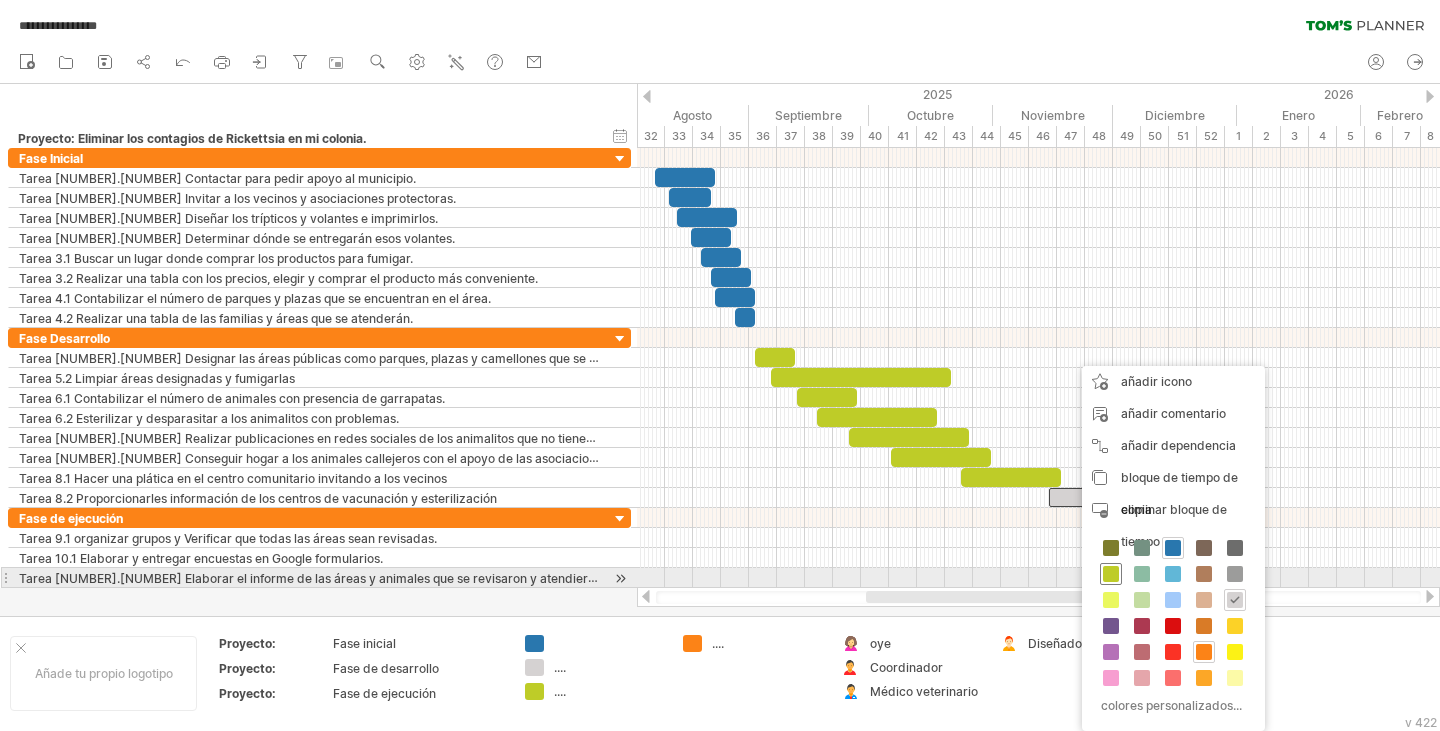click at bounding box center (1111, 574) 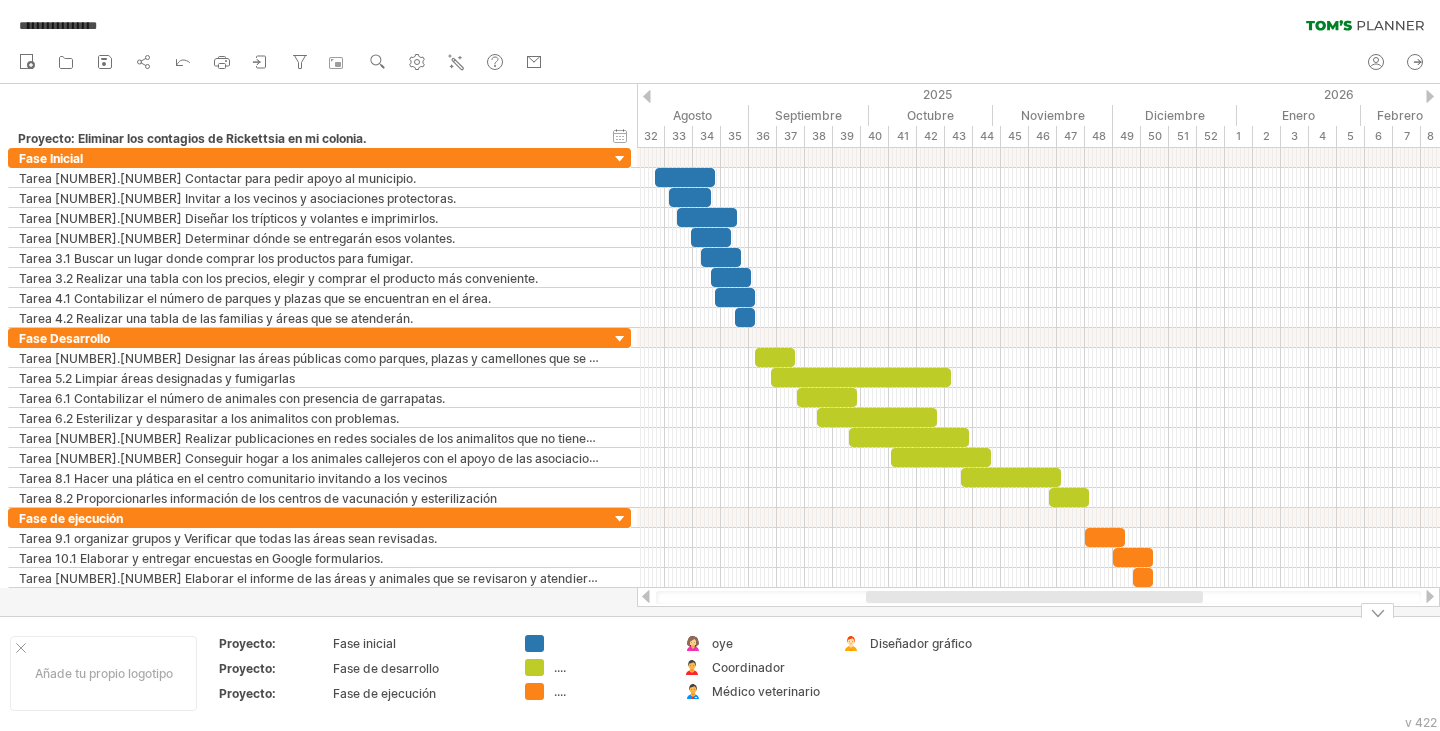 click on "Añade tu propio logotipo Proyecto: Fase inicial Proyecto: Fase de desarrollo Proyecto: Fase de ejecución   .... .... oye Coordinador Médico veterinario Diseñador gráfico" at bounding box center (50000, 673) 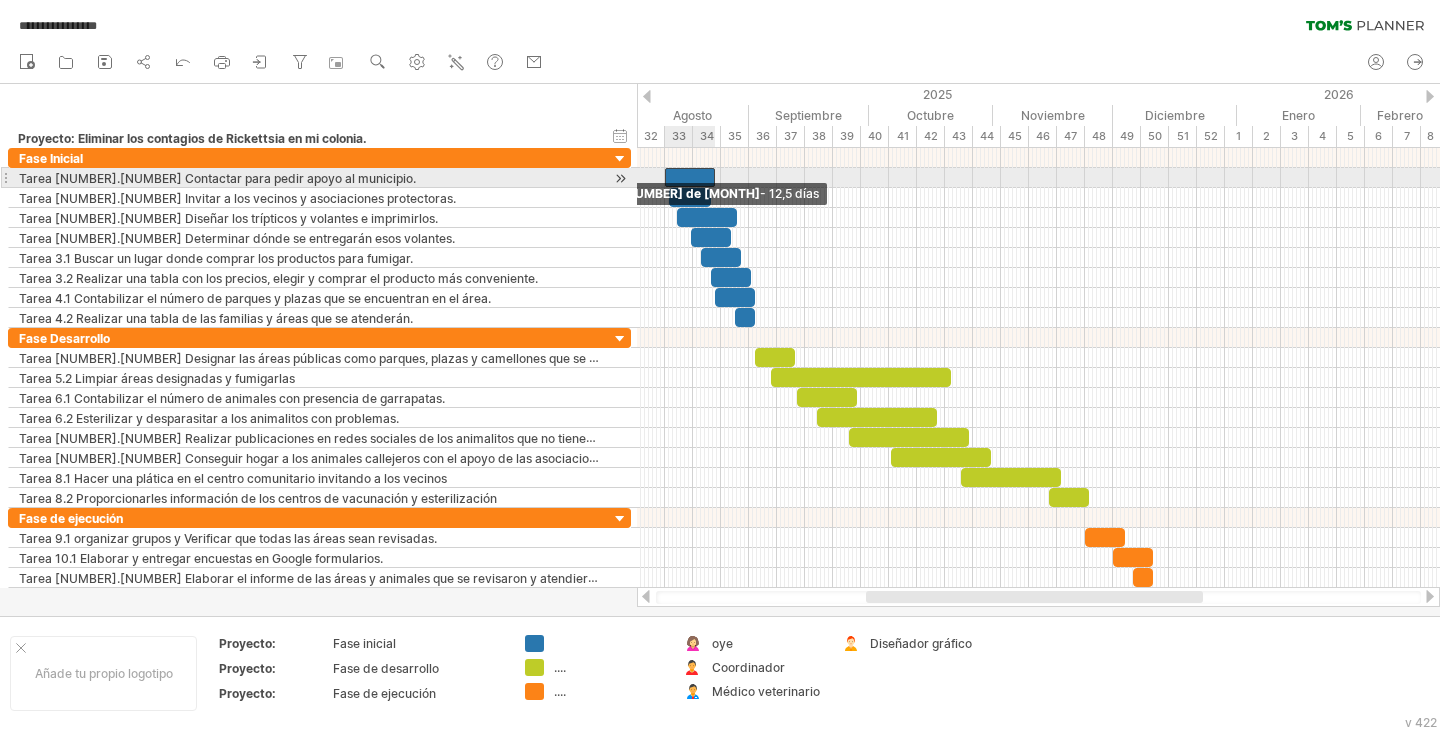 drag, startPoint x: 655, startPoint y: 174, endPoint x: 665, endPoint y: 173, distance: 10.049875 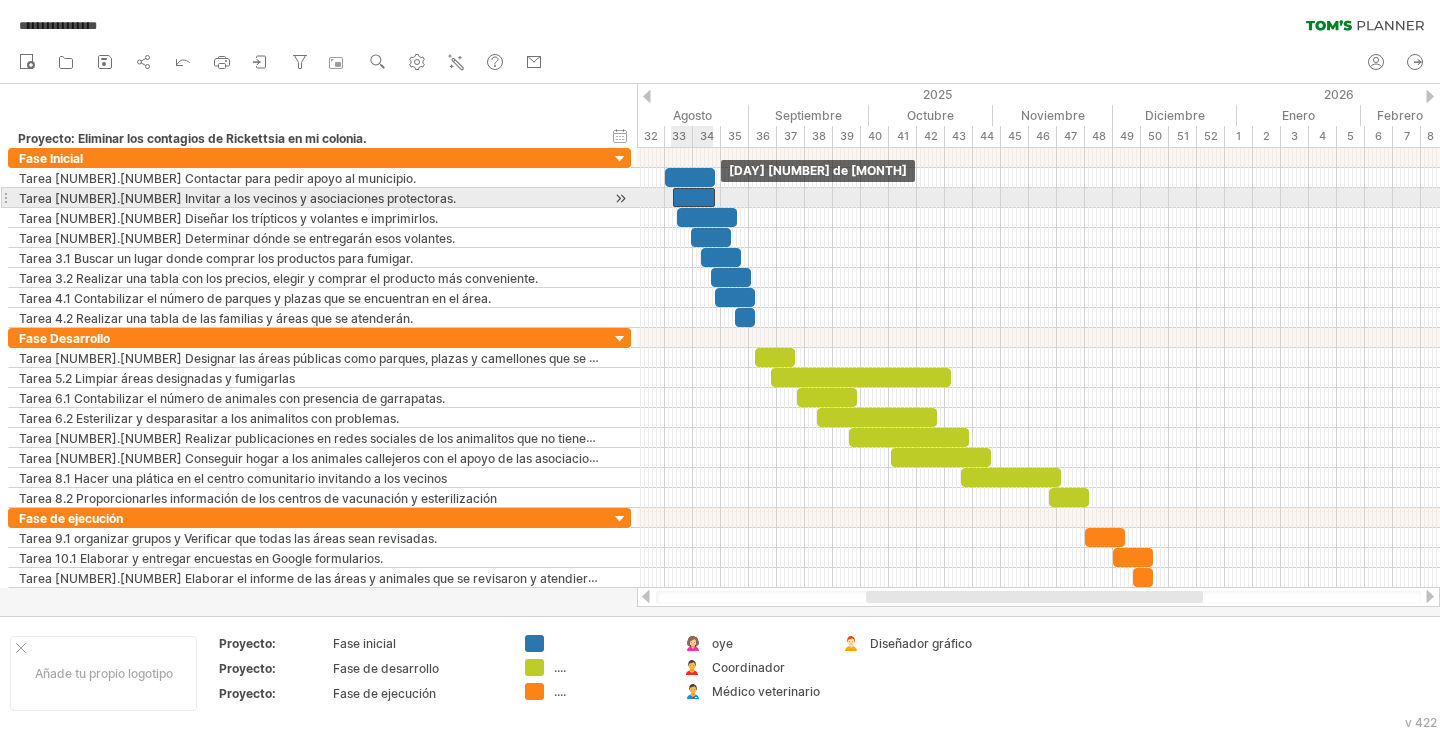 click at bounding box center (694, 197) 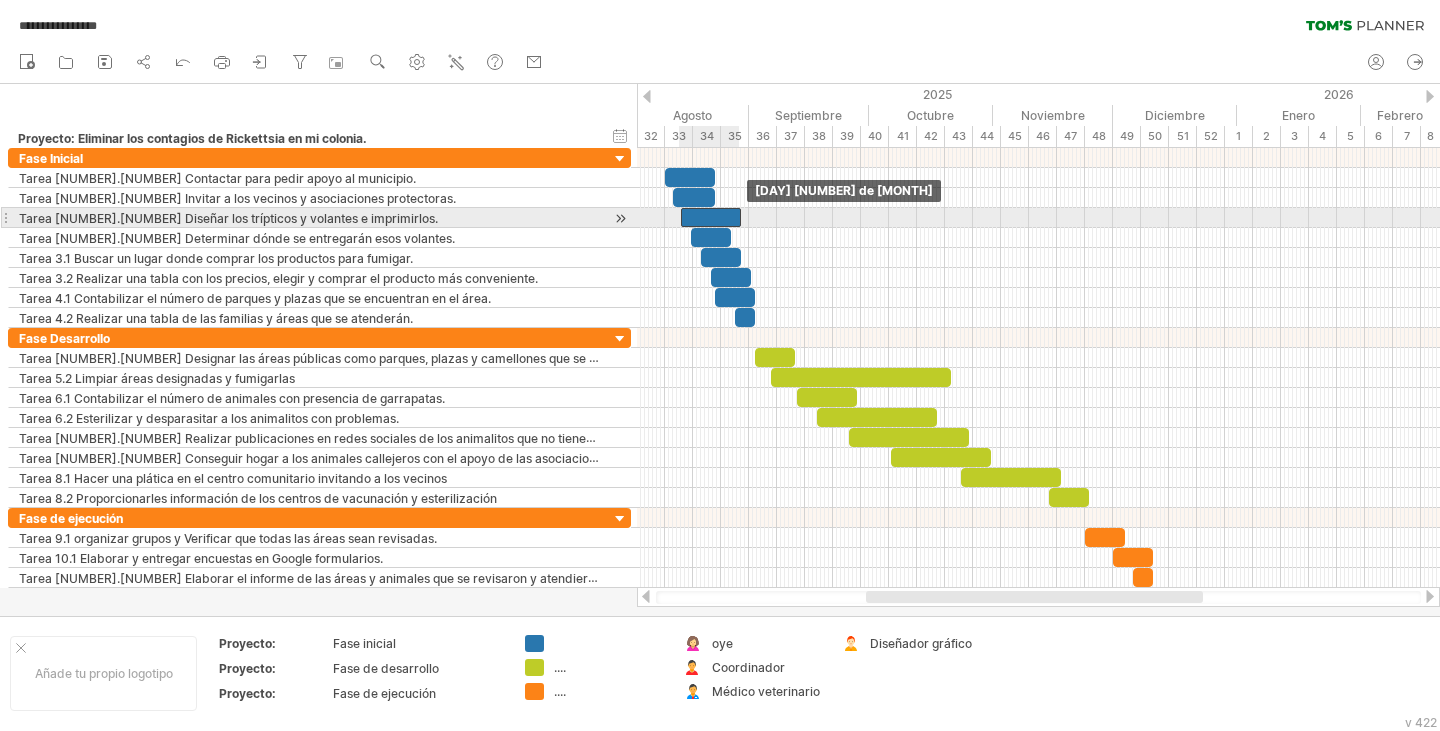 click at bounding box center [711, 217] 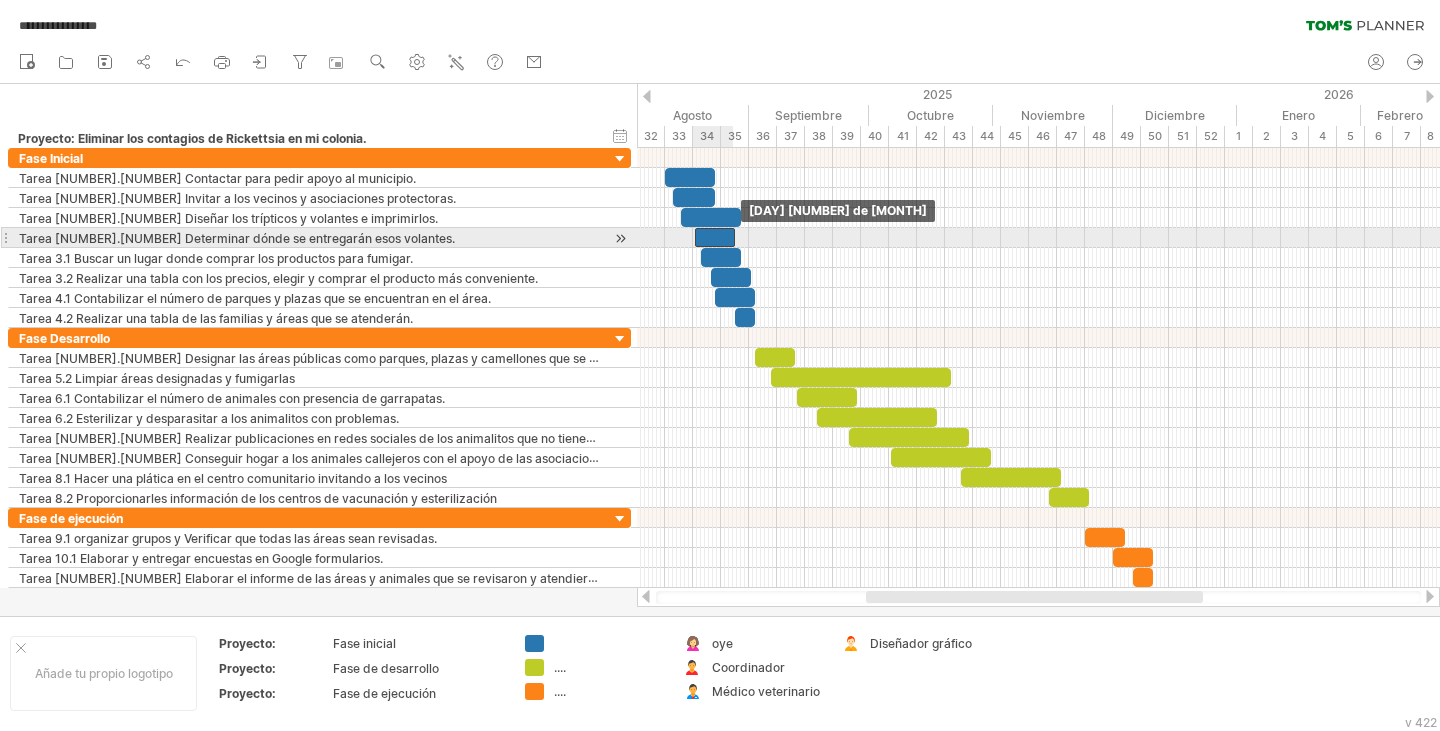 click at bounding box center (715, 237) 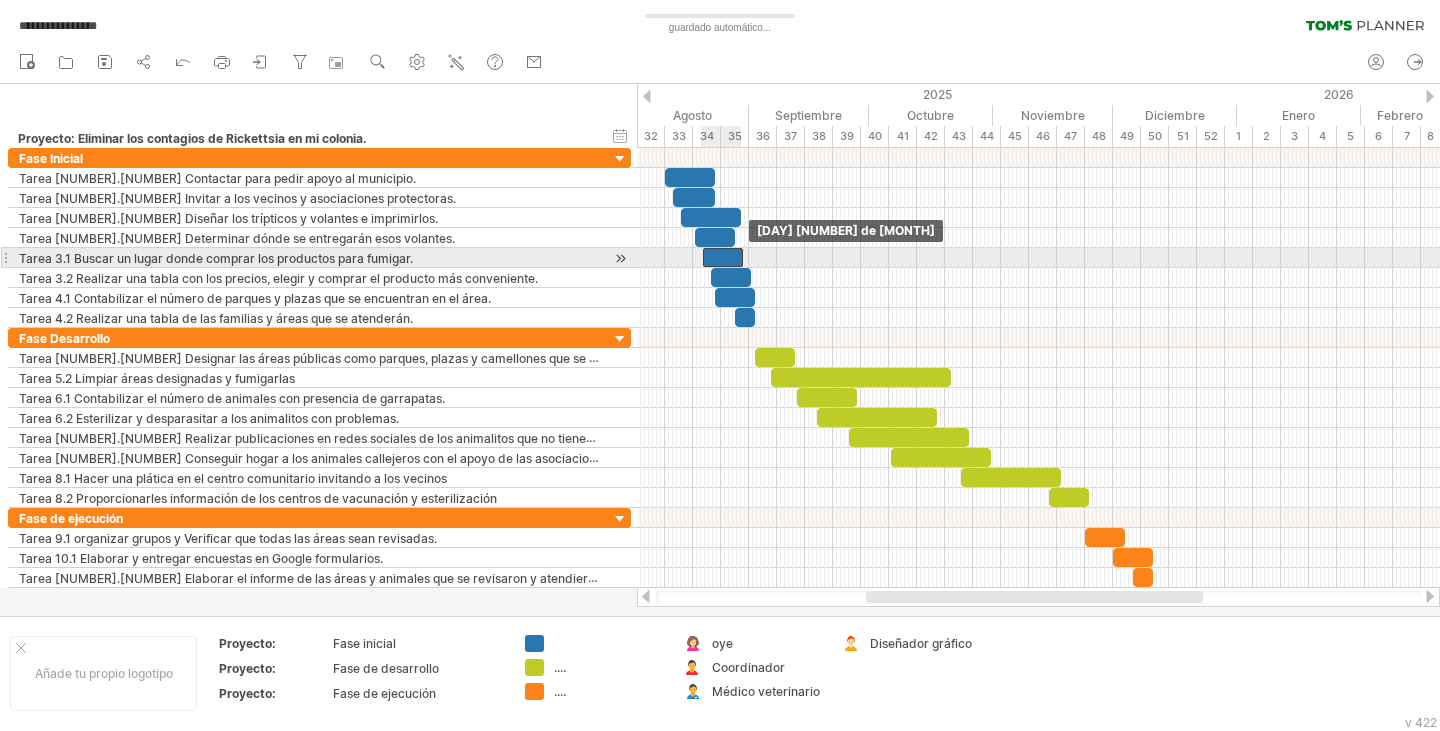 click at bounding box center [723, 257] 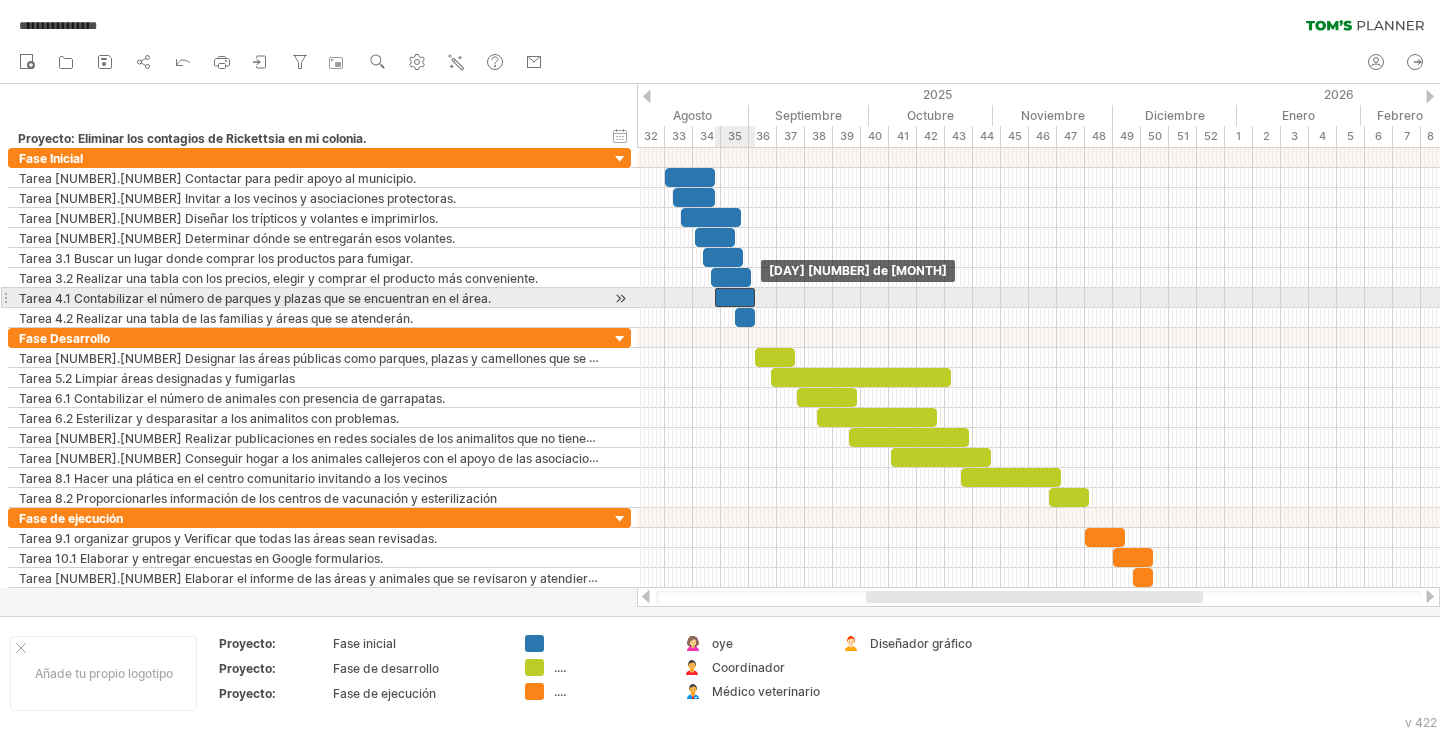 click at bounding box center [735, 297] 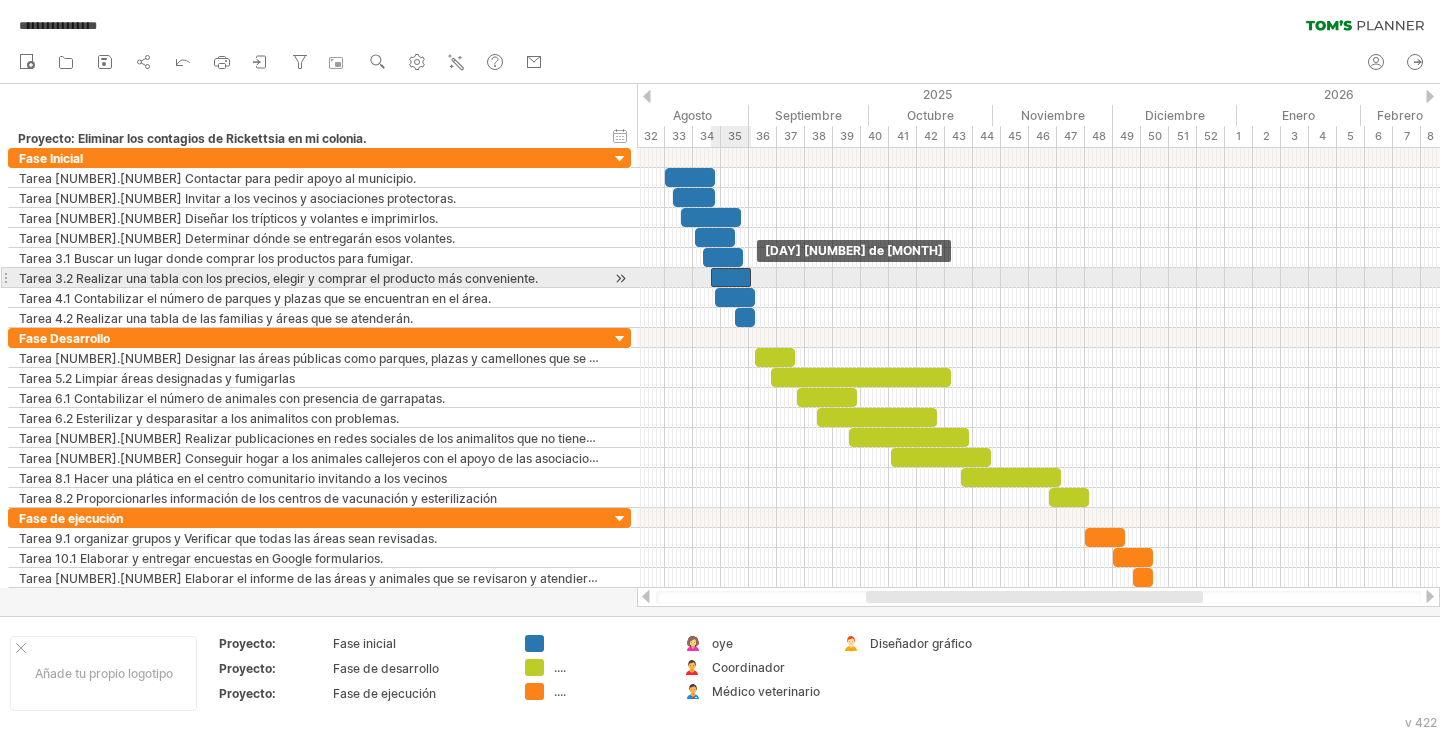 click at bounding box center [731, 277] 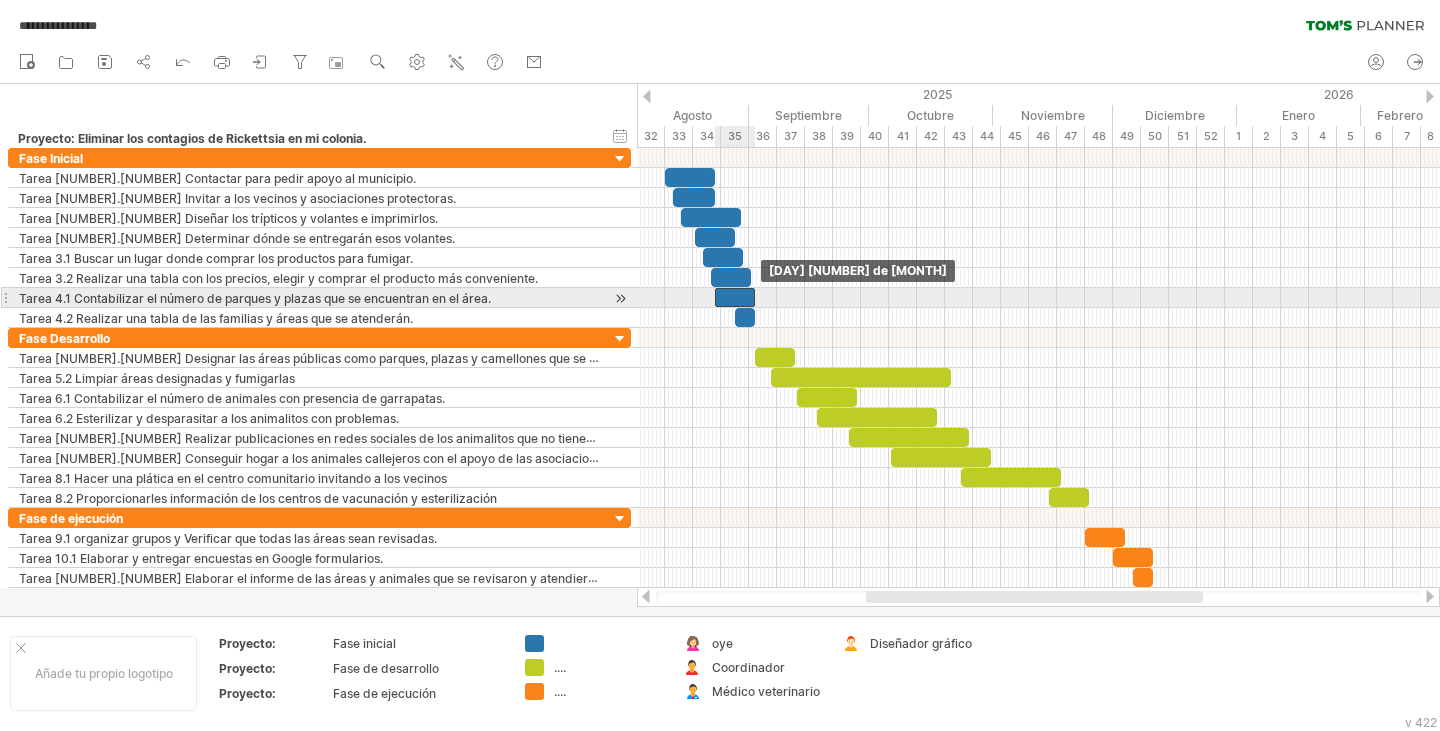 click at bounding box center (735, 297) 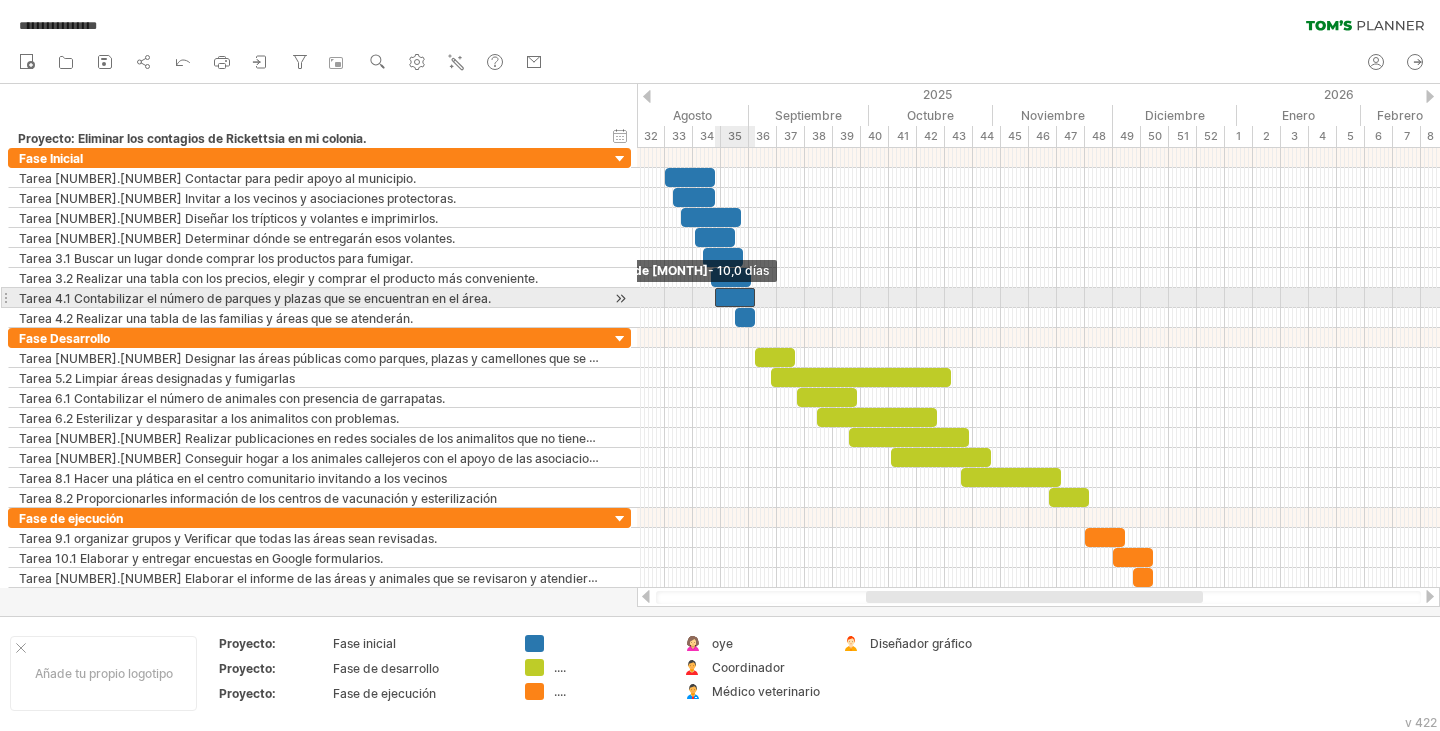 click at bounding box center (715, 297) 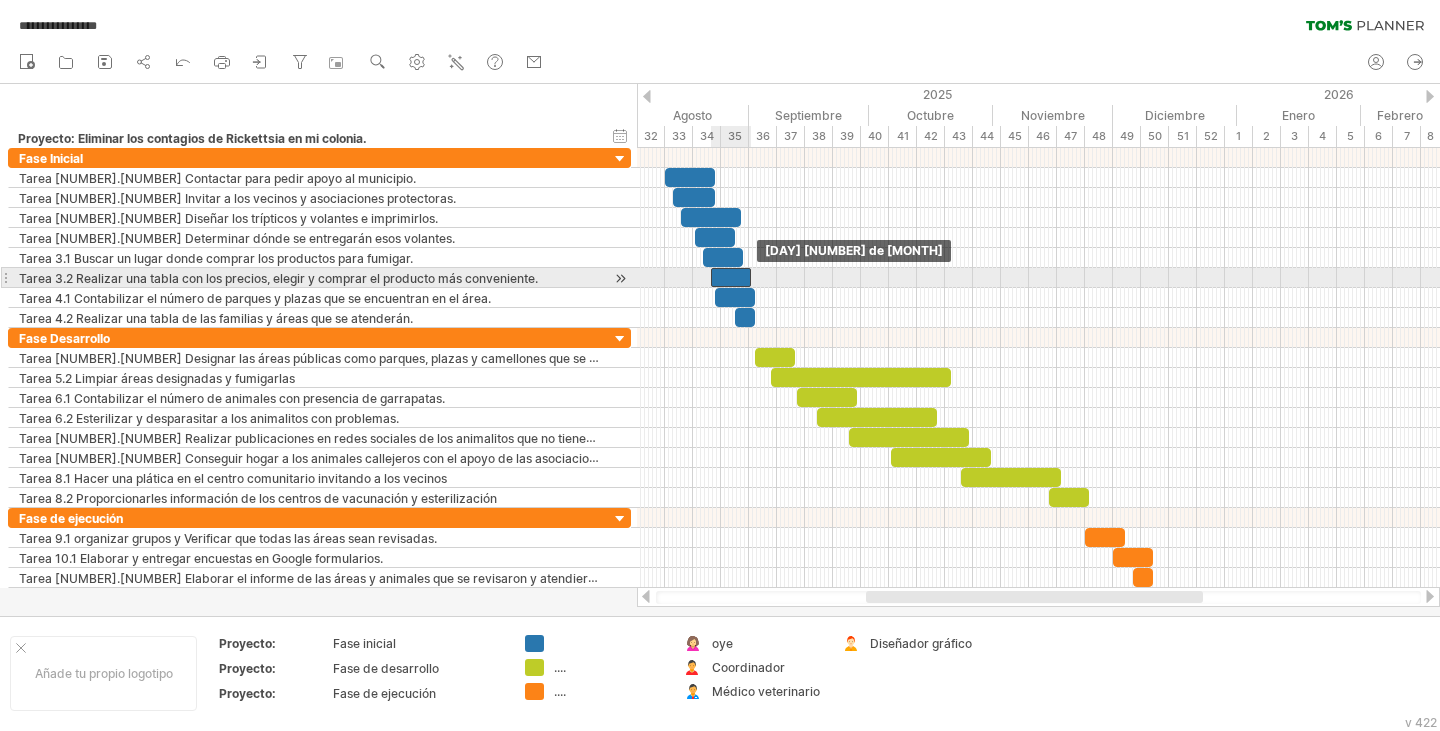 click at bounding box center [731, 277] 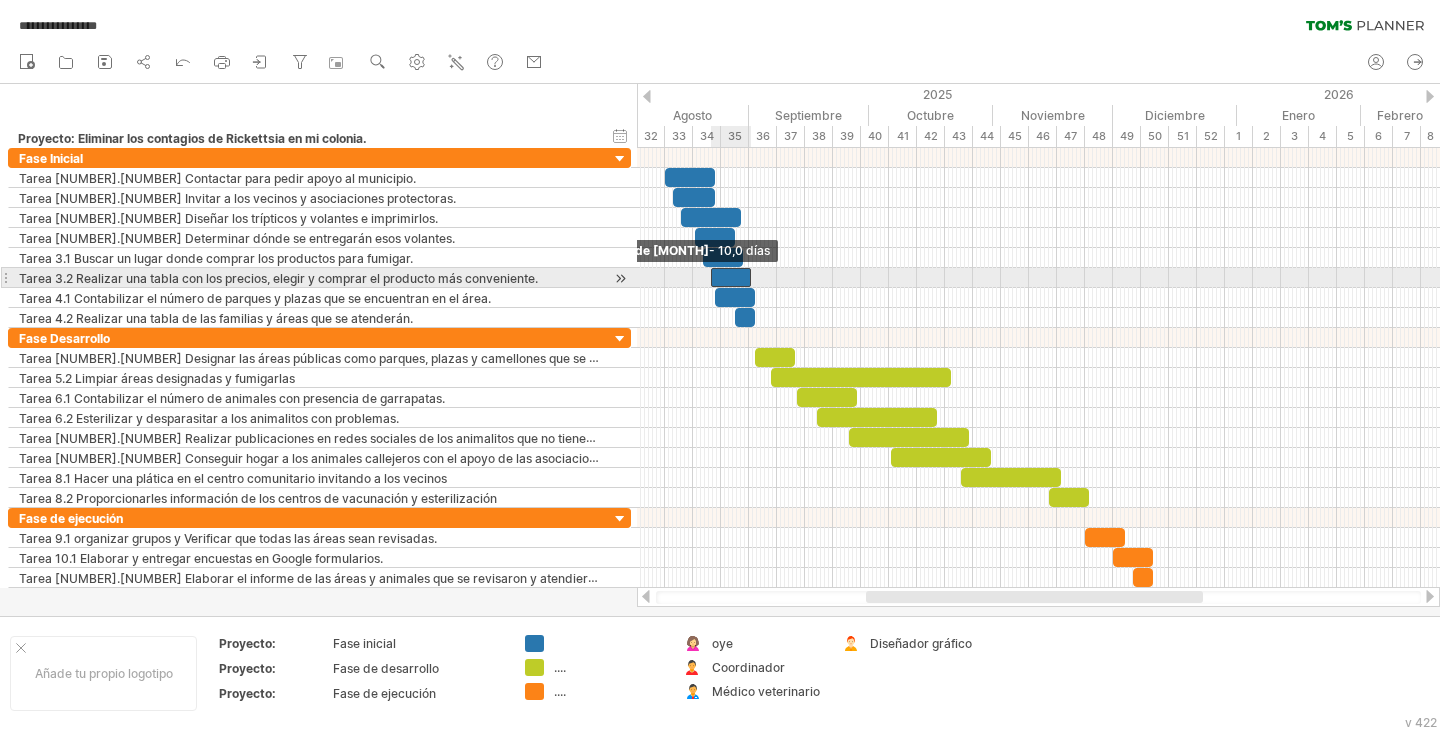 click at bounding box center (711, 277) 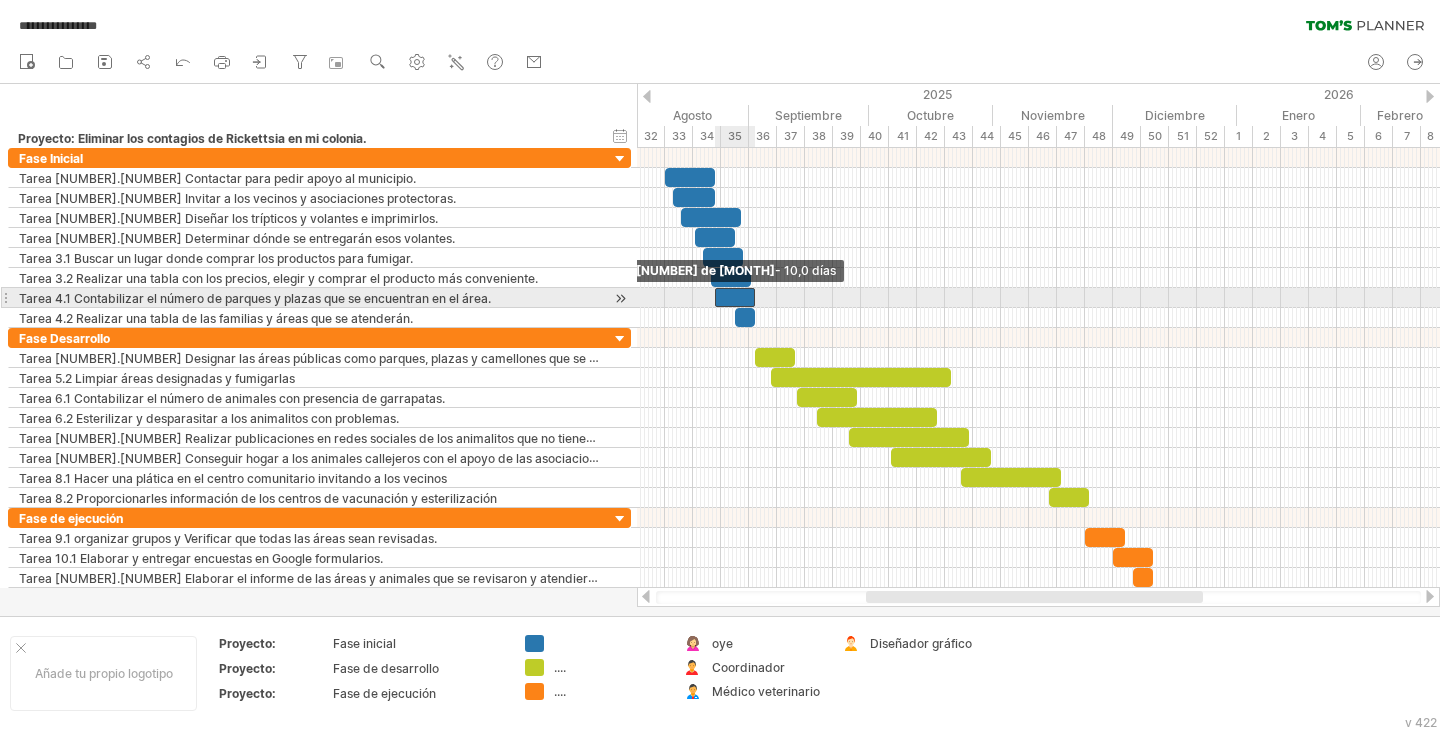 click at bounding box center (715, 297) 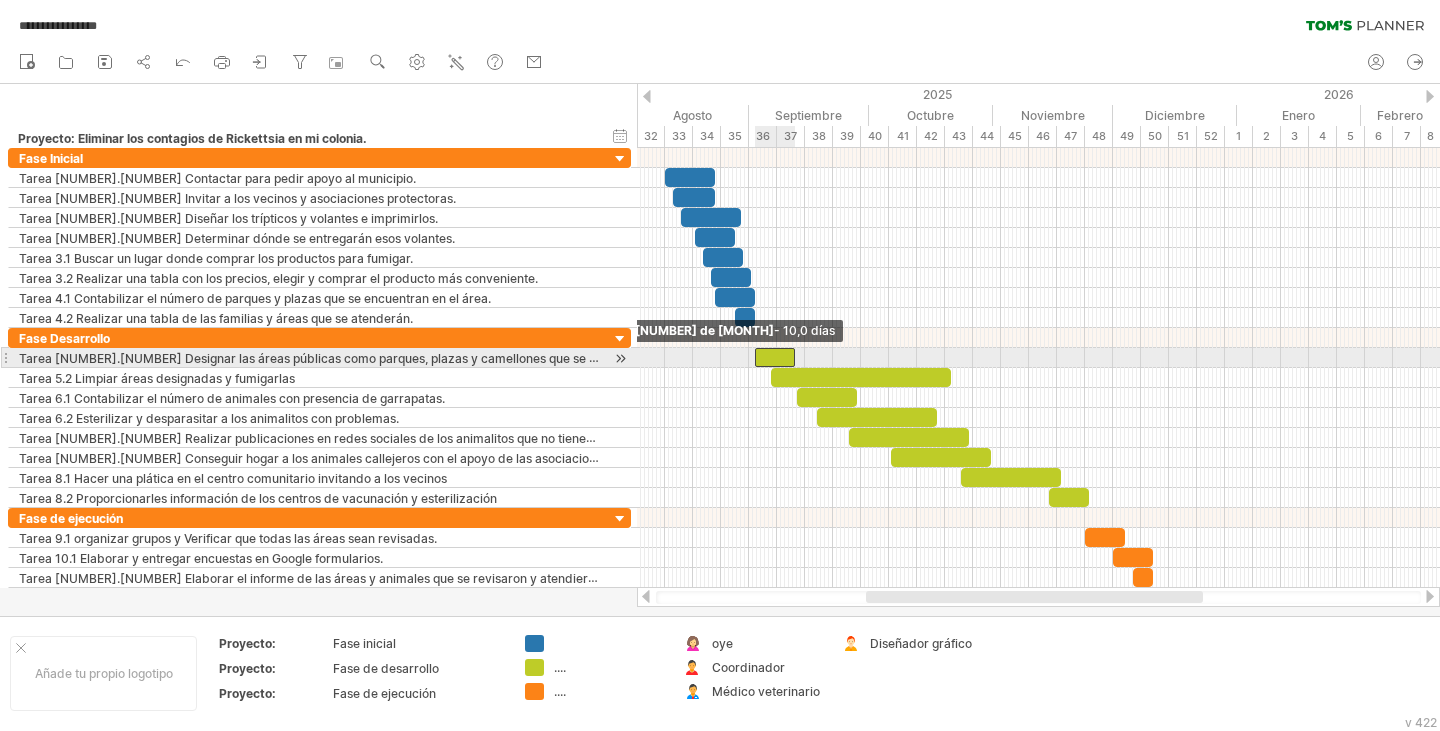 click at bounding box center [755, 357] 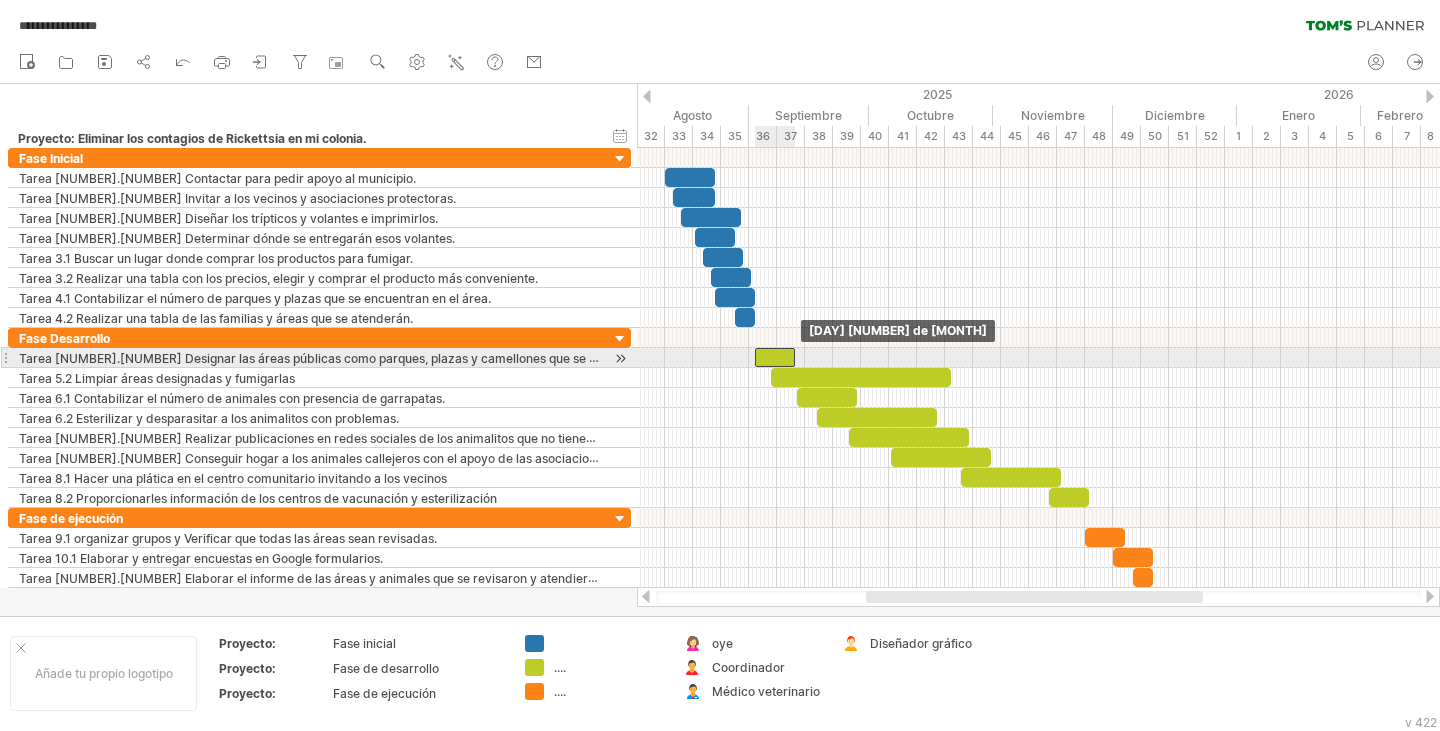 click at bounding box center [775, 357] 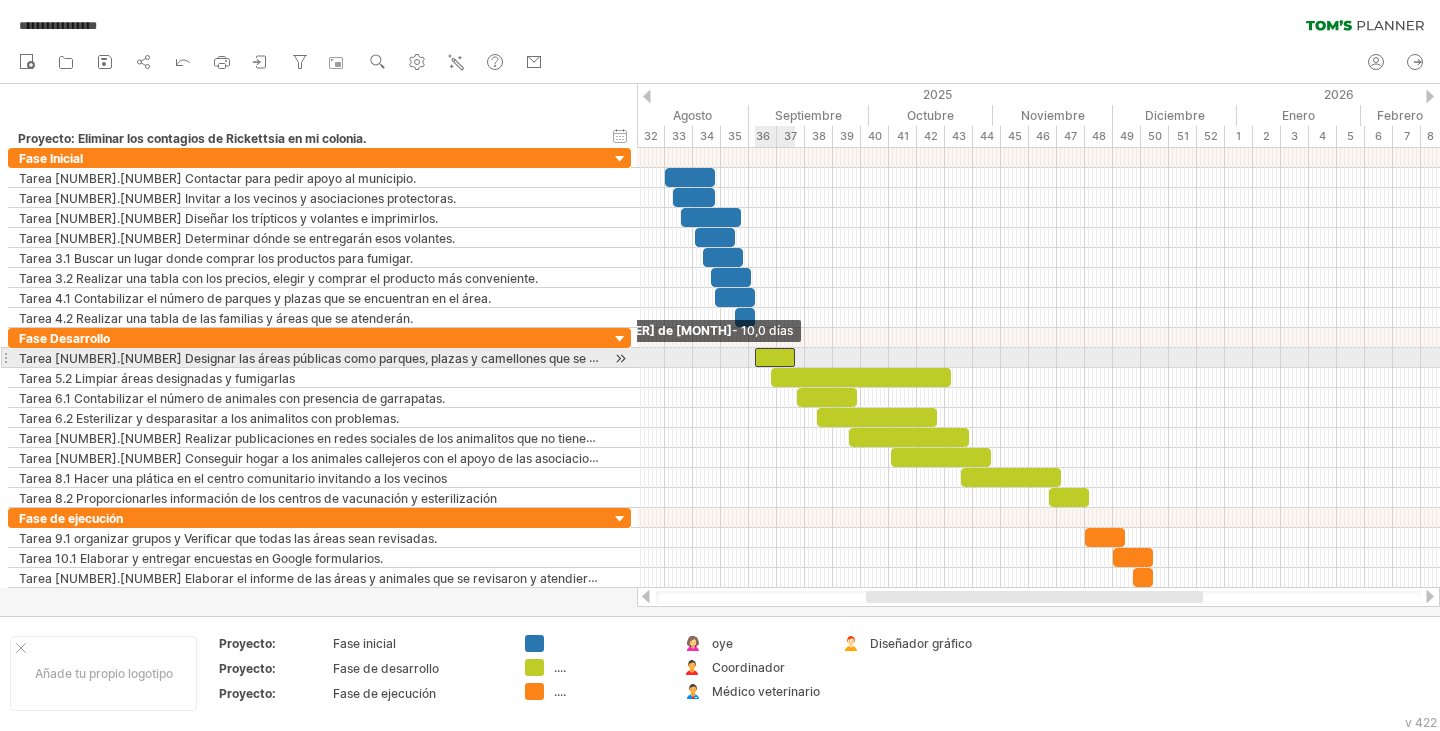 click at bounding box center (755, 357) 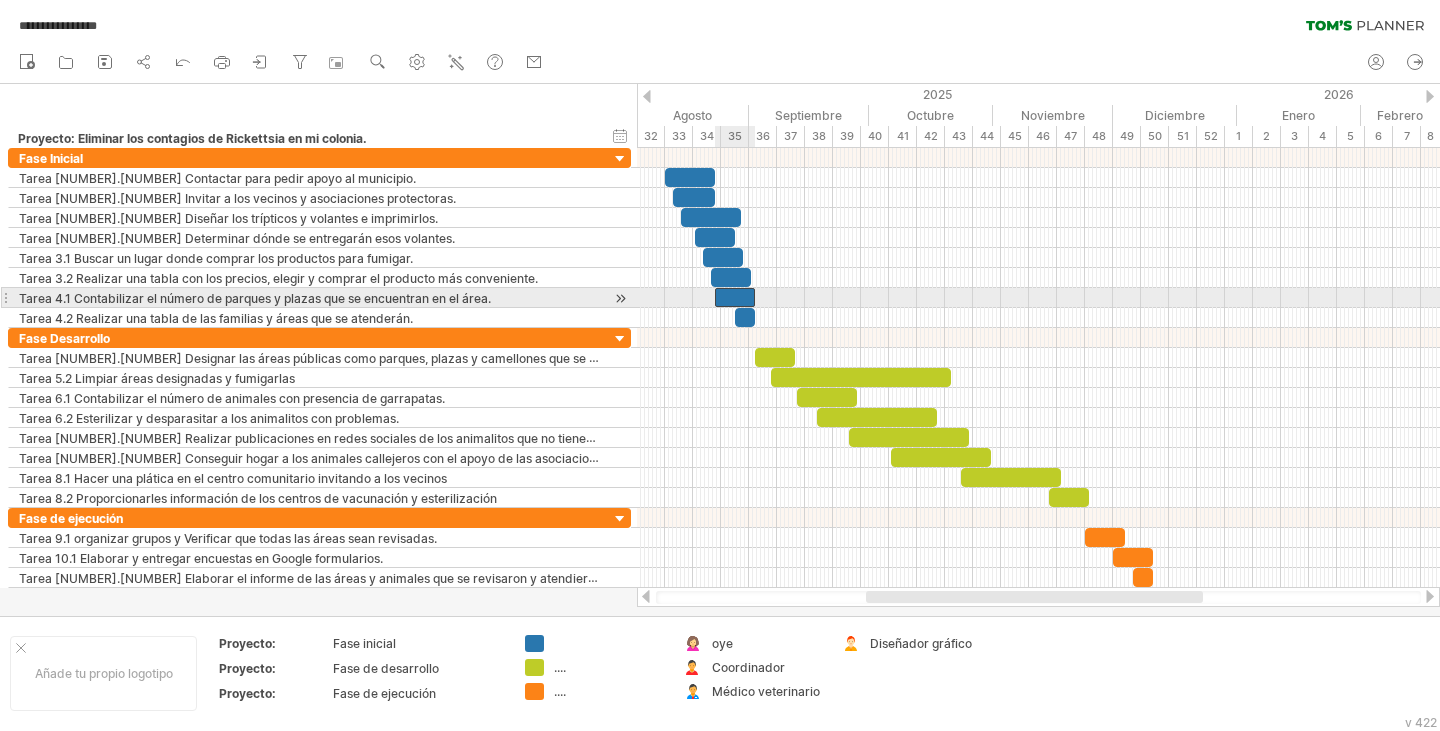 click at bounding box center (735, 297) 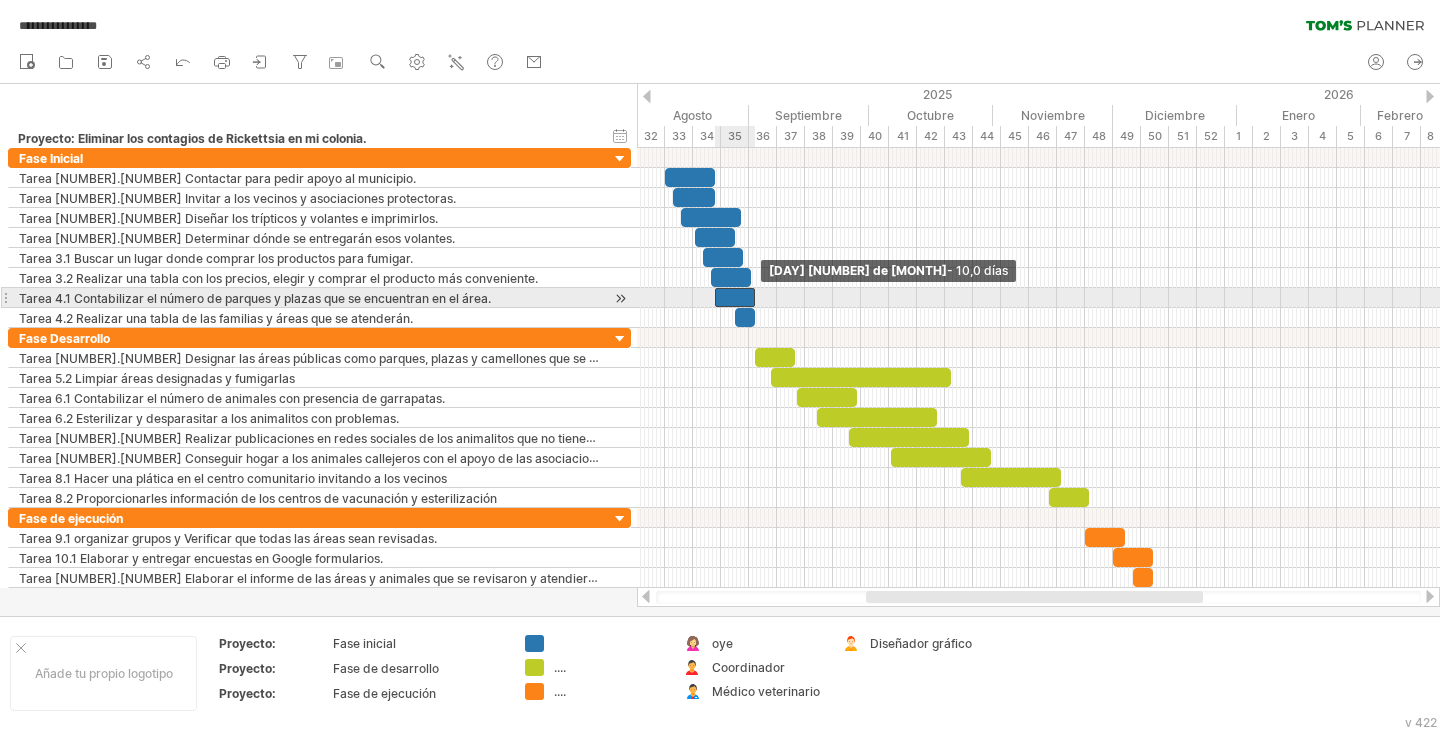 click at bounding box center (755, 297) 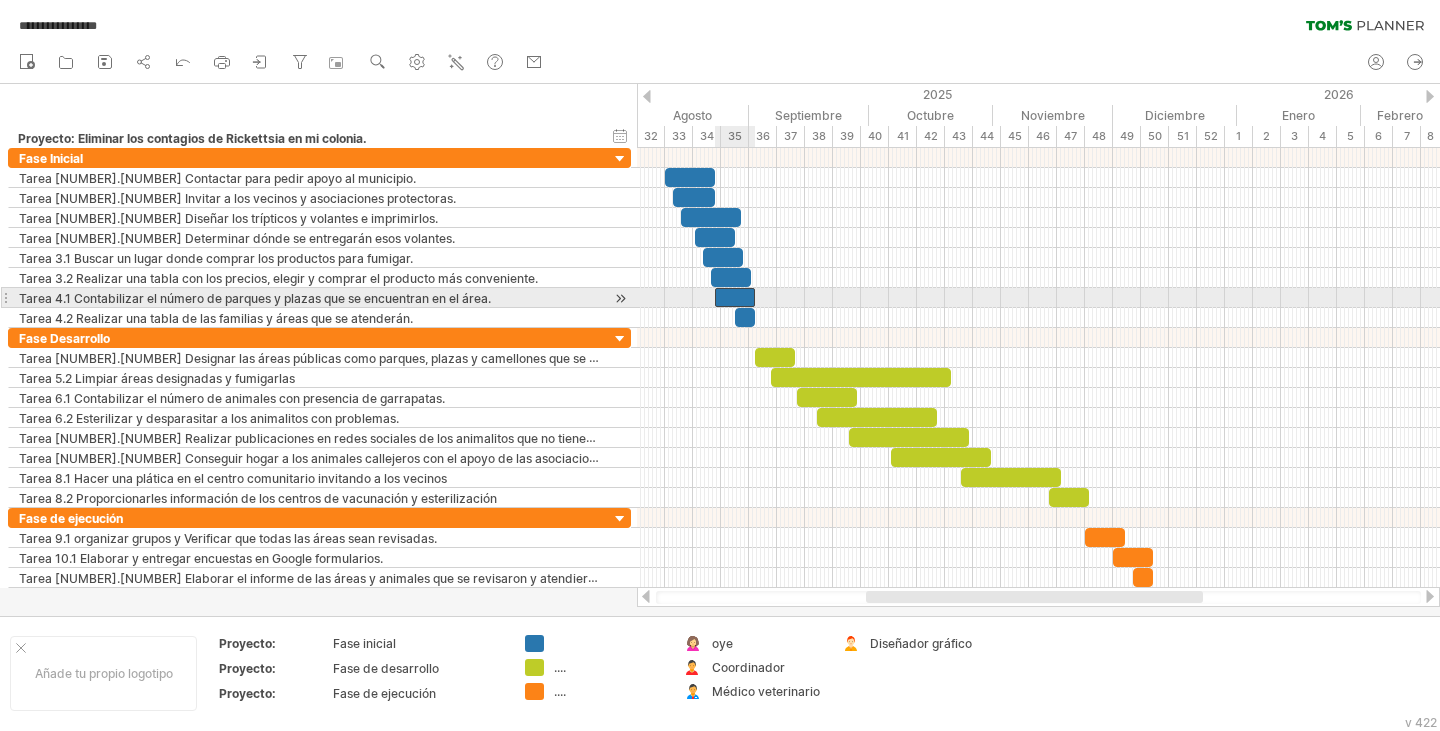 click at bounding box center (735, 297) 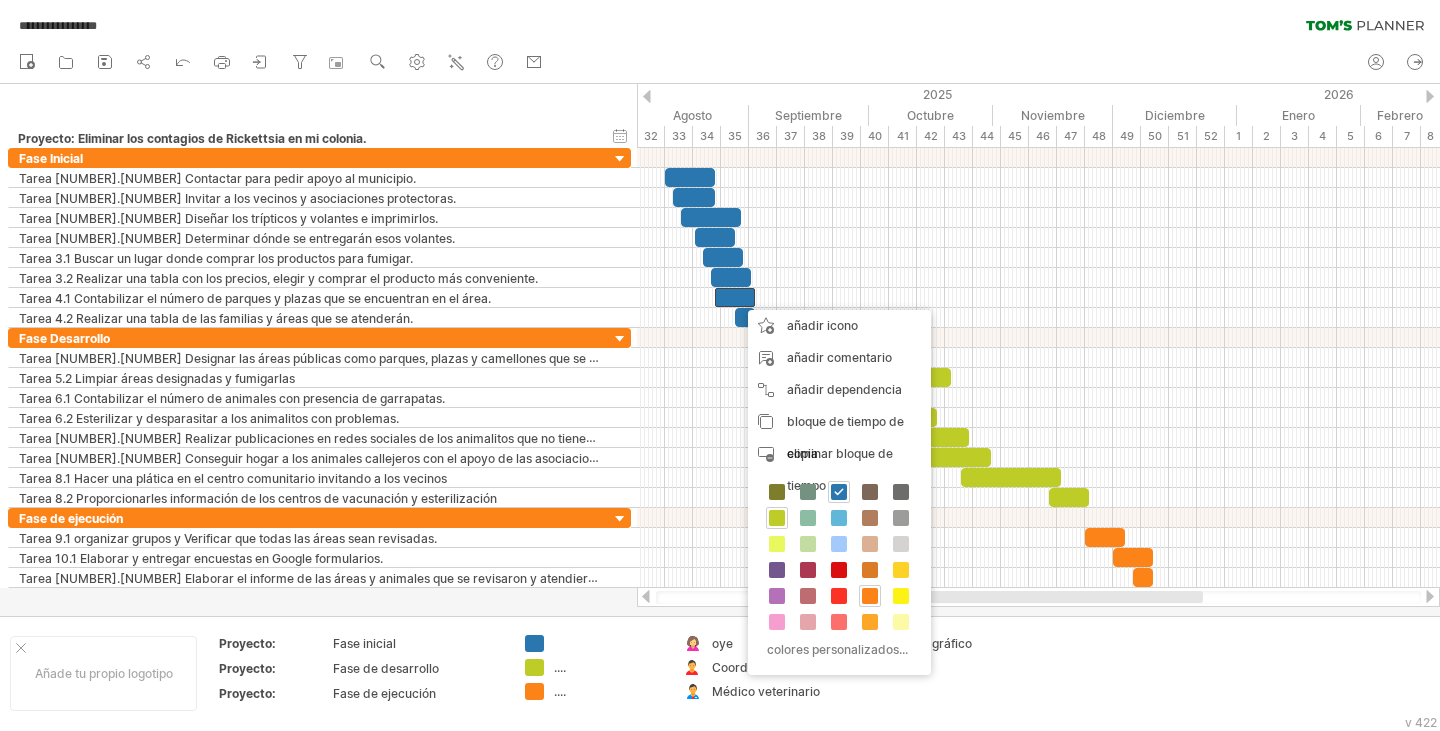 click on "nuevo" at bounding box center (720, 63) 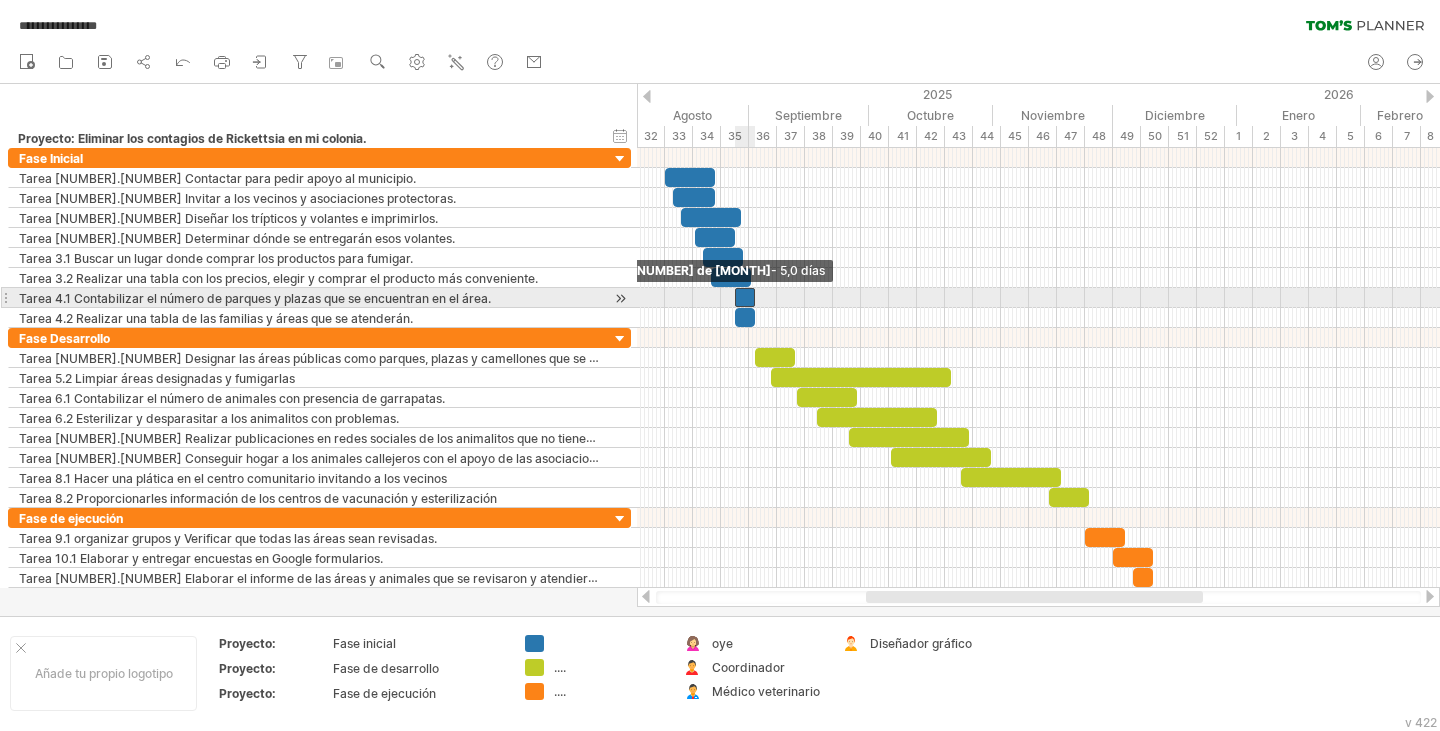drag, startPoint x: 717, startPoint y: 295, endPoint x: 737, endPoint y: 296, distance: 20.024984 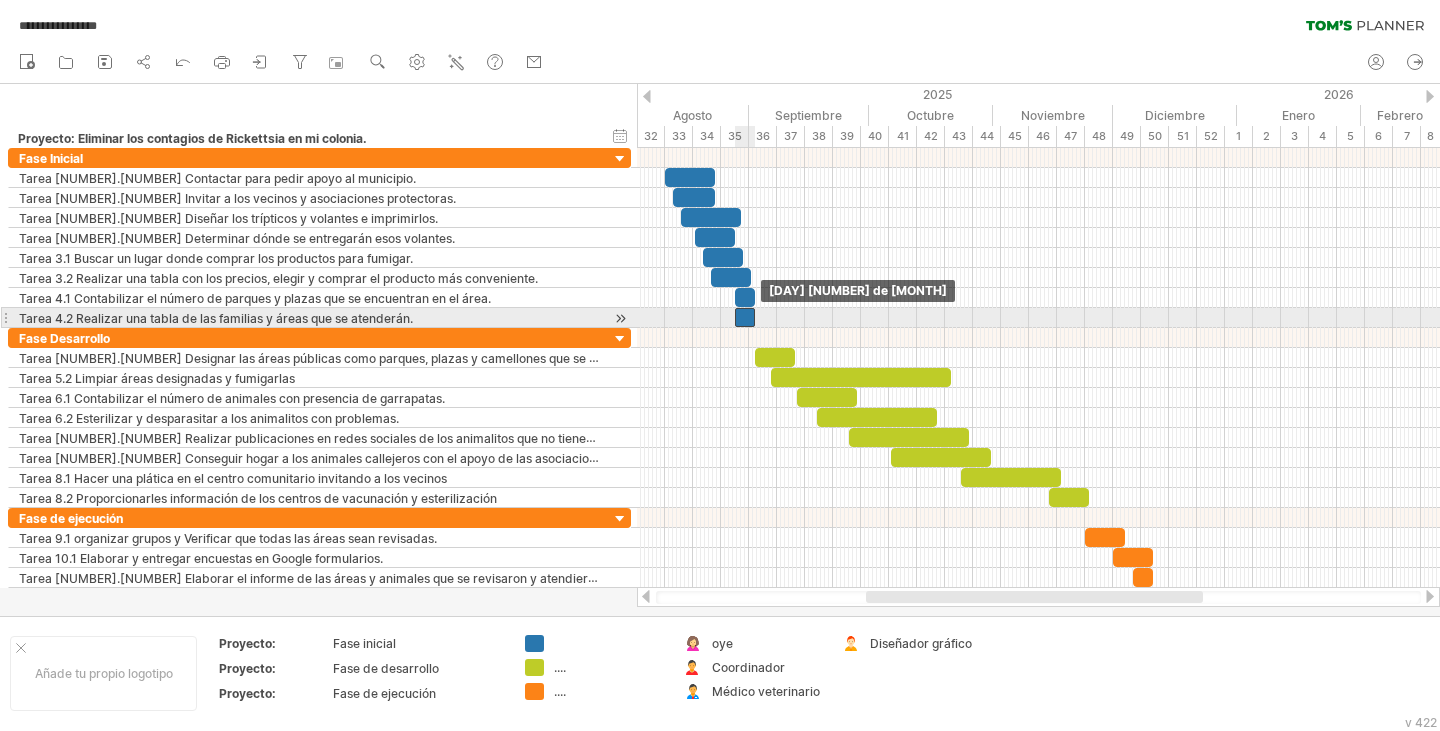 click at bounding box center (745, 317) 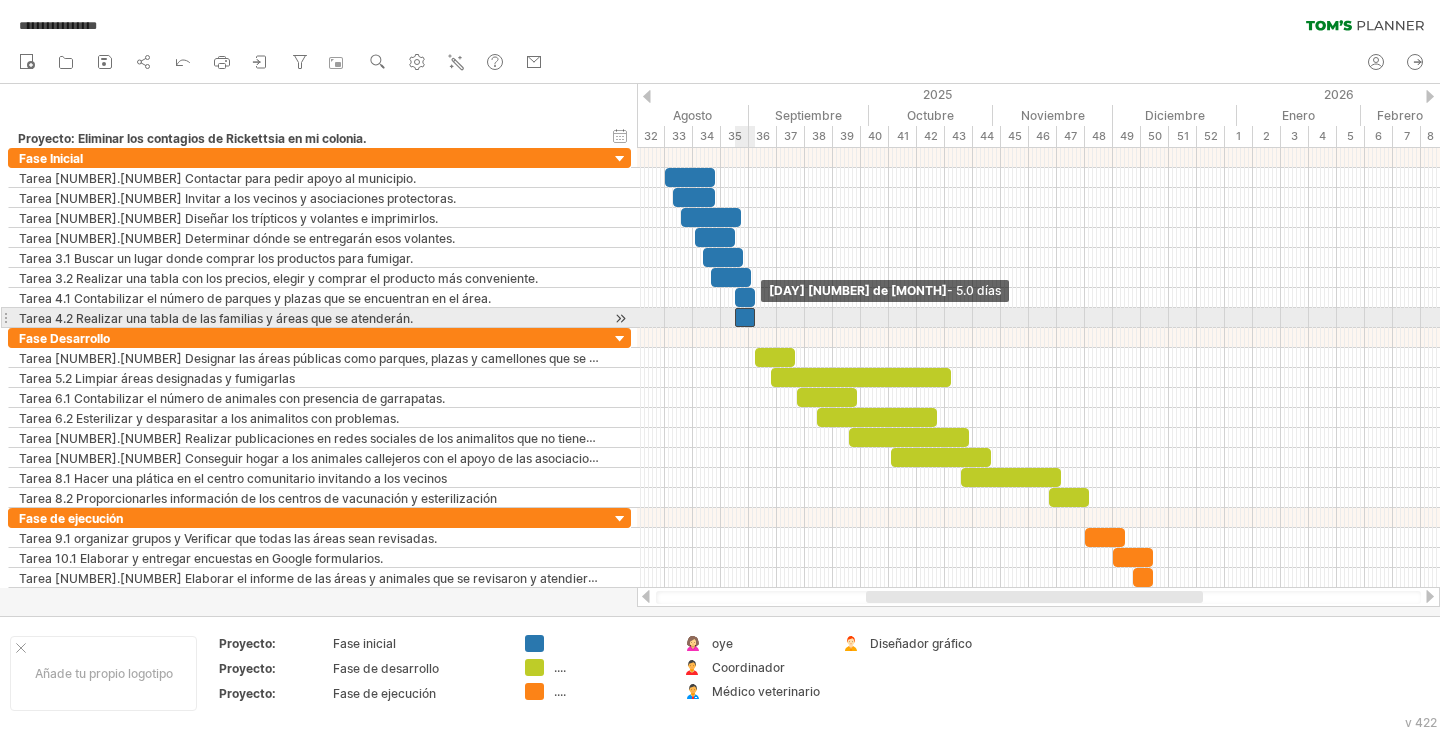 click at bounding box center [755, 317] 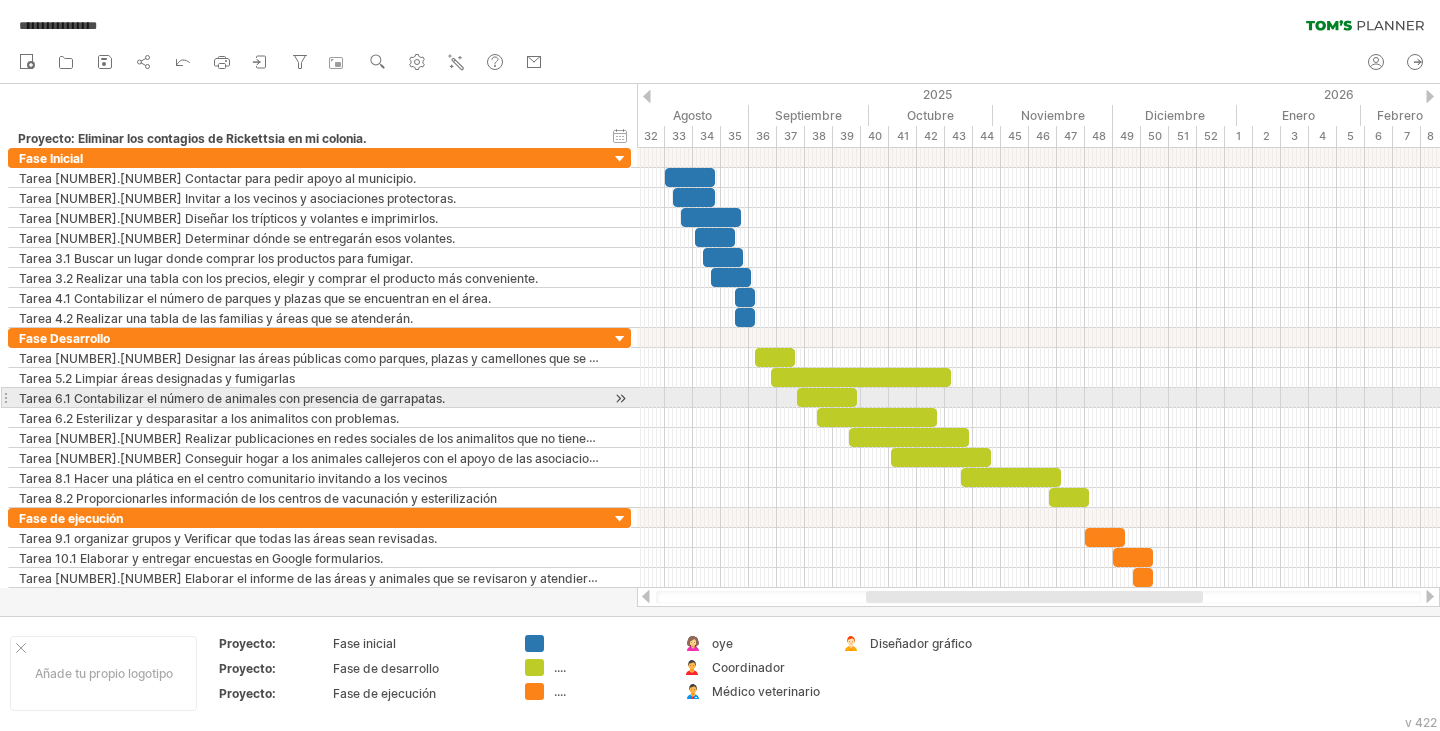 click at bounding box center (1038, 398) 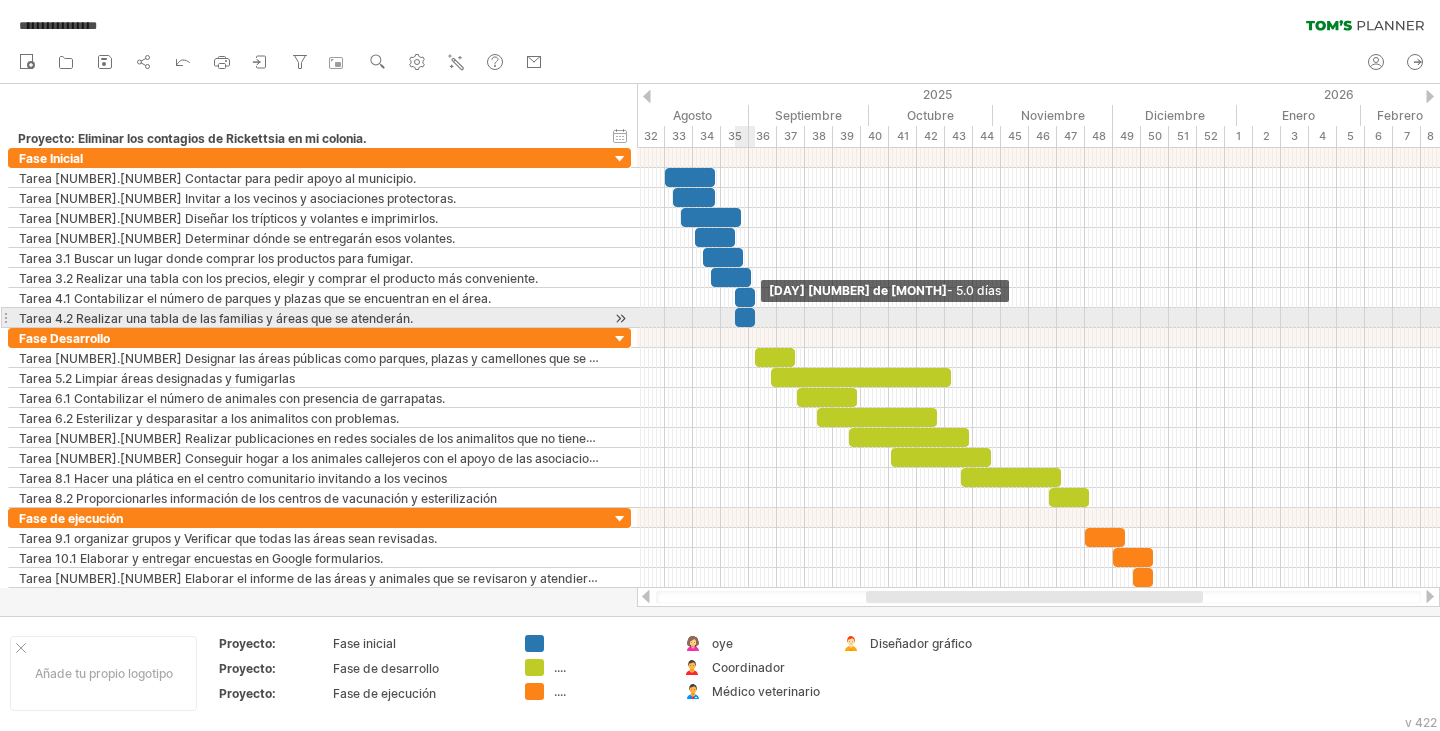 click at bounding box center (755, 317) 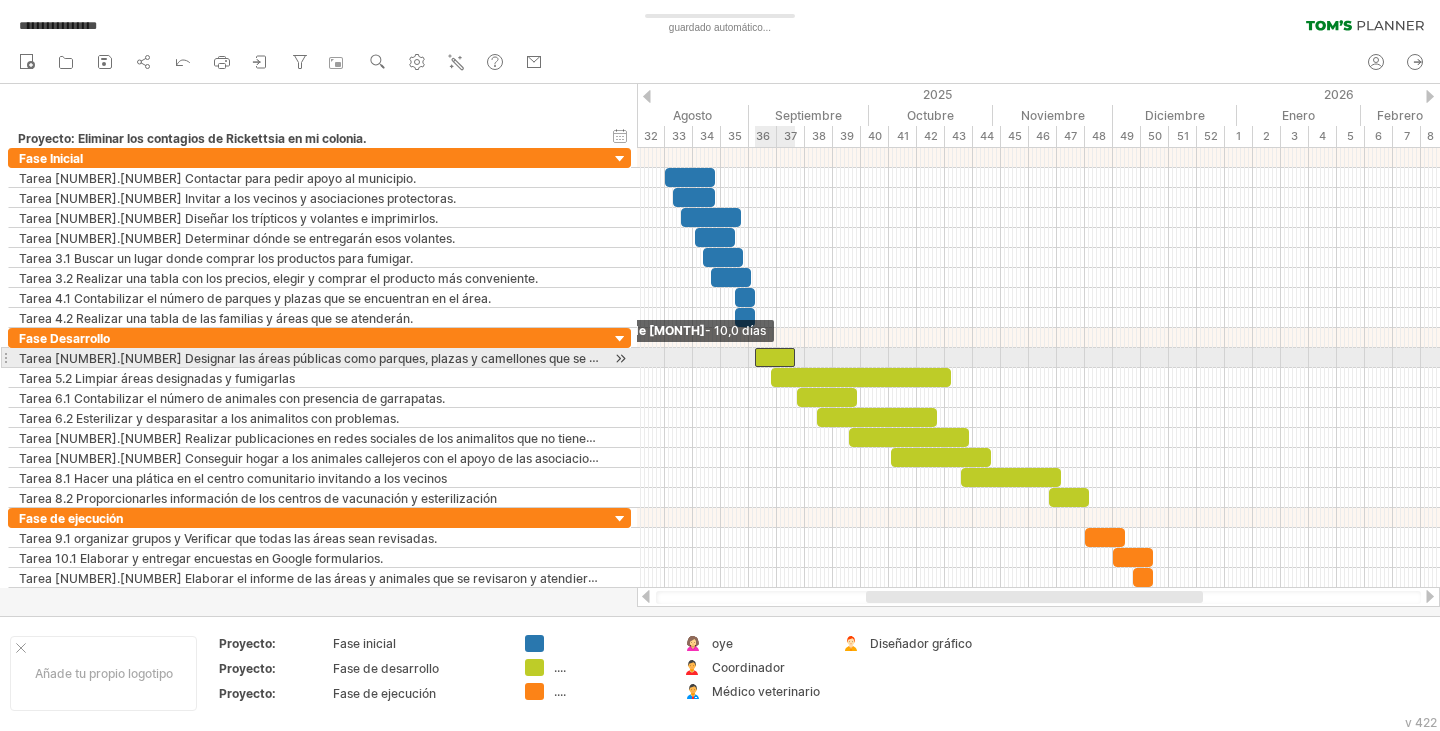 click at bounding box center (755, 357) 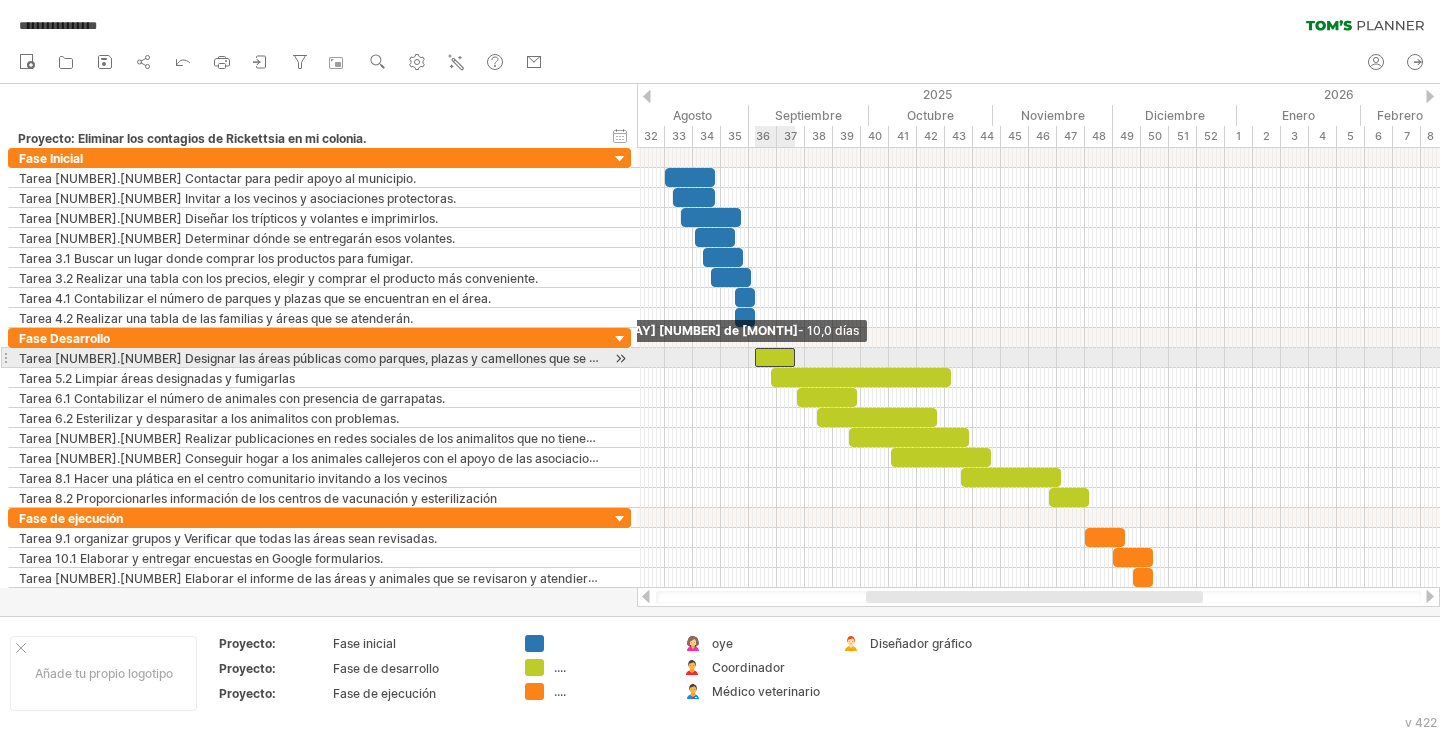 click at bounding box center (755, 357) 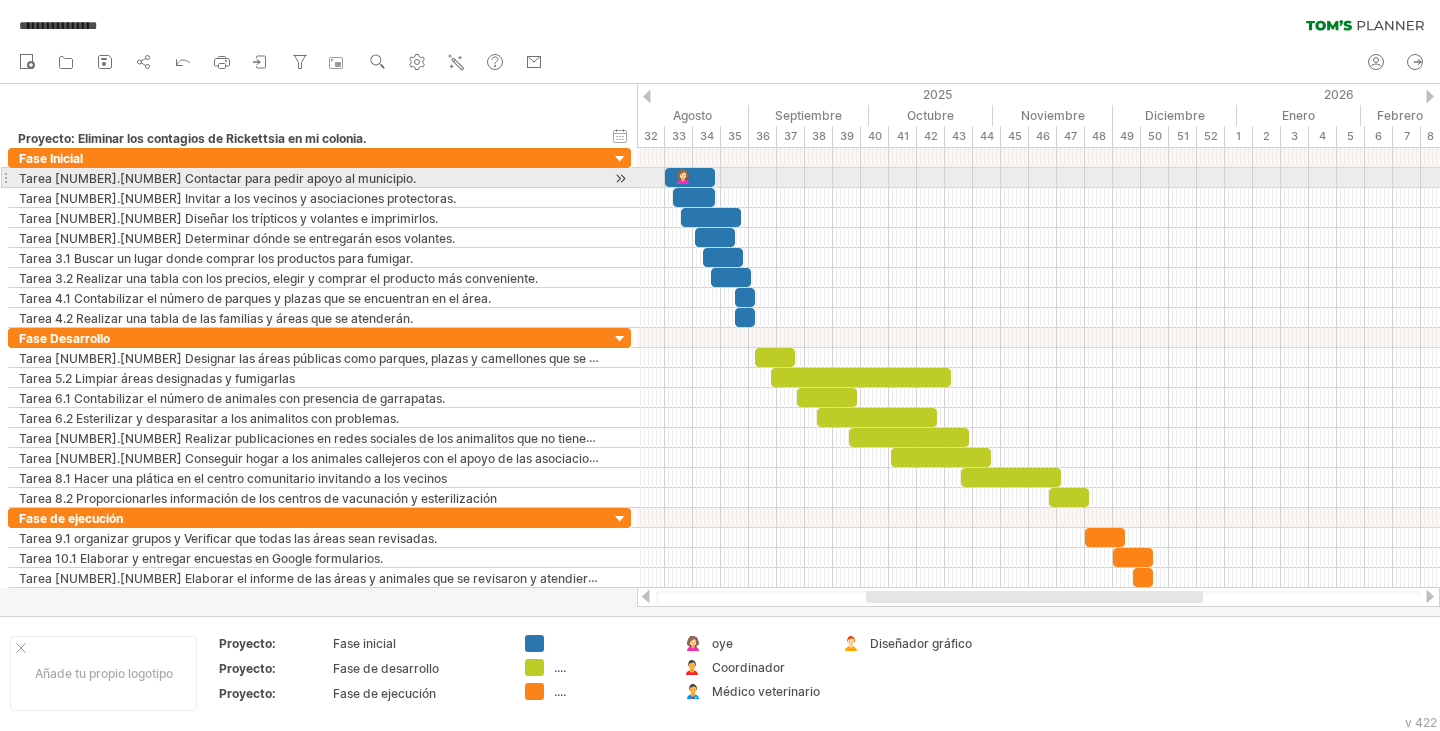 drag, startPoint x: 692, startPoint y: 646, endPoint x: 683, endPoint y: 175, distance: 471.08597 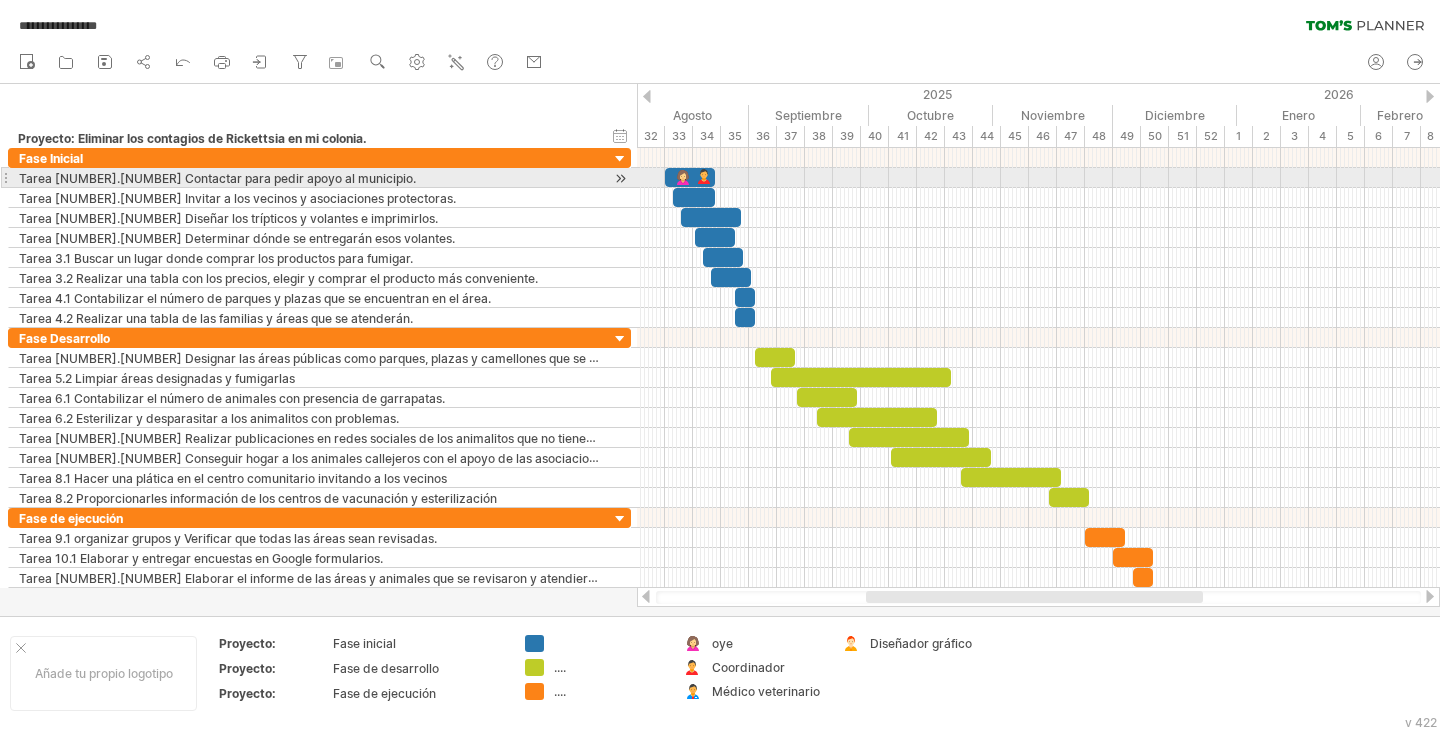 drag, startPoint x: 690, startPoint y: 669, endPoint x: 705, endPoint y: 180, distance: 489.23 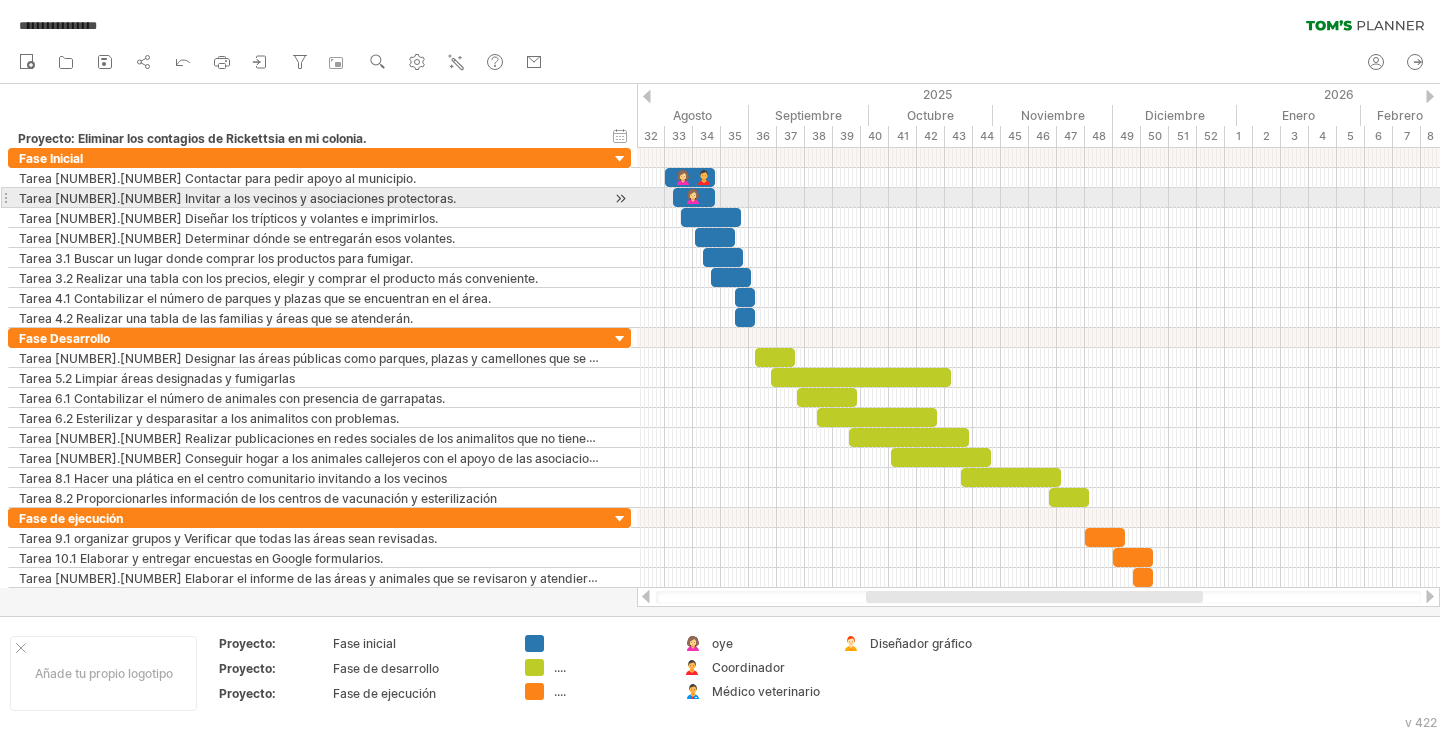 drag, startPoint x: 694, startPoint y: 646, endPoint x: 693, endPoint y: 193, distance: 453.0011 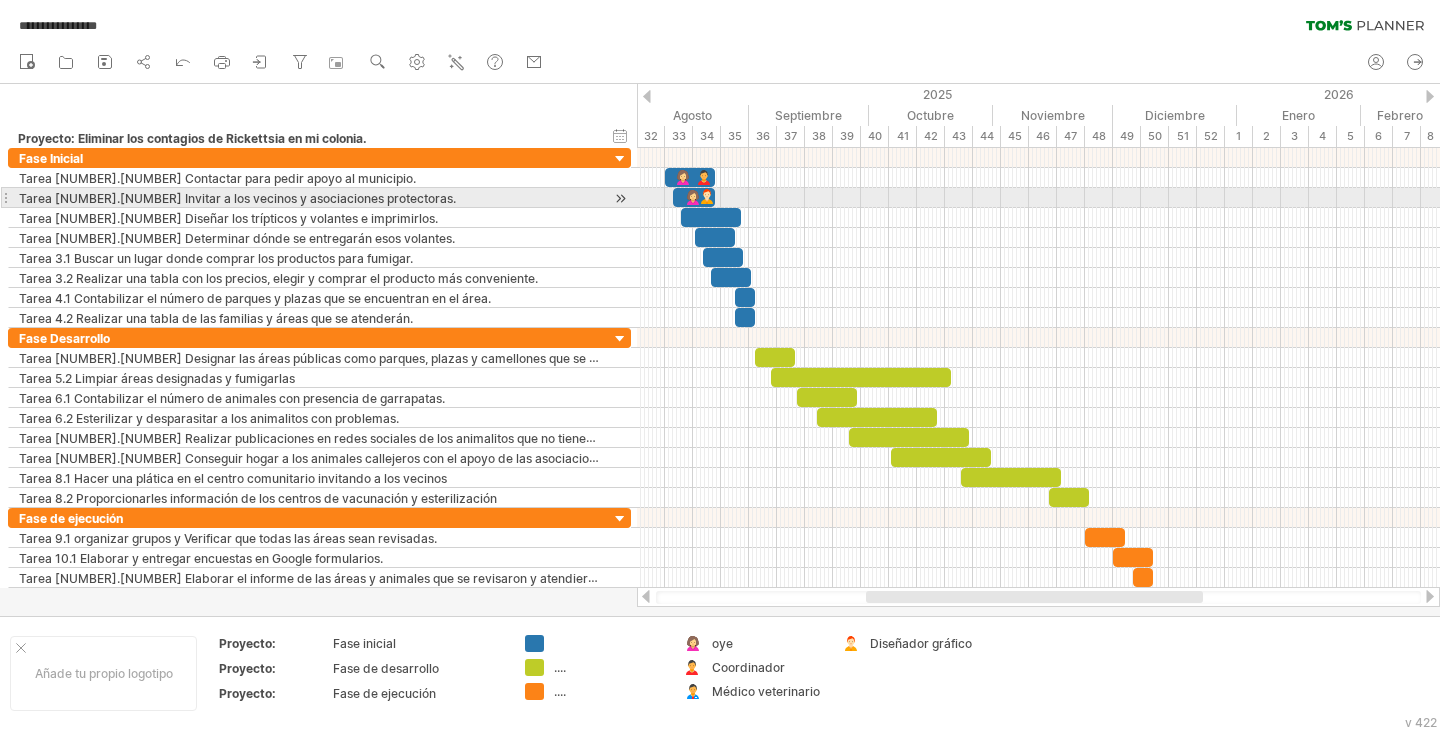 drag, startPoint x: 850, startPoint y: 646, endPoint x: 706, endPoint y: 198, distance: 470.57413 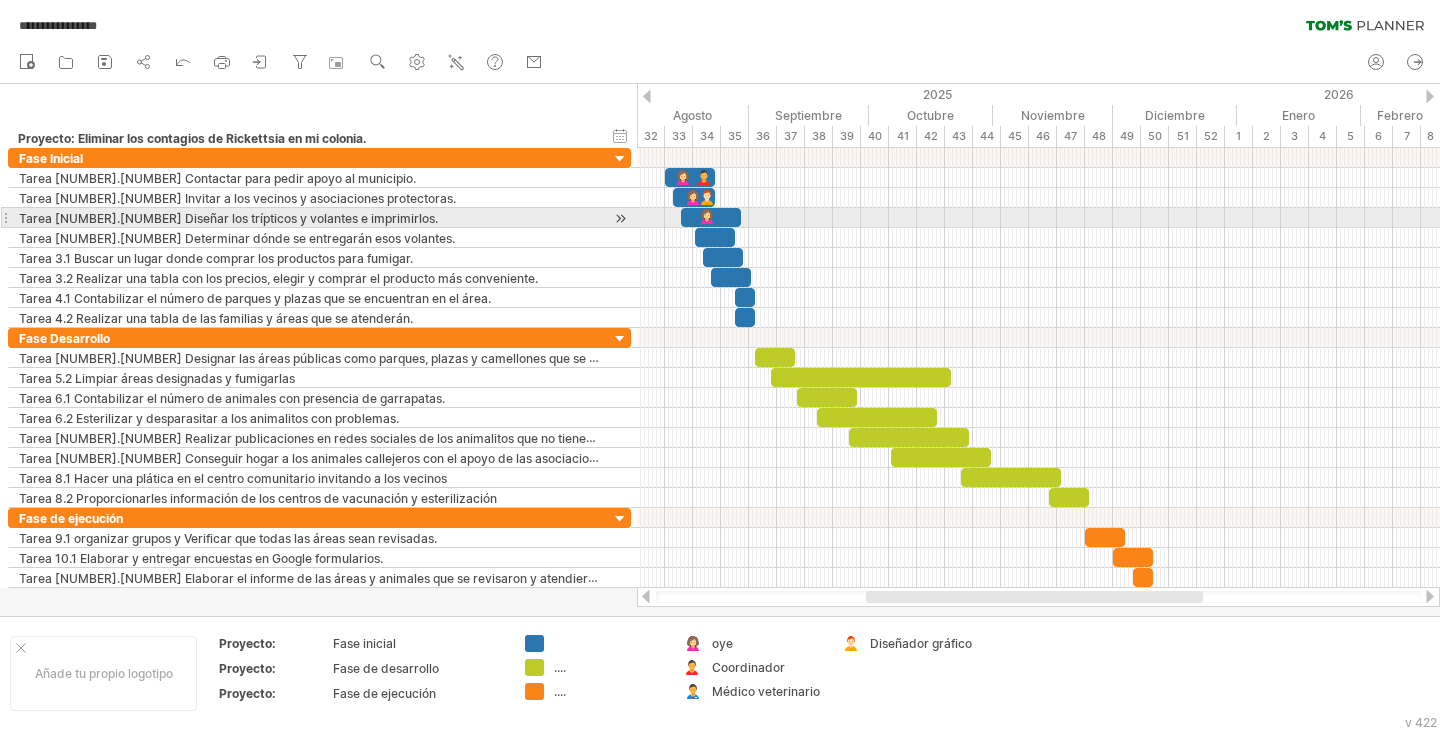 drag, startPoint x: 698, startPoint y: 648, endPoint x: 706, endPoint y: 210, distance: 438.07306 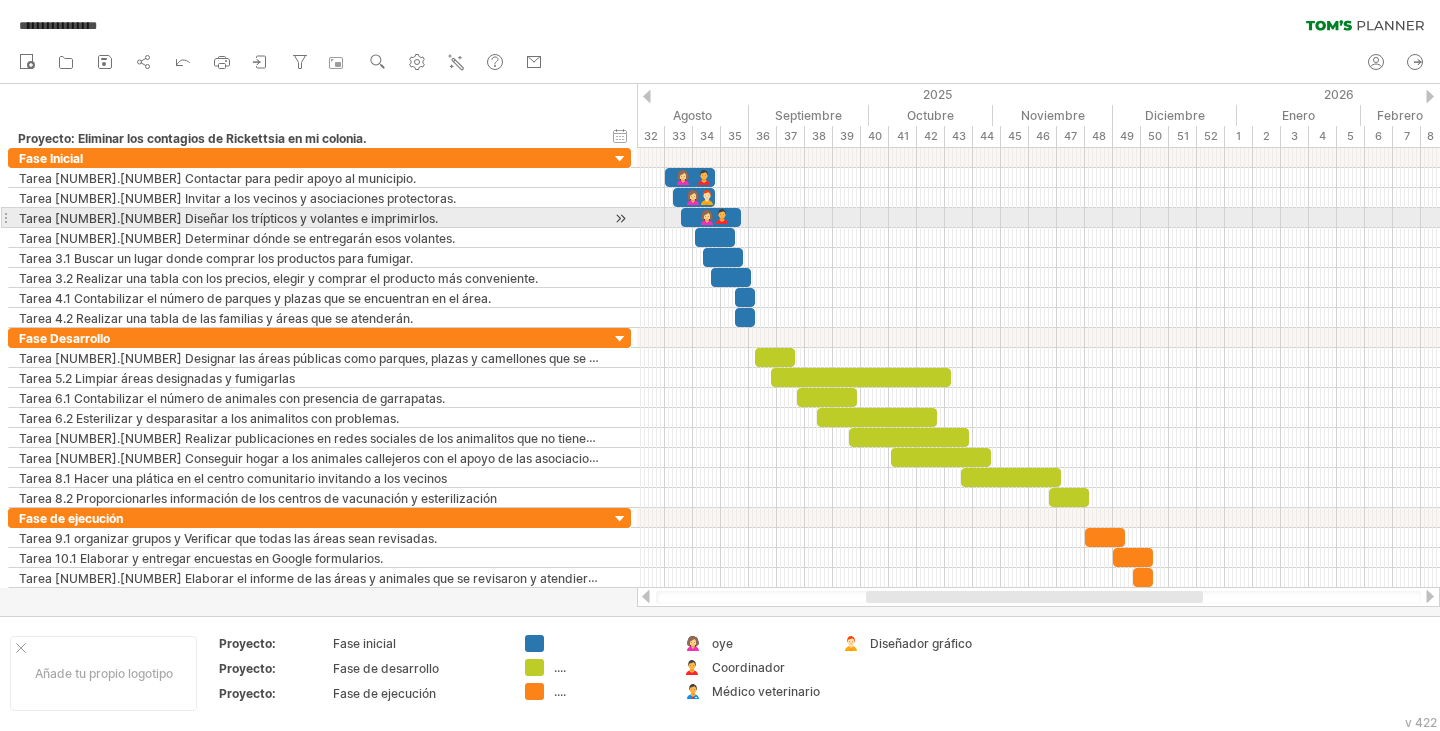 drag, startPoint x: 690, startPoint y: 672, endPoint x: 723, endPoint y: 222, distance: 451.20837 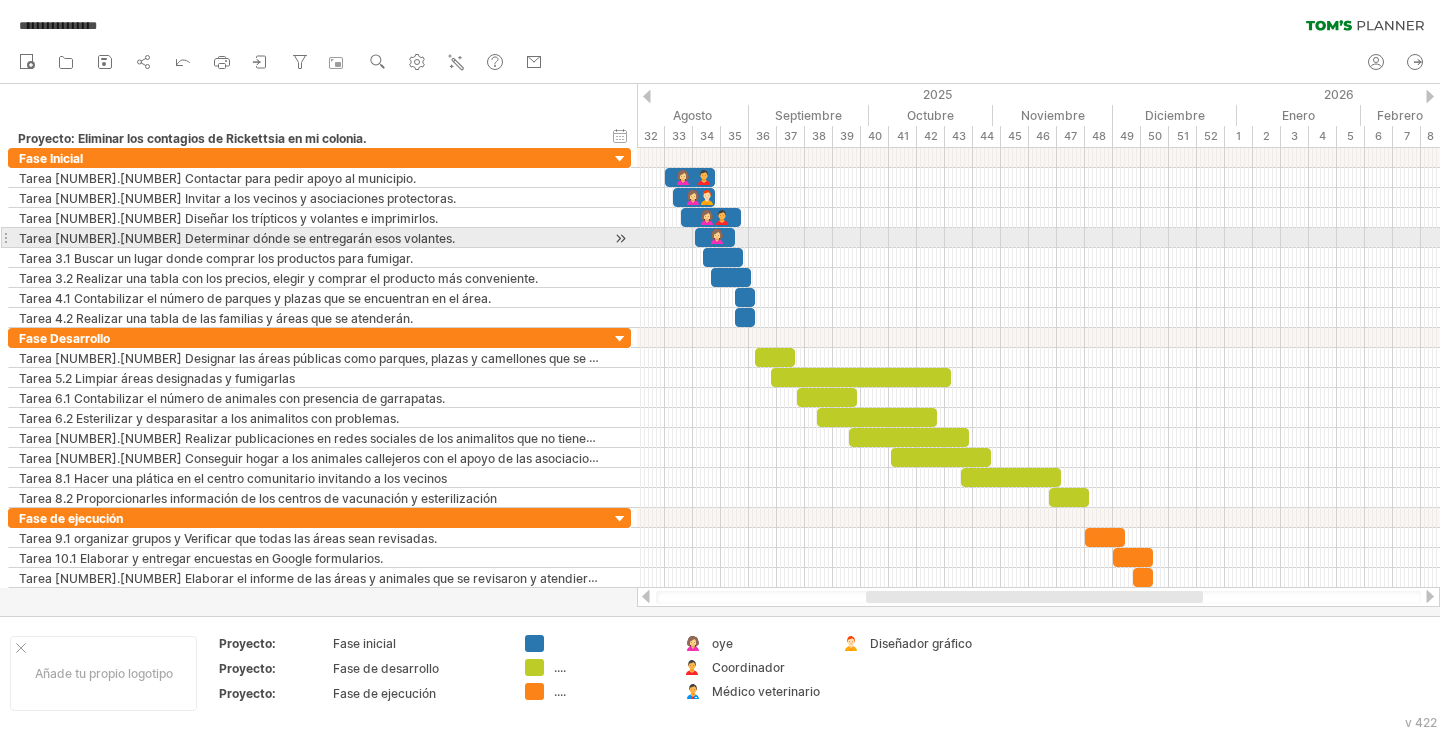 drag, startPoint x: 690, startPoint y: 646, endPoint x: 716, endPoint y: 241, distance: 405.8337 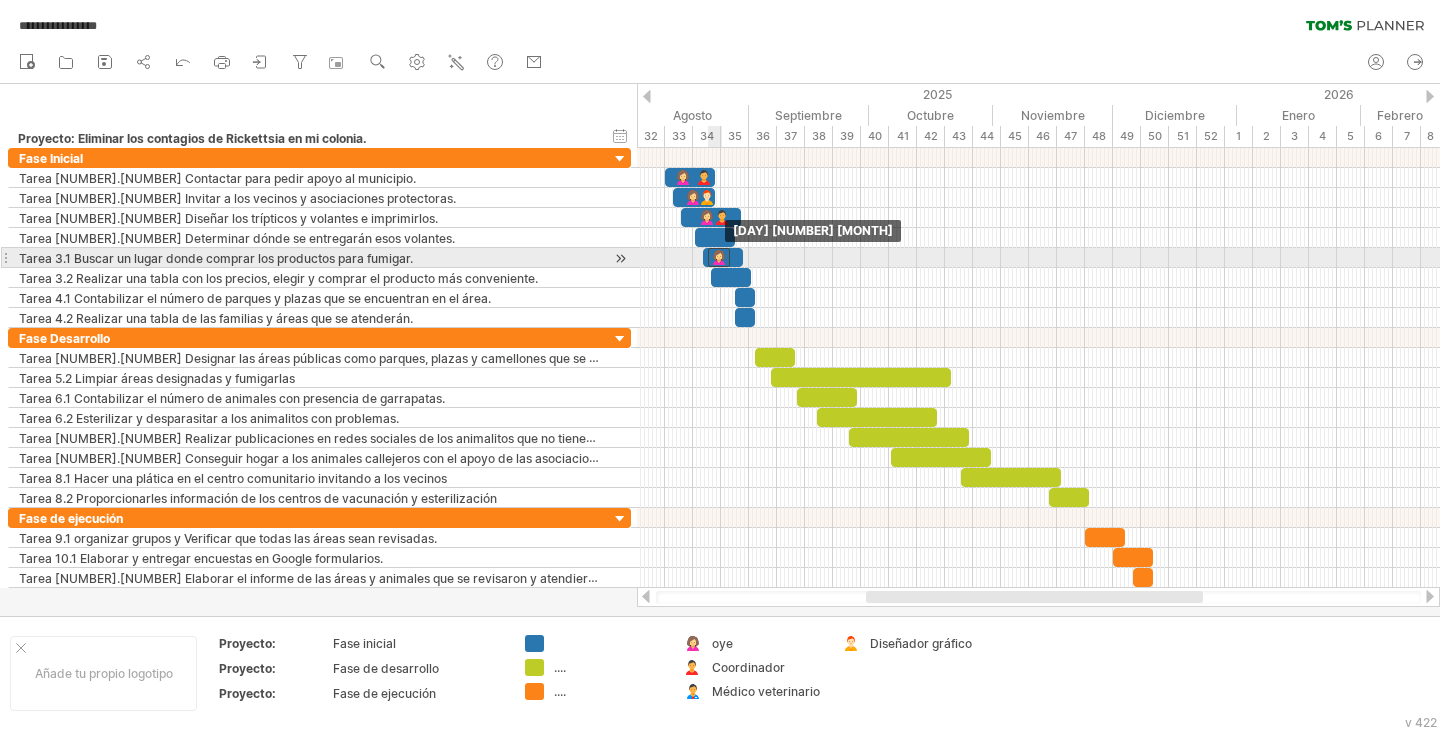 drag, startPoint x: 718, startPoint y: 235, endPoint x: 719, endPoint y: 253, distance: 18.027756 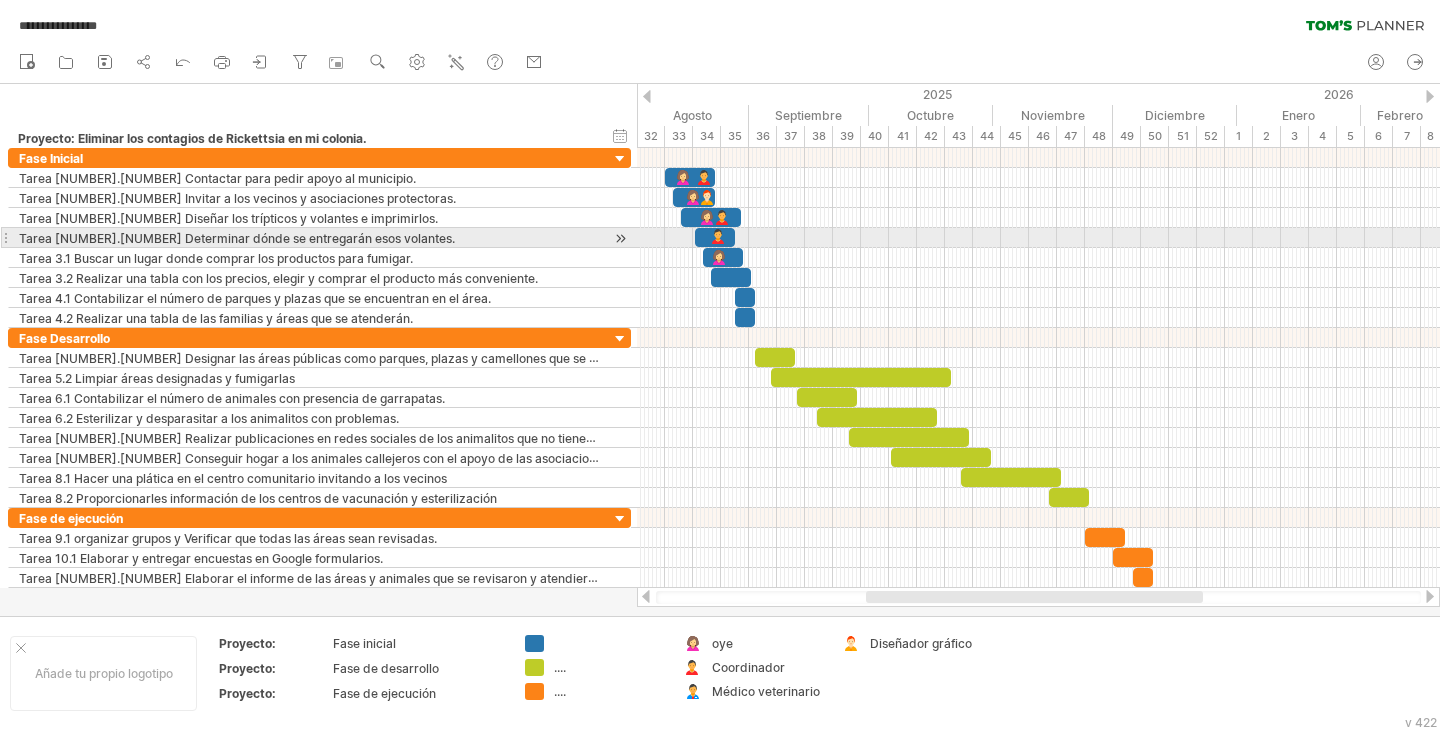 drag, startPoint x: 688, startPoint y: 668, endPoint x: 718, endPoint y: 231, distance: 438.02853 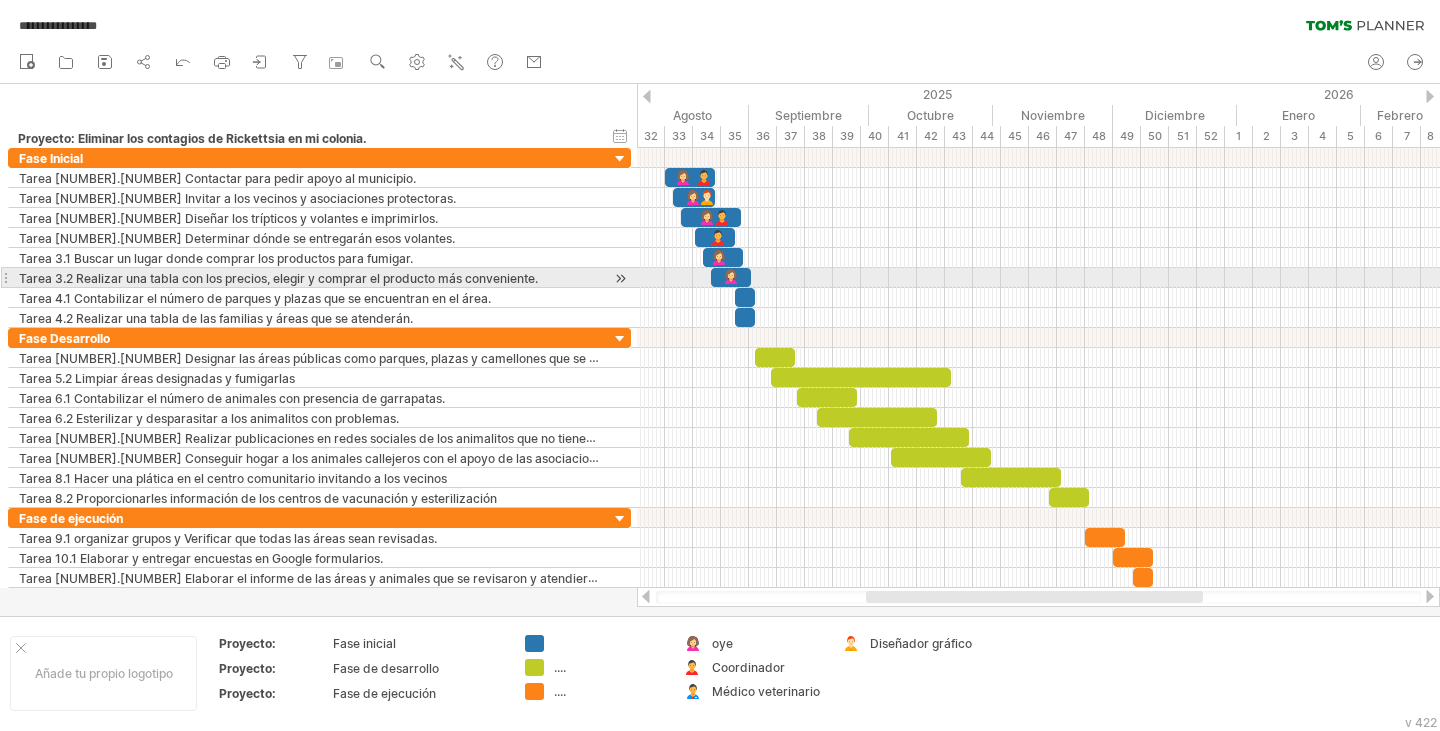 drag, startPoint x: 694, startPoint y: 647, endPoint x: 730, endPoint y: 273, distance: 375.72864 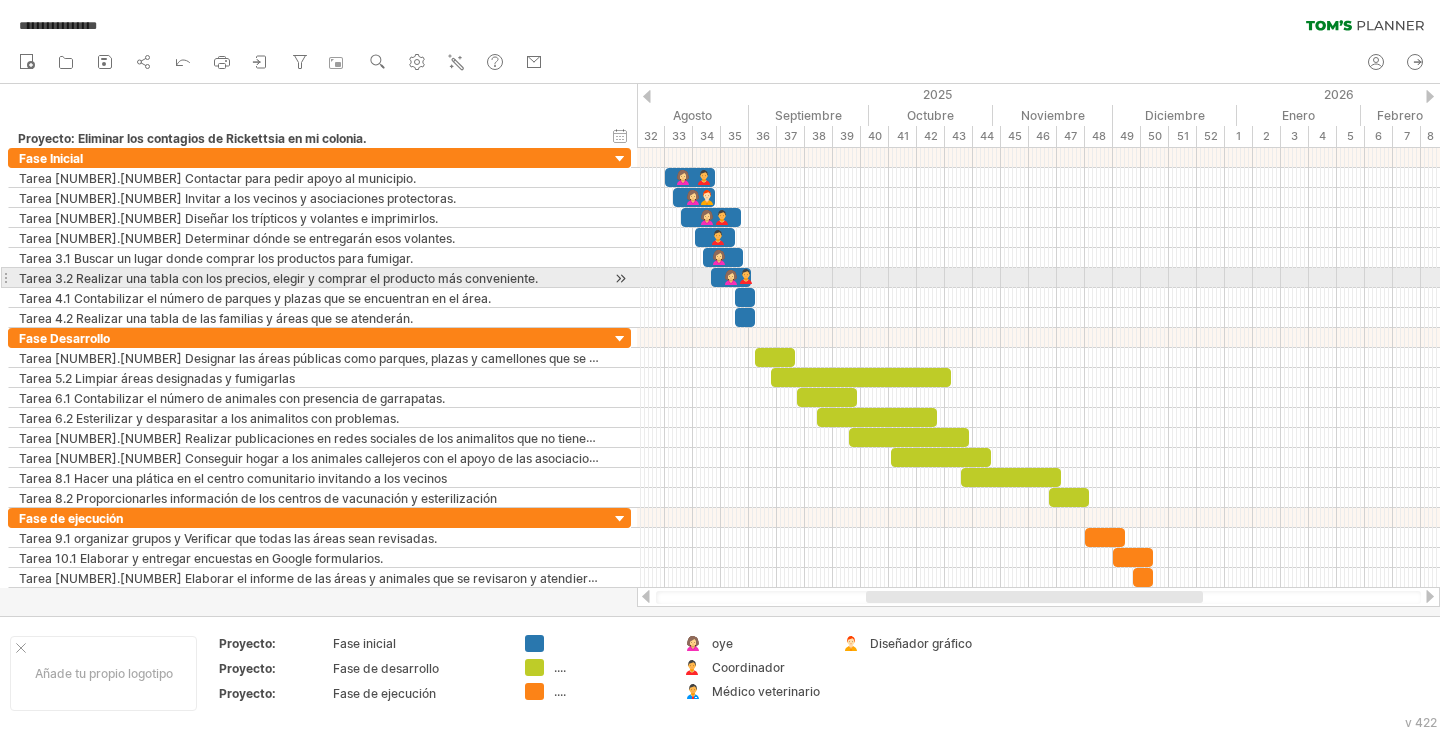 drag, startPoint x: 695, startPoint y: 662, endPoint x: 746, endPoint y: 271, distance: 394.31207 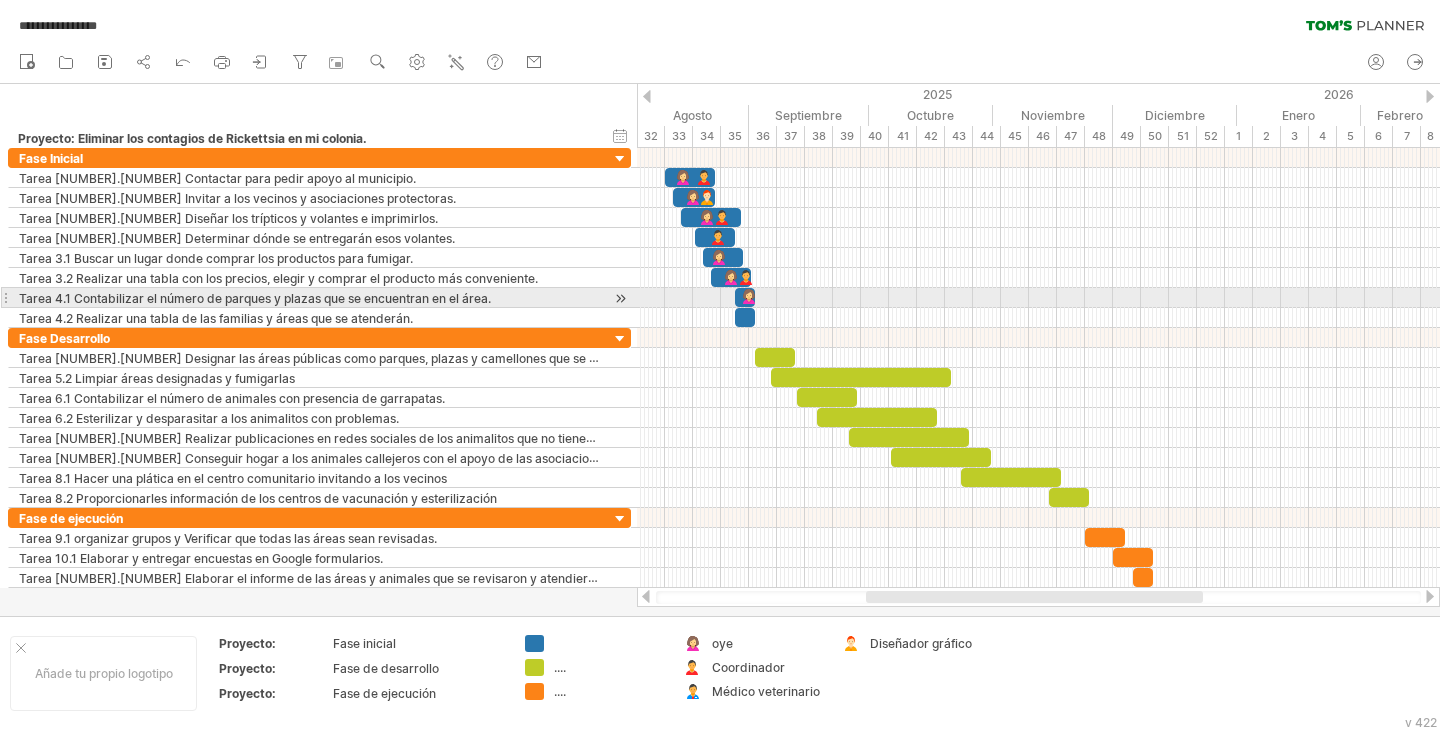 drag, startPoint x: 695, startPoint y: 645, endPoint x: 748, endPoint y: 295, distance: 353.9901 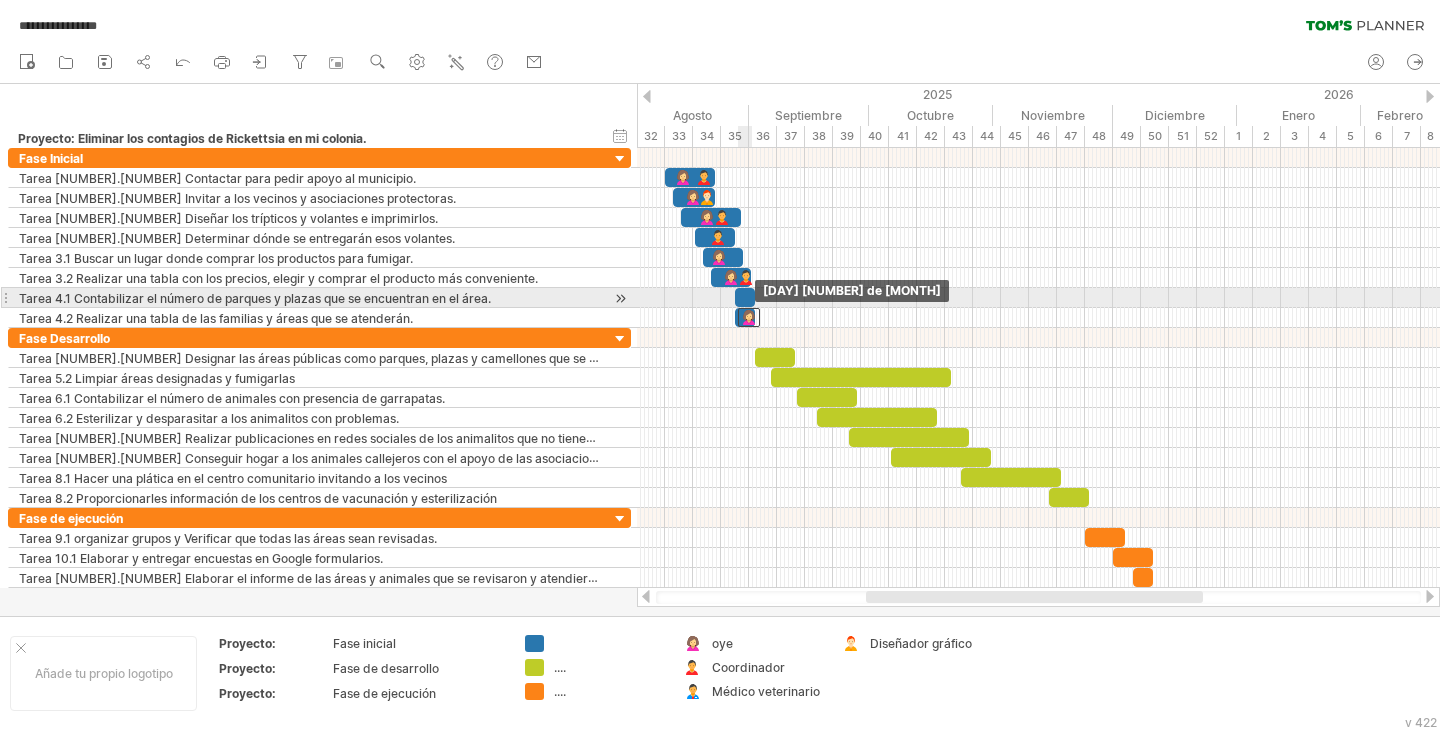 drag, startPoint x: 750, startPoint y: 293, endPoint x: 749, endPoint y: 307, distance: 14.035668 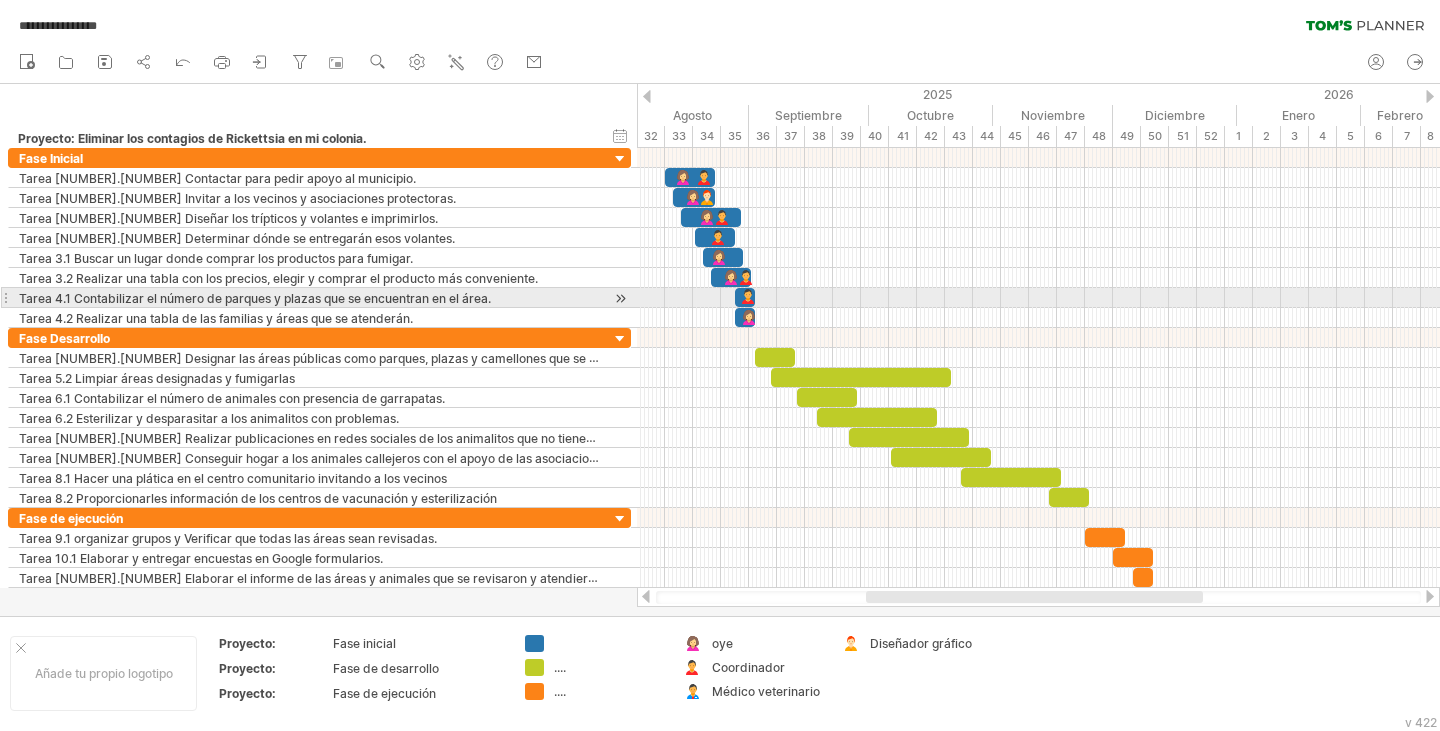 drag, startPoint x: 688, startPoint y: 669, endPoint x: 748, endPoint y: 295, distance: 378.78226 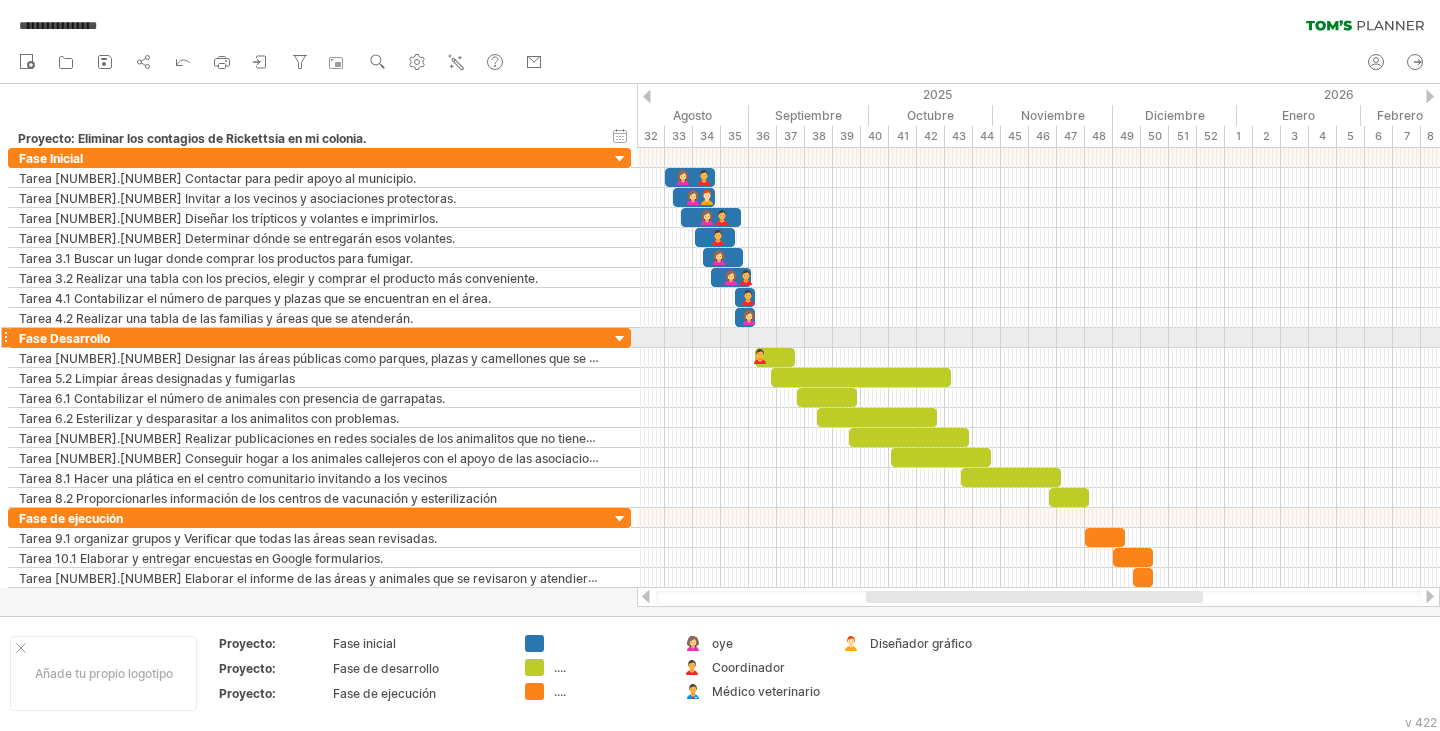 drag, startPoint x: 692, startPoint y: 670, endPoint x: 761, endPoint y: 347, distance: 330.28775 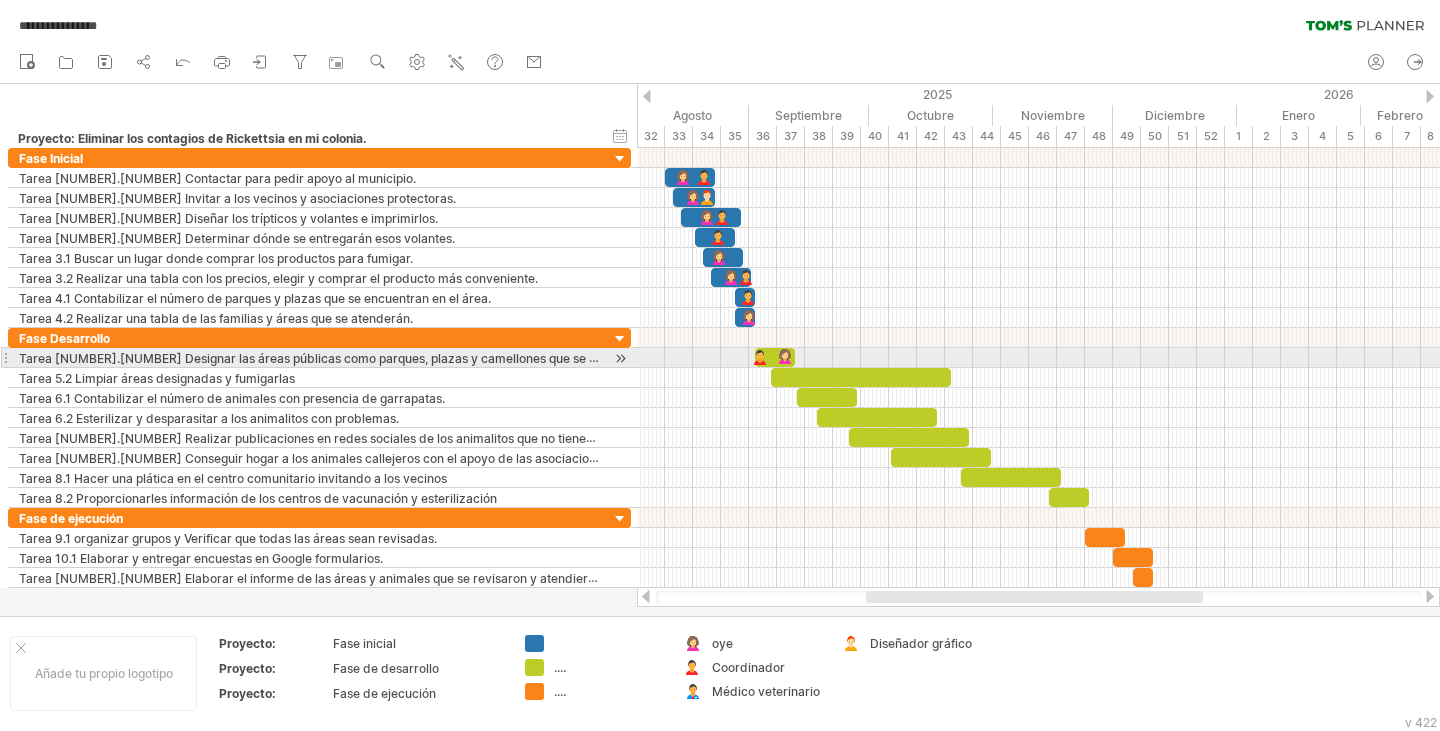 drag, startPoint x: 691, startPoint y: 645, endPoint x: 785, endPoint y: 353, distance: 306.75723 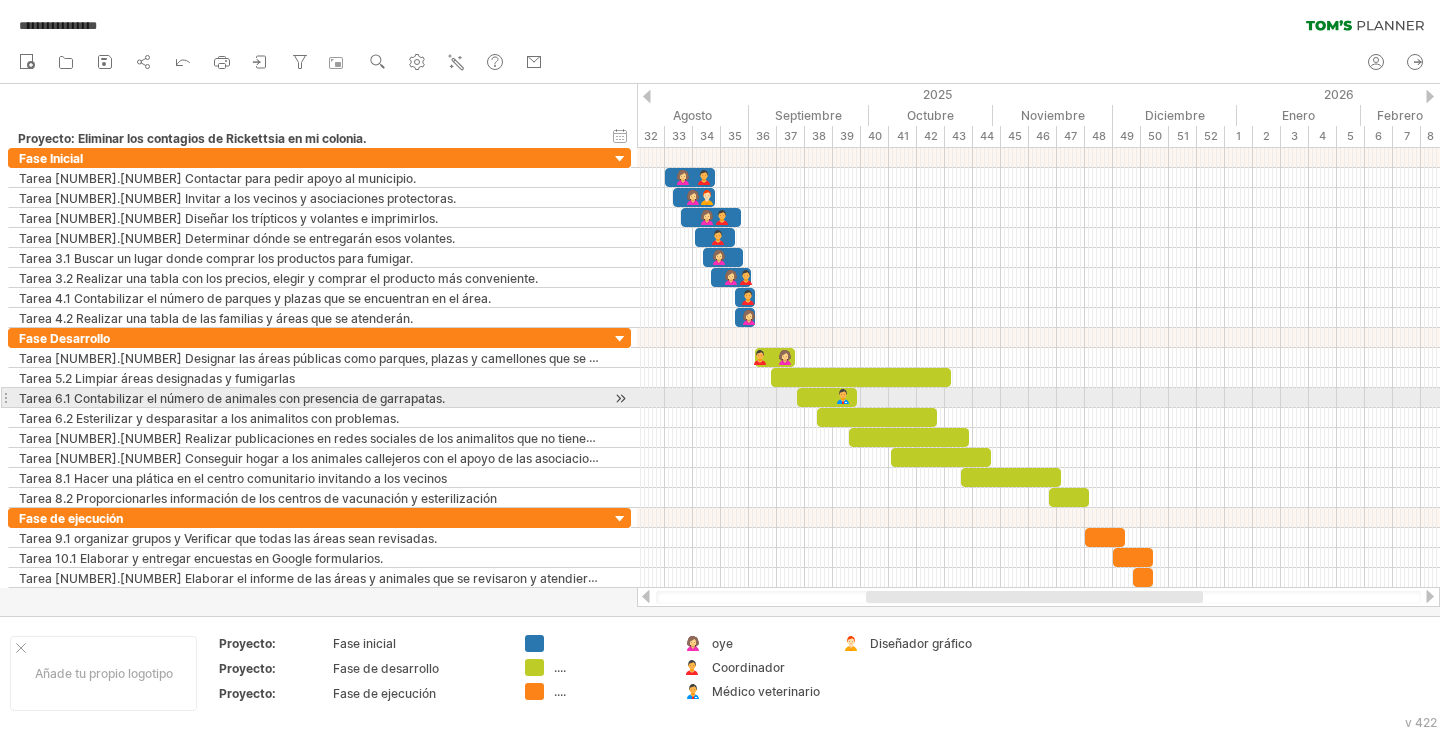 drag, startPoint x: 686, startPoint y: 689, endPoint x: 842, endPoint y: 390, distance: 337.24918 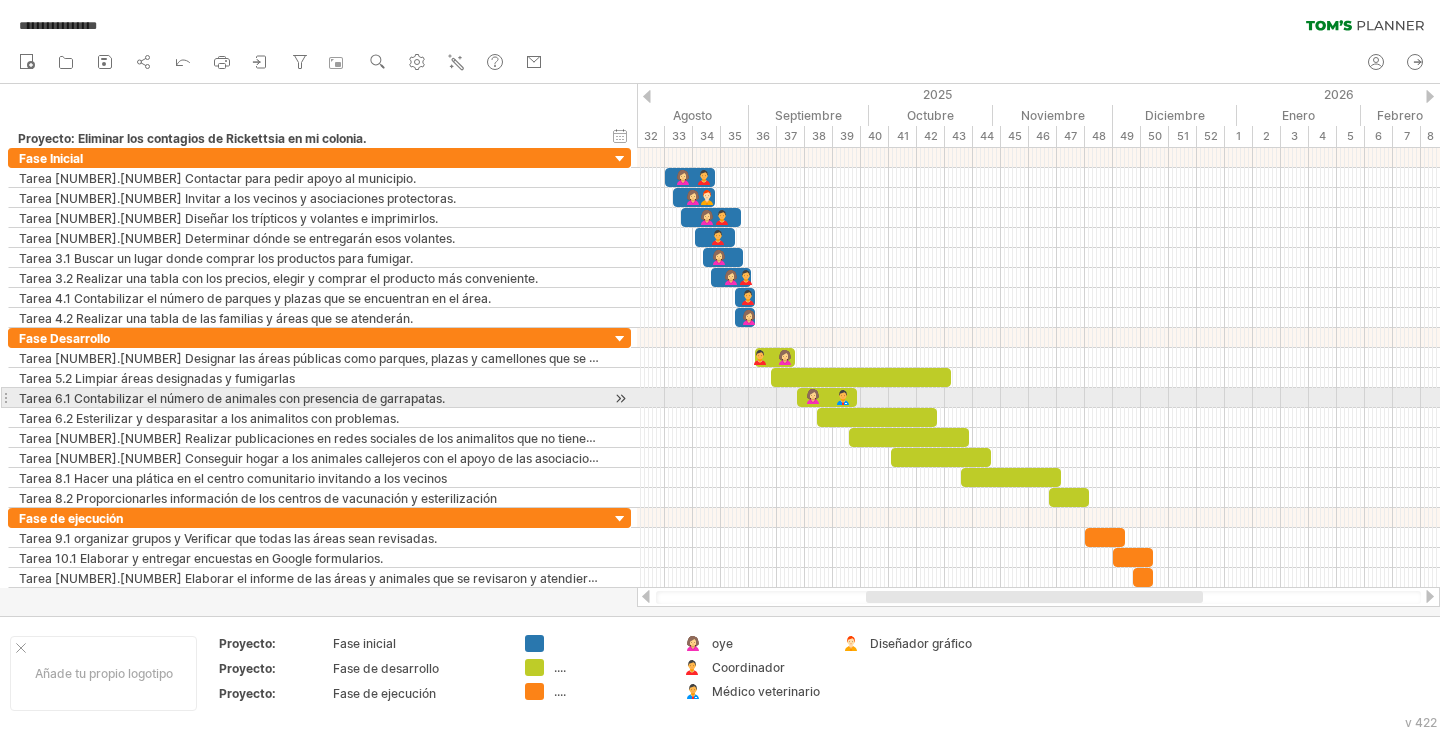 drag, startPoint x: 691, startPoint y: 643, endPoint x: 812, endPoint y: 398, distance: 273.2508 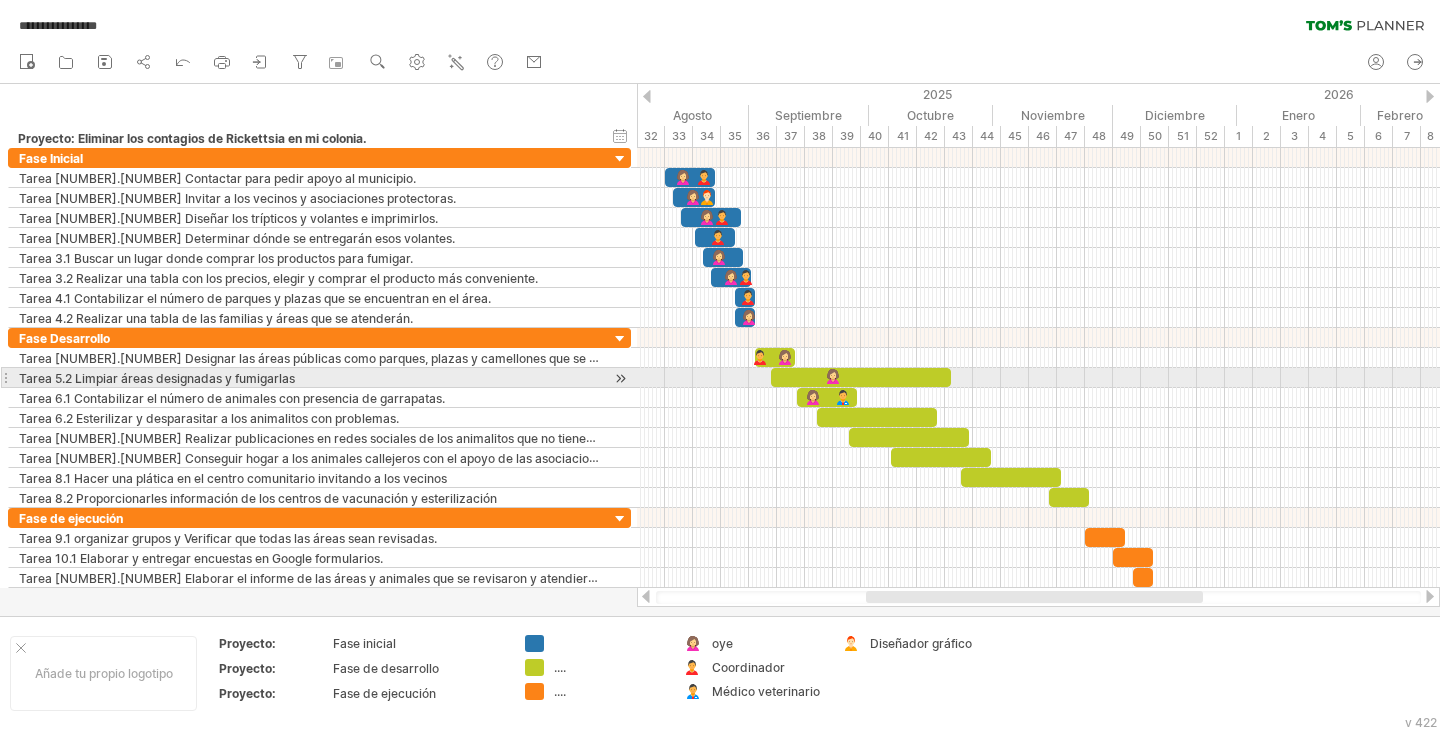 drag, startPoint x: 692, startPoint y: 637, endPoint x: 833, endPoint y: 375, distance: 297.53152 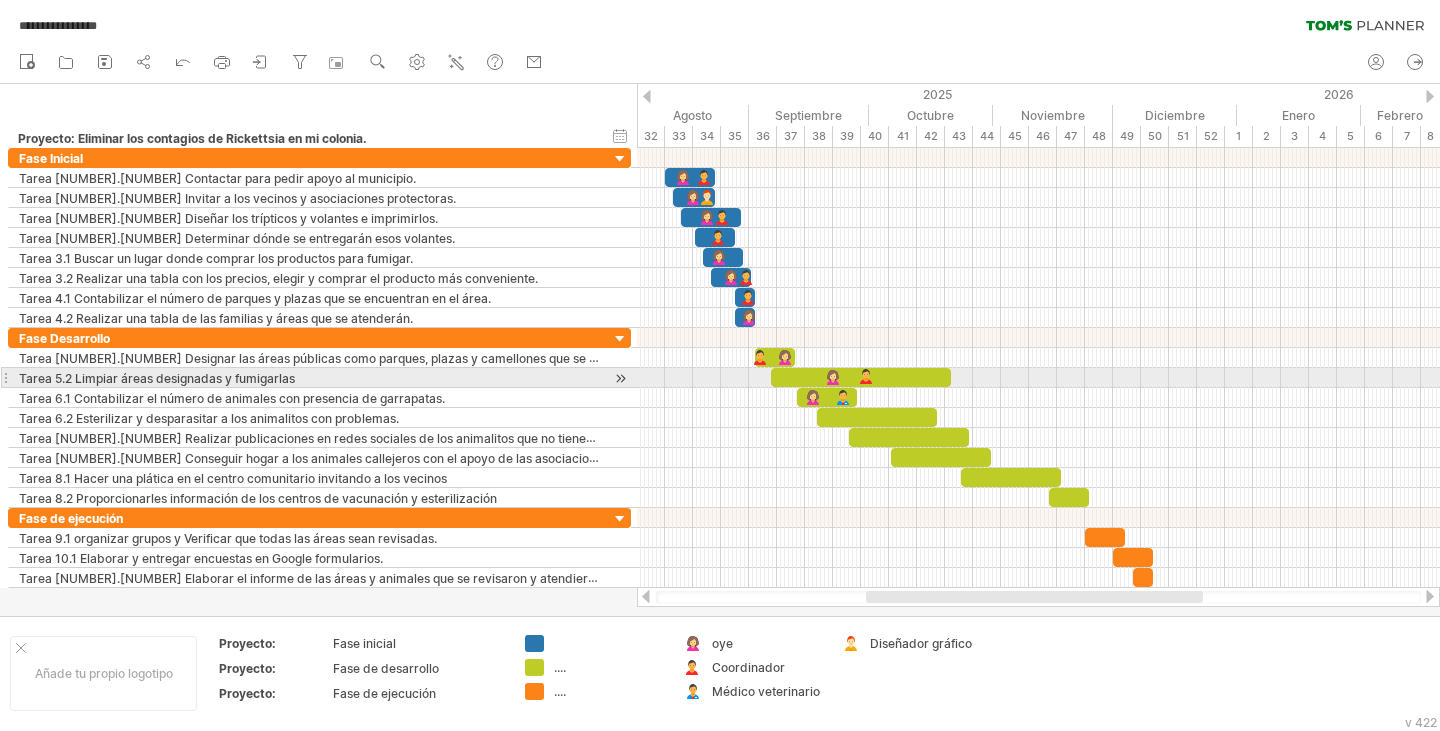 drag, startPoint x: 695, startPoint y: 669, endPoint x: 867, endPoint y: 373, distance: 342.34485 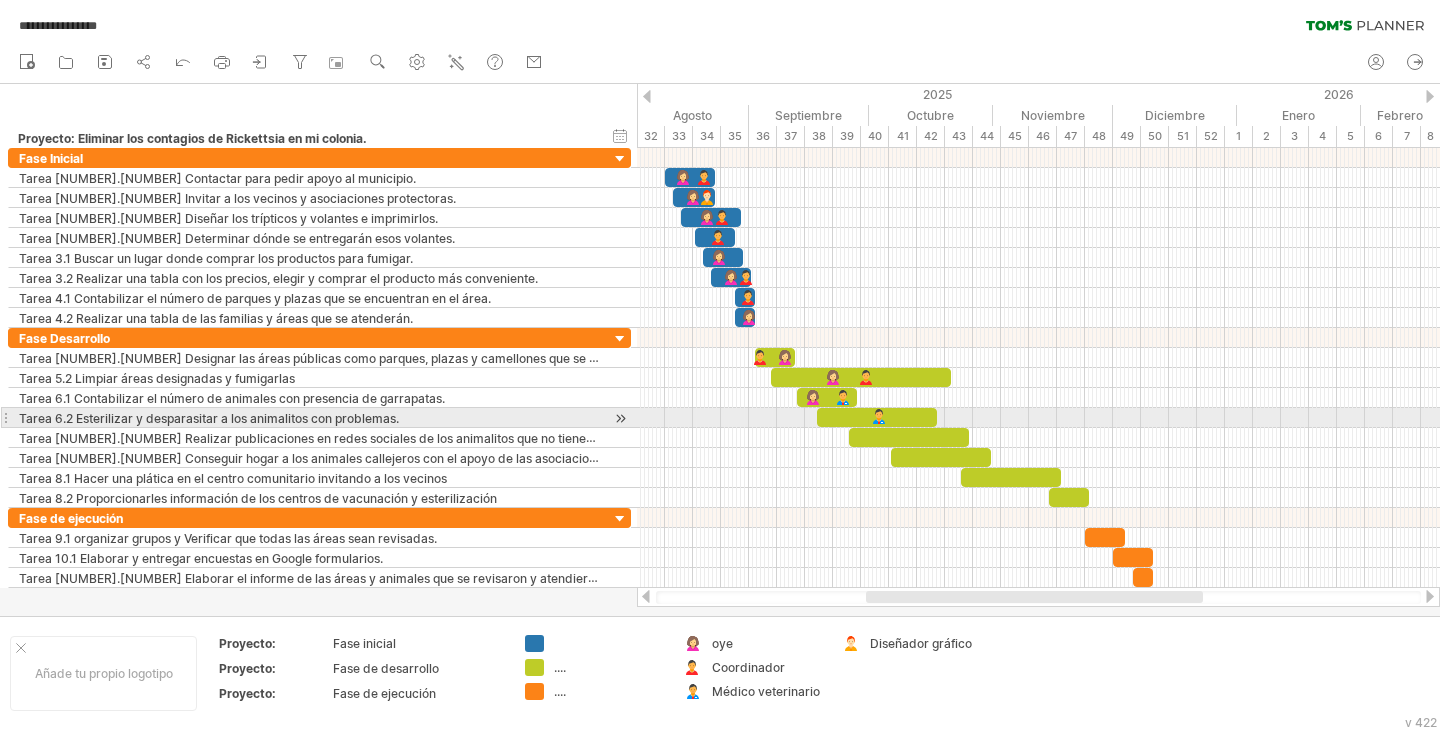 drag, startPoint x: 692, startPoint y: 693, endPoint x: 878, endPoint y: 419, distance: 331.16763 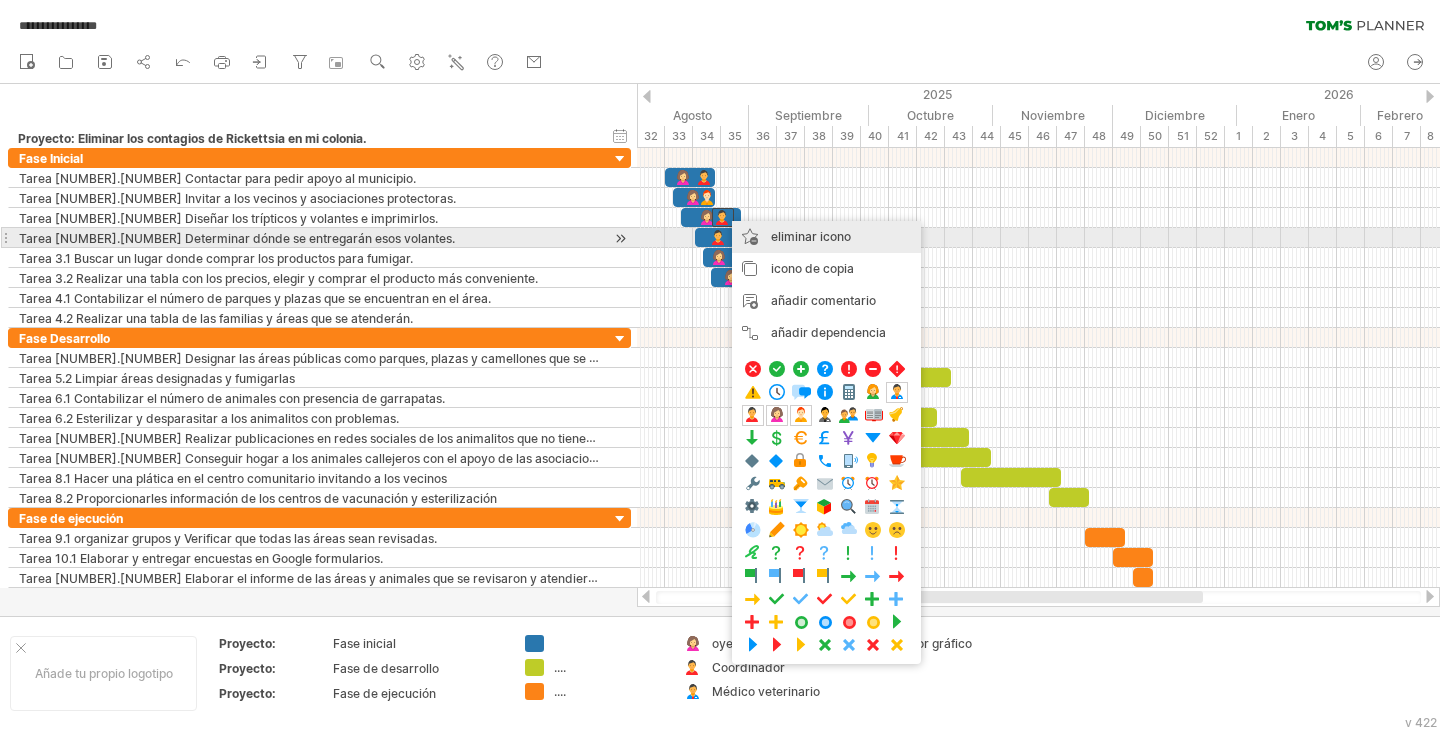 click on "eliminar icono eliminar elementos seleccionados" at bounding box center (826, 237) 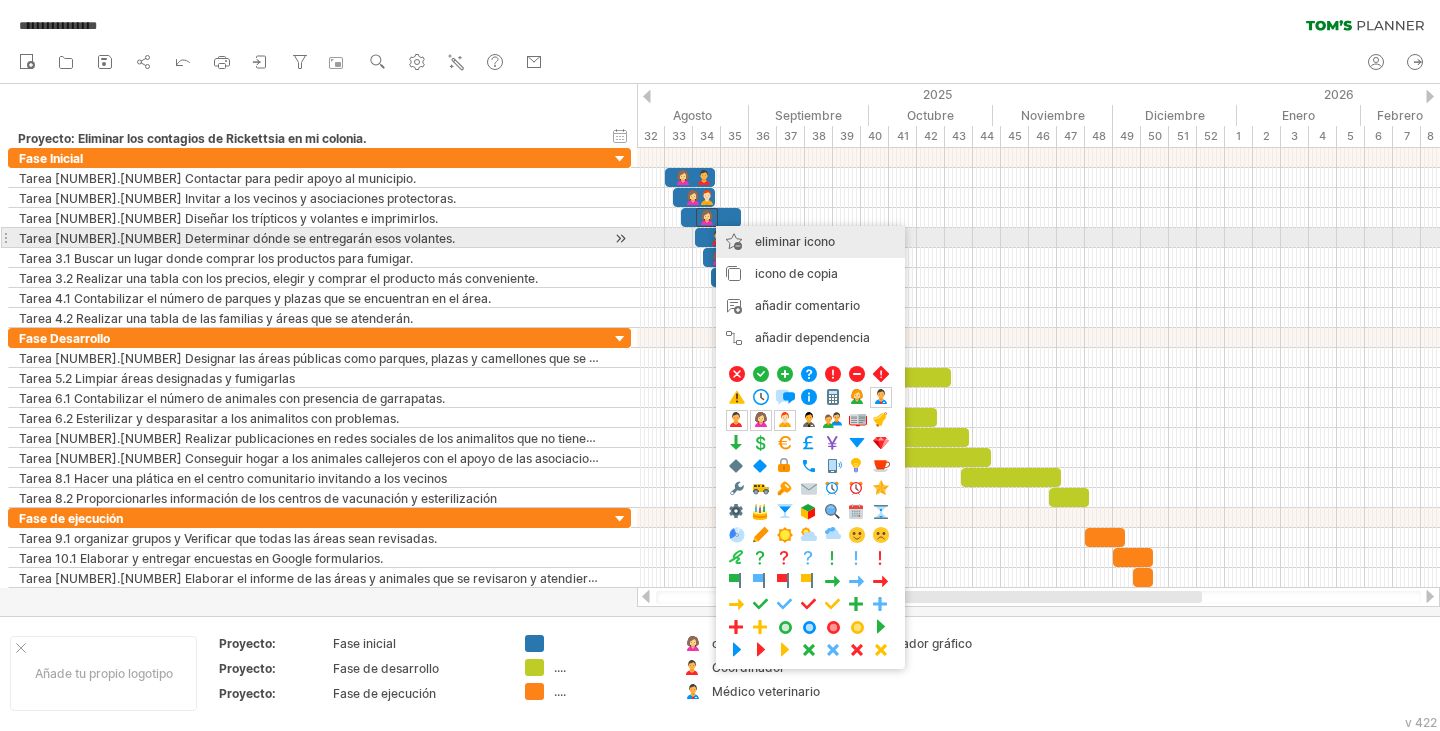 click on "eliminar icono" at bounding box center (795, 241) 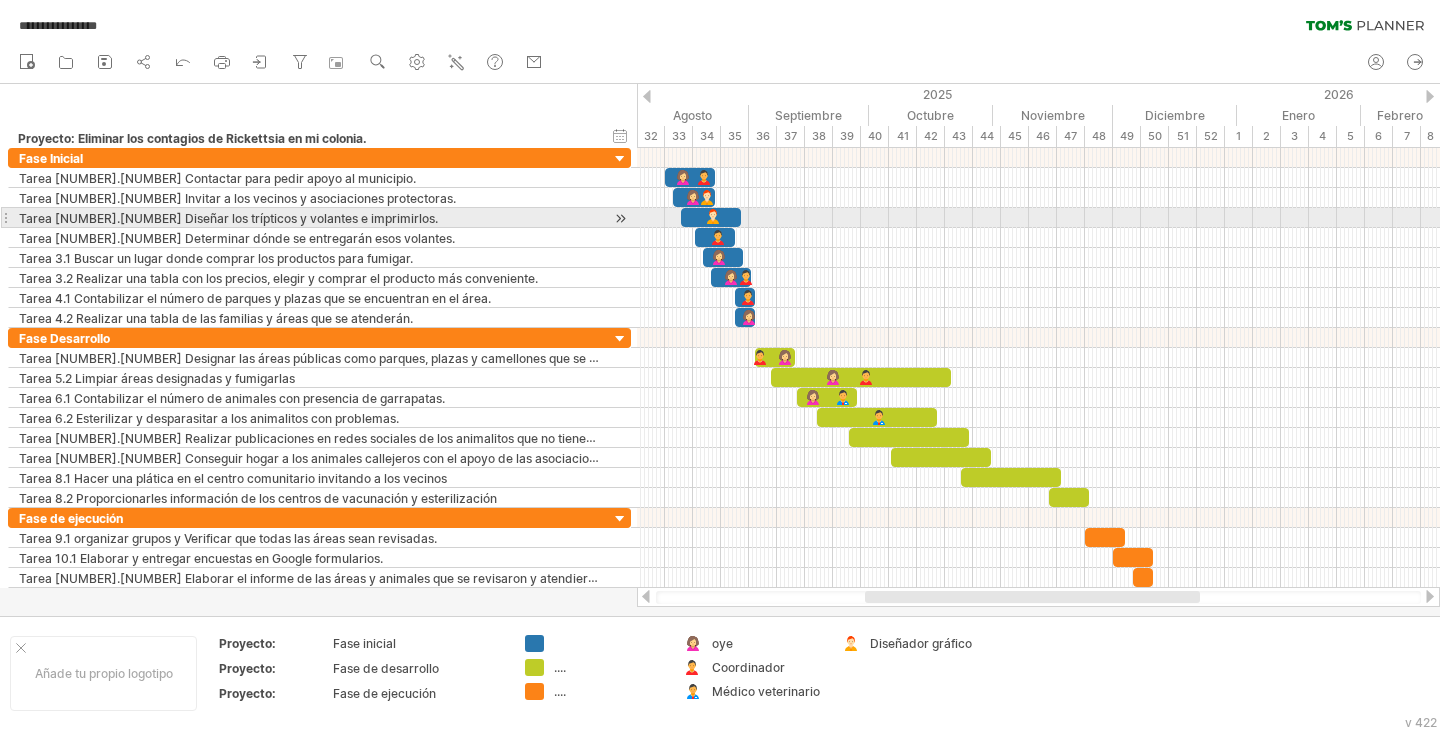 drag, startPoint x: 851, startPoint y: 645, endPoint x: 712, endPoint y: 215, distance: 451.90817 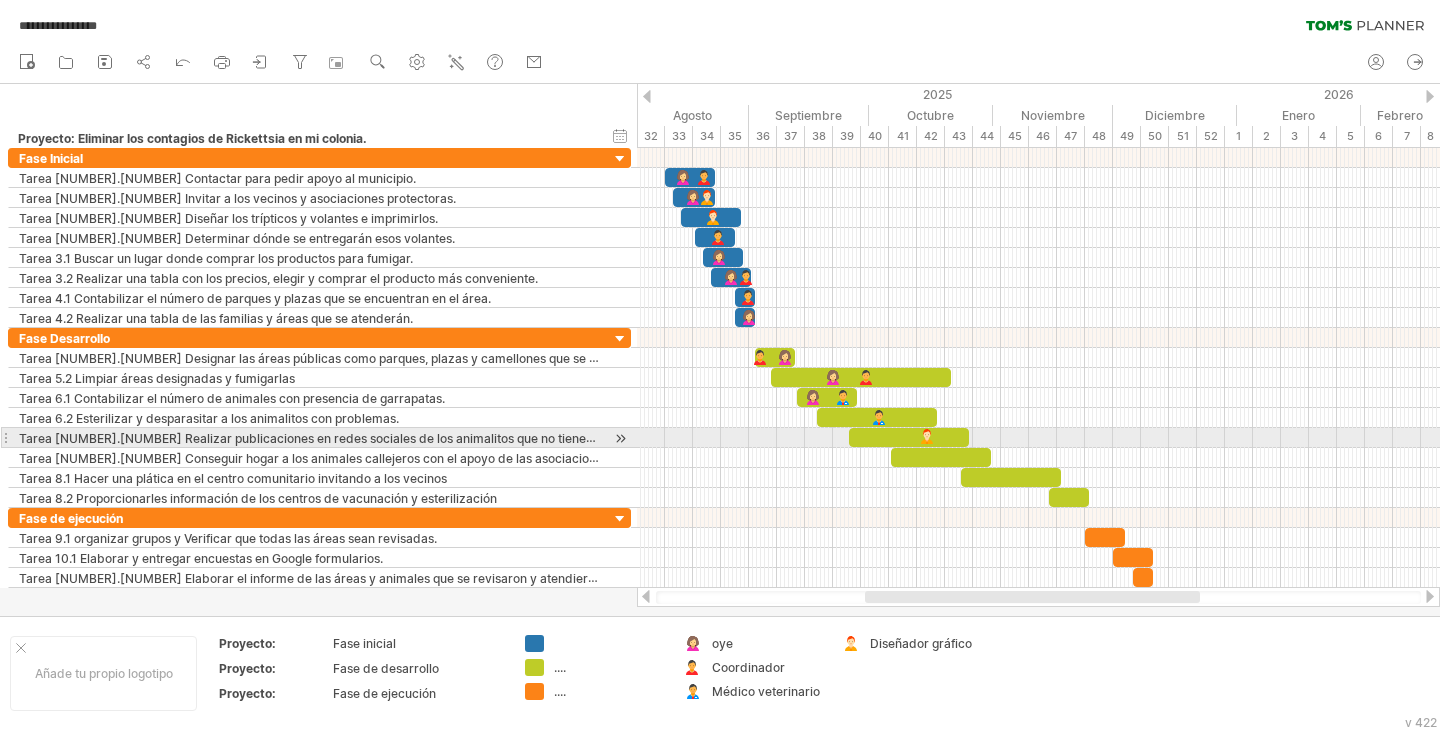 drag, startPoint x: 852, startPoint y: 643, endPoint x: 926, endPoint y: 429, distance: 226.43321 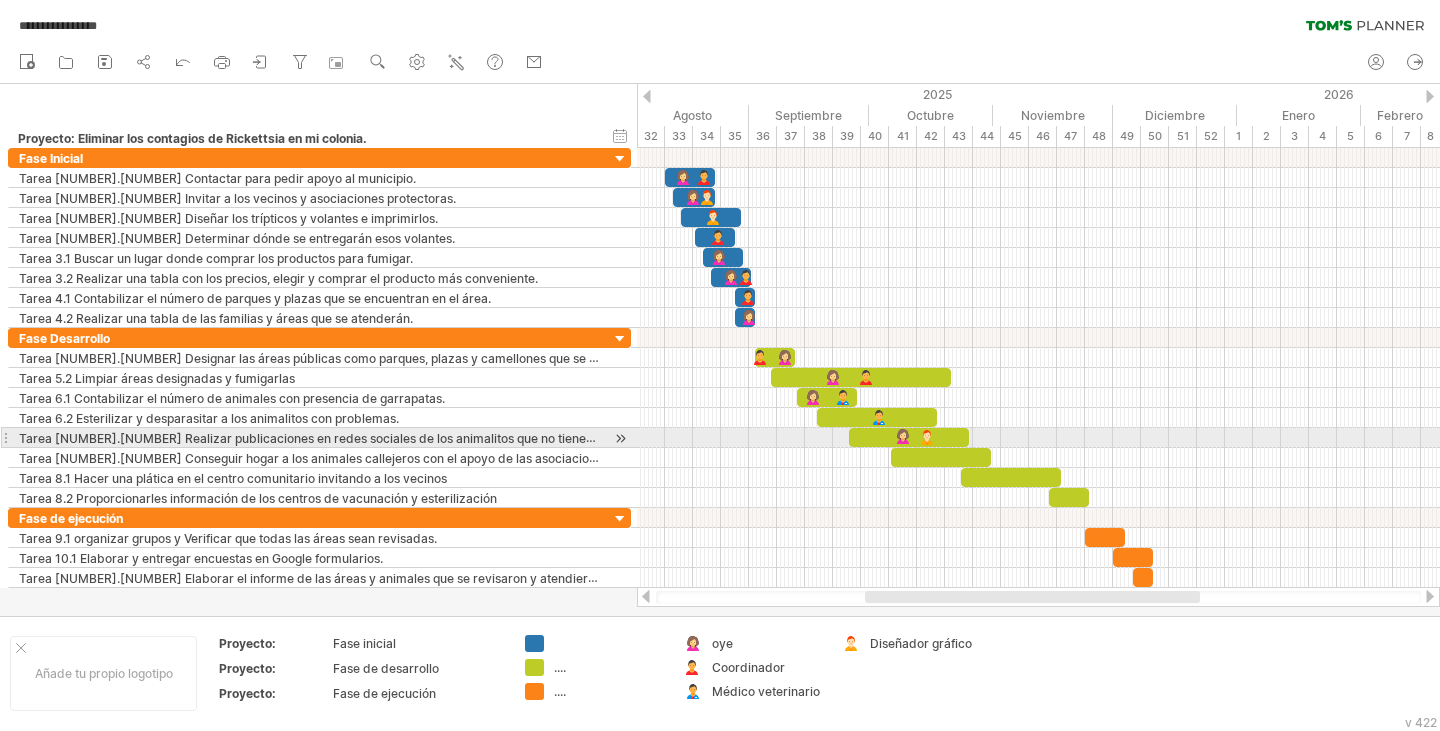 drag, startPoint x: 690, startPoint y: 643, endPoint x: 902, endPoint y: 433, distance: 298.4024 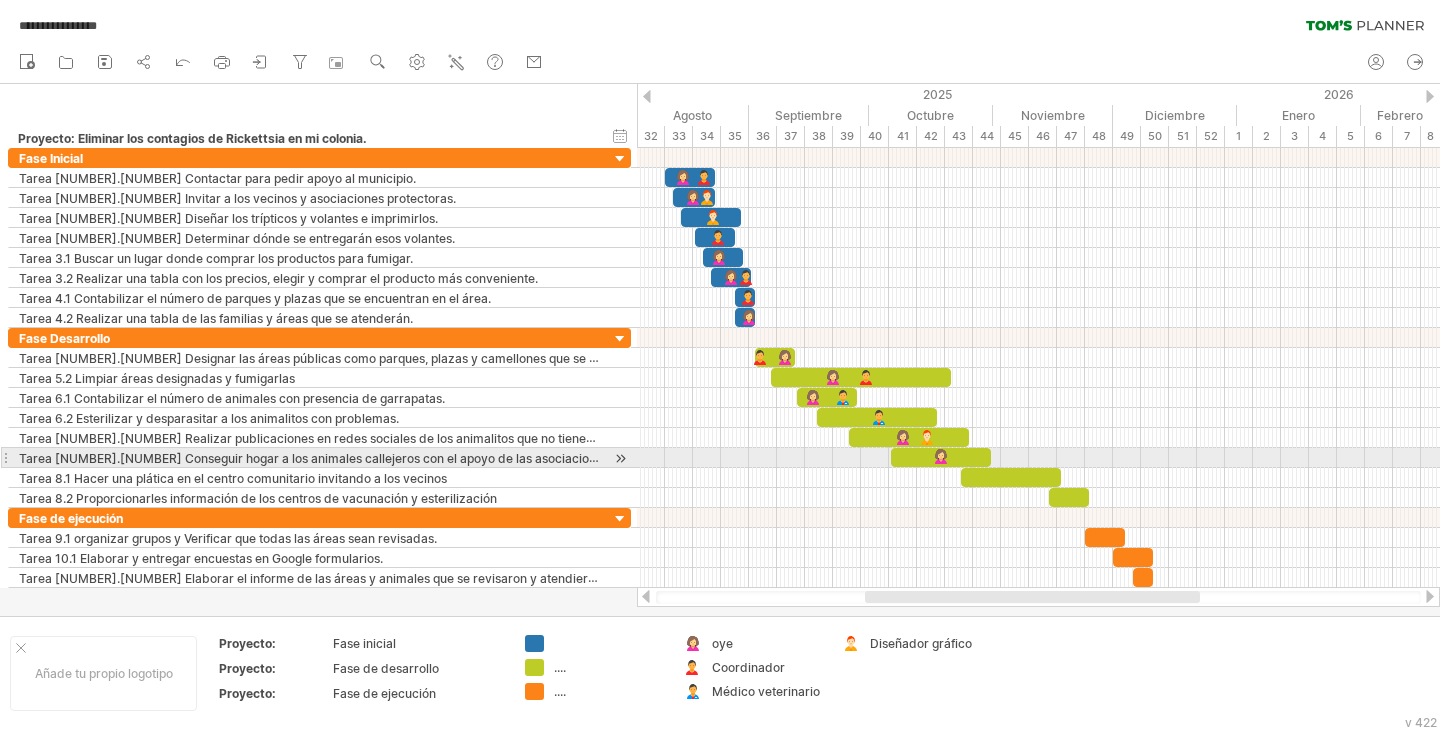 drag, startPoint x: 691, startPoint y: 643, endPoint x: 940, endPoint y: 454, distance: 312.6052 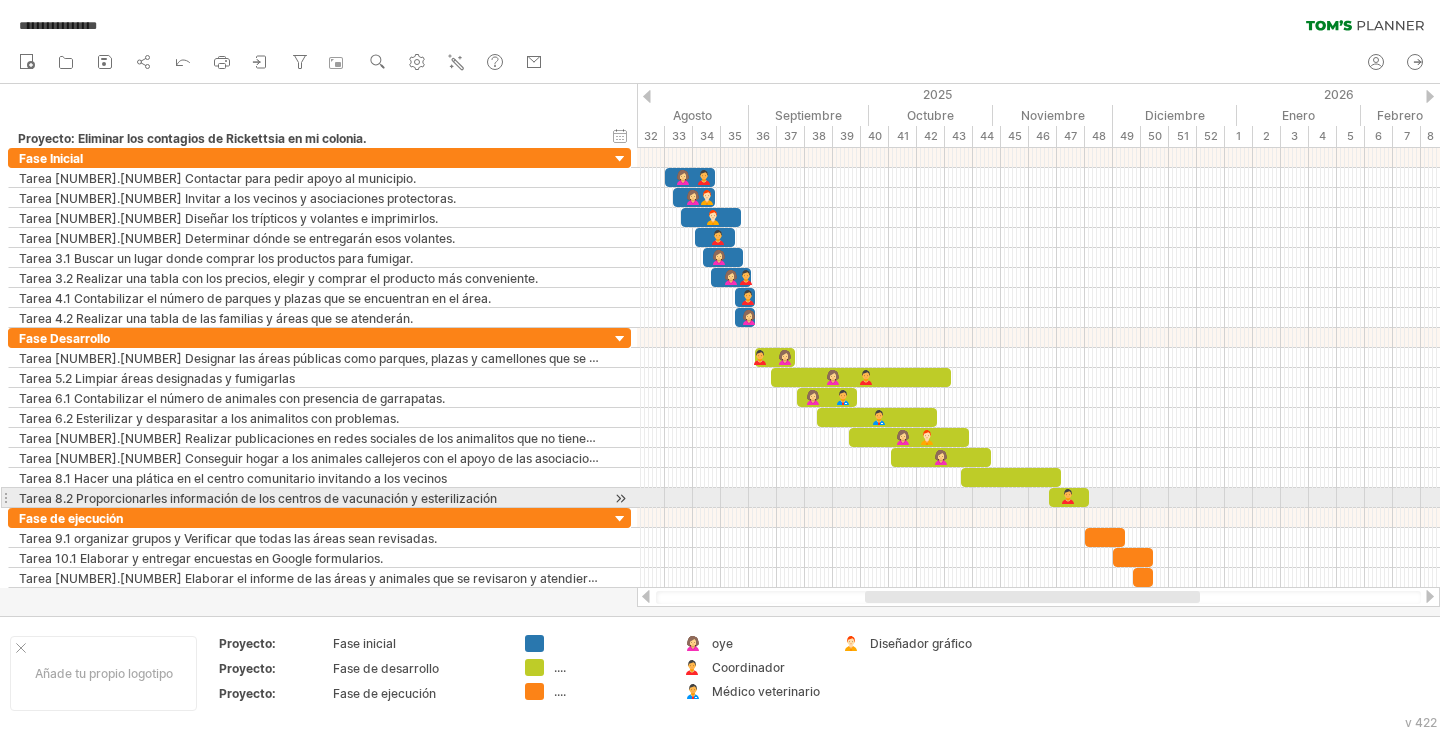 drag, startPoint x: 691, startPoint y: 667, endPoint x: 1068, endPoint y: 498, distance: 413.14645 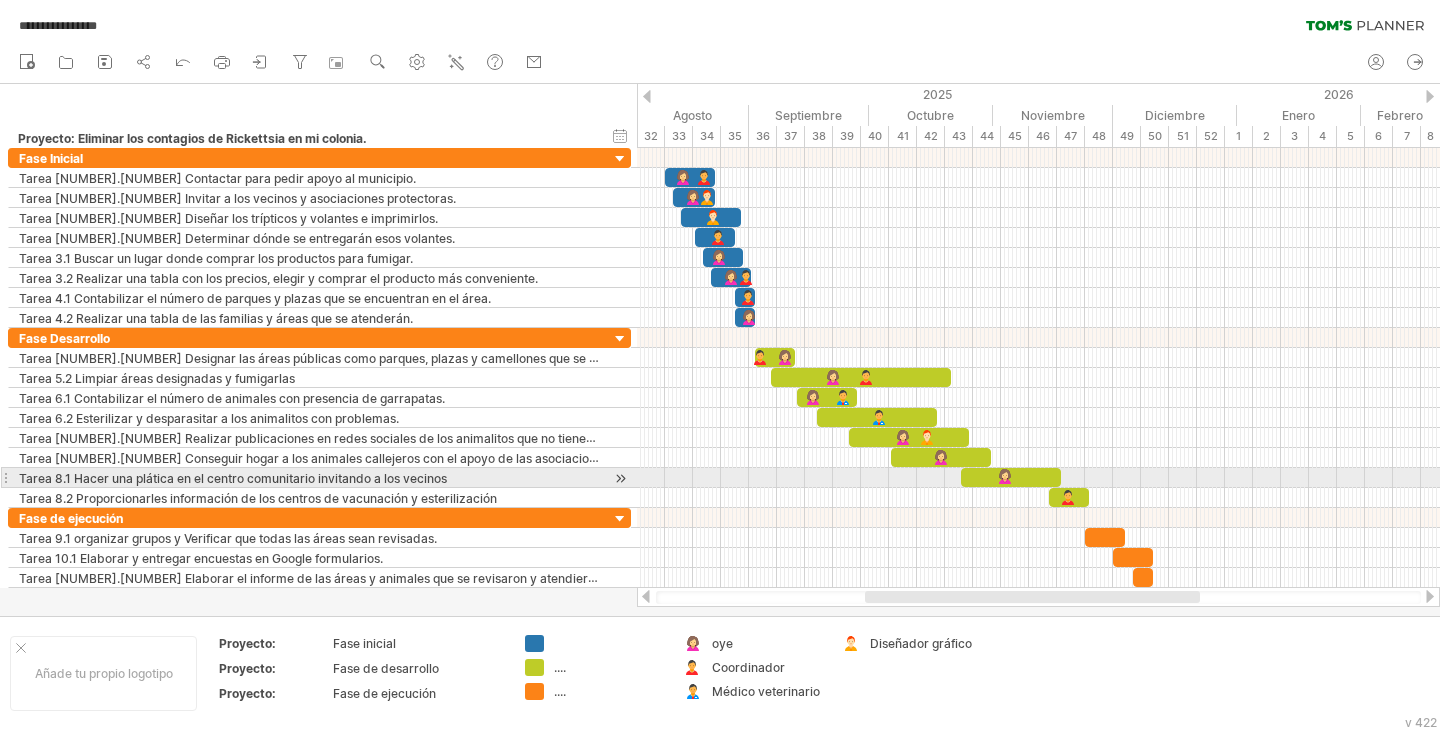 drag, startPoint x: 699, startPoint y: 645, endPoint x: 1005, endPoint y: 476, distance: 349.56686 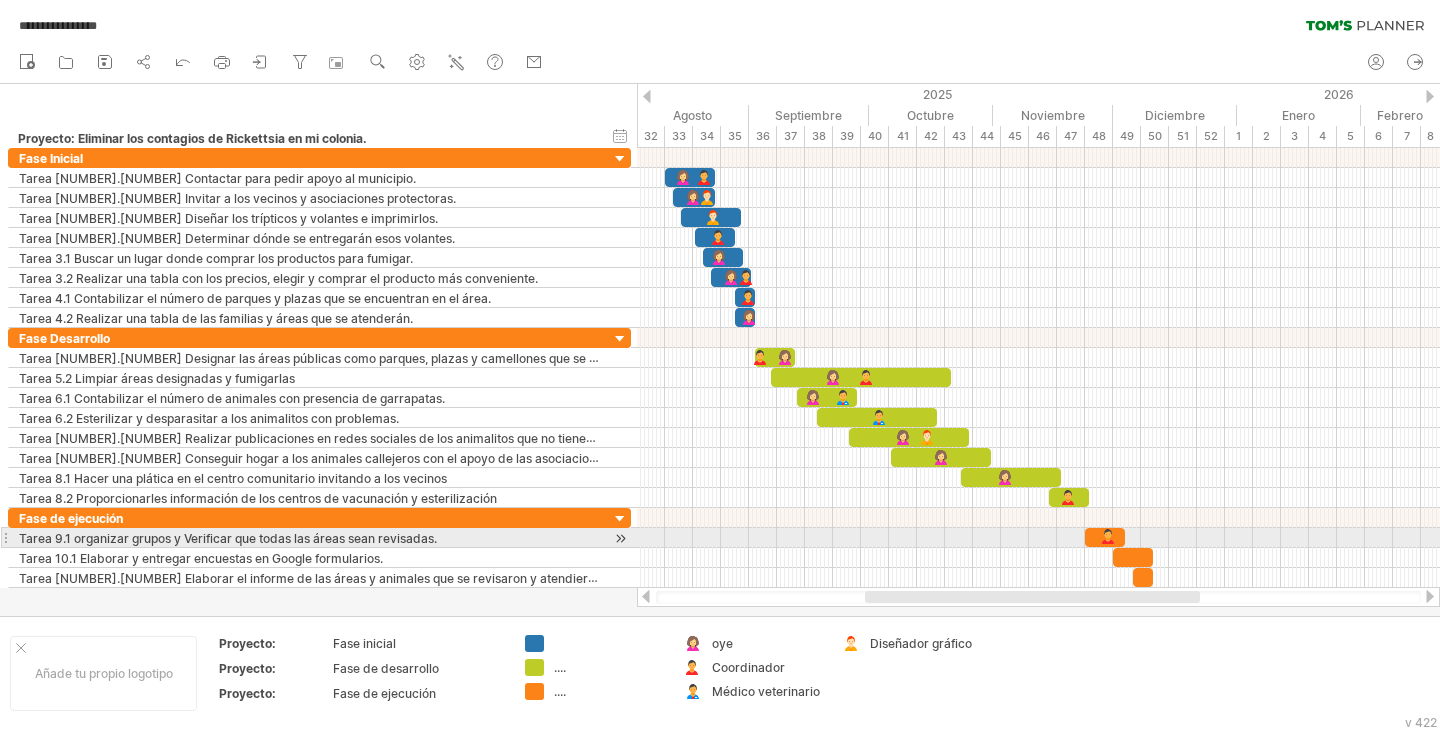 drag, startPoint x: 689, startPoint y: 664, endPoint x: 1108, endPoint y: 538, distance: 437.53516 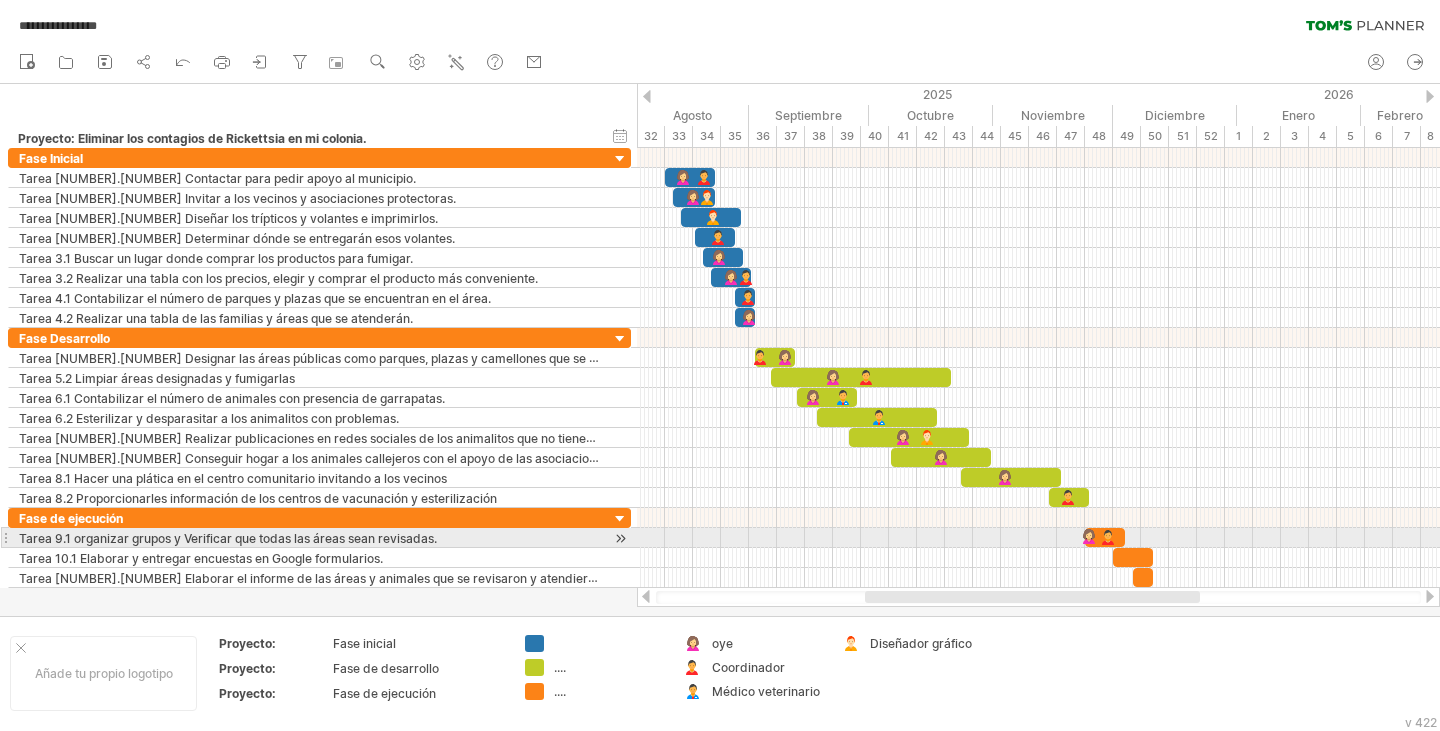 drag, startPoint x: 693, startPoint y: 641, endPoint x: 1089, endPoint y: 537, distance: 409.42886 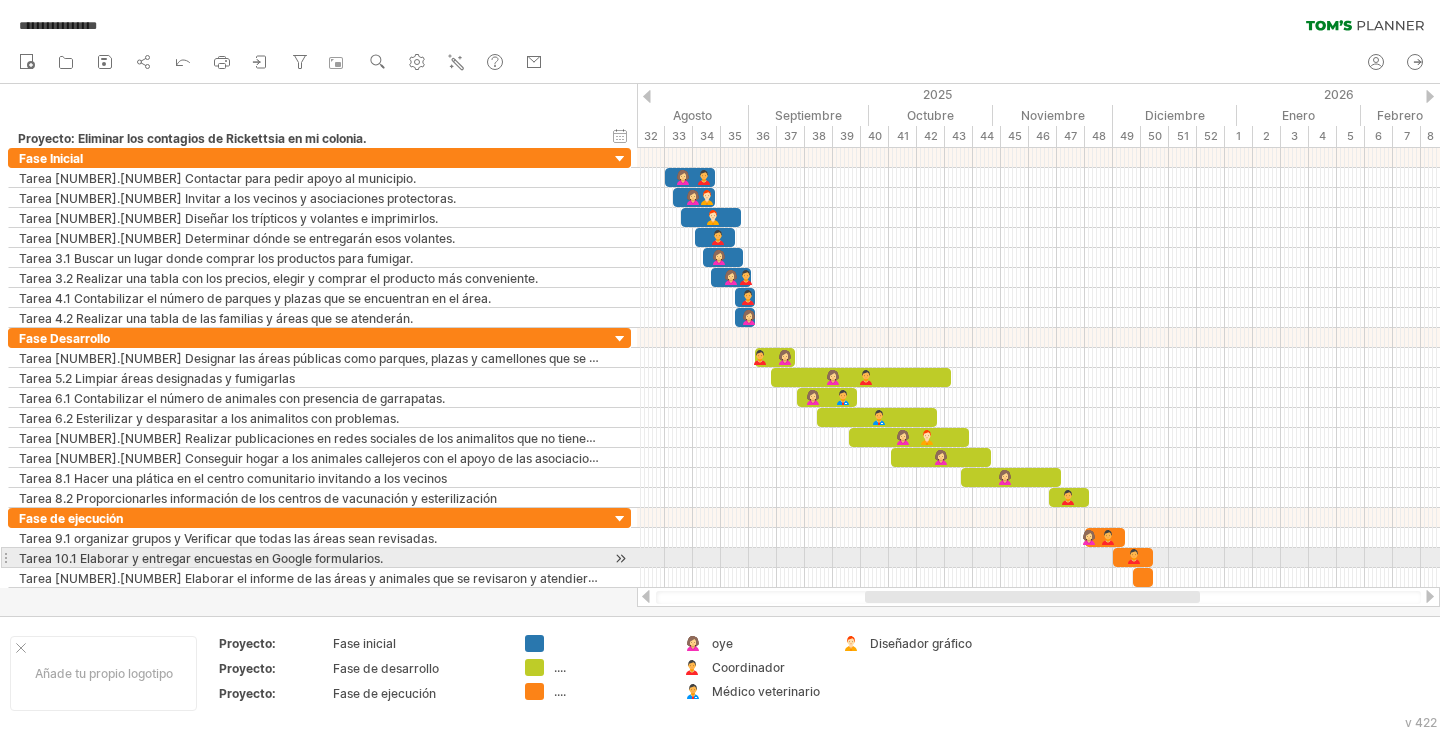 drag, startPoint x: 694, startPoint y: 663, endPoint x: 1134, endPoint y: 554, distance: 453.3001 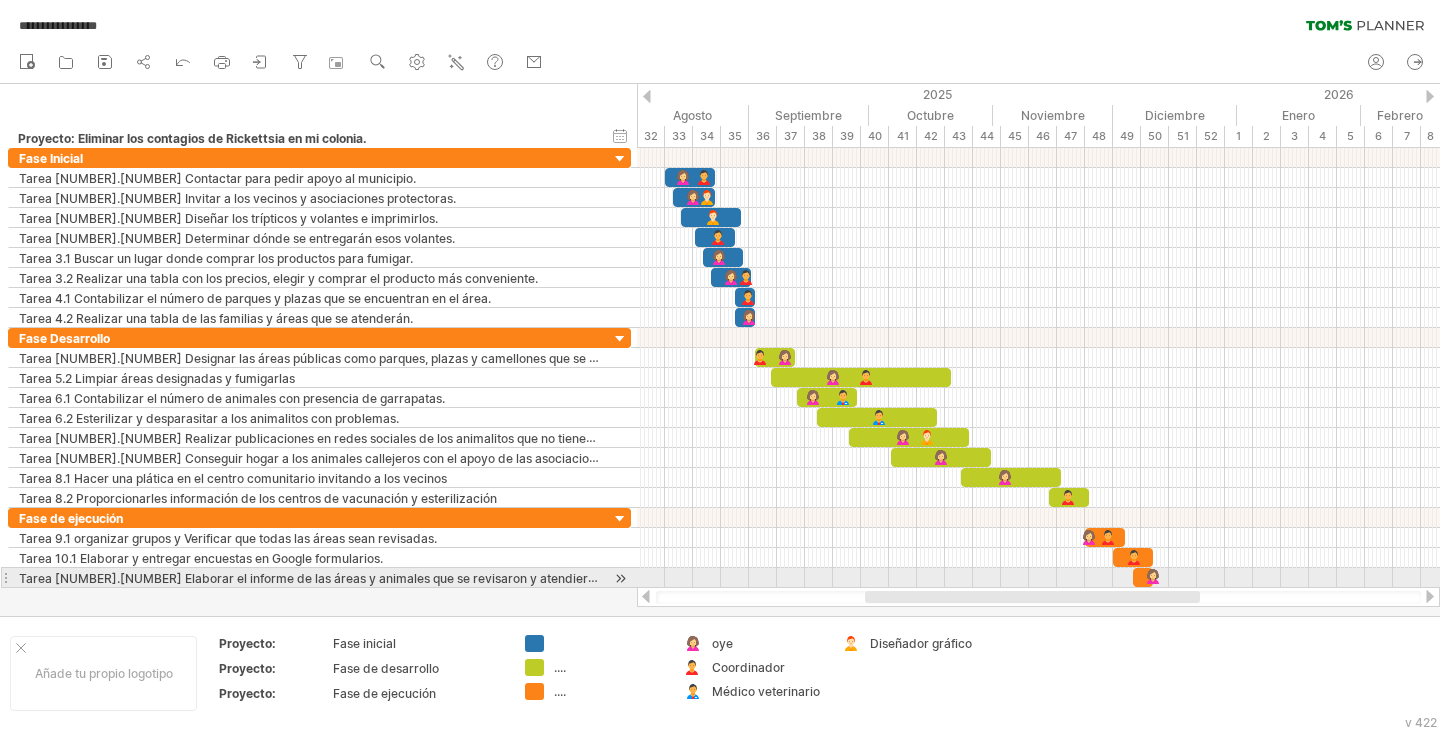 drag, startPoint x: 695, startPoint y: 643, endPoint x: 1153, endPoint y: 583, distance: 461.91342 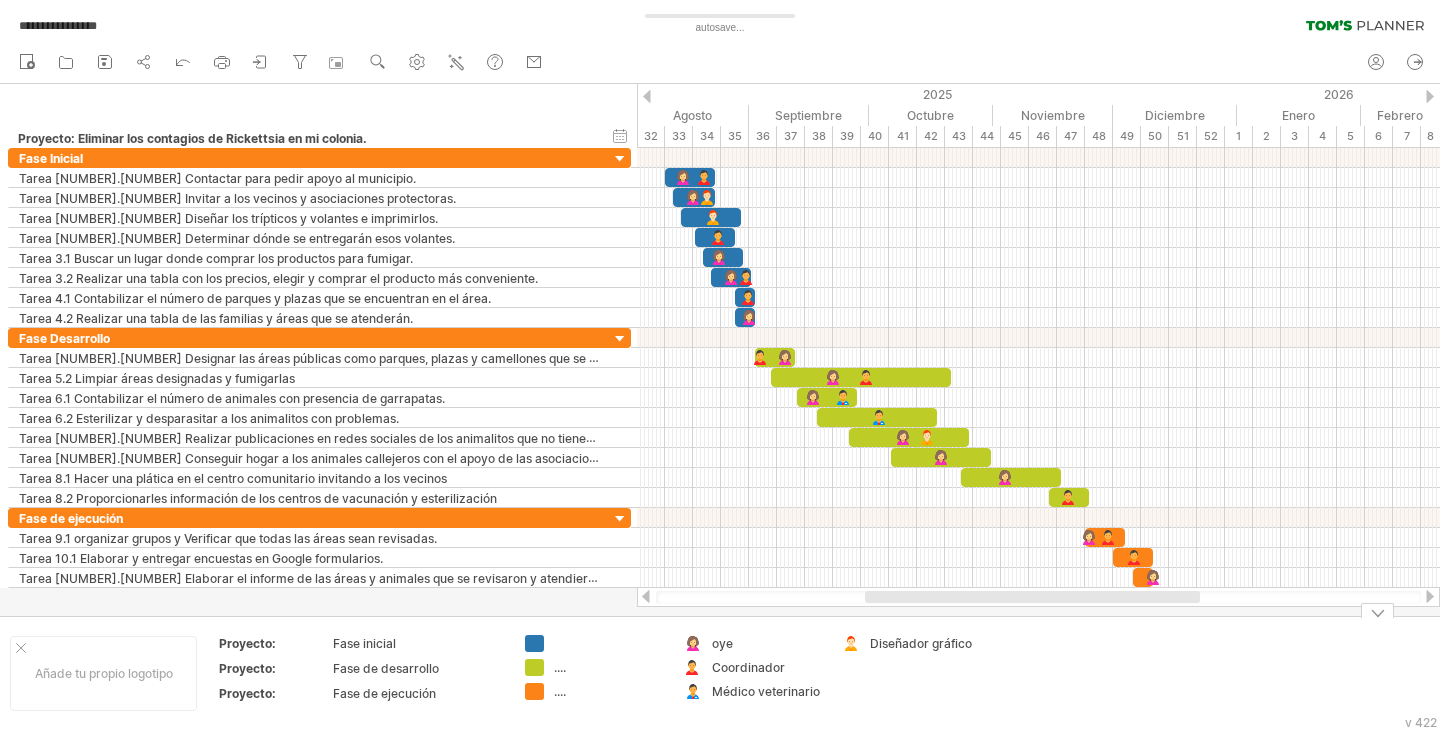 click on "Añade tu propio logotipo Proyecto: Fase inicial Proyecto: Fase de desarrollo Proyecto: Fase de ejecución   .... .... oye Coordinador Médico veterinario Diseñador gráfico" at bounding box center (50000, 673) 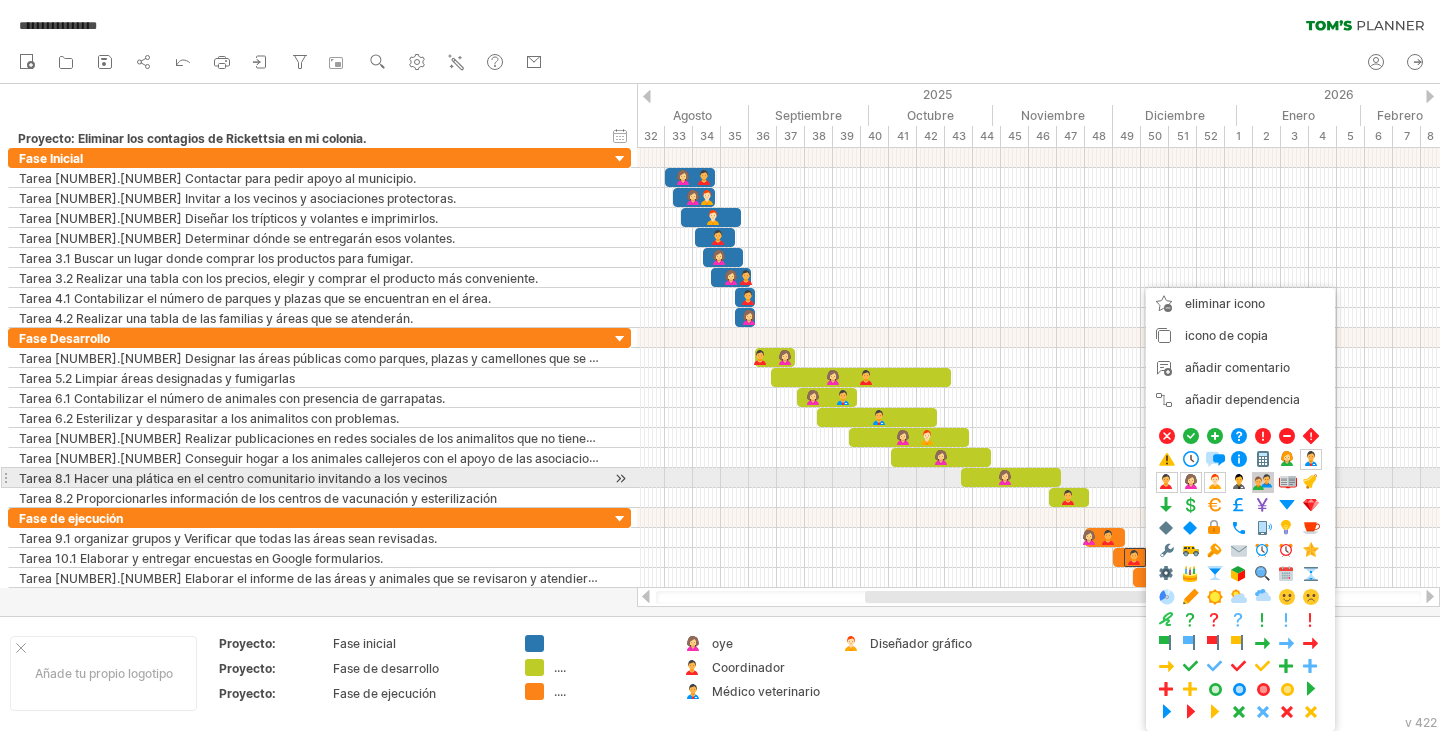 click at bounding box center (1263, 482) 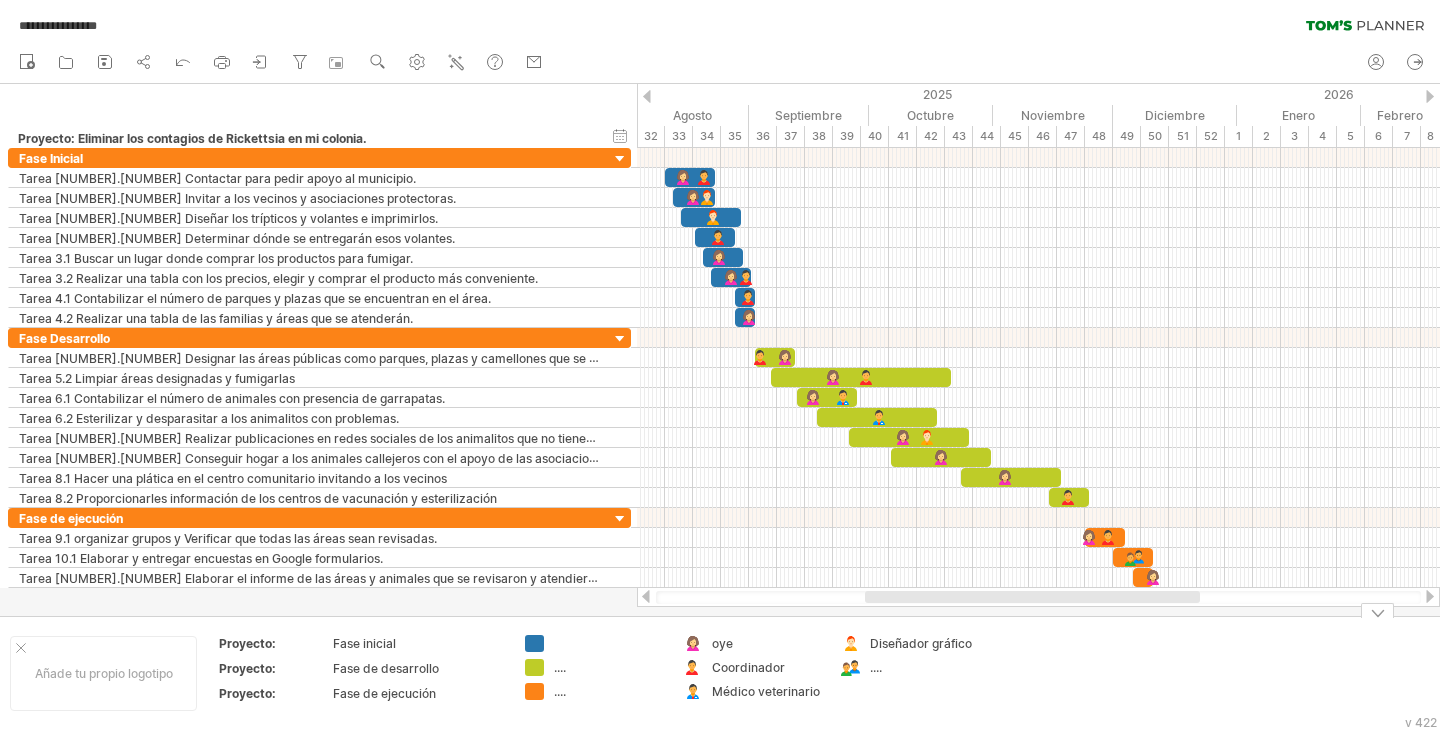 click on "...." at bounding box center [924, 667] 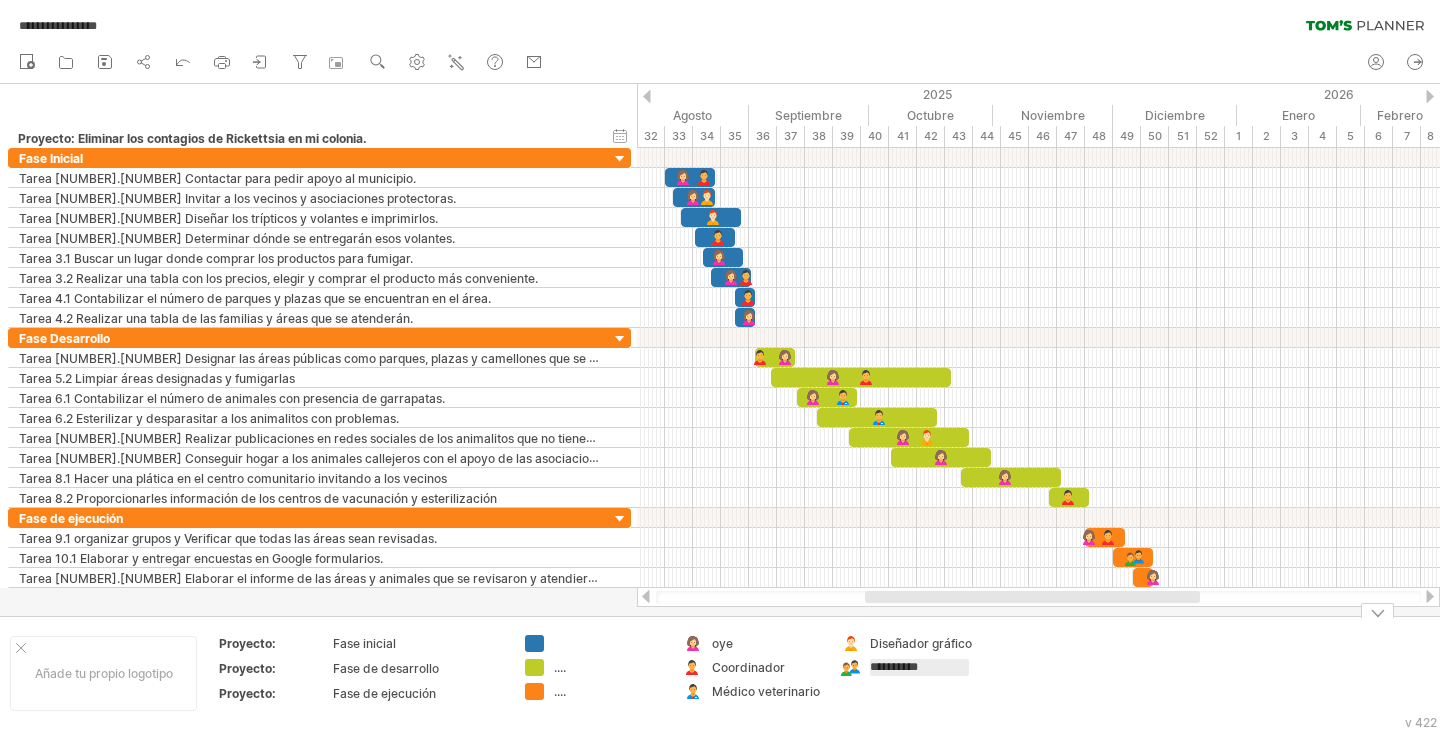 type on "**********" 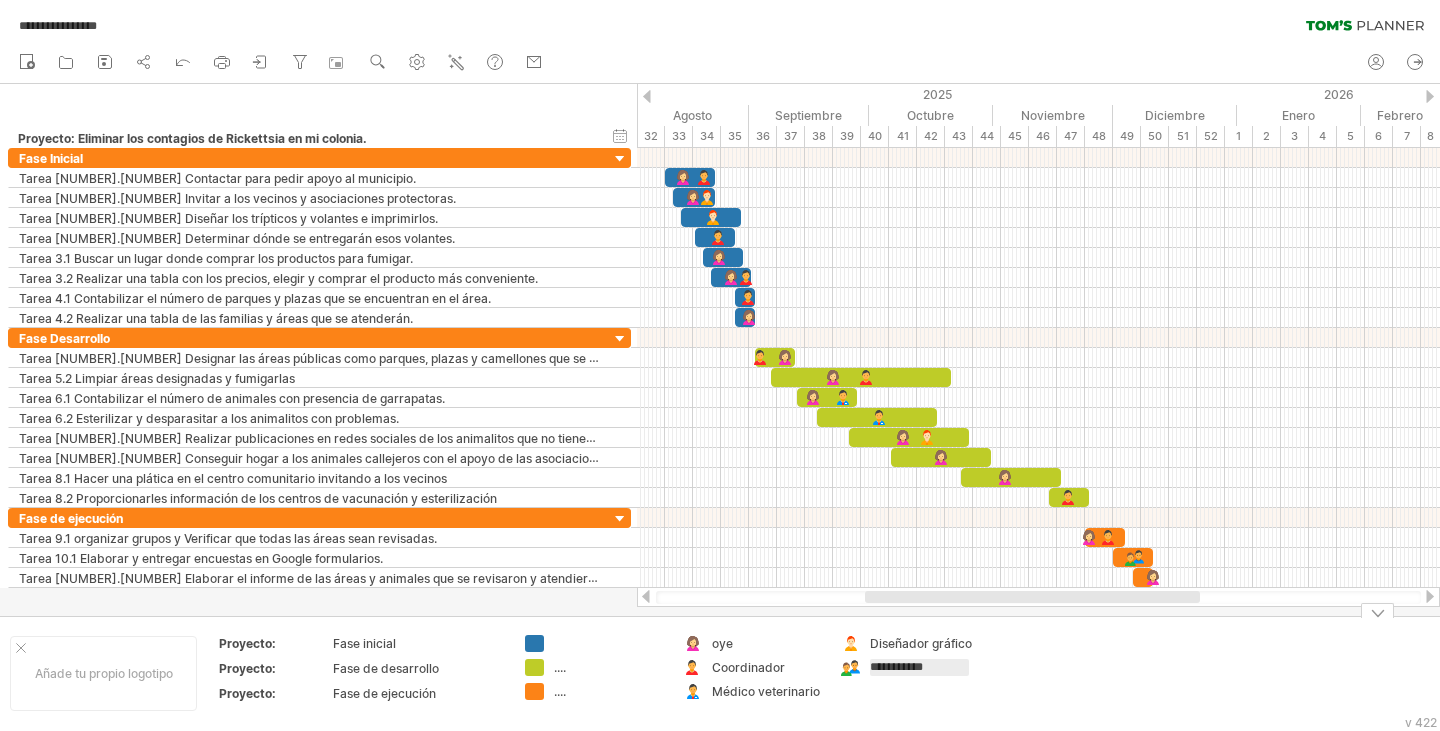 click on "**********" at bounding box center [910, 673] 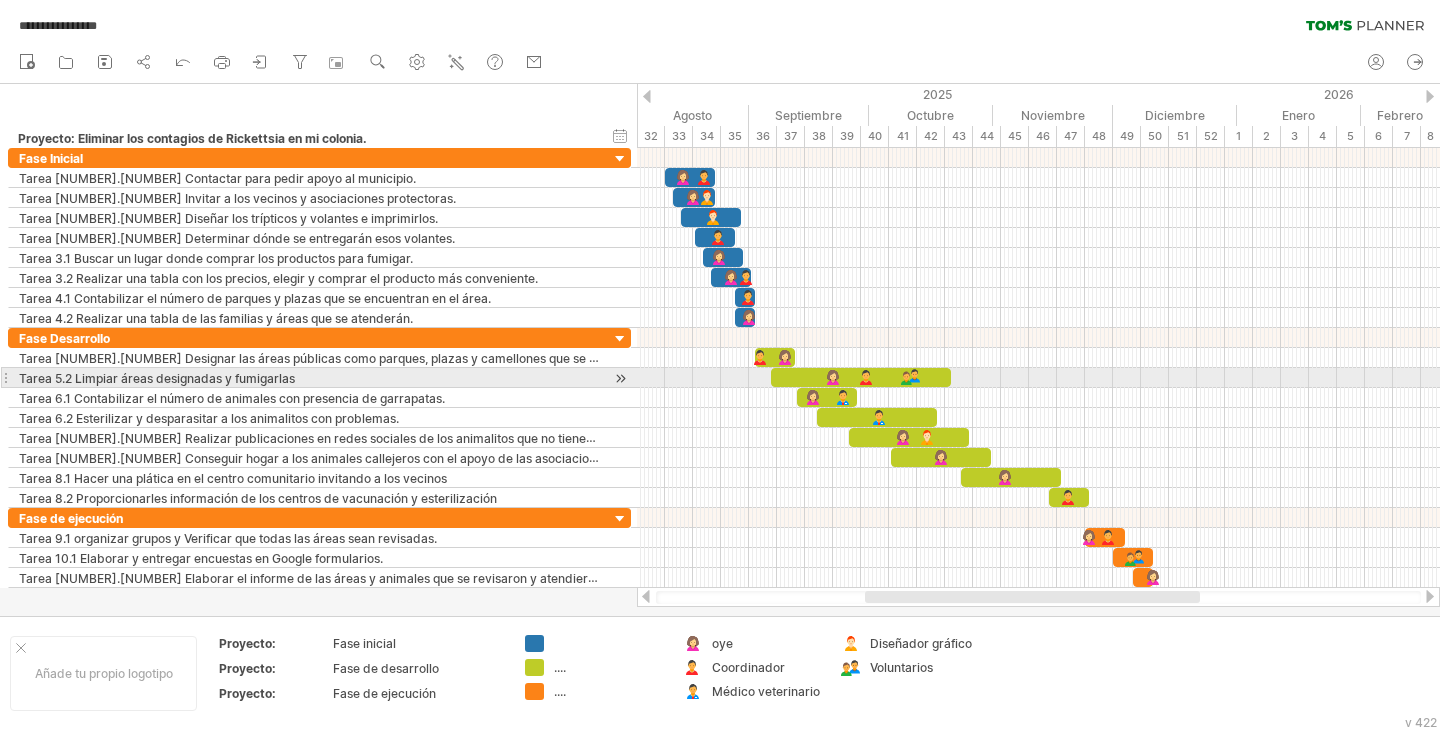 drag, startPoint x: 844, startPoint y: 666, endPoint x: 910, endPoint y: 375, distance: 298.3907 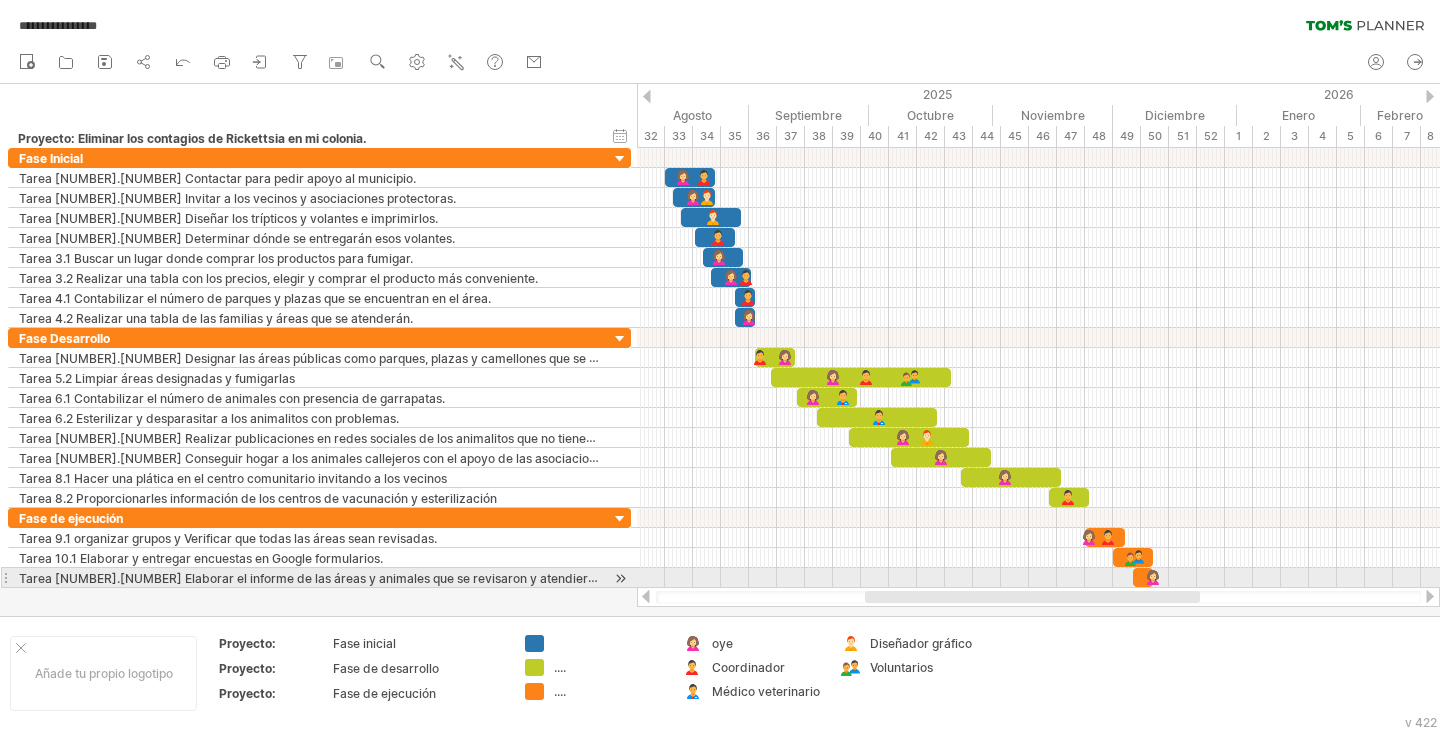 drag, startPoint x: 889, startPoint y: 663, endPoint x: 894, endPoint y: 574, distance: 89.140335 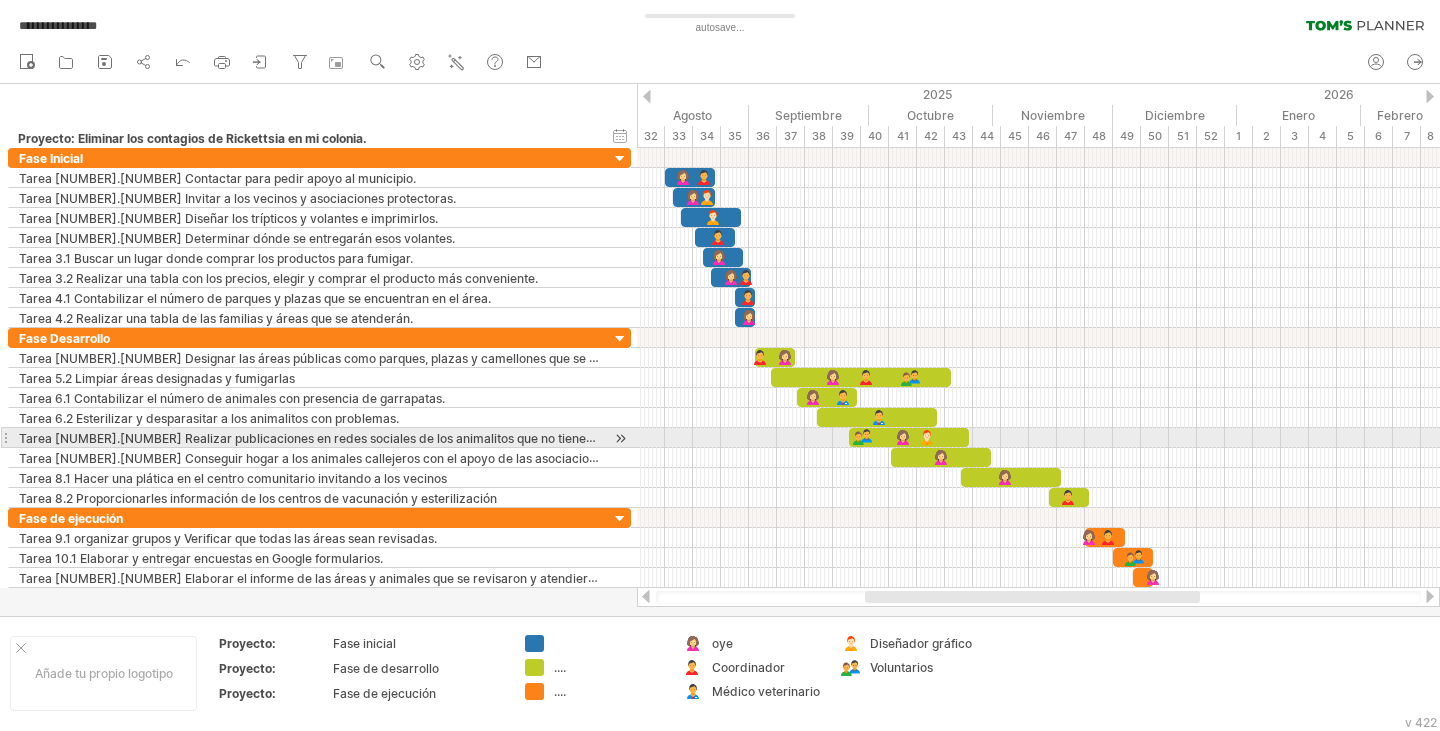 drag, startPoint x: 850, startPoint y: 665, endPoint x: 862, endPoint y: 437, distance: 228.31557 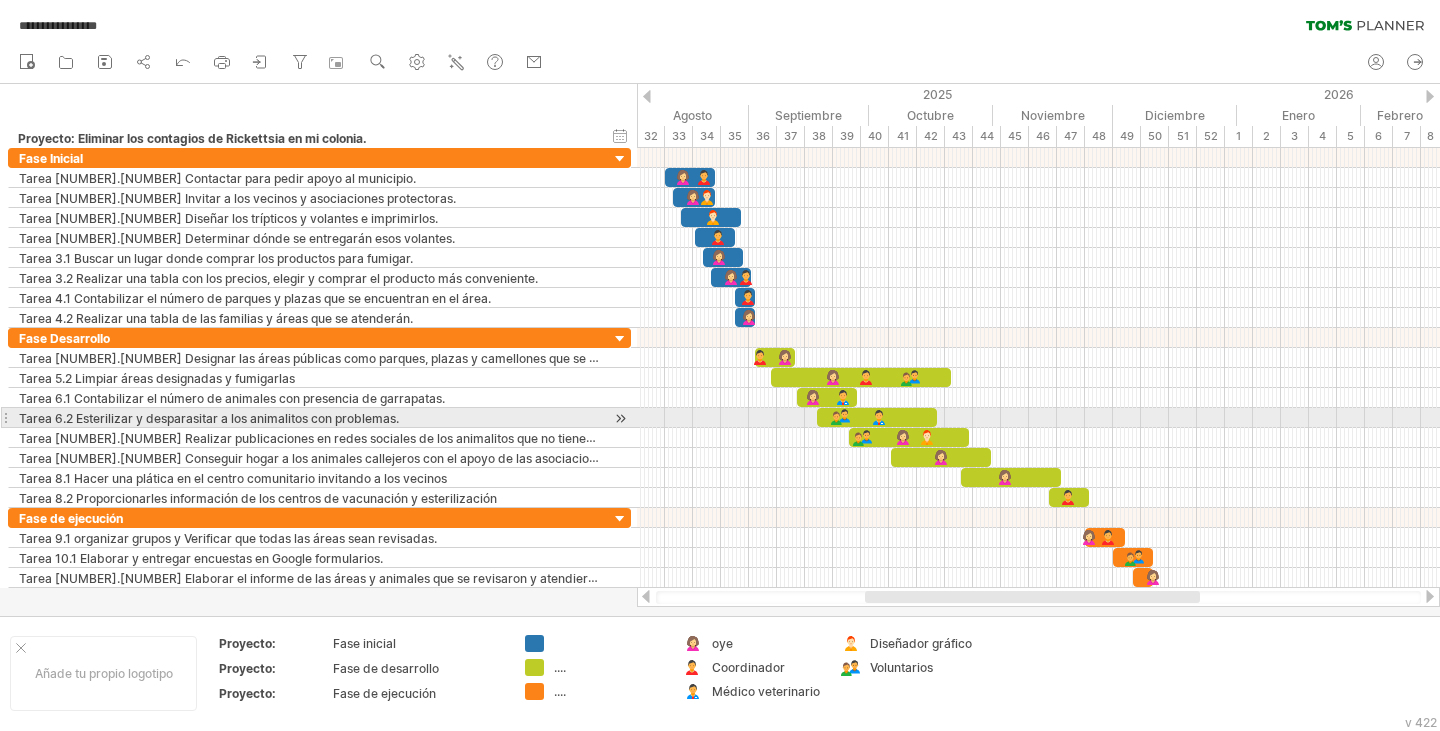 drag, startPoint x: 852, startPoint y: 667, endPoint x: 840, endPoint y: 418, distance: 249.28899 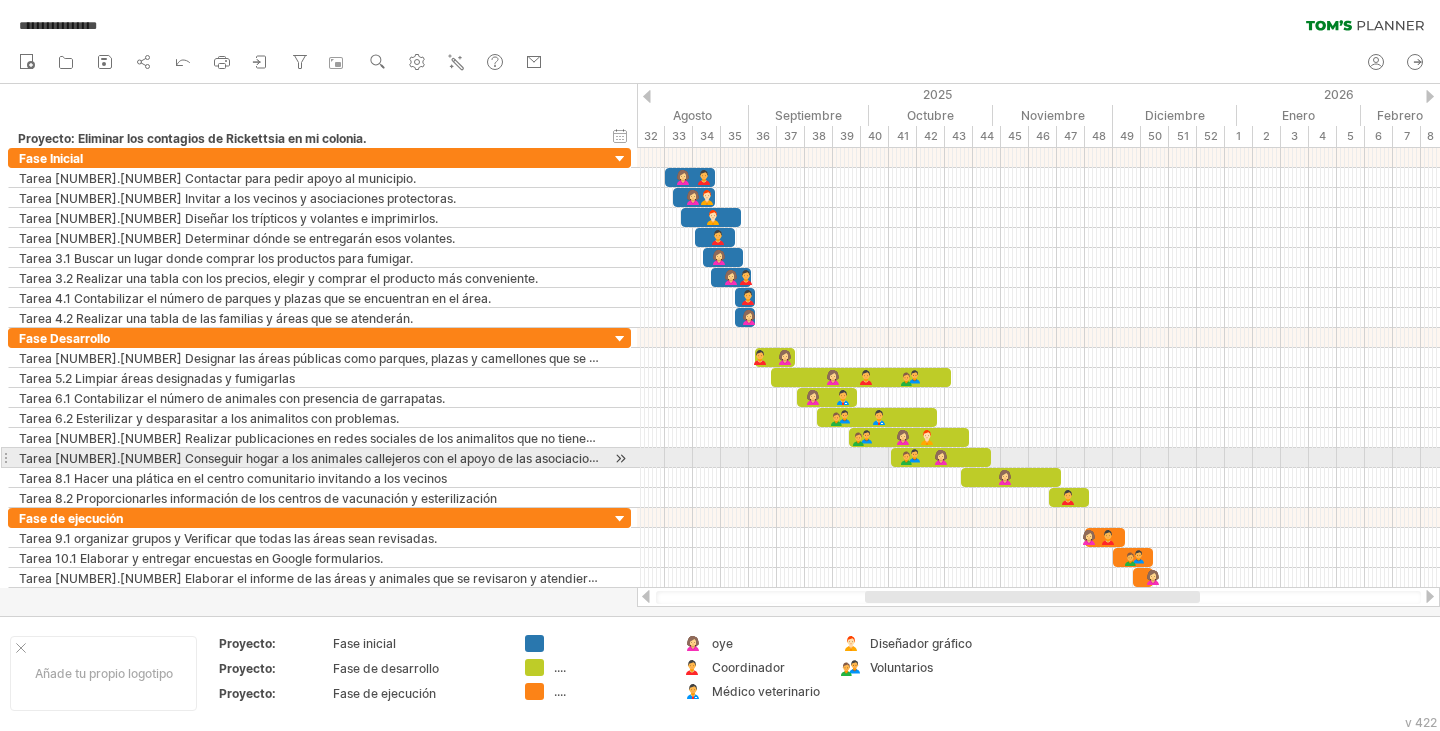 drag, startPoint x: 847, startPoint y: 660, endPoint x: 910, endPoint y: 458, distance: 211.59631 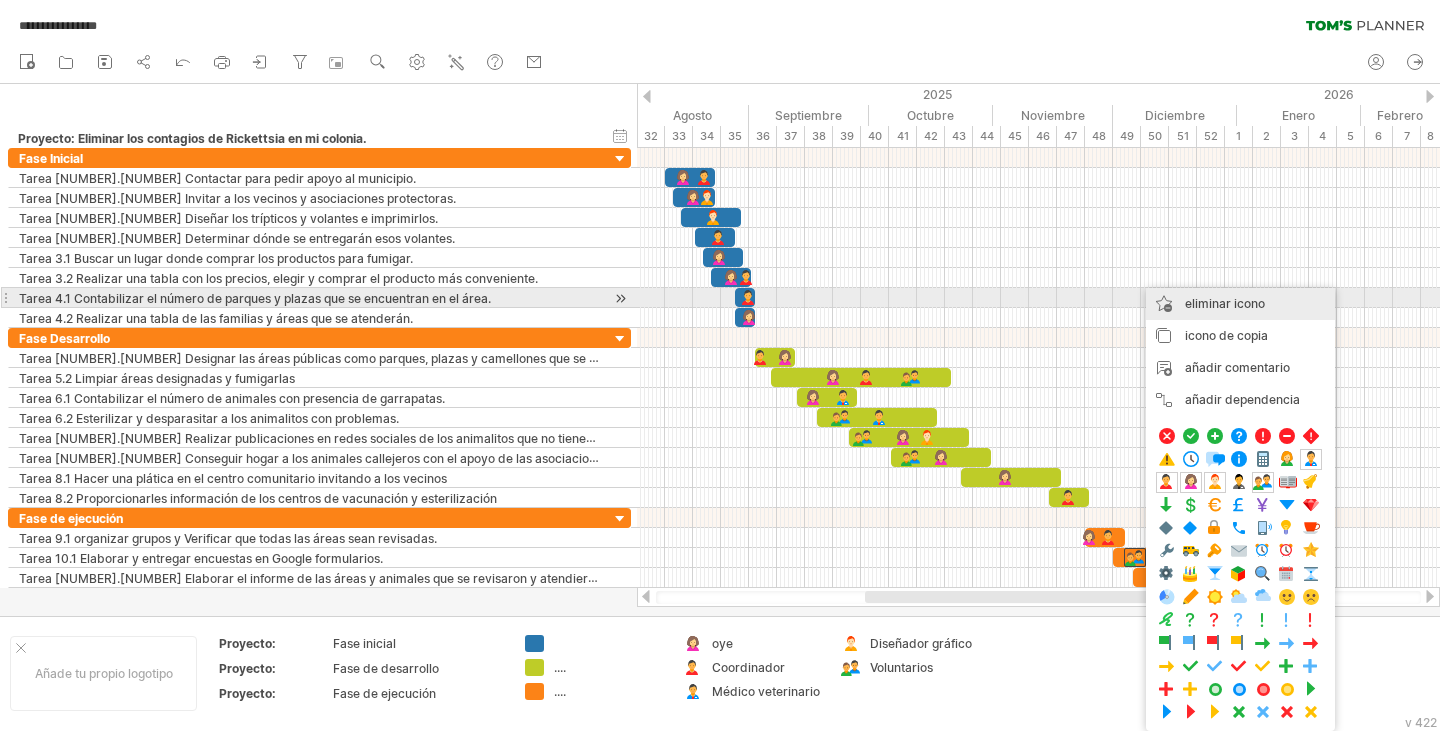 click on "eliminar icono" at bounding box center (1225, 303) 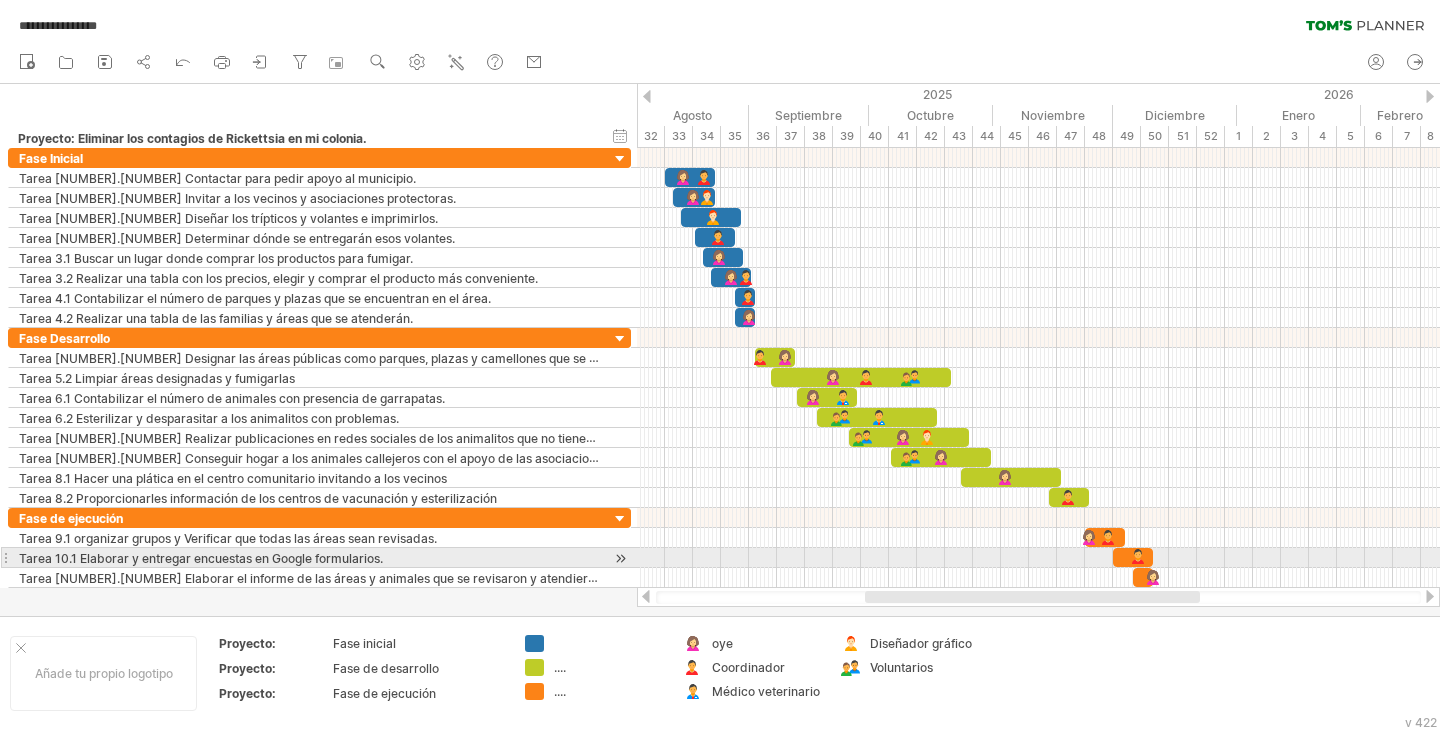 drag, startPoint x: 690, startPoint y: 668, endPoint x: 1139, endPoint y: 559, distance: 462.04114 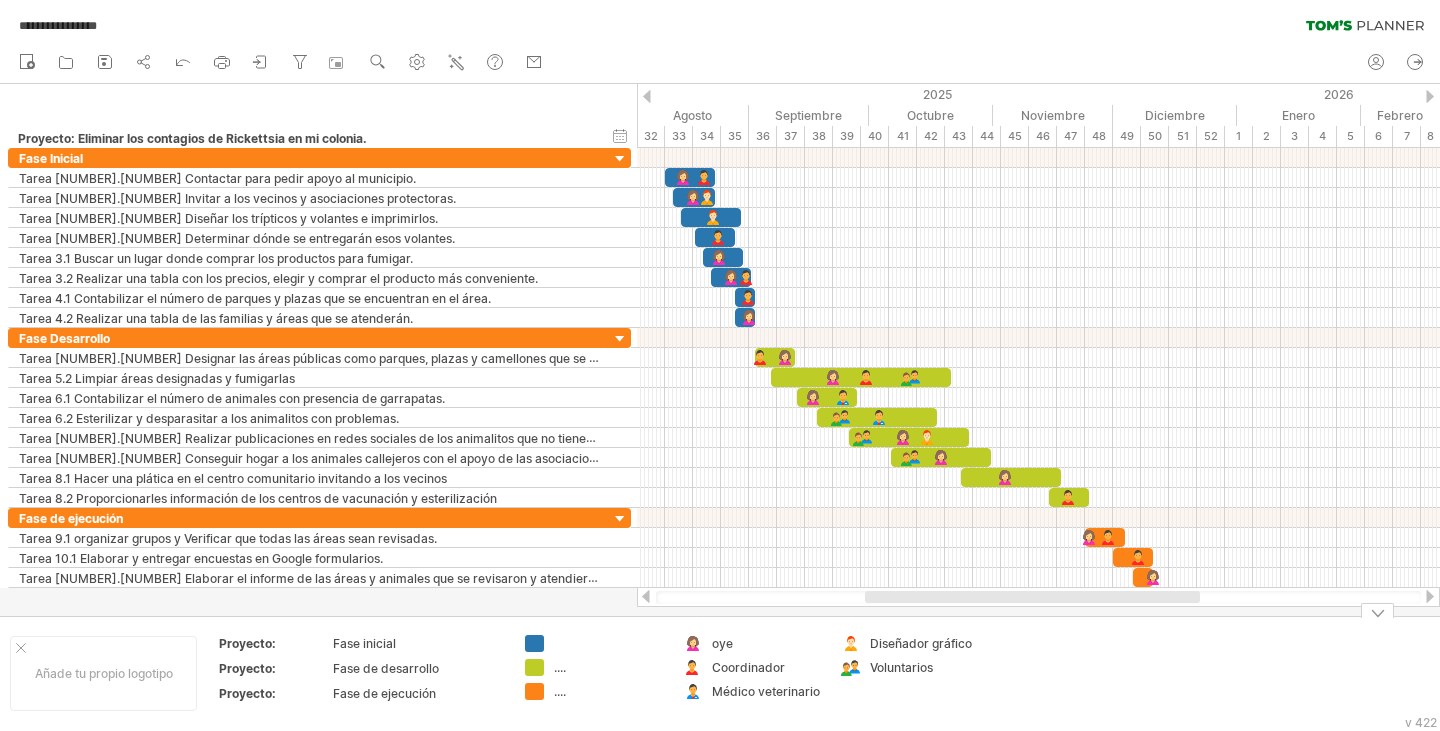 click on "Añade tu propio logotipo Proyecto: Fase inicial Proyecto: Fase de desarrollo Proyecto: Fase de ejecución   .... .... oye Coordinador Médico veterinario Diseñador gráfico Voluntarios" at bounding box center [50000, 673] 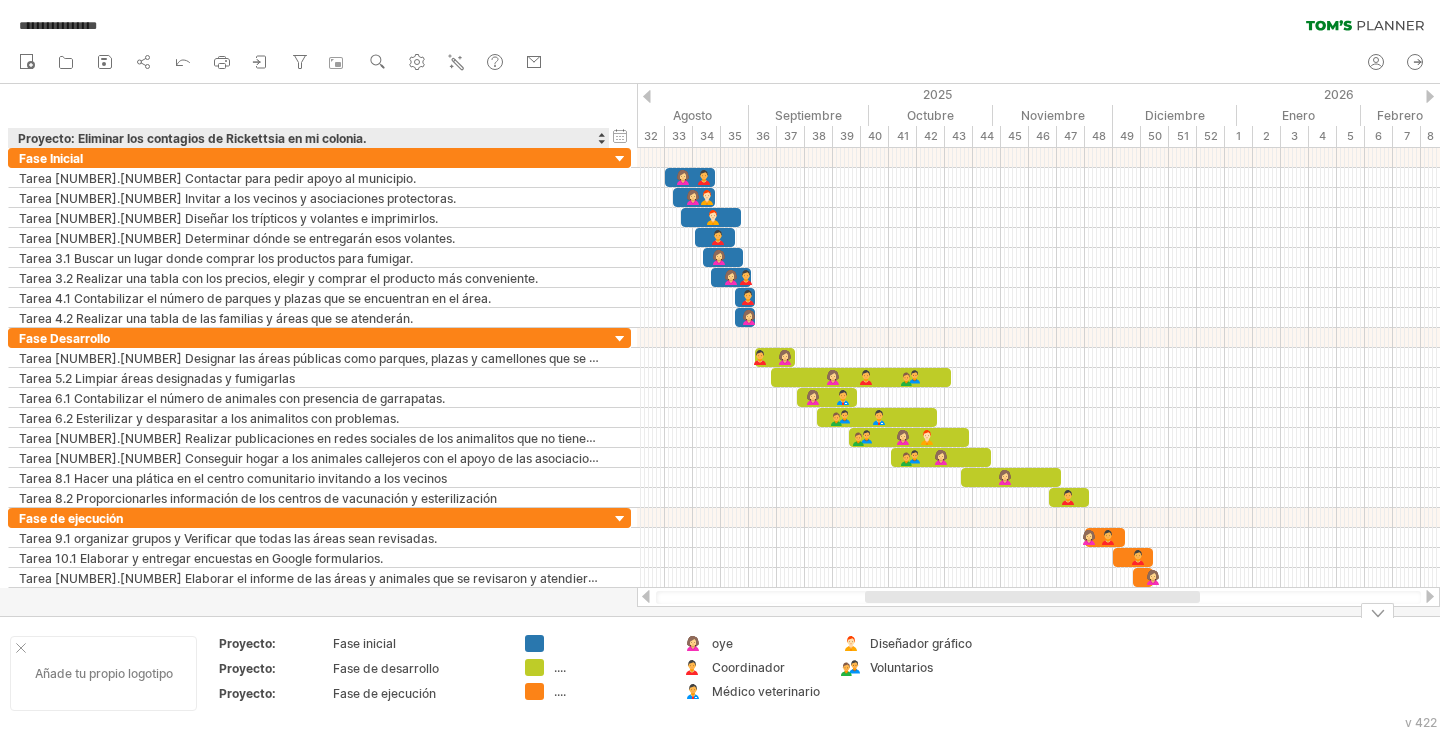 click on "Añade tu propio logotipo" at bounding box center [103, 673] 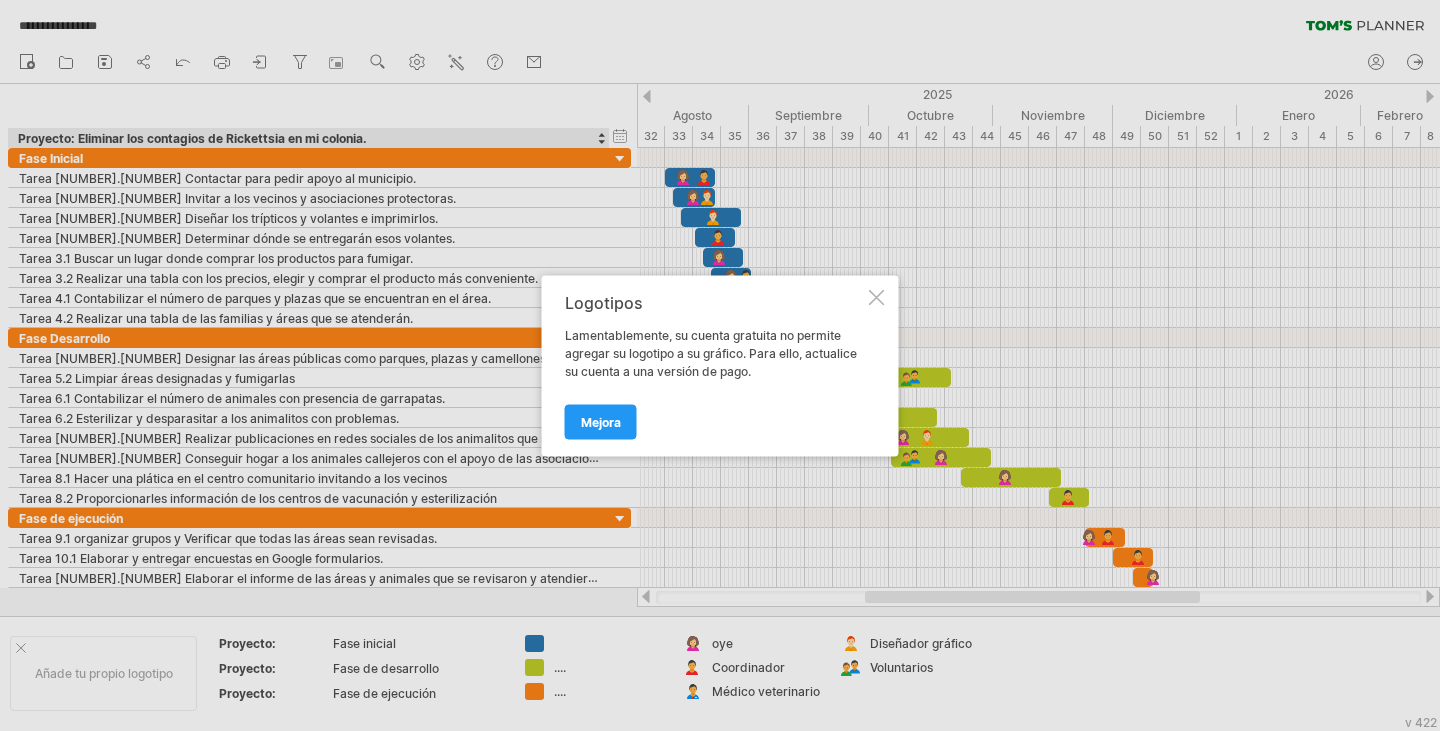 click at bounding box center (877, 297) 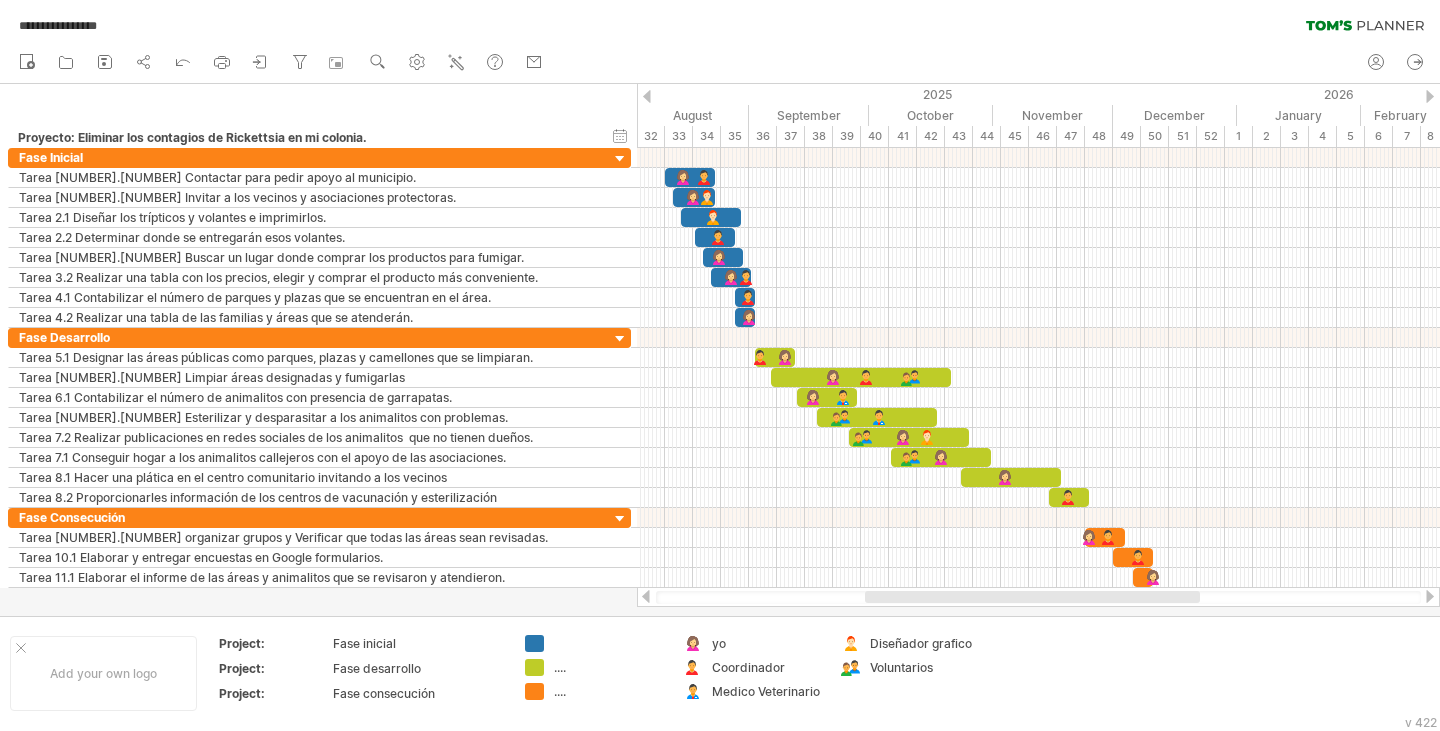 click on "**********" at bounding box center [720, 21] 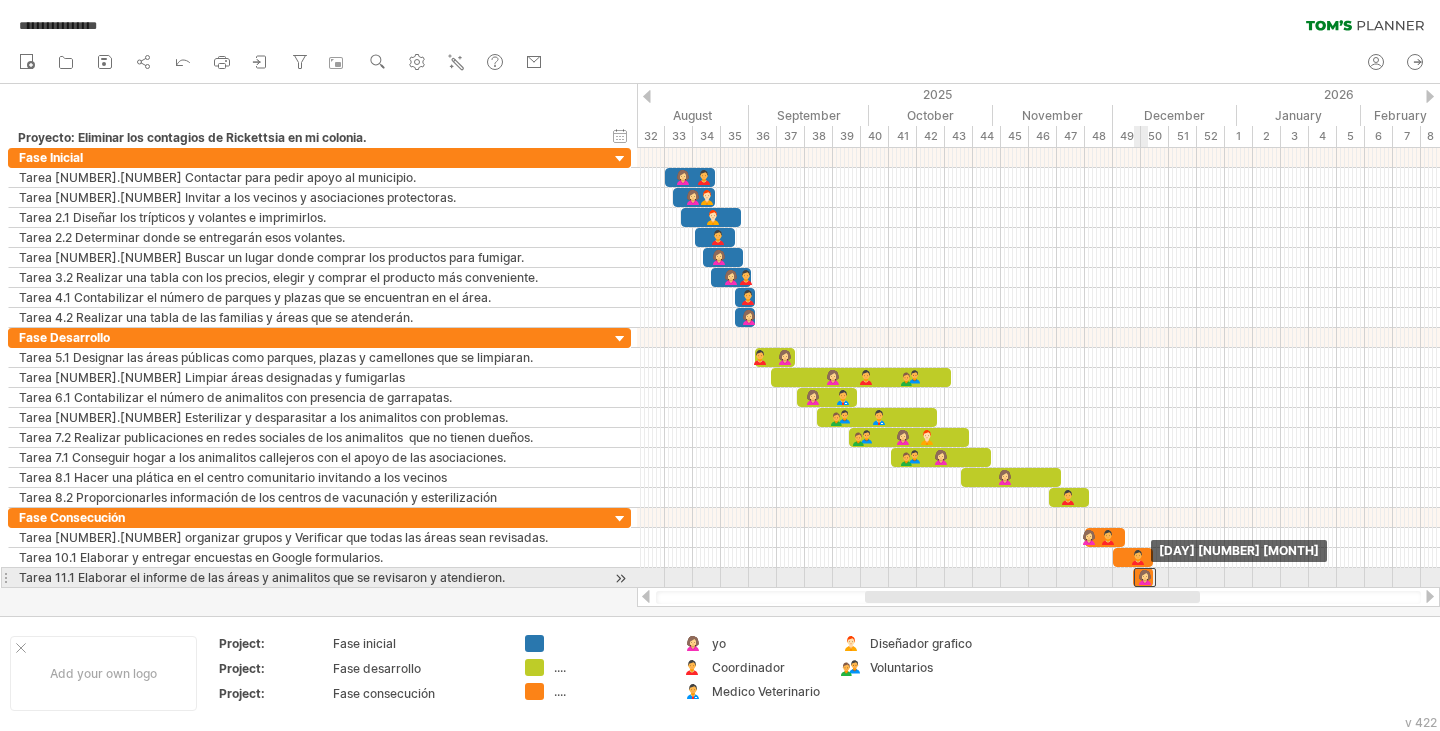 click at bounding box center [1145, 577] 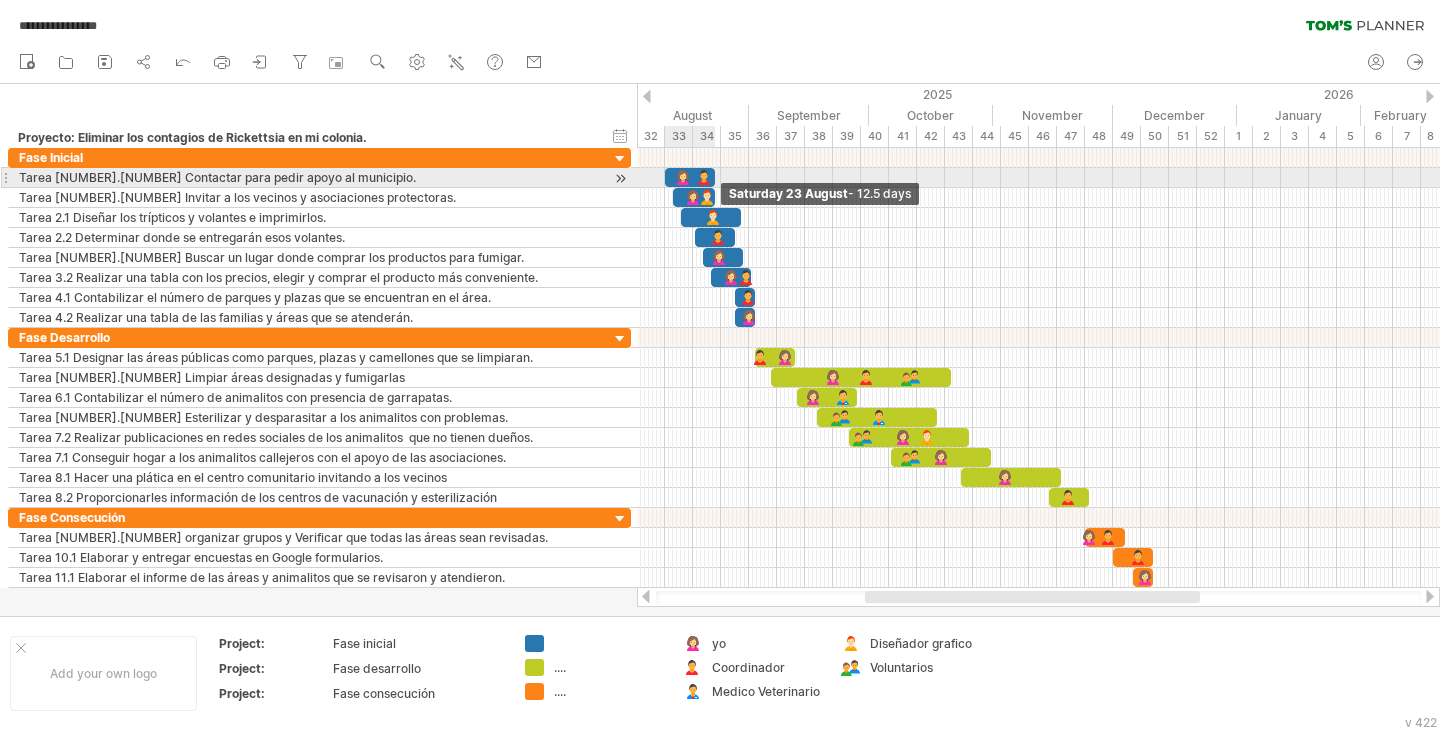 click at bounding box center (715, 177) 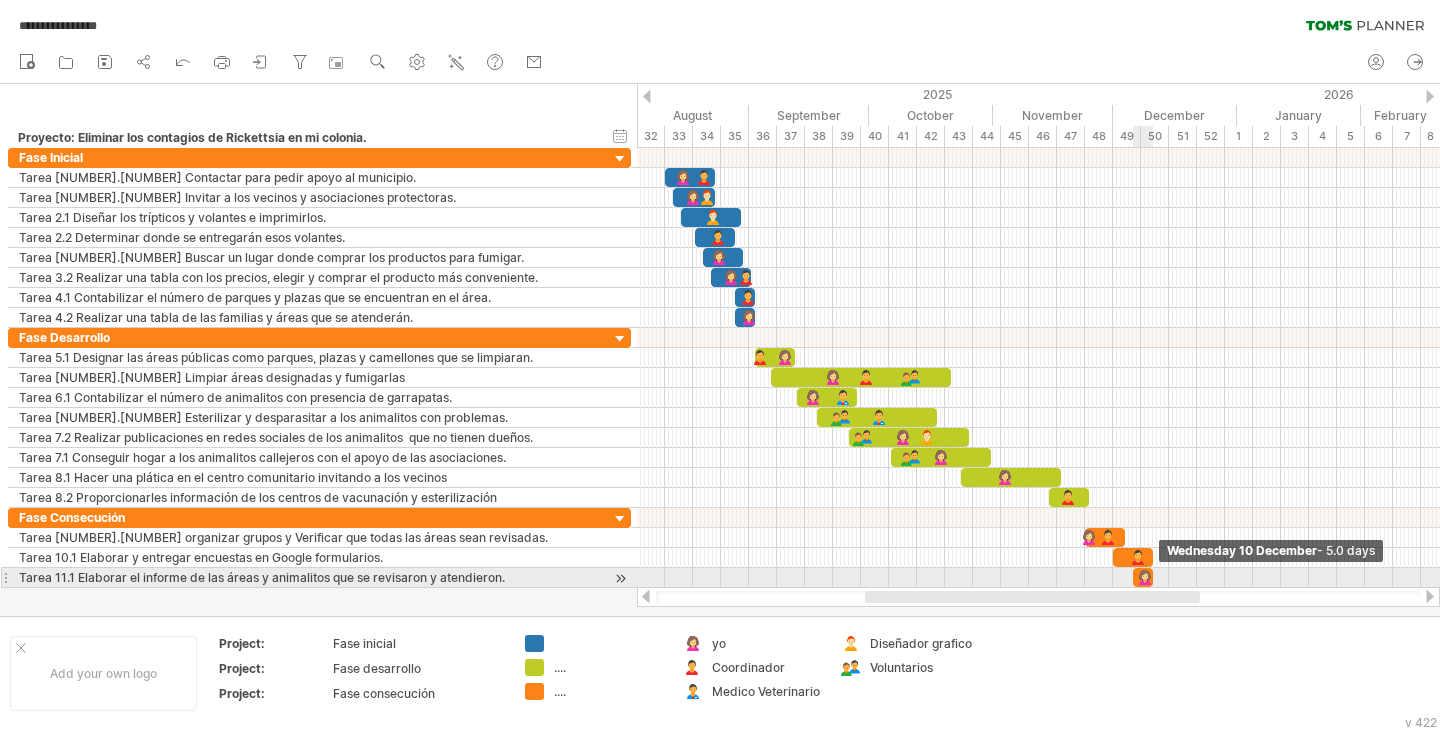 click at bounding box center (1153, 577) 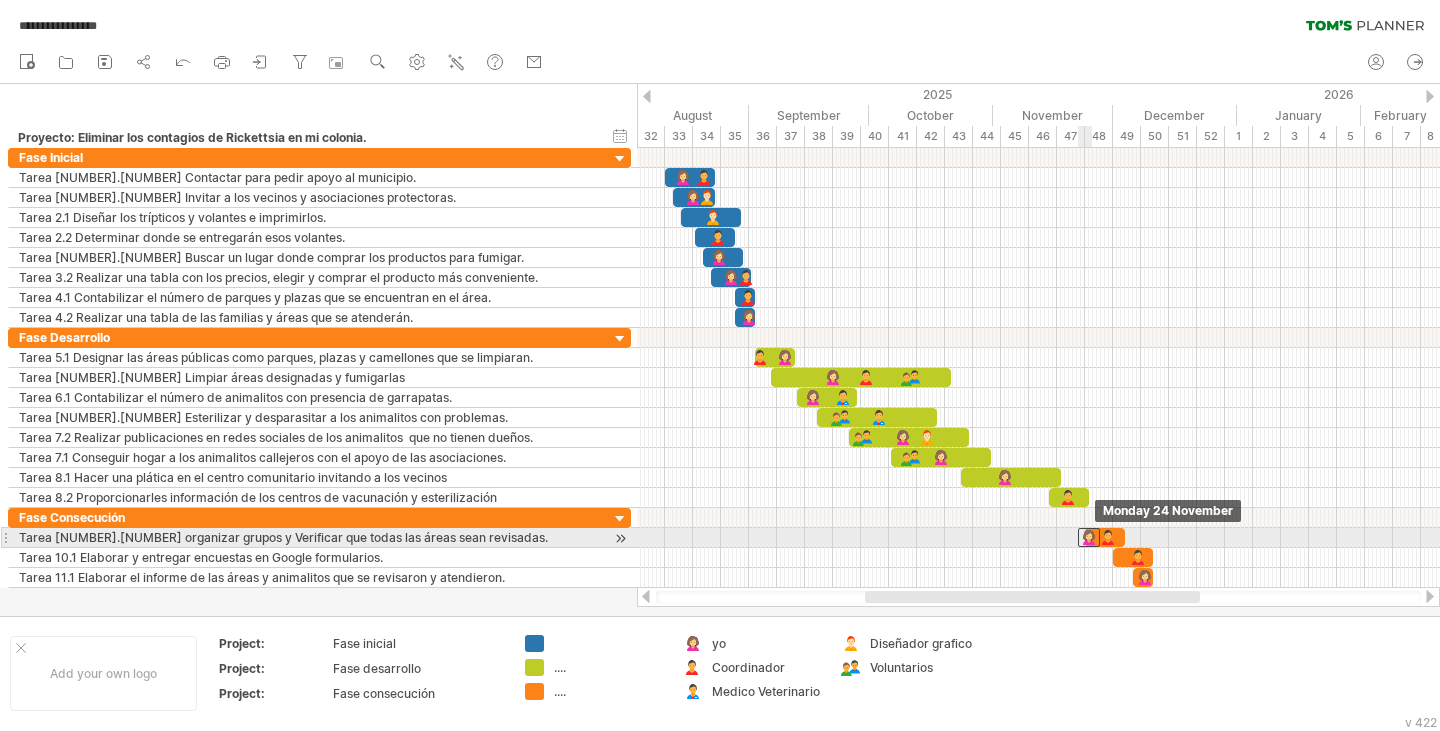 click at bounding box center [1089, 537] 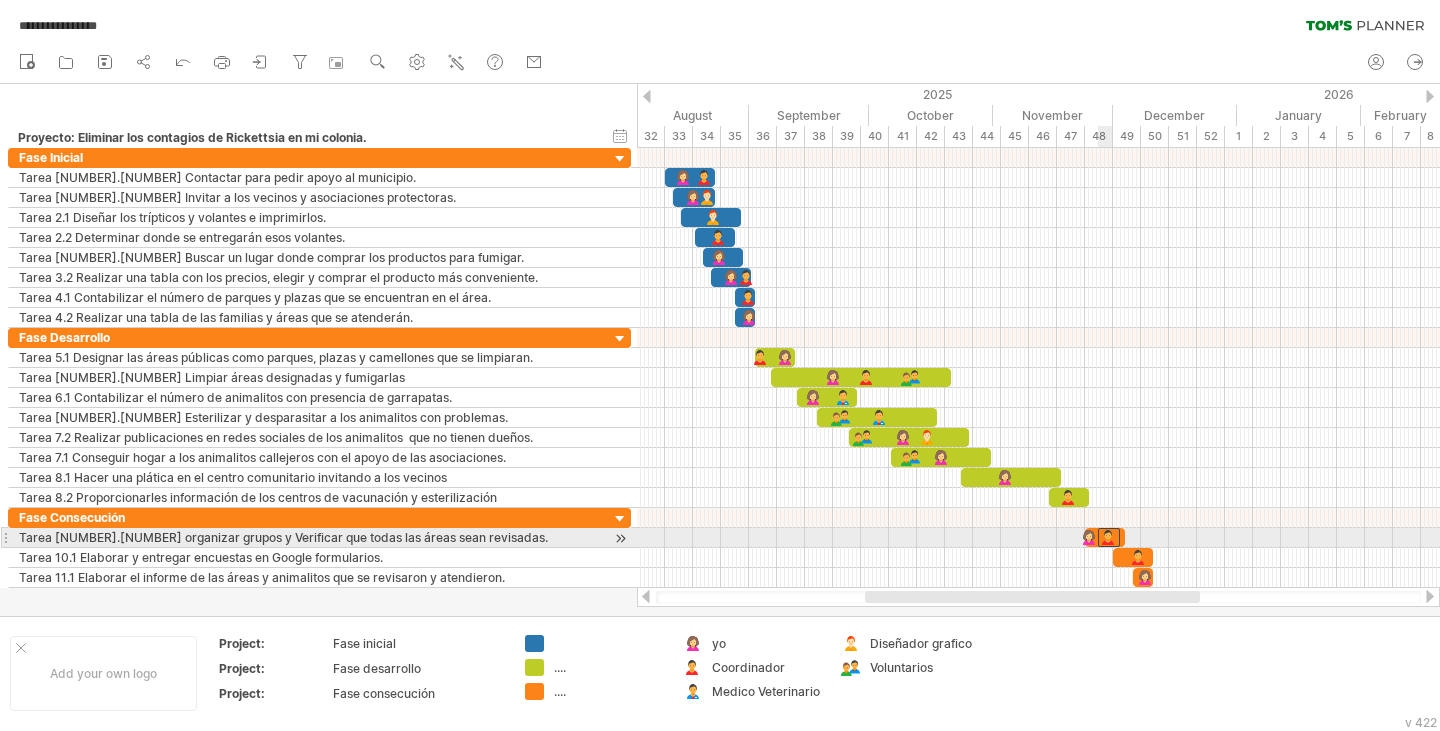 click at bounding box center [1109, 537] 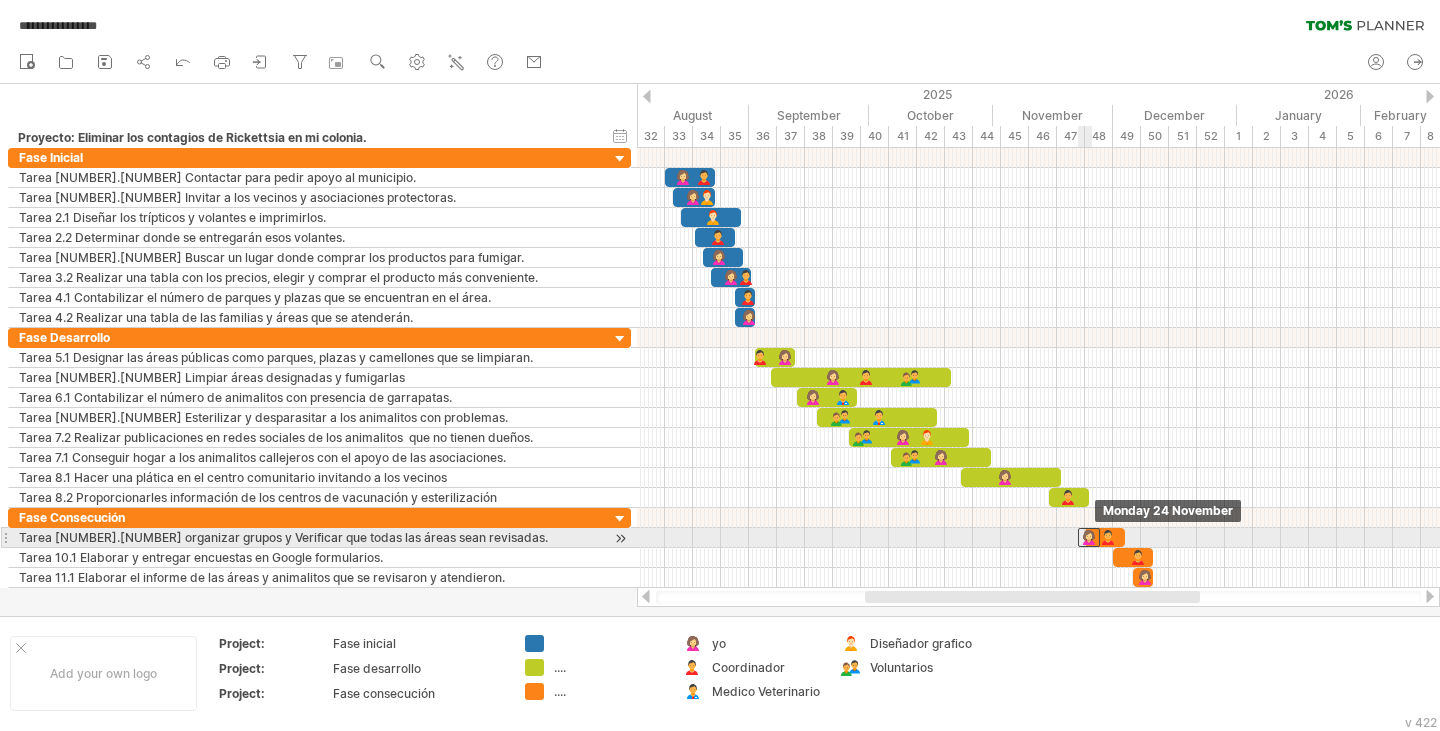 click at bounding box center (1089, 537) 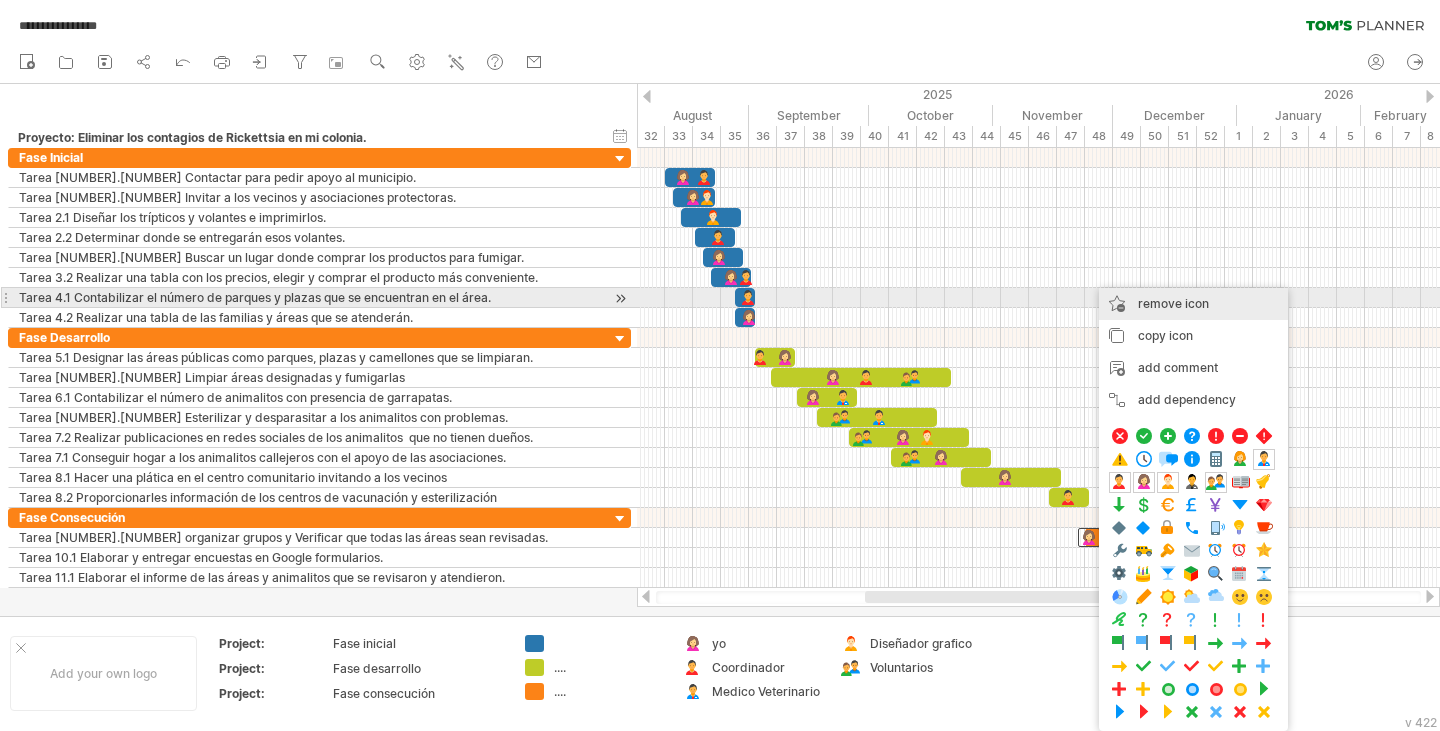 click on "remove icon" at bounding box center [1173, 303] 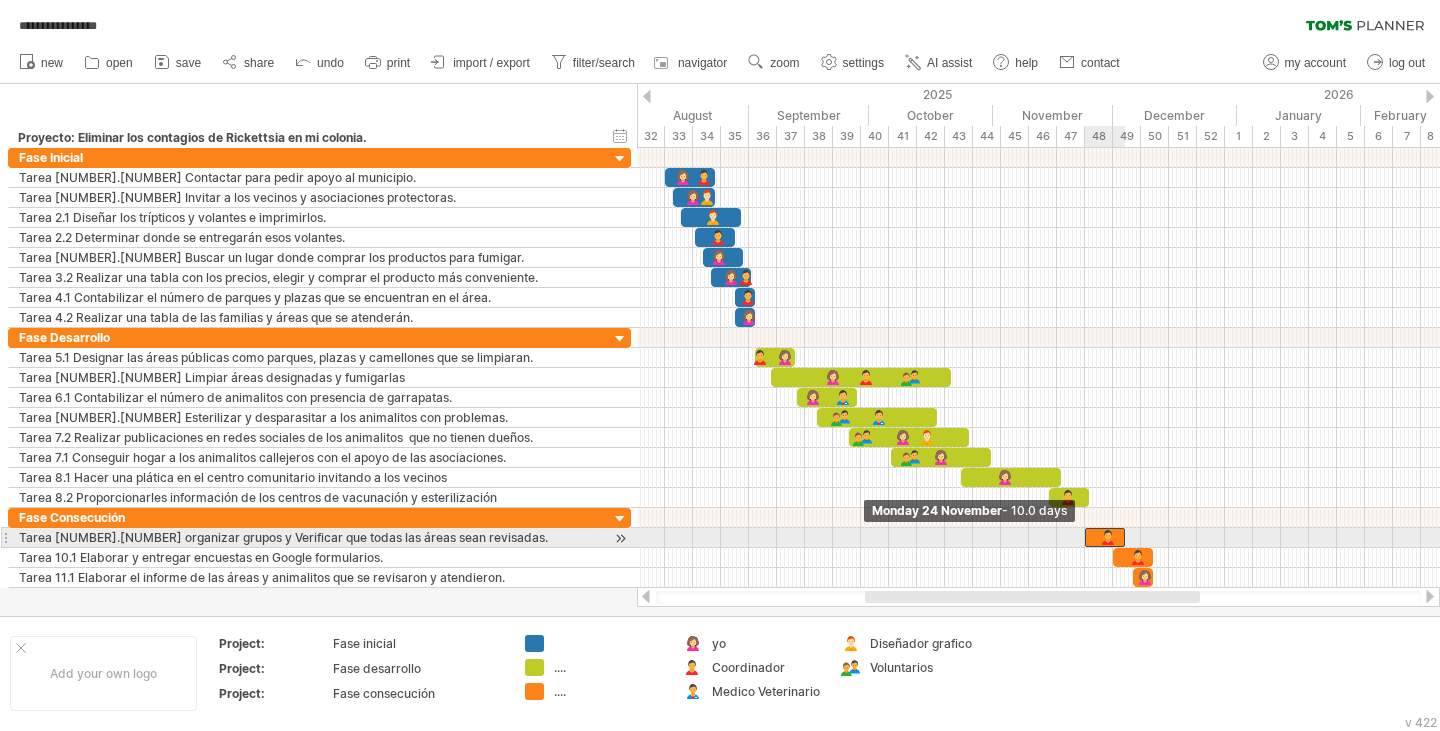 click at bounding box center (1085, 537) 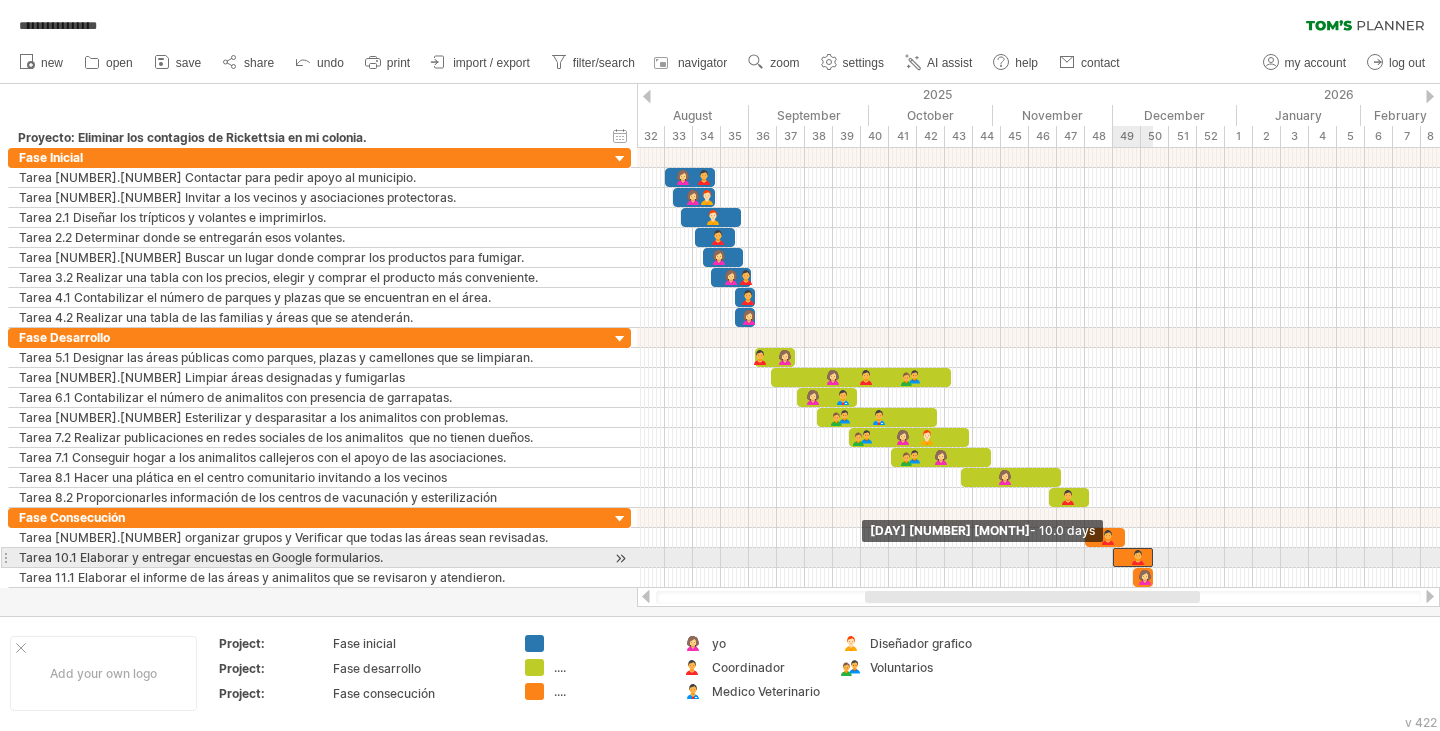 click at bounding box center [1113, 557] 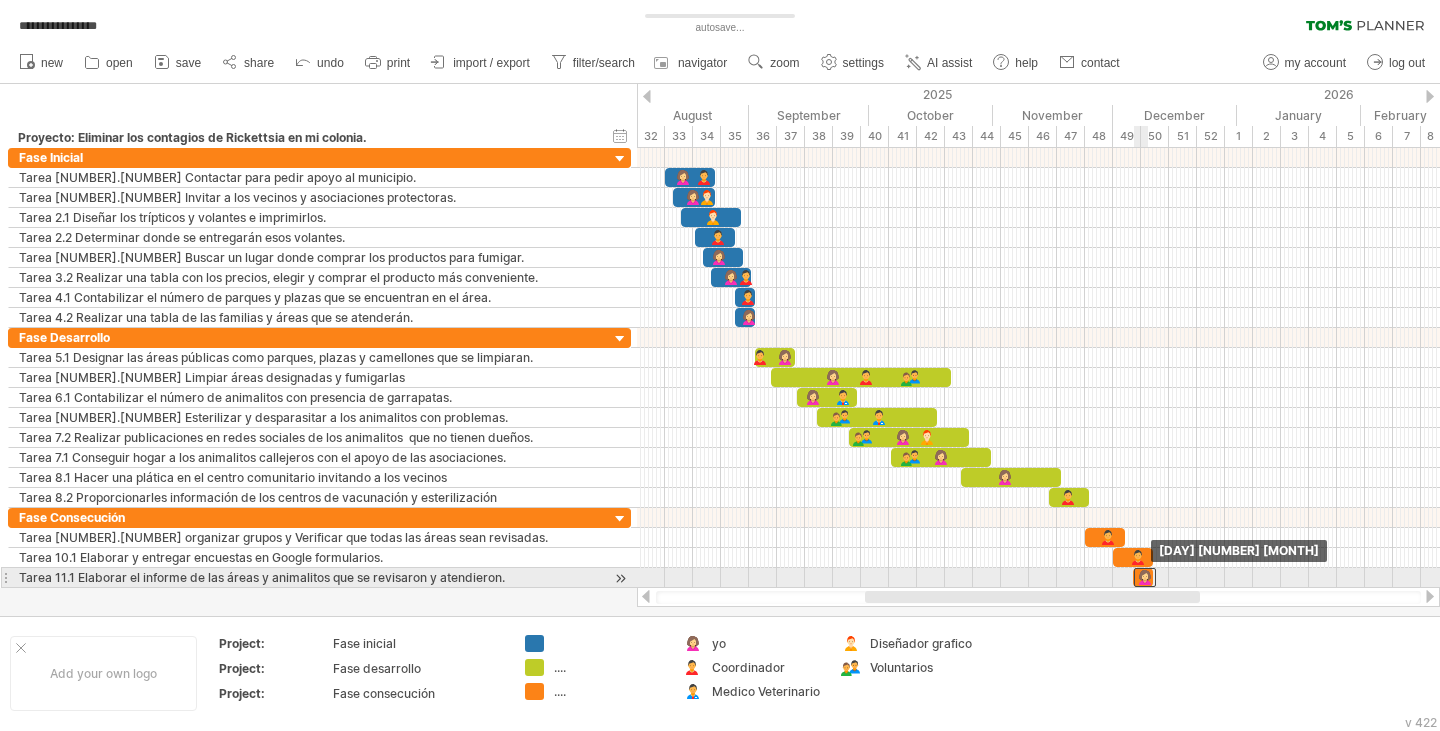 click at bounding box center [1145, 577] 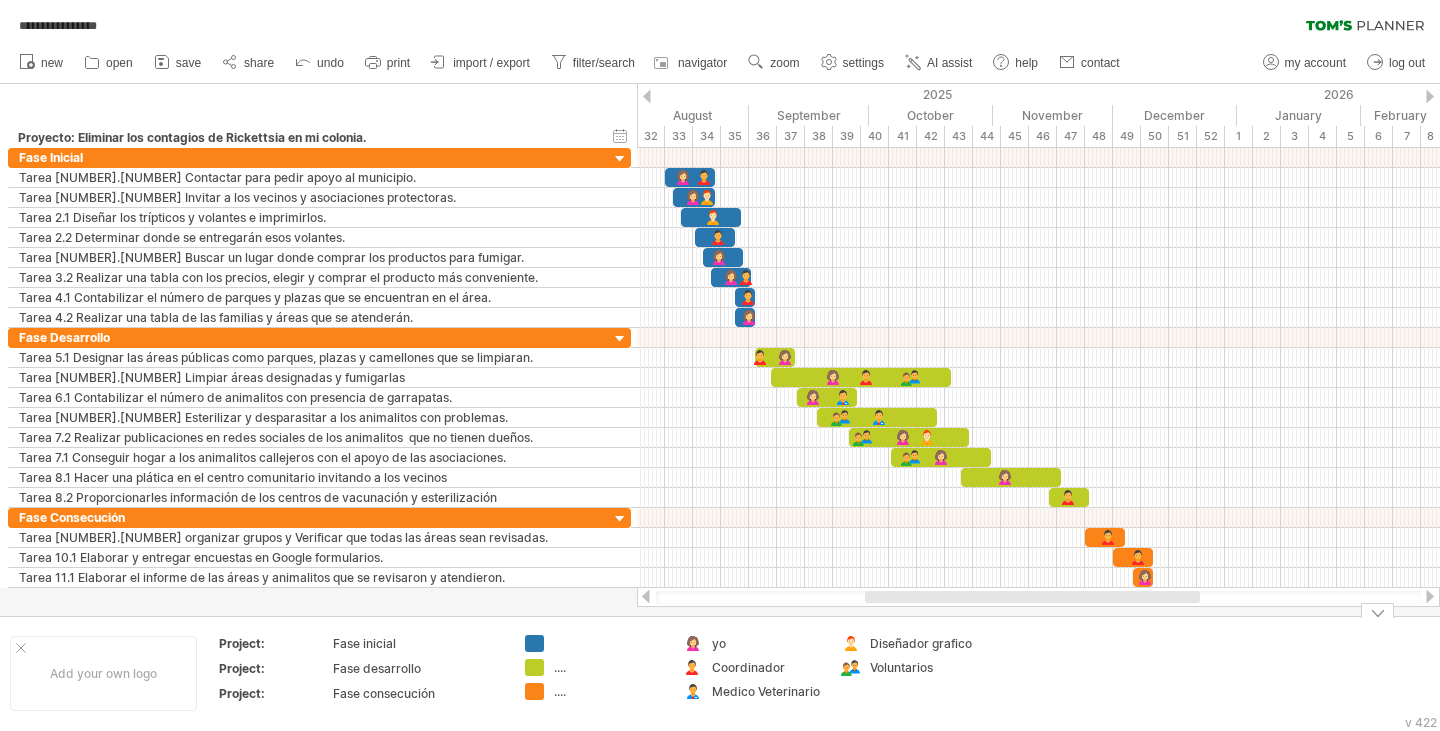 click on "Add your own logo Project: Fase inicial Project: Fase desarrollo Project: Fase consecución   .... .... yo Coordinador Medico Veterinario Diseñador grafico Voluntarios" at bounding box center [720, 673] 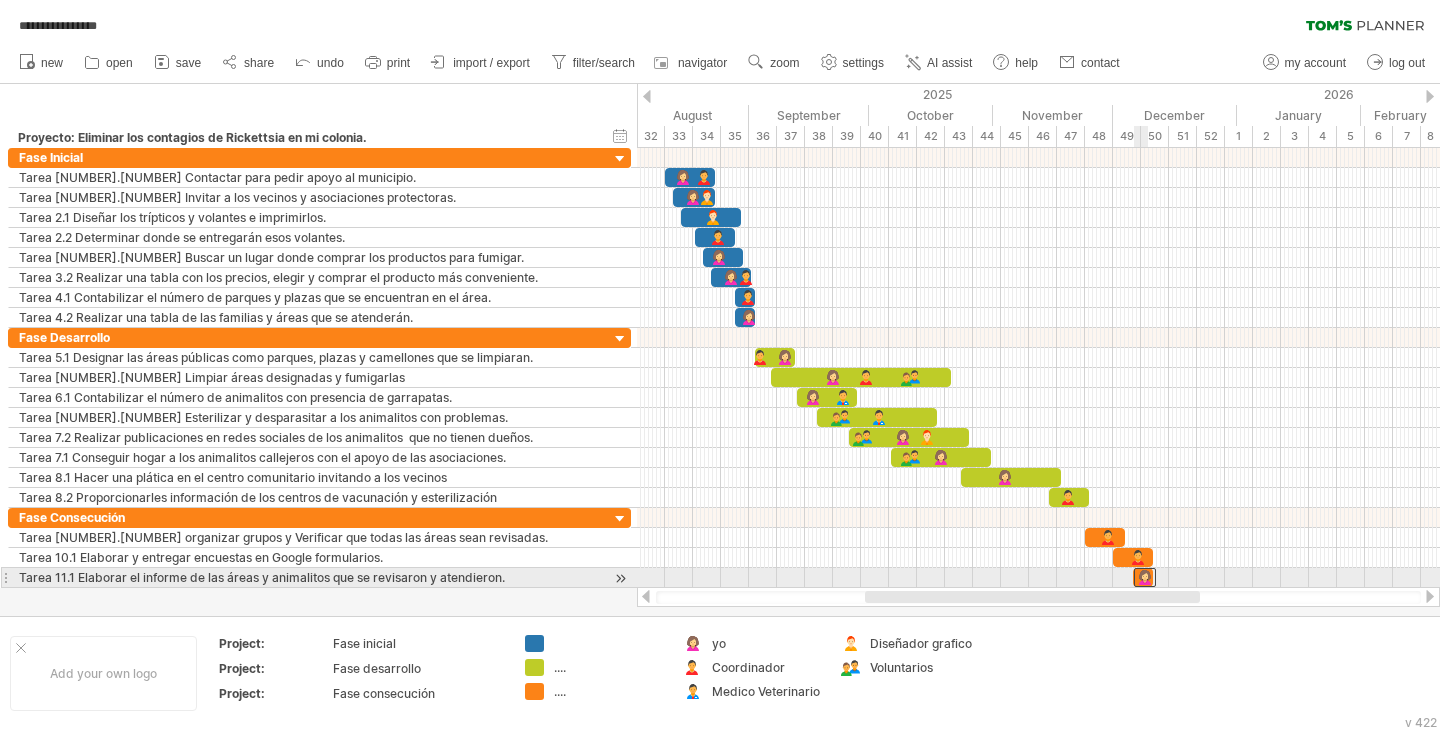click at bounding box center [1145, 577] 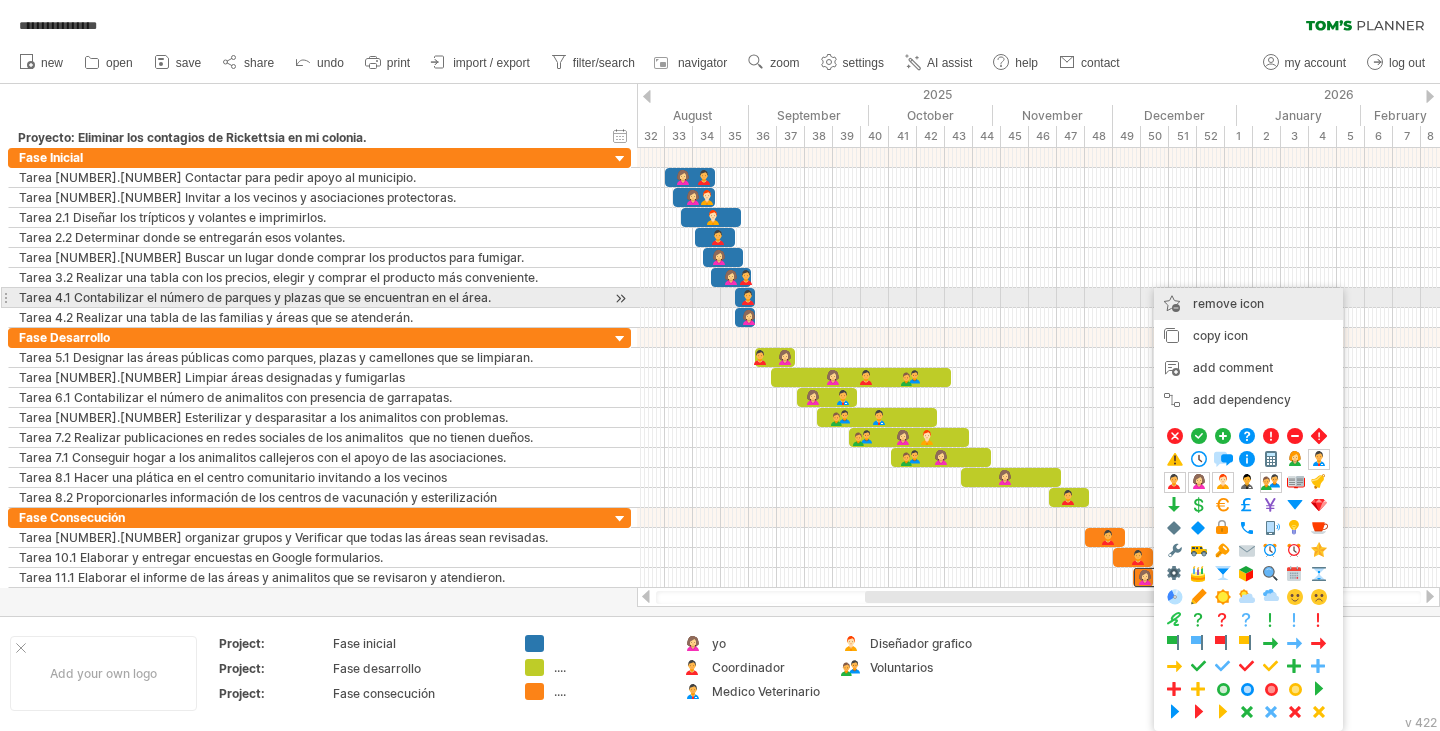 click on "remove icon" at bounding box center [1228, 303] 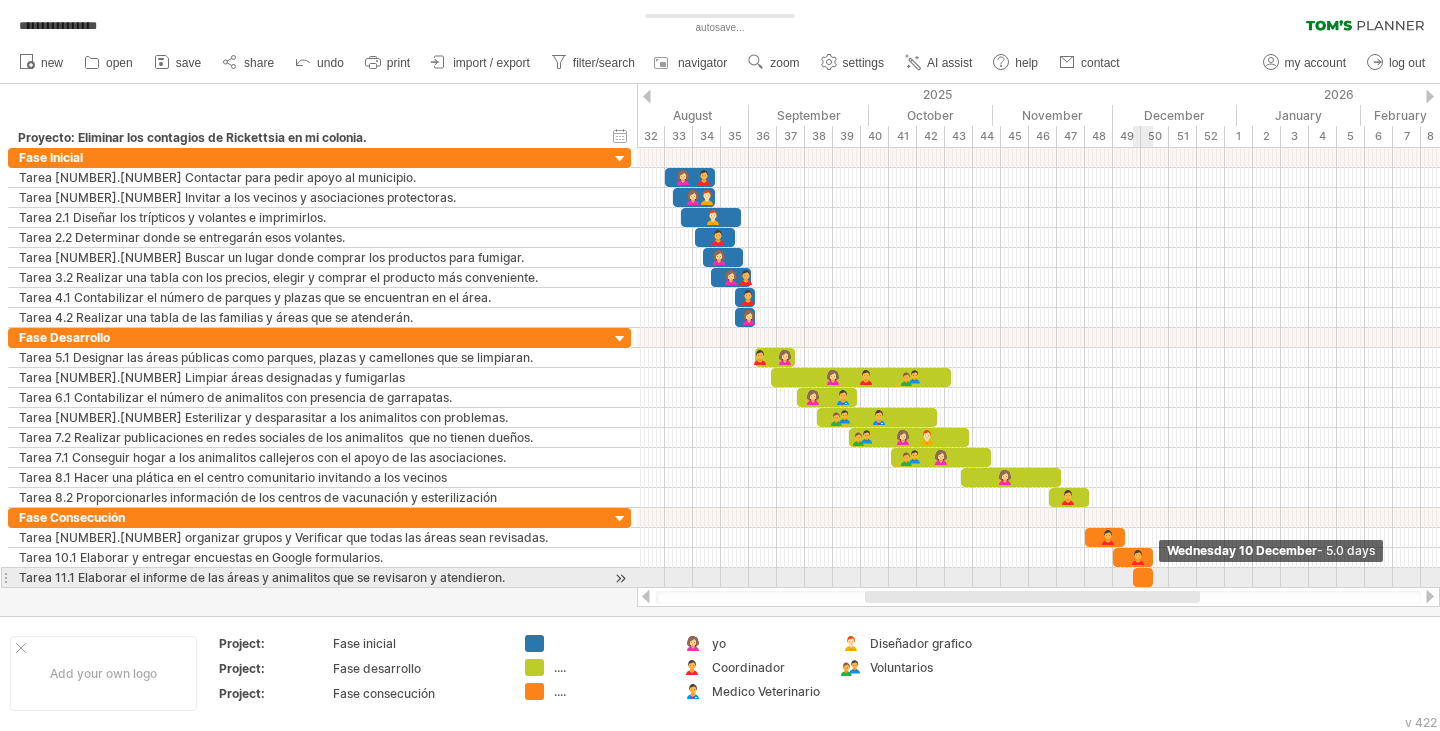 click at bounding box center (1153, 577) 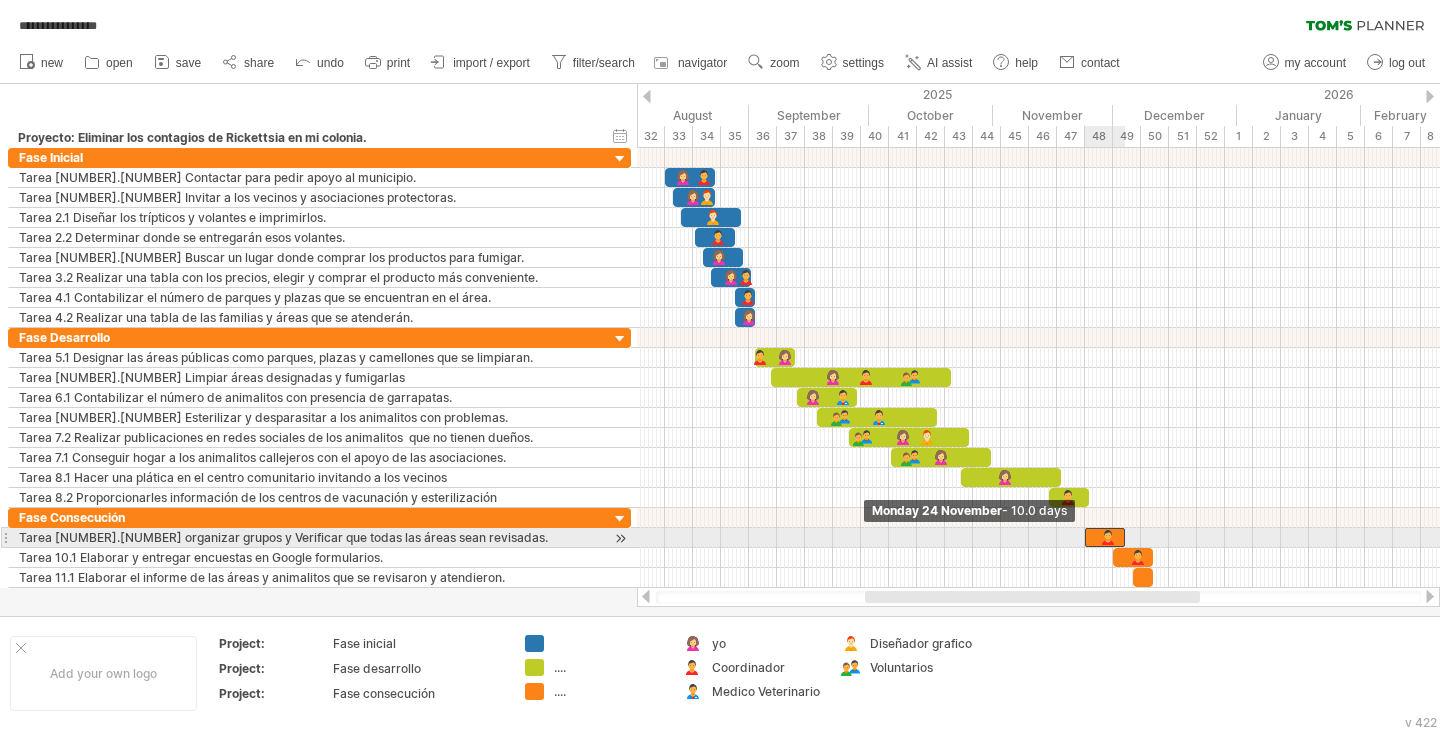 click at bounding box center [1085, 537] 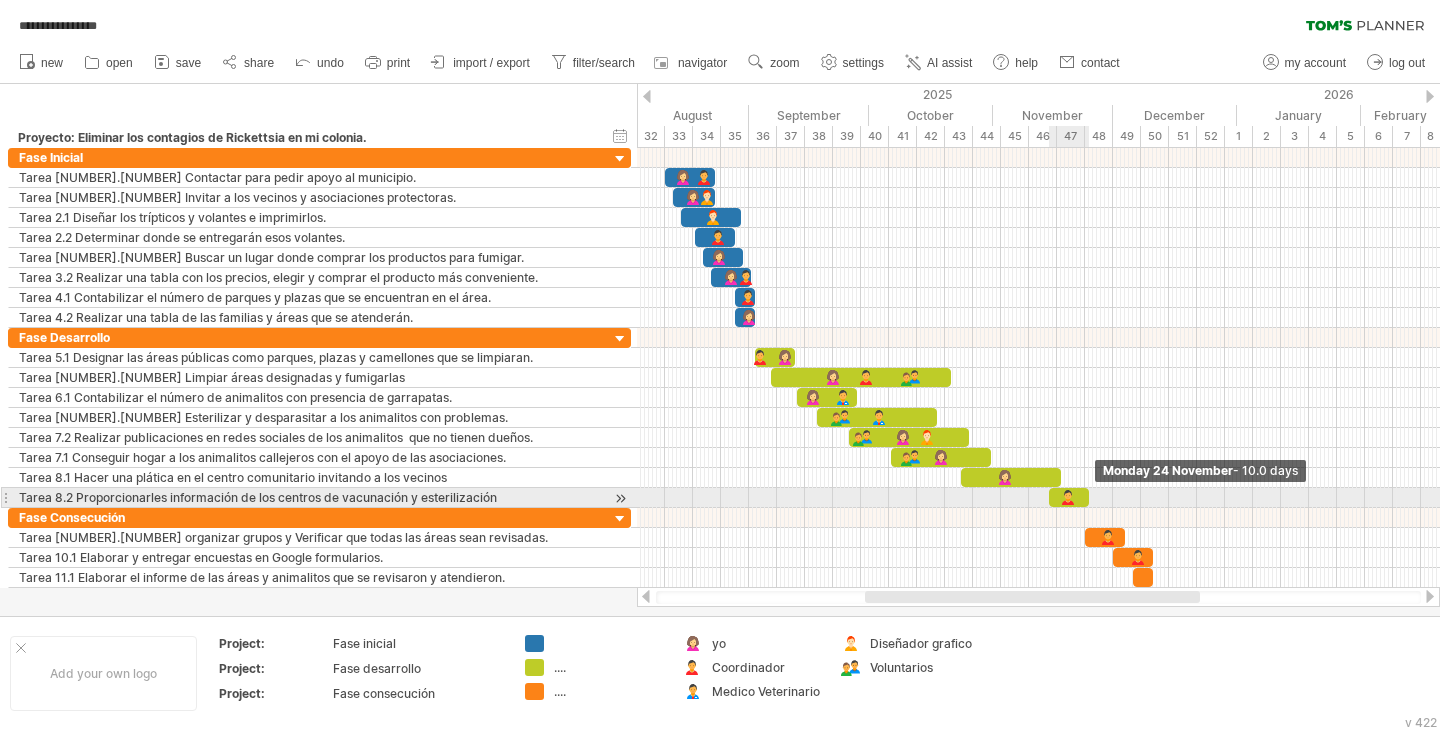 click at bounding box center [1089, 497] 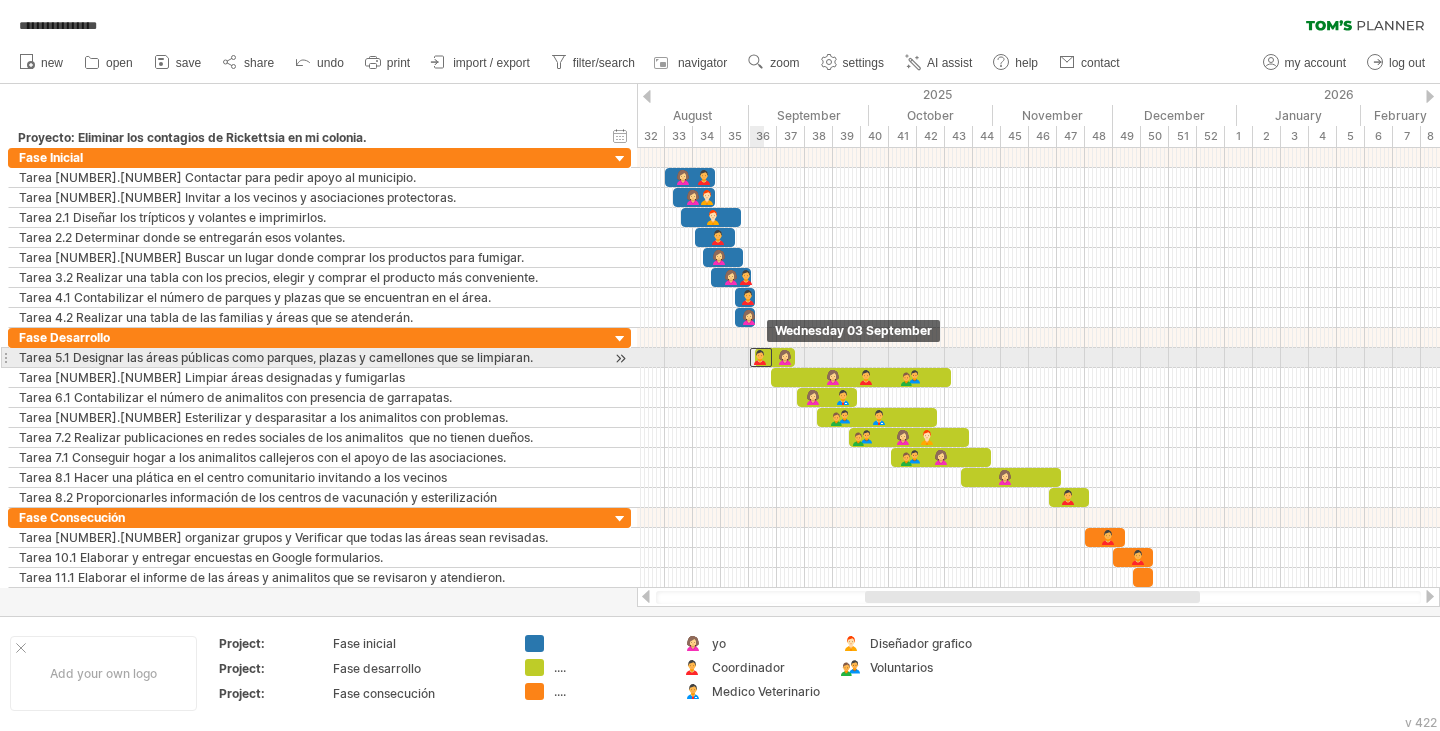 click at bounding box center [761, 357] 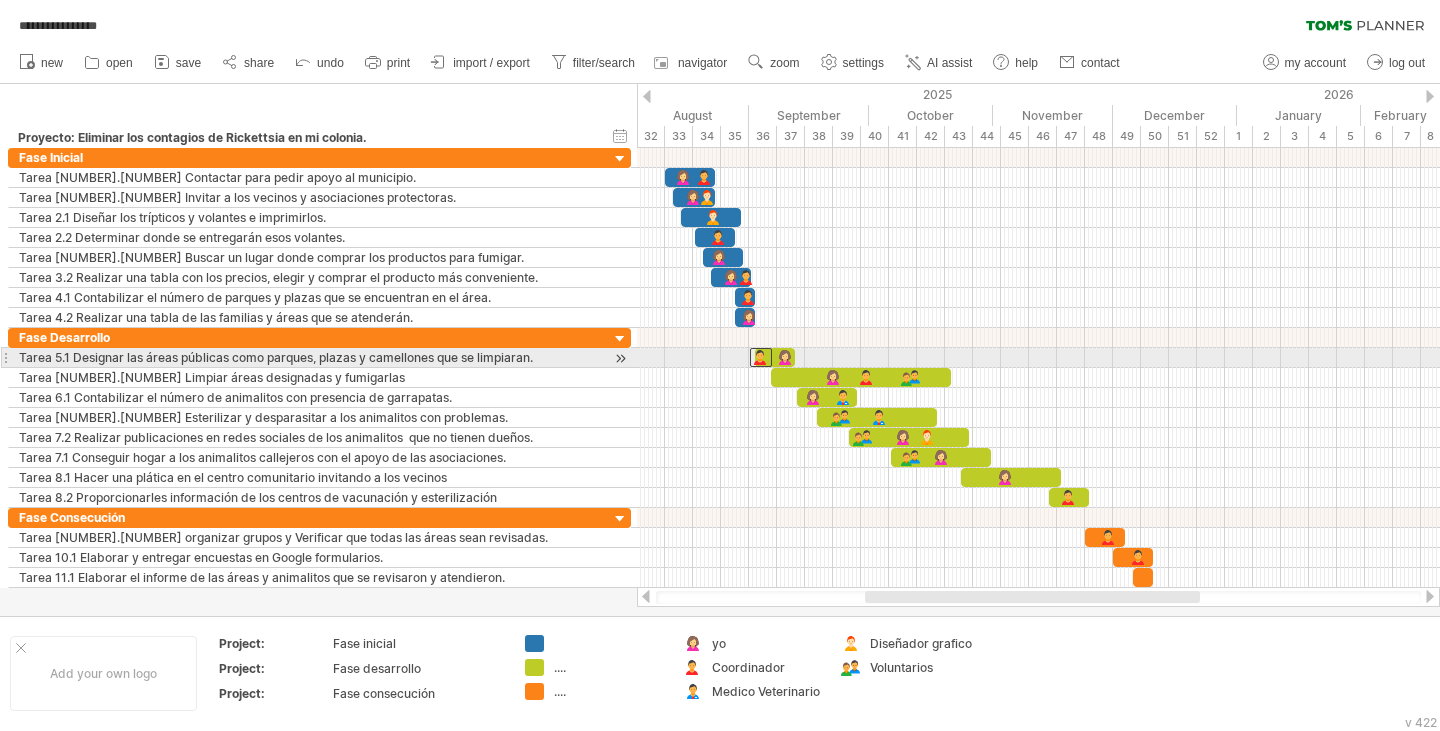 click at bounding box center [761, 357] 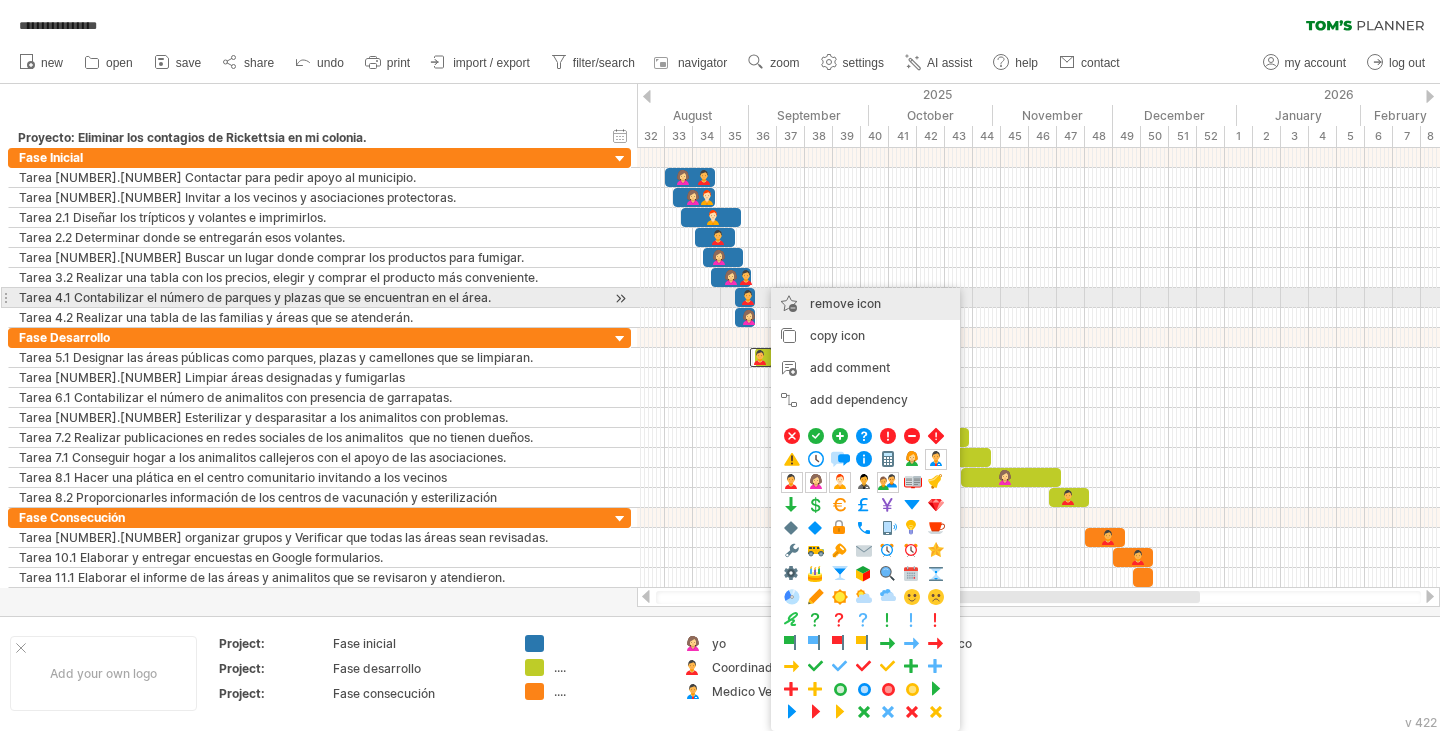 click on "remove icon" at bounding box center (845, 303) 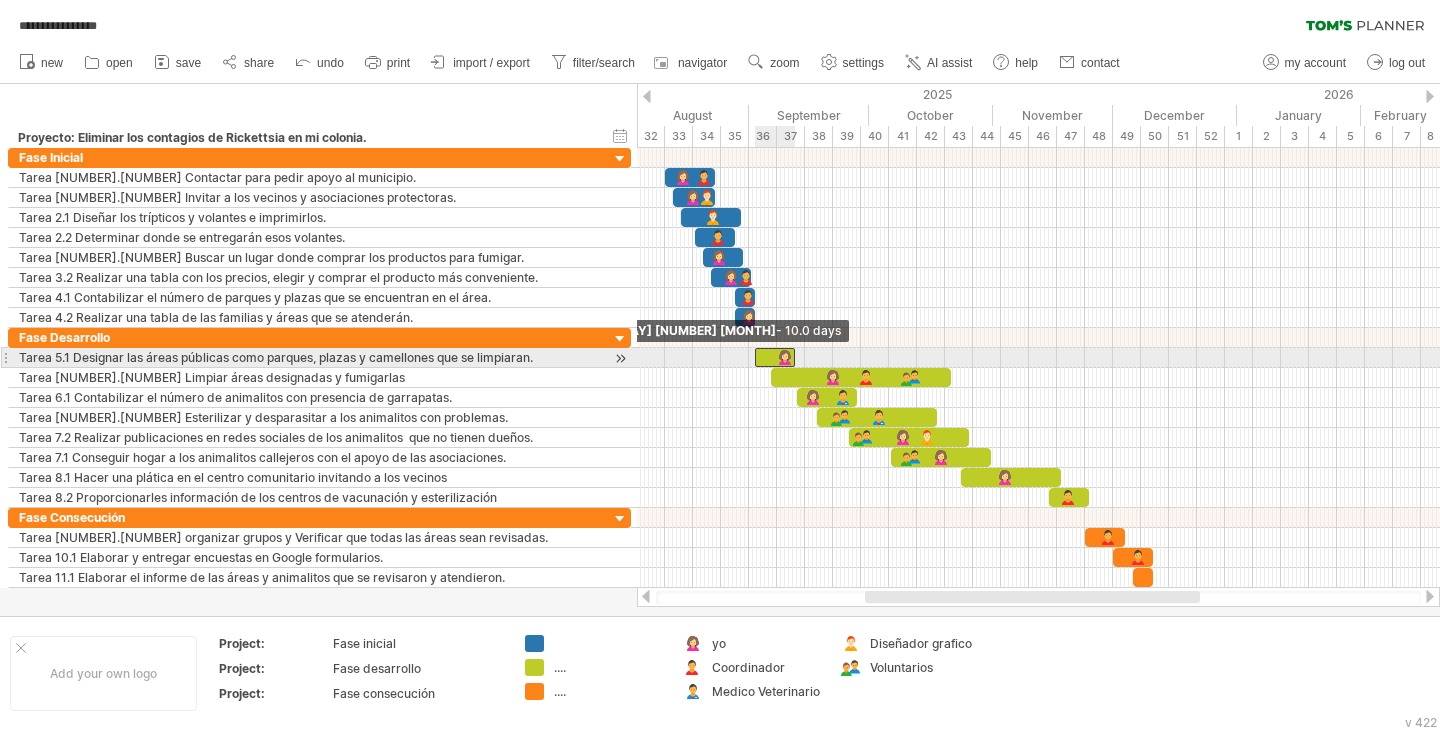 click at bounding box center (755, 357) 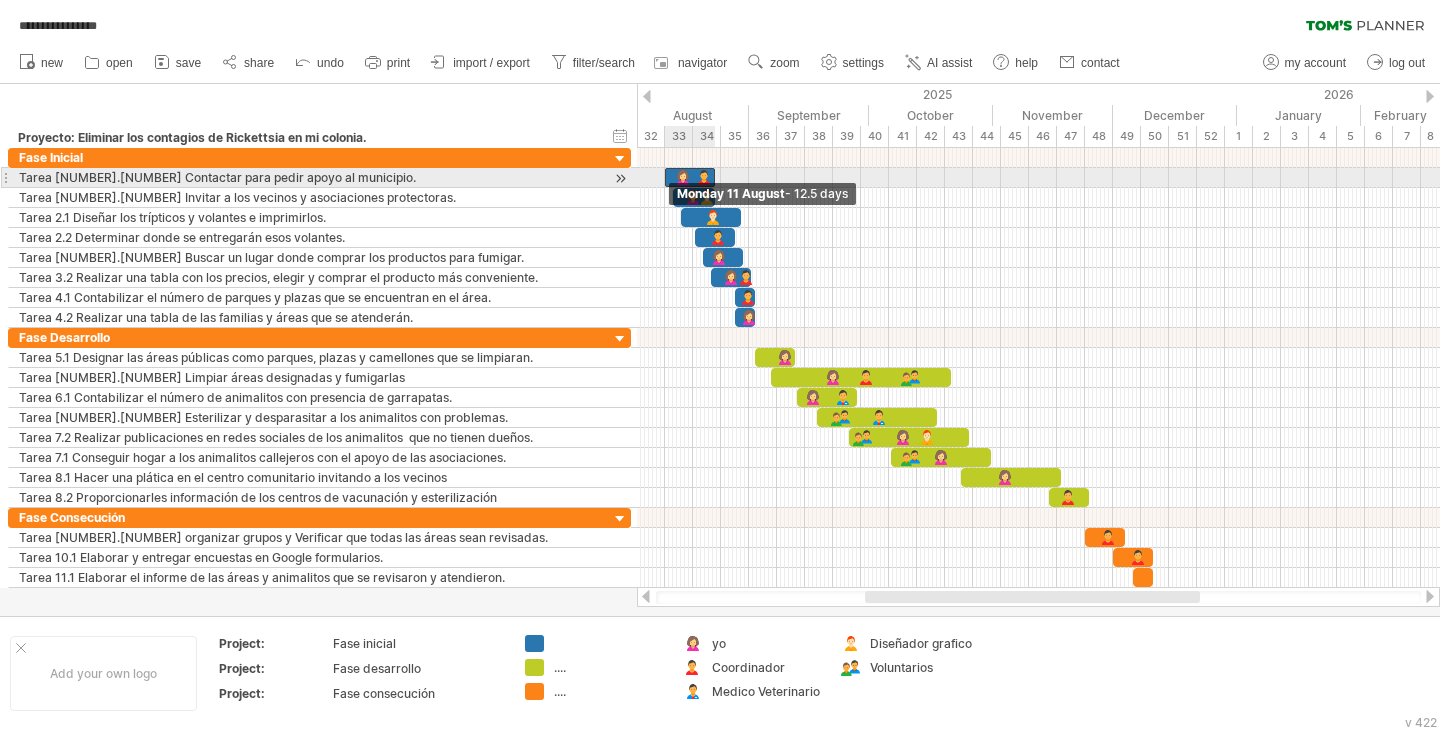 click at bounding box center [665, 177] 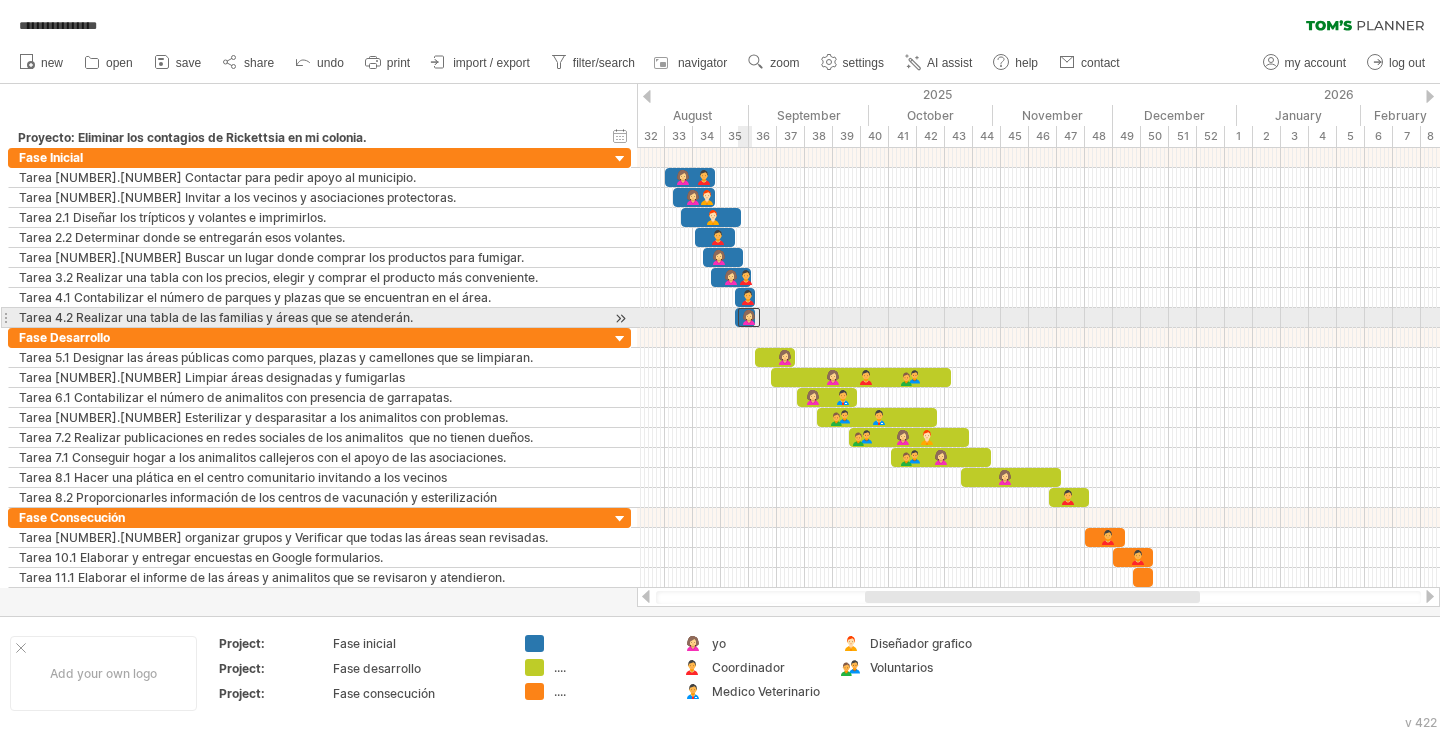 click at bounding box center [749, 317] 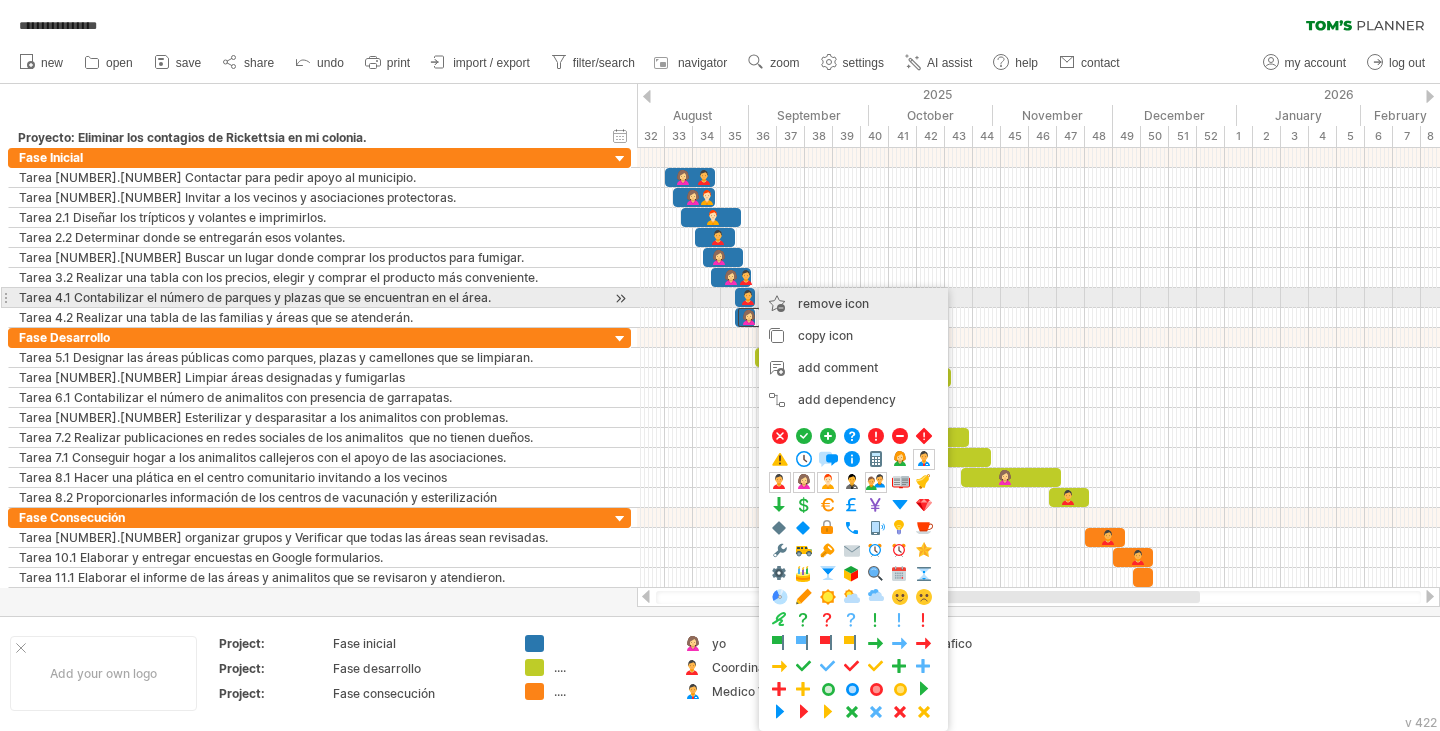 click on "remove icon" at bounding box center [833, 303] 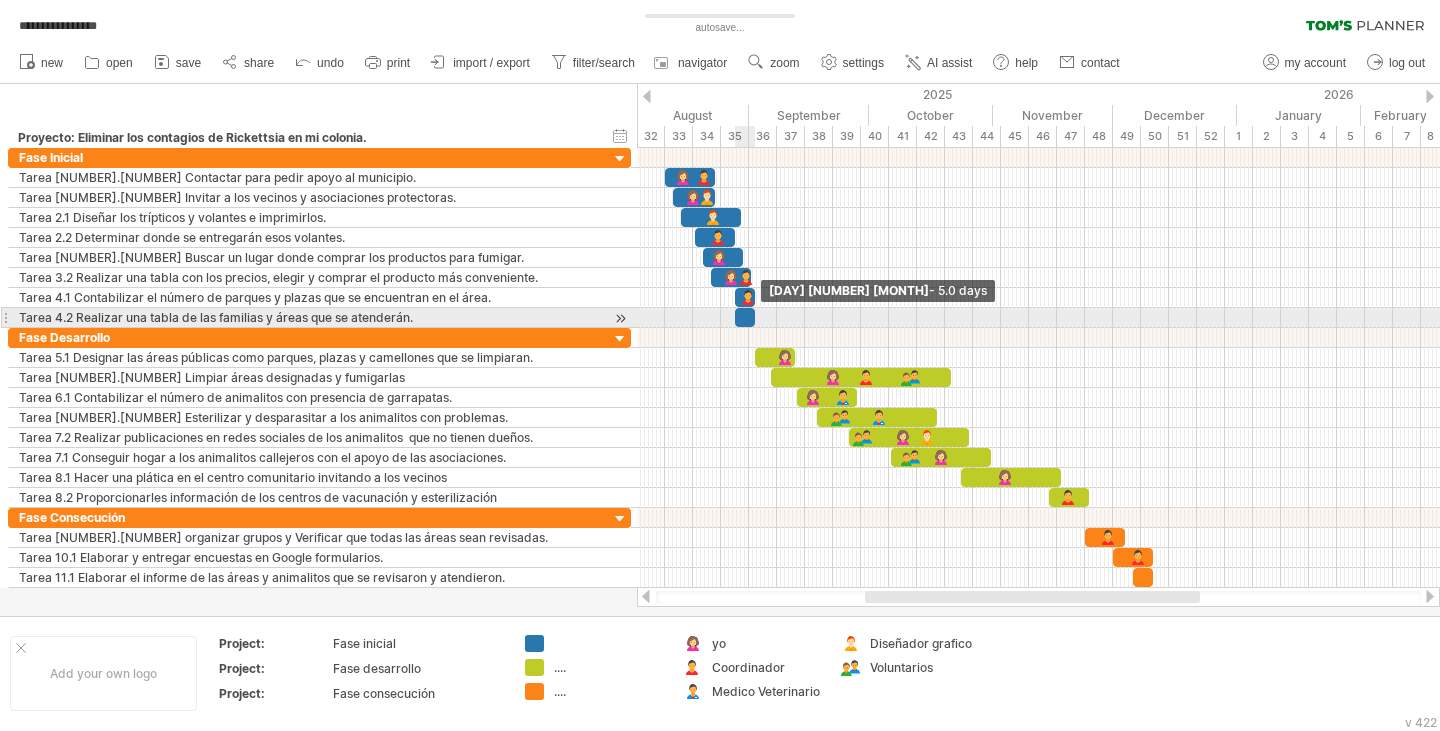 click at bounding box center (755, 317) 